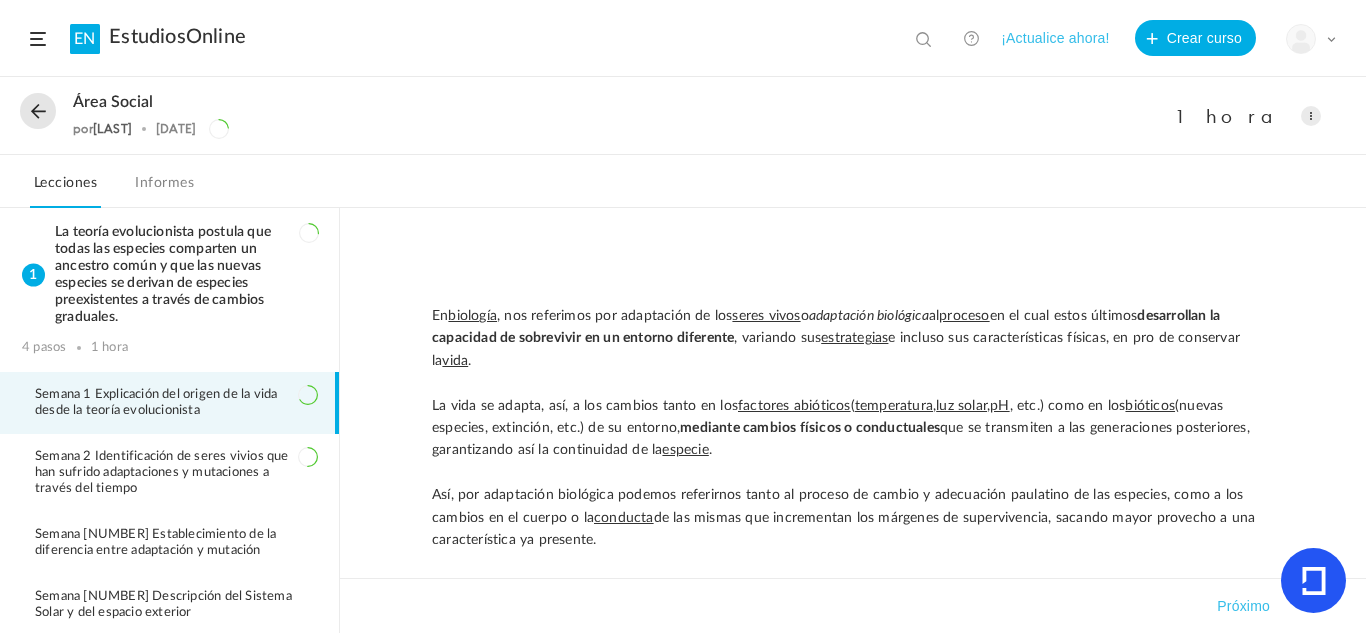scroll, scrollTop: 0, scrollLeft: 0, axis: both 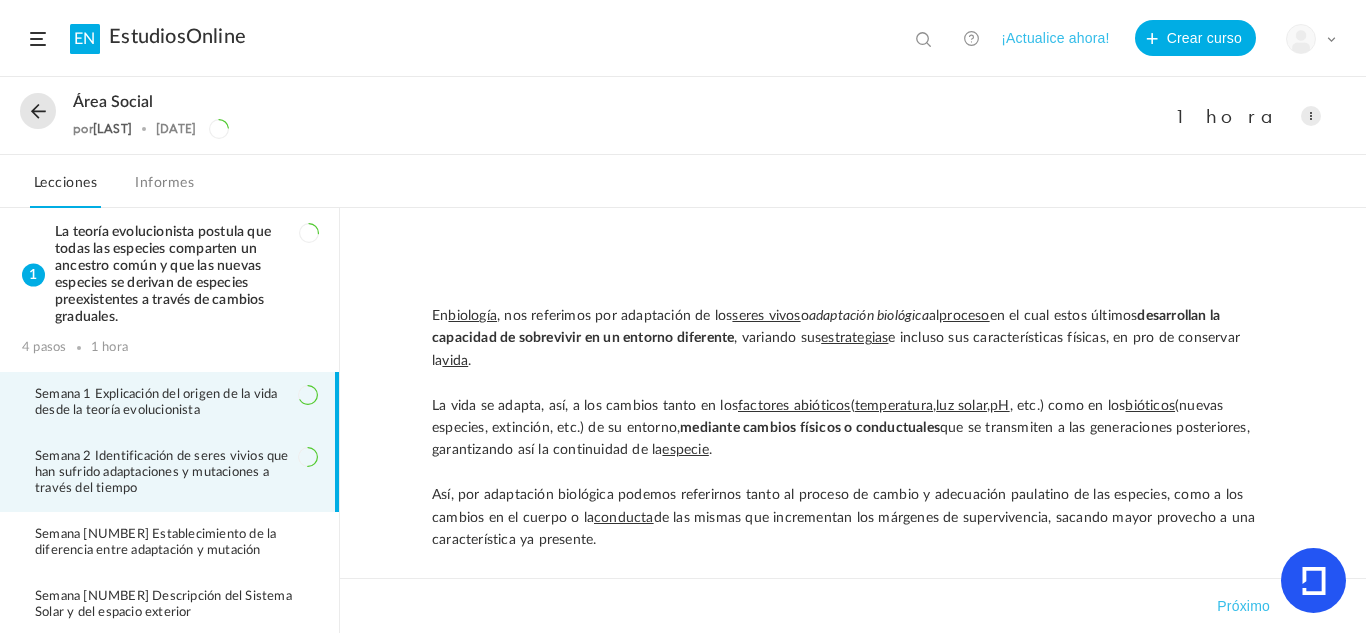 click on "Semana 2 Identificación de seres vivios que han sufrido adaptaciones y mutaciones a través del tiempo" at bounding box center (162, 472) 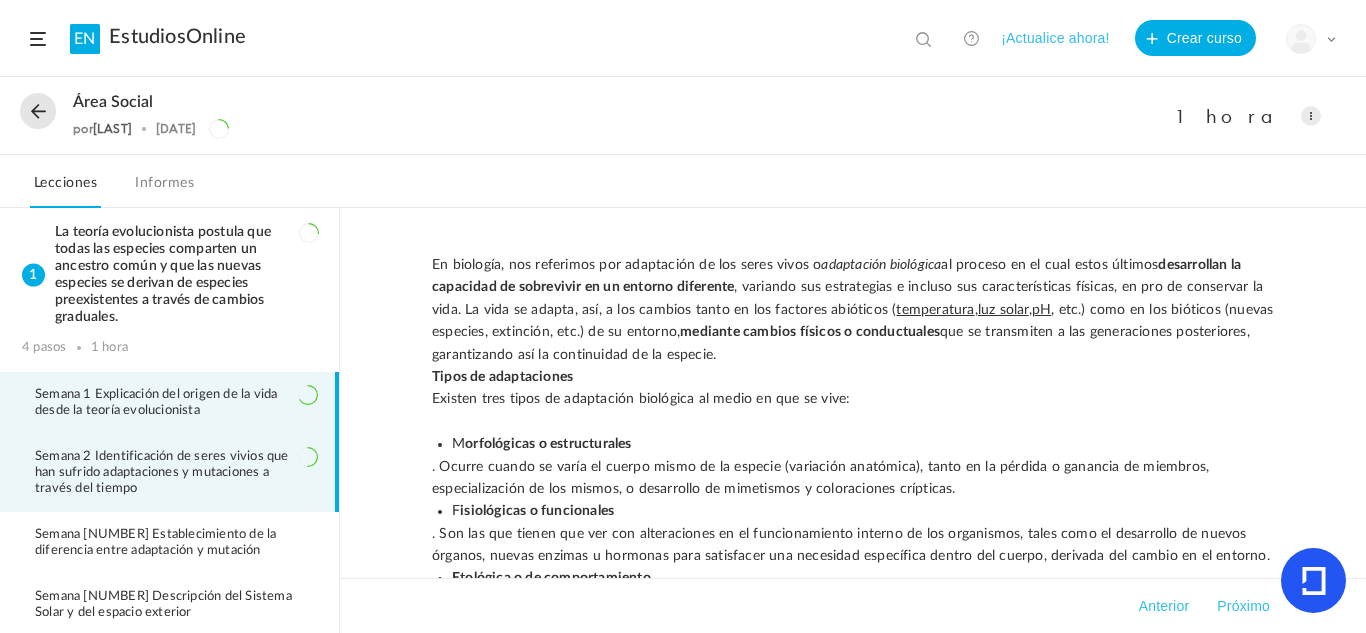 click on "Semana 1 Explicación del origen de la vida desde la teoría evolucionista" at bounding box center [156, 402] 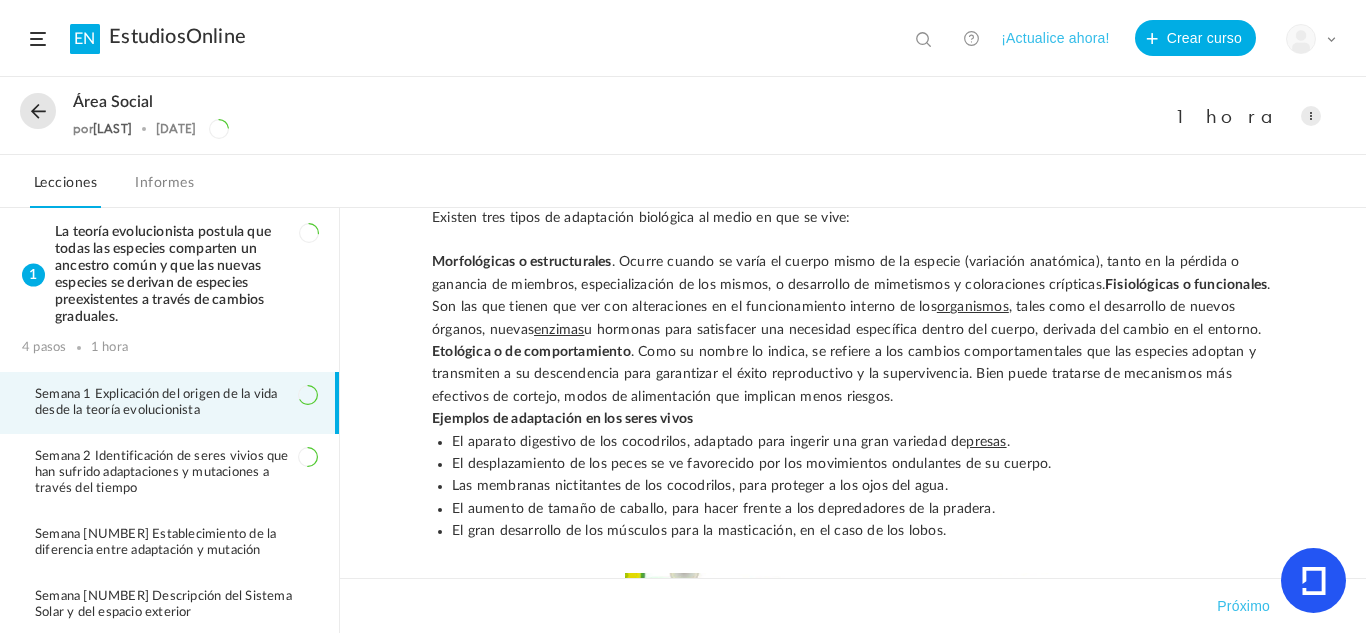 scroll, scrollTop: 368, scrollLeft: 0, axis: vertical 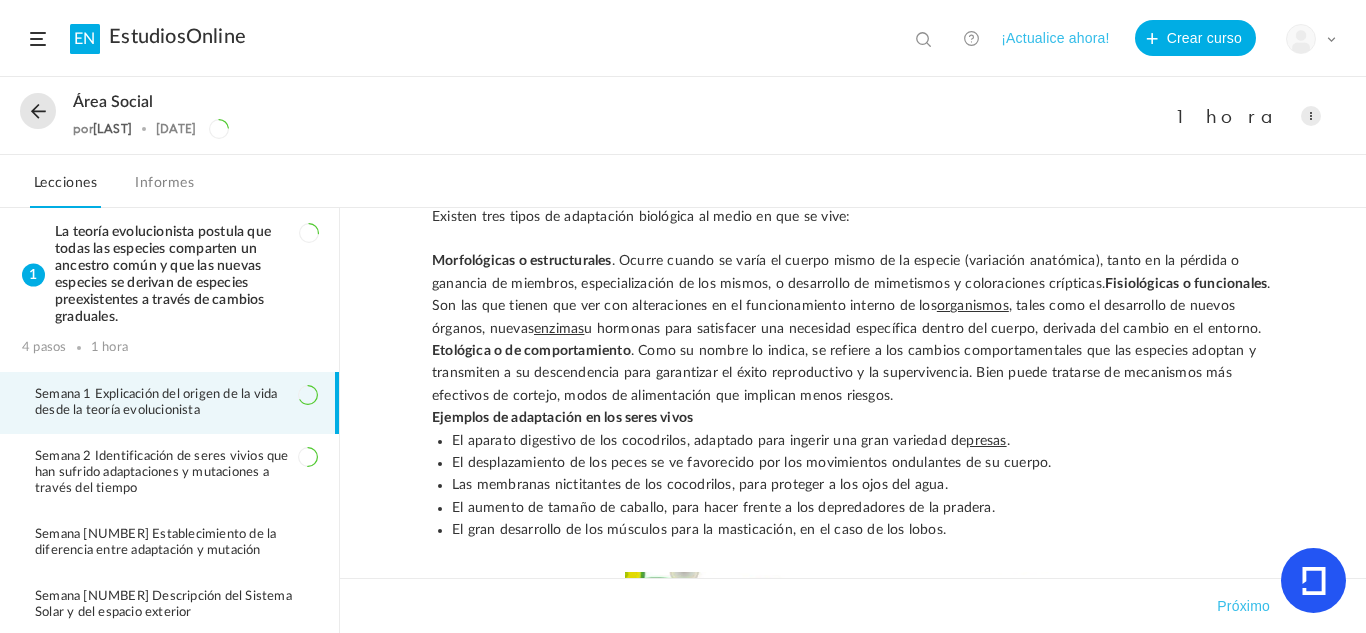 click on "El gran desarrollo de los músculos para la masticación, en el caso de los lobos." 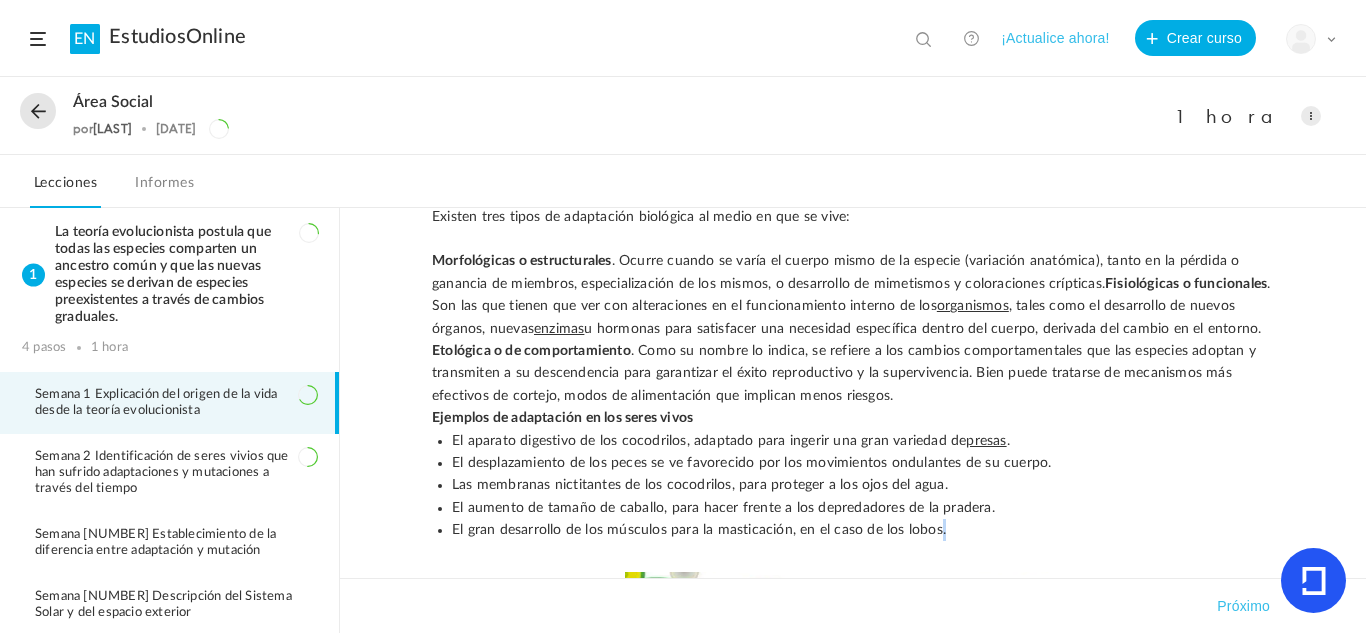 click on "El gran desarrollo de los músculos para la masticación, en el caso de los lobos." 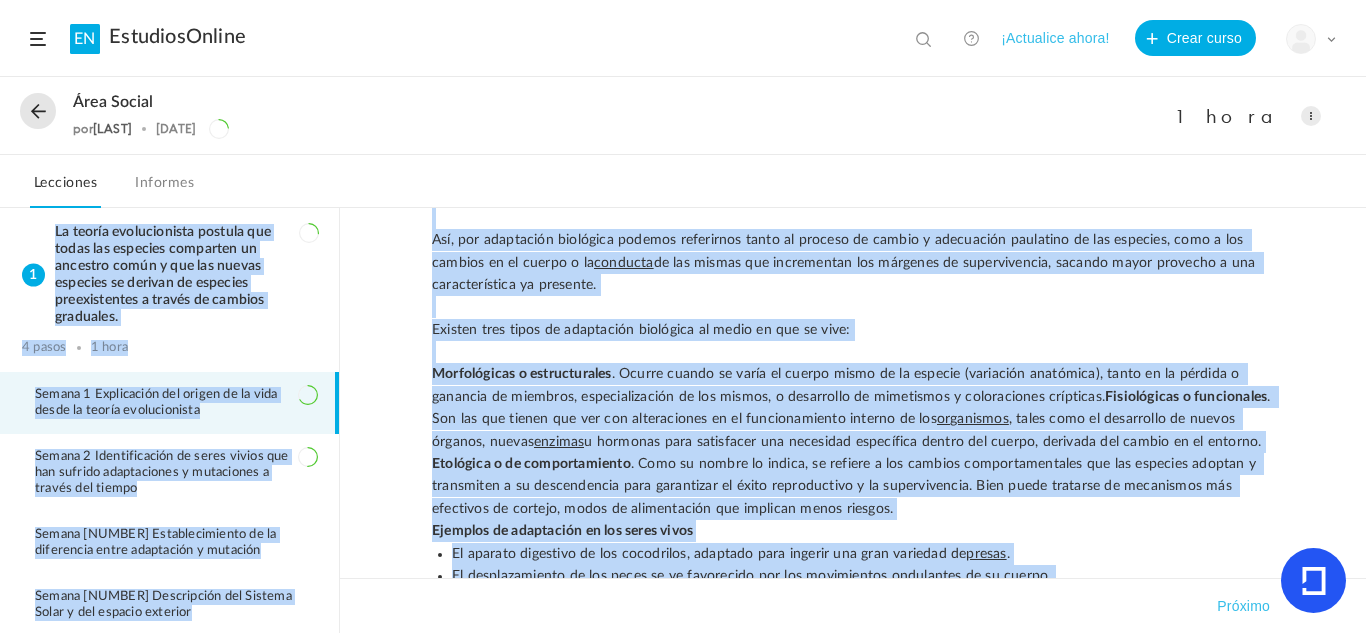scroll, scrollTop: 0, scrollLeft: 0, axis: both 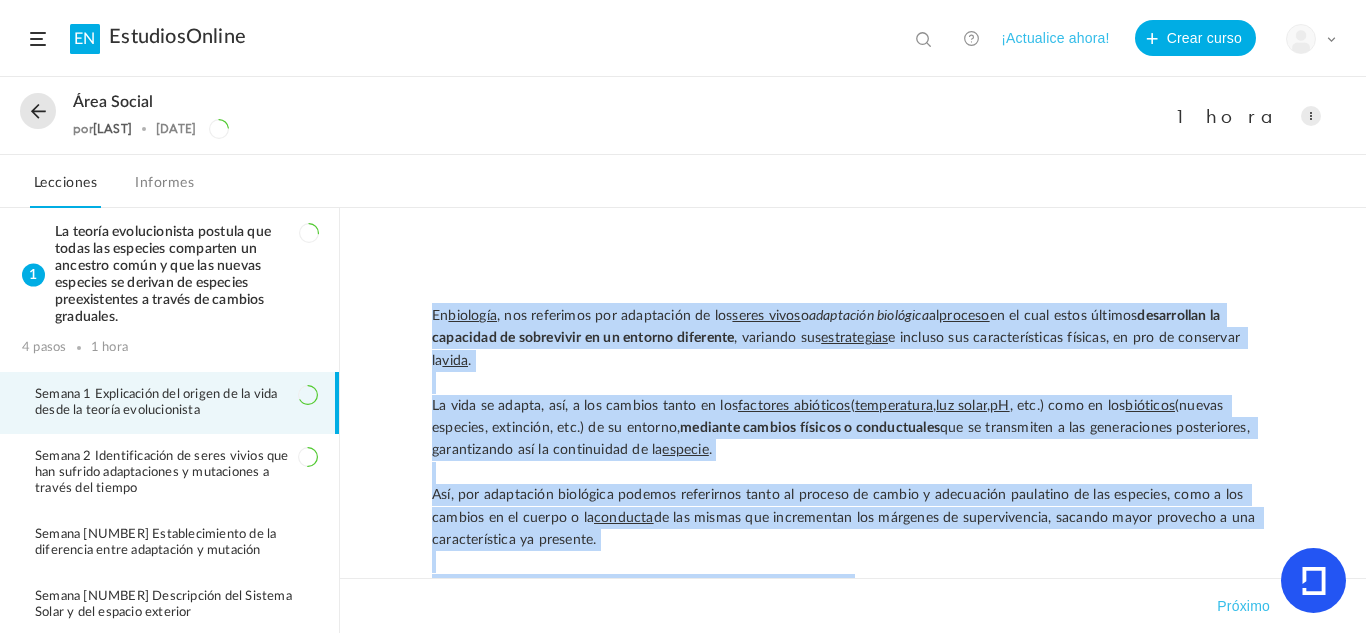 drag, startPoint x: 938, startPoint y: 552, endPoint x: 429, endPoint y: 310, distance: 563.60004 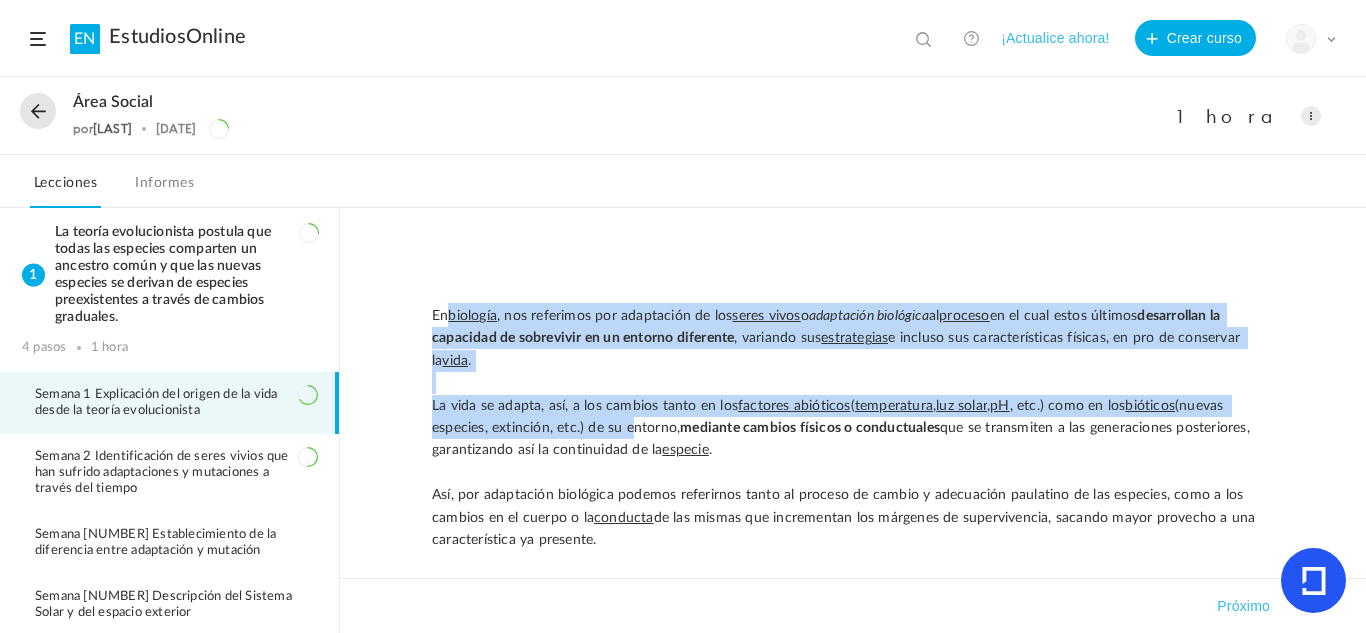 drag, startPoint x: 447, startPoint y: 321, endPoint x: 624, endPoint y: 419, distance: 202.31906 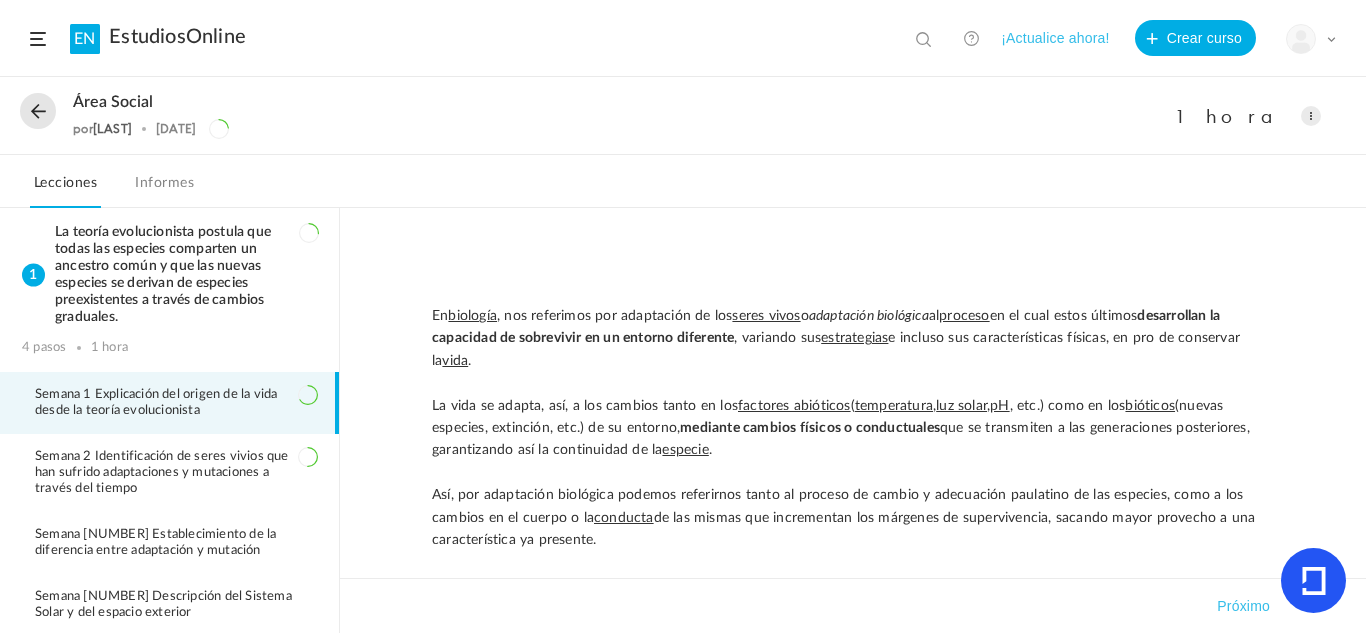 click on "Semana 1 Explicación del origen de la vida desde la teoría evolucionista" at bounding box center [156, 402] 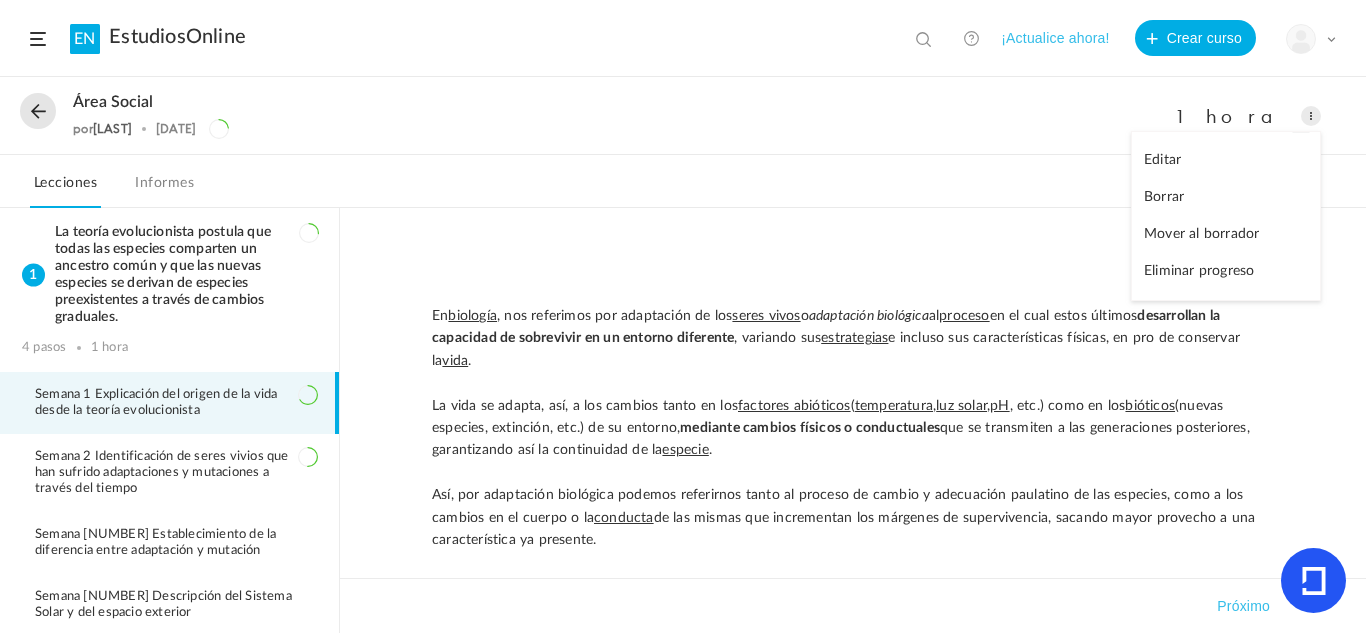 click on "Editar" 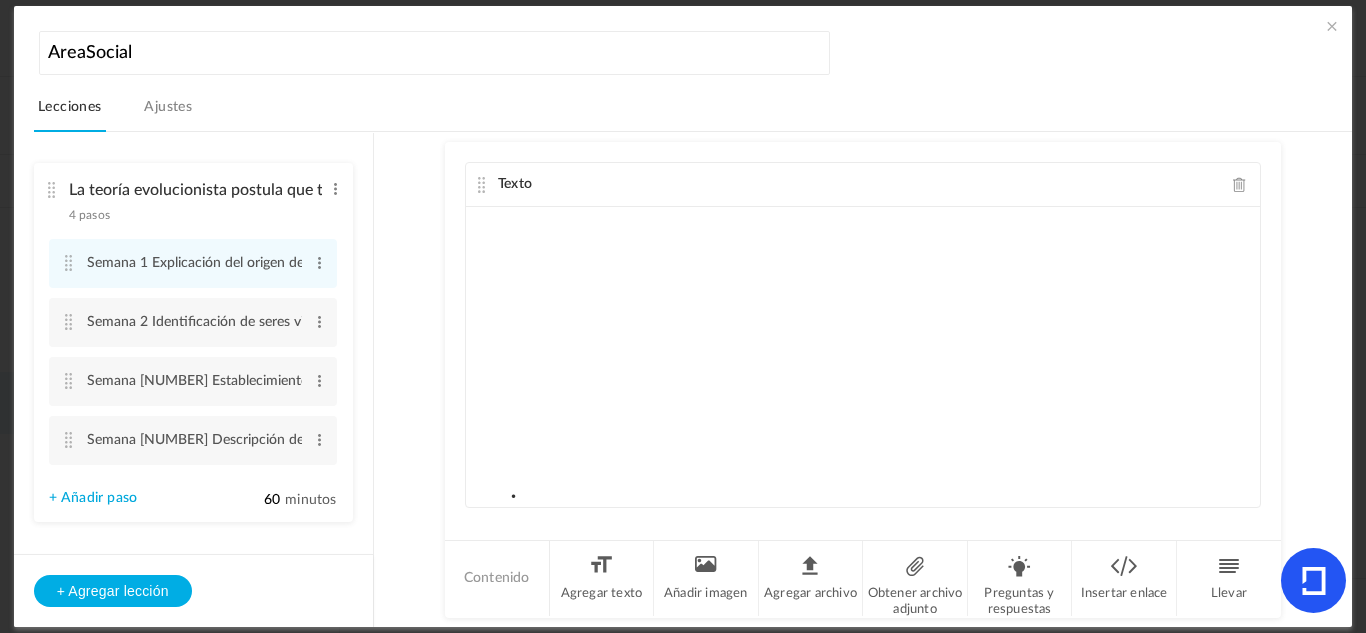 click 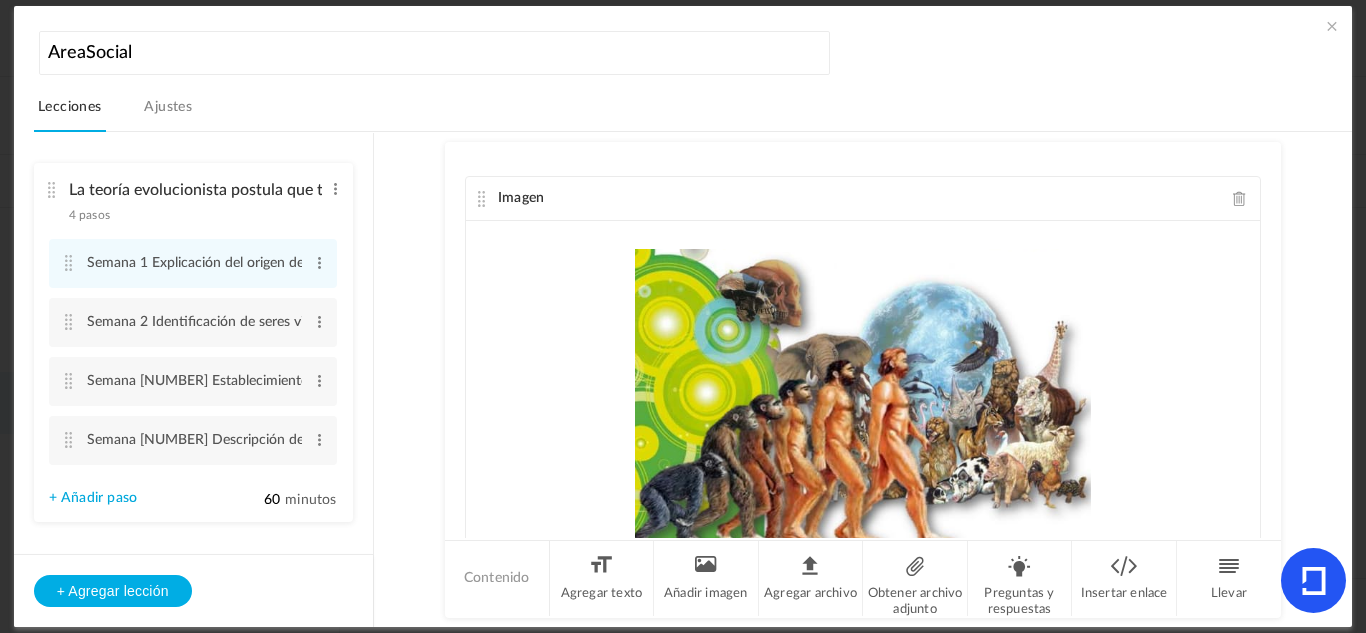 scroll, scrollTop: 0, scrollLeft: 0, axis: both 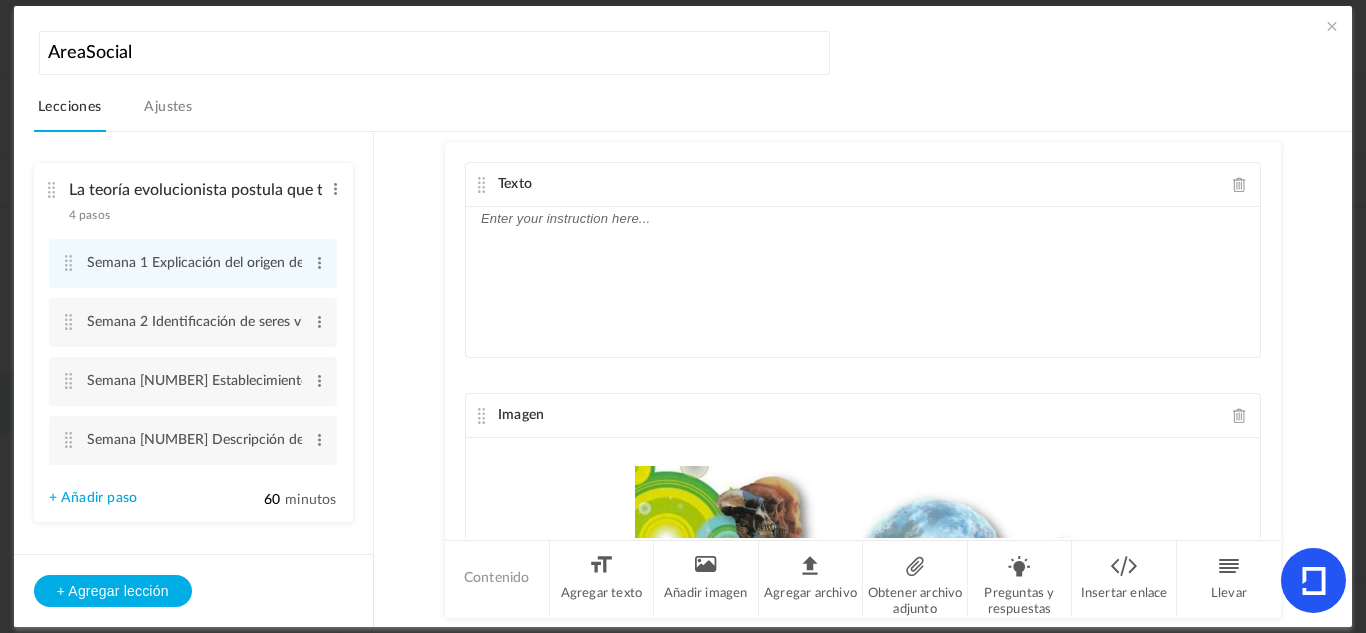 click 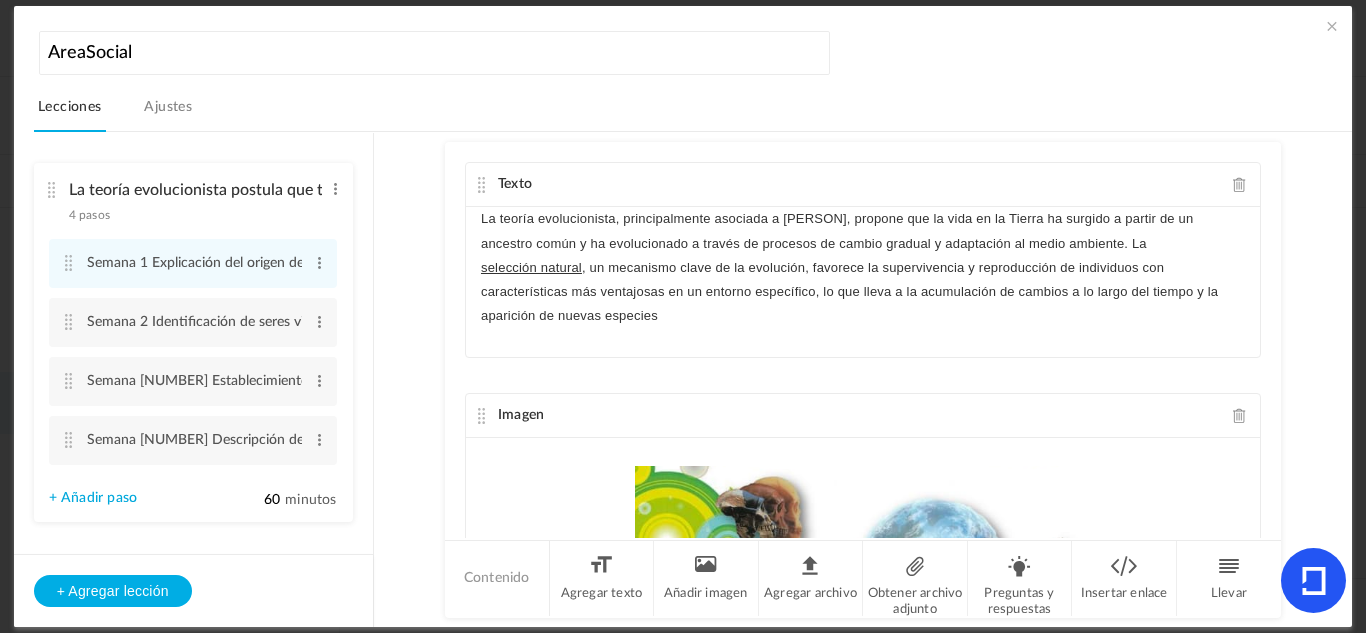 type 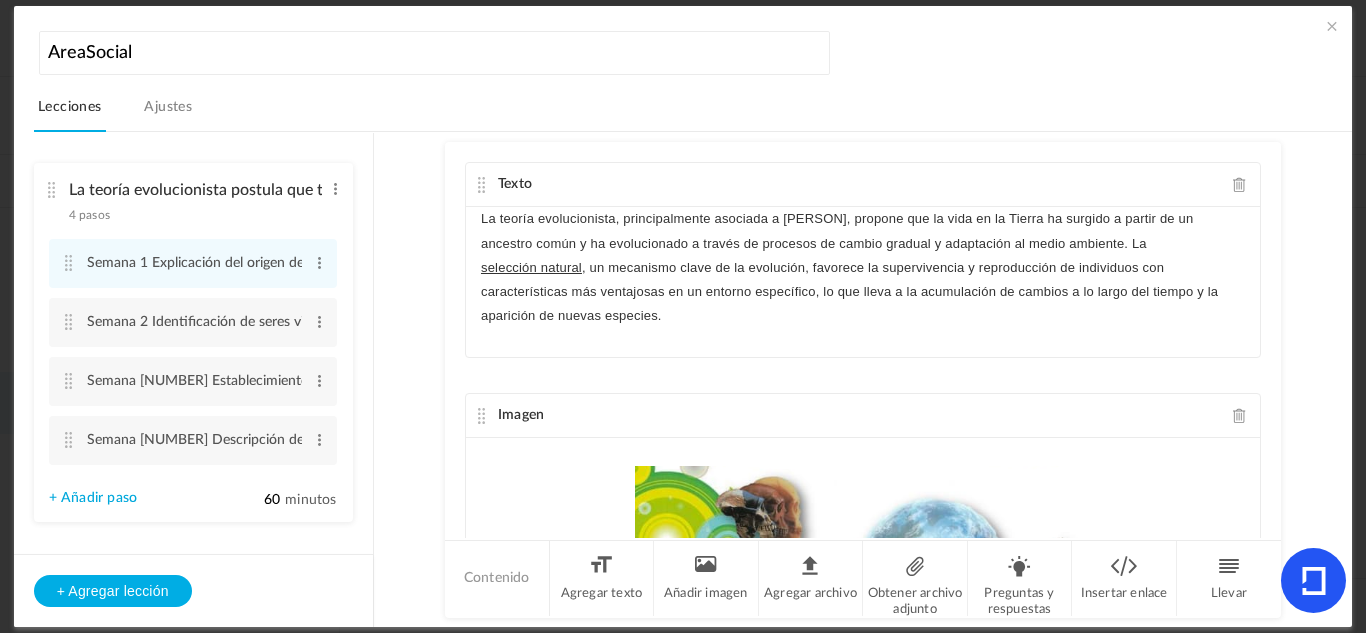 click on "La teoría evolucionista, principalmente asociada a Darwin, propone que la vida en la Tierra ha surgido a partir de un ancestro común y ha evolucionado a través de procesos de cambio gradual y adaptación al medio ambiente. La  selección natural , un mecanismo clave de la evolución, favorece la supervivencia y reproducción de individuos con características más ventajosas en un entorno específico, lo que lleva a la acumulación de cambios a lo largo del tiempo y la aparición de nuevas especies." 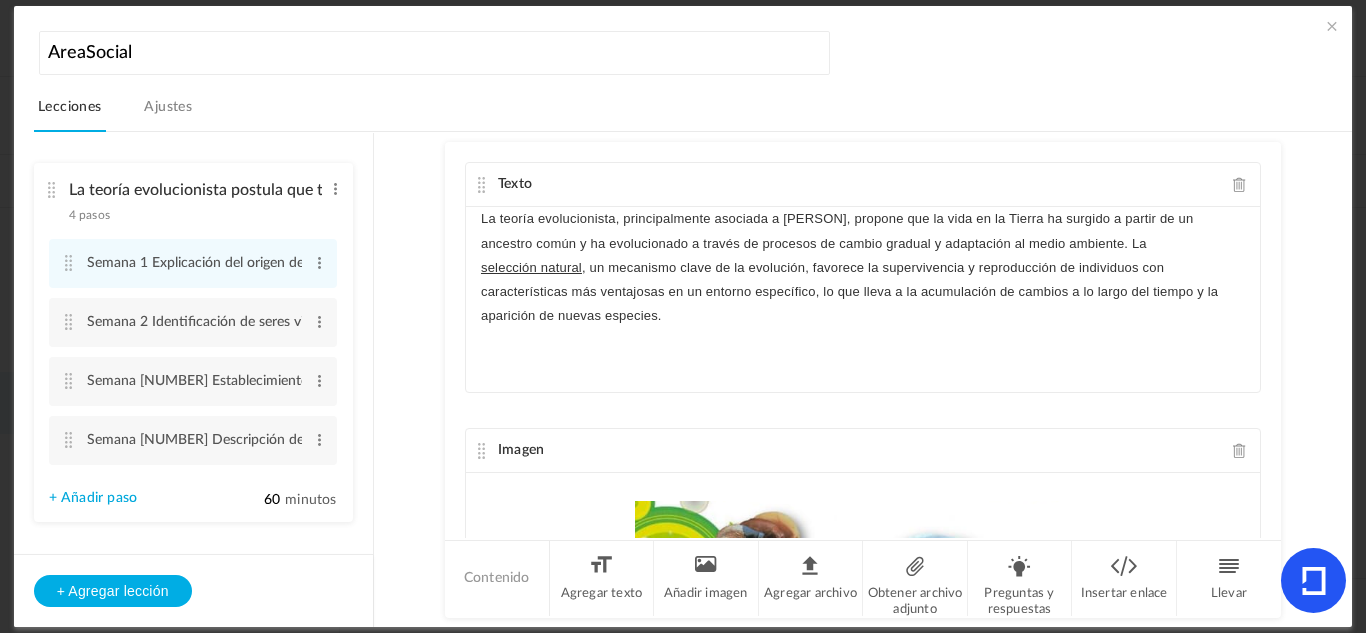 scroll, scrollTop: 0, scrollLeft: 0, axis: both 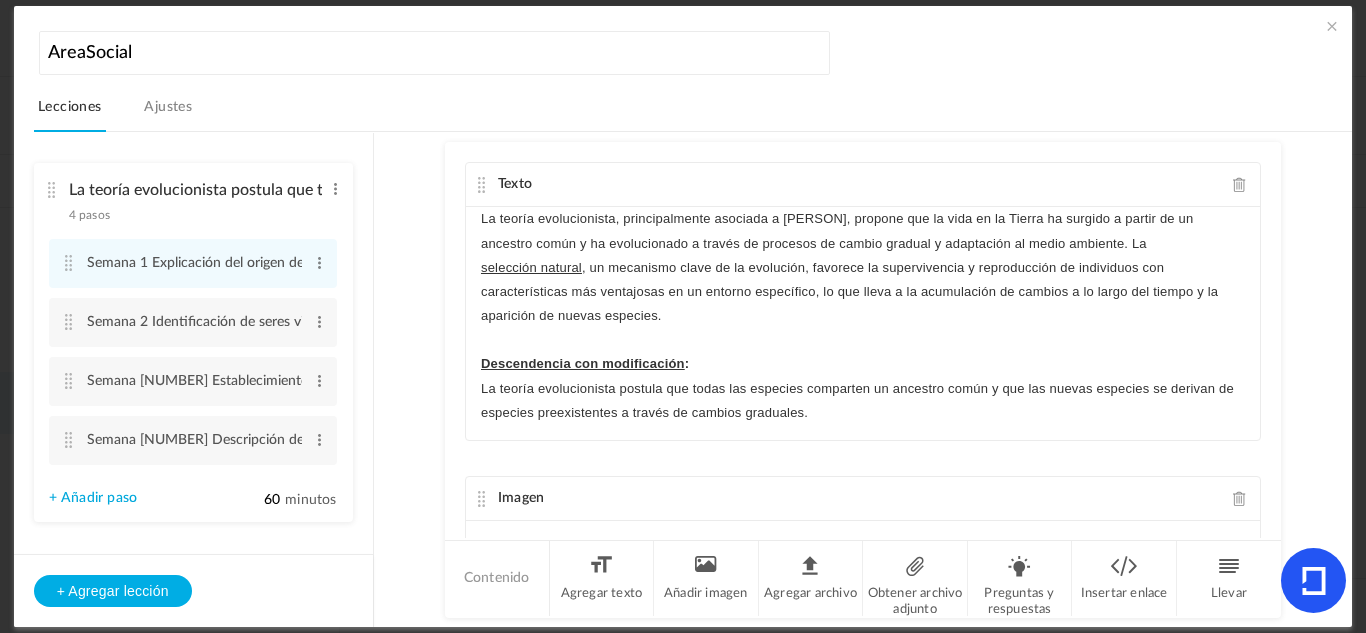 click on "La teoría evolucionista, principalmente asociada a Darwin, propone que la vida en la Tierra ha surgido a partir de un ancestro común y ha evolucionado a través de procesos de cambio gradual y adaptación al medio ambiente. La selección natural , un mecanismo clave de la evolución, favorece la supervivencia y reproducción de individuos con características más ventajosas en un entorno específico, lo que lleva a la acumulación de cambios a lo largo del tiempo y la aparición de nuevas especies. Descendencia con modificación : La teoría evolucionista postula que todas las especies comparten un ancestro común y que las nuevas especies se derivan de especies preexistentes a través de cambios graduales." 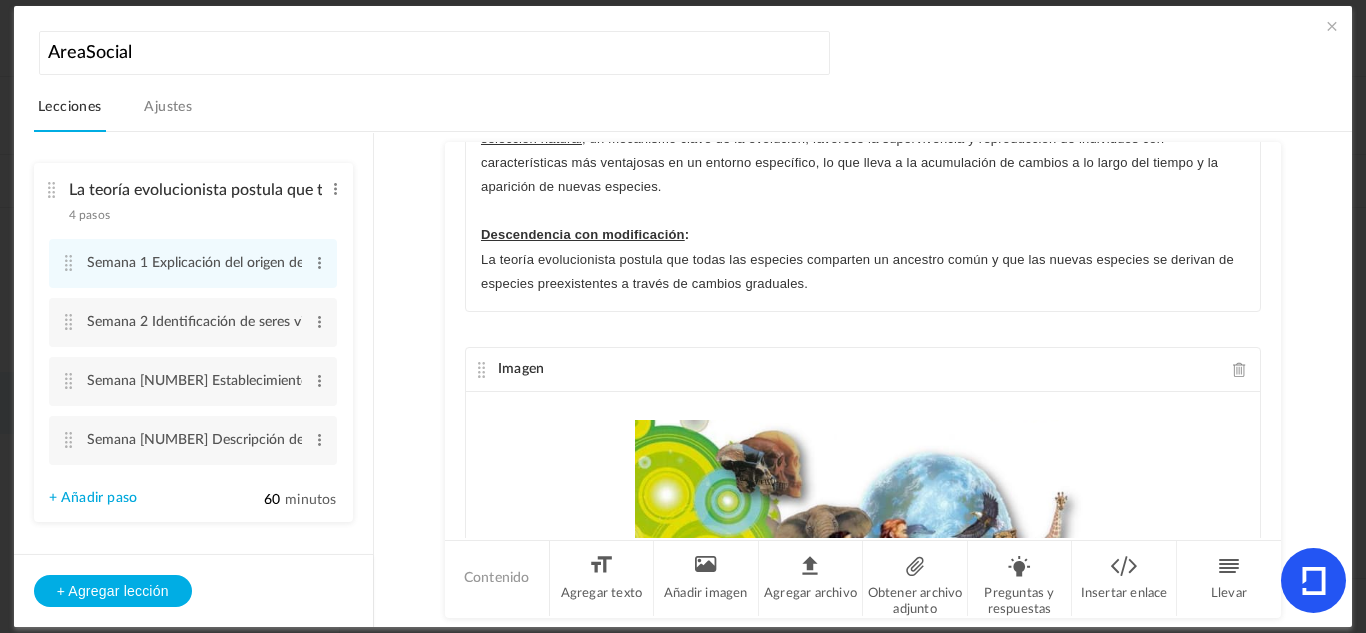 scroll, scrollTop: 130, scrollLeft: 0, axis: vertical 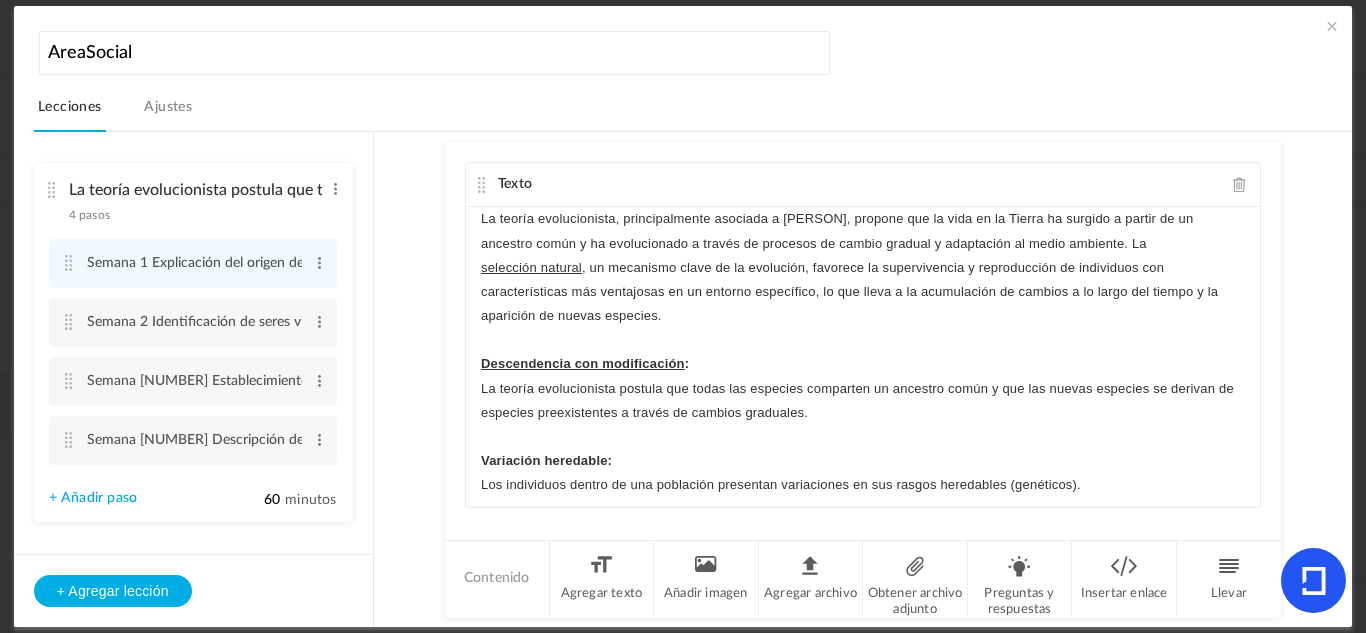 click on "Descendencia con modificación :" 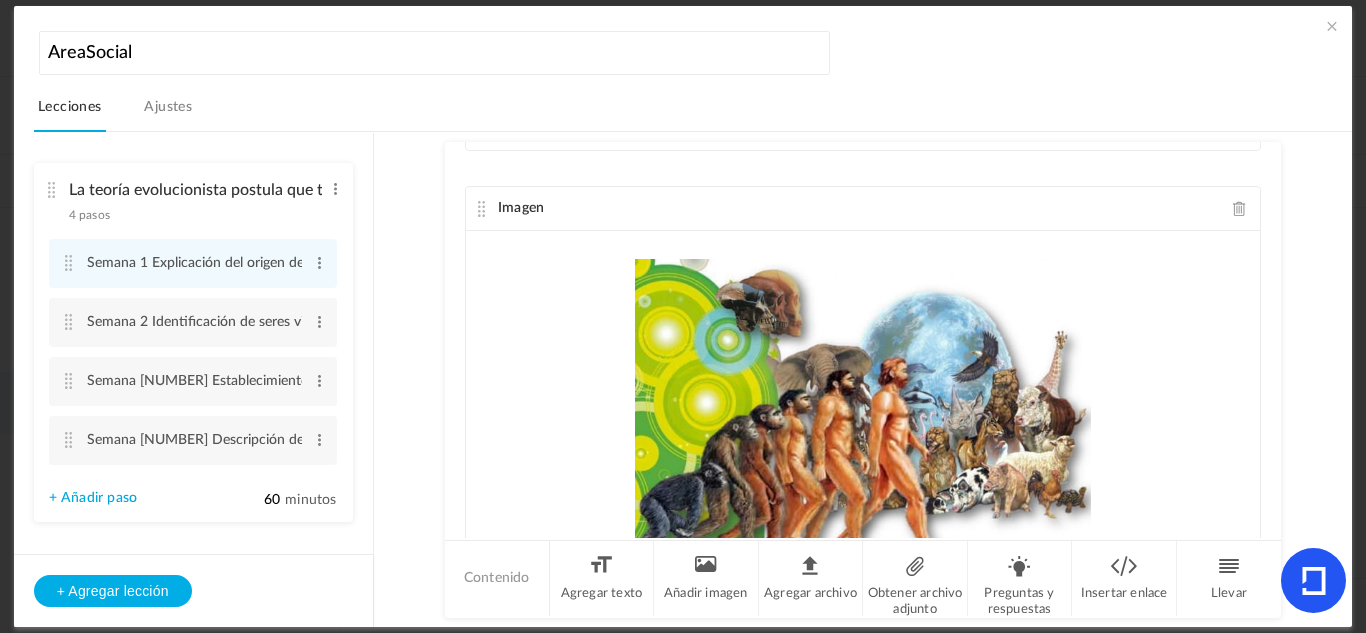 scroll, scrollTop: 0, scrollLeft: 0, axis: both 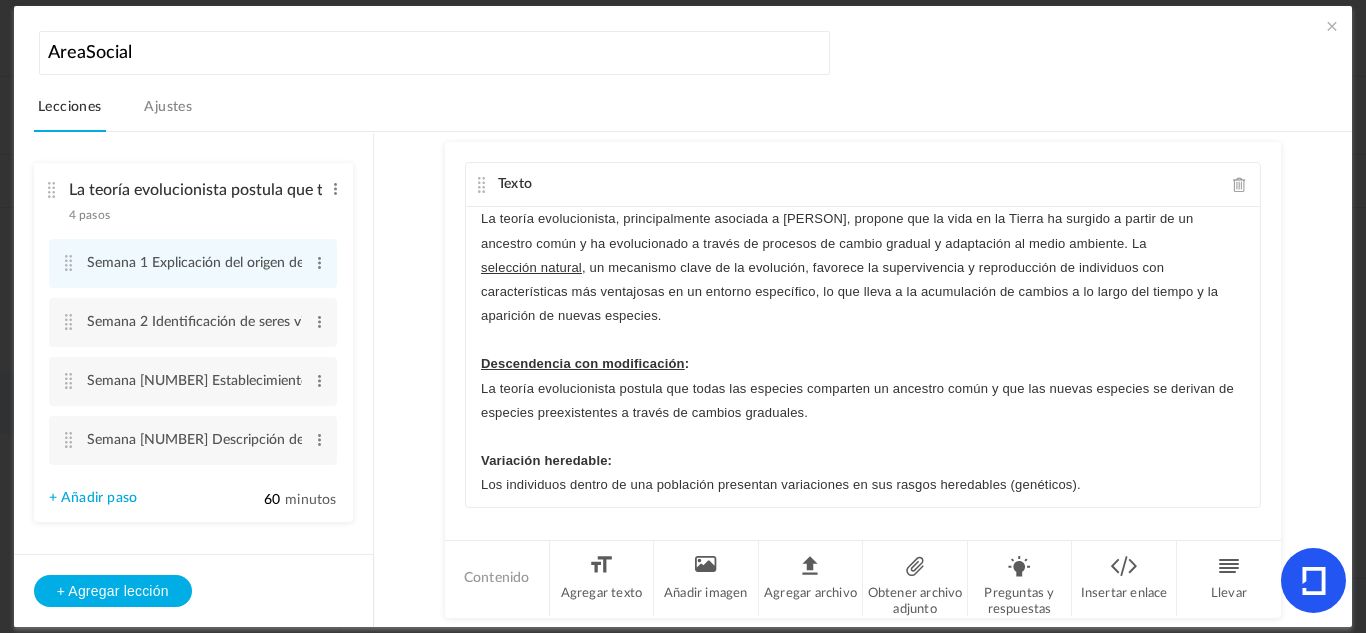 click on "Los individuos dentro de una población presentan variaciones en sus rasgos heredables (genéticos)." 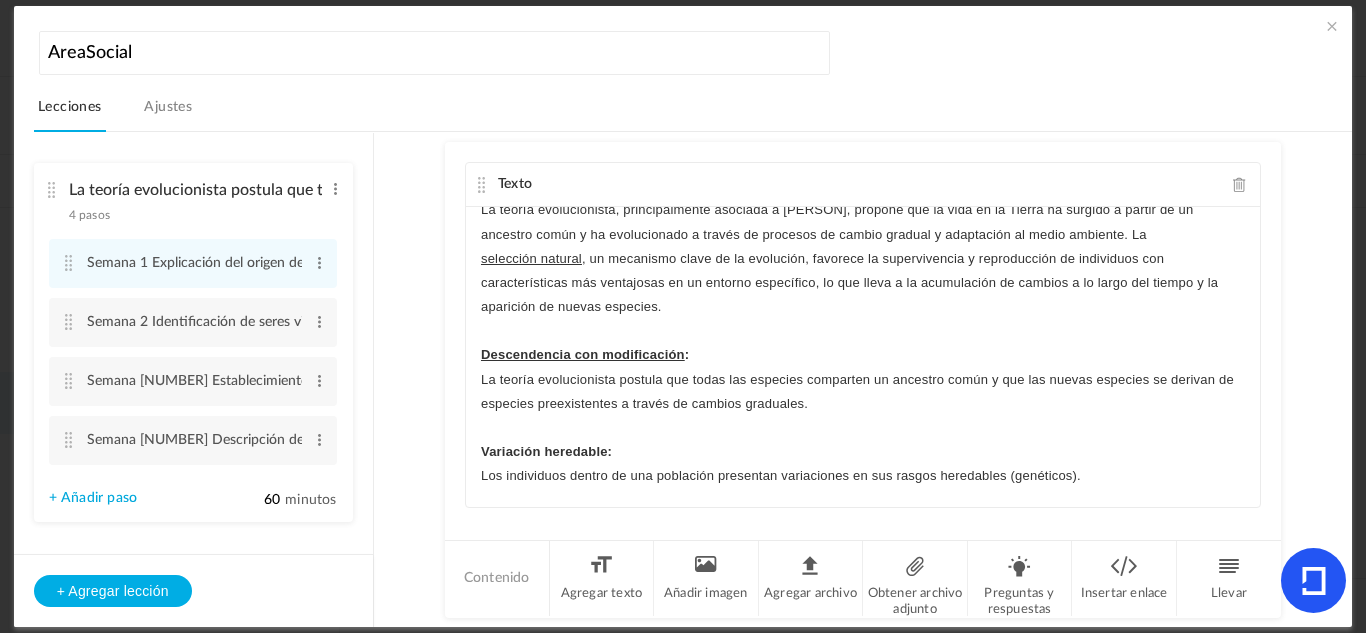 scroll, scrollTop: 0, scrollLeft: 0, axis: both 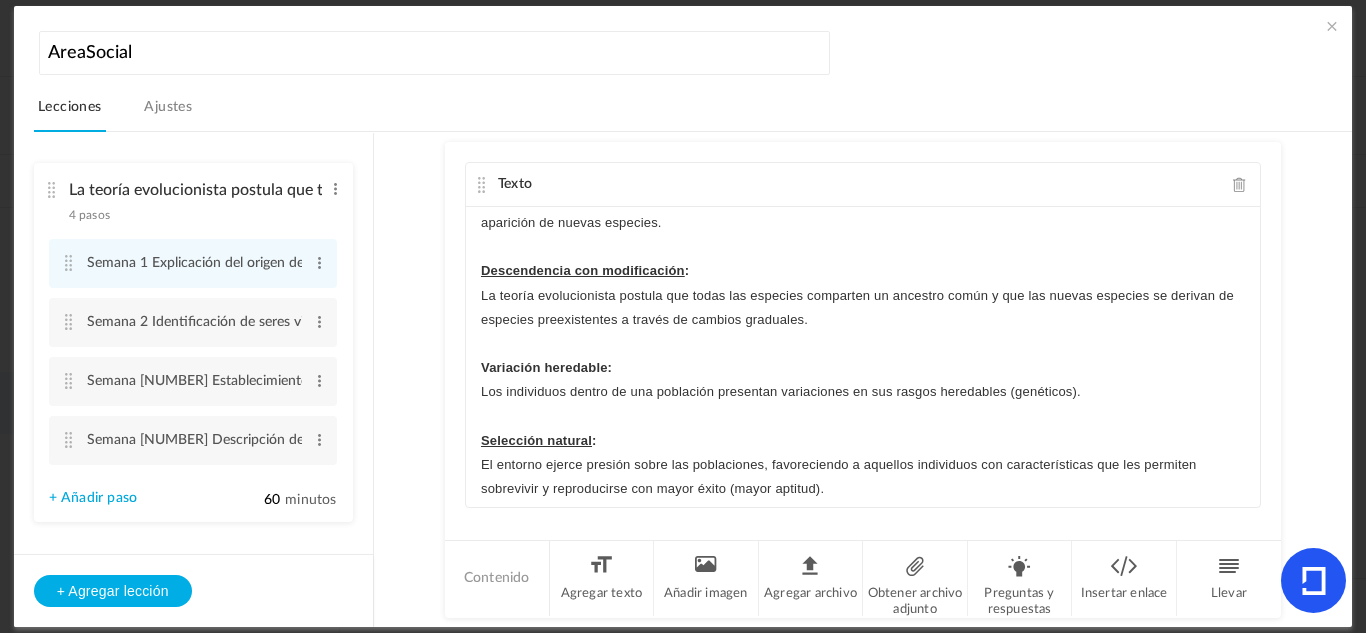 click on "La teoría evolucionista, principalmente asociada a Darwin, propone que la vida en la Tierra ha surgido a partir de un ancestro común y ha evolucionado a través de procesos de cambio gradual y adaptación al medio ambiente. La  selección natural , un mecanismo clave de la evolución, favorece la supervivencia y reproducción de individuos con características más ventajosas en un entorno específico, lo que lleva a la acumulación de cambios a lo largo del tiempo y la aparición de nuevas especies.   Descendencia con modificación :   La teoría evolucionista postula que todas las especies comparten un ancestro común y que las nuevas especies se derivan de especies preexistentes a través de cambios graduales.   Variación heredable:   Los individuos dentro de una población presentan variaciones en sus rasgos heredables (genéticos).   Selección natural :" 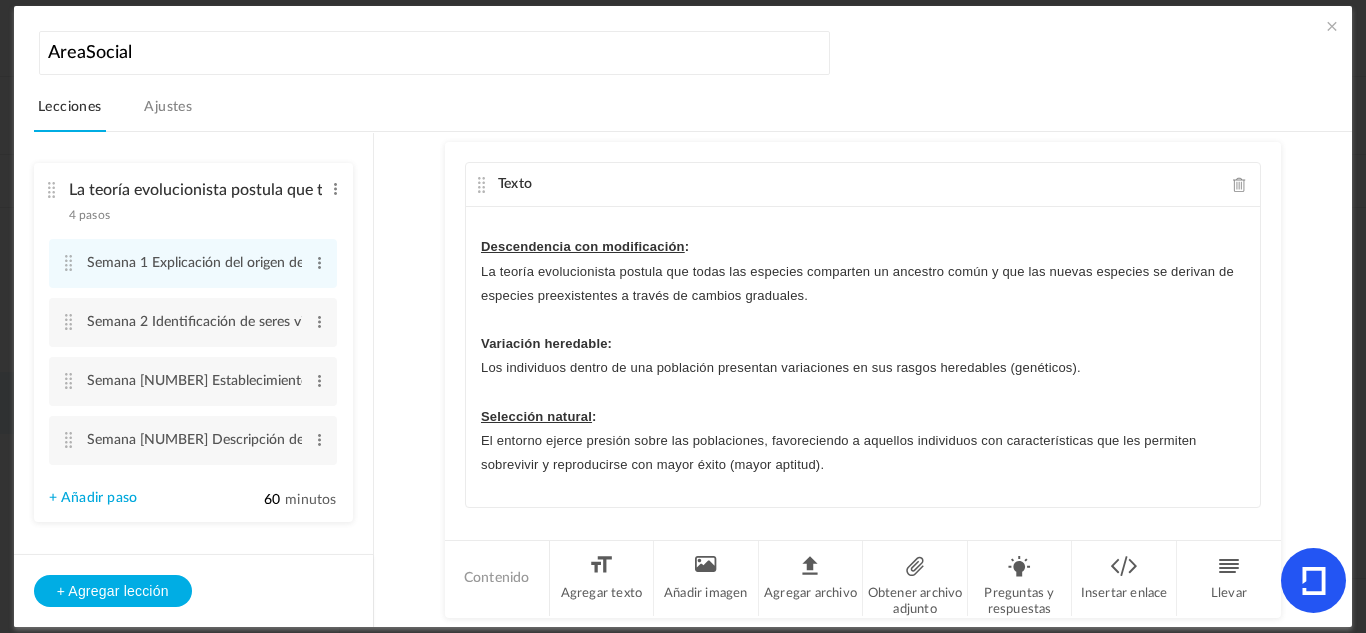 scroll, scrollTop: 130, scrollLeft: 0, axis: vertical 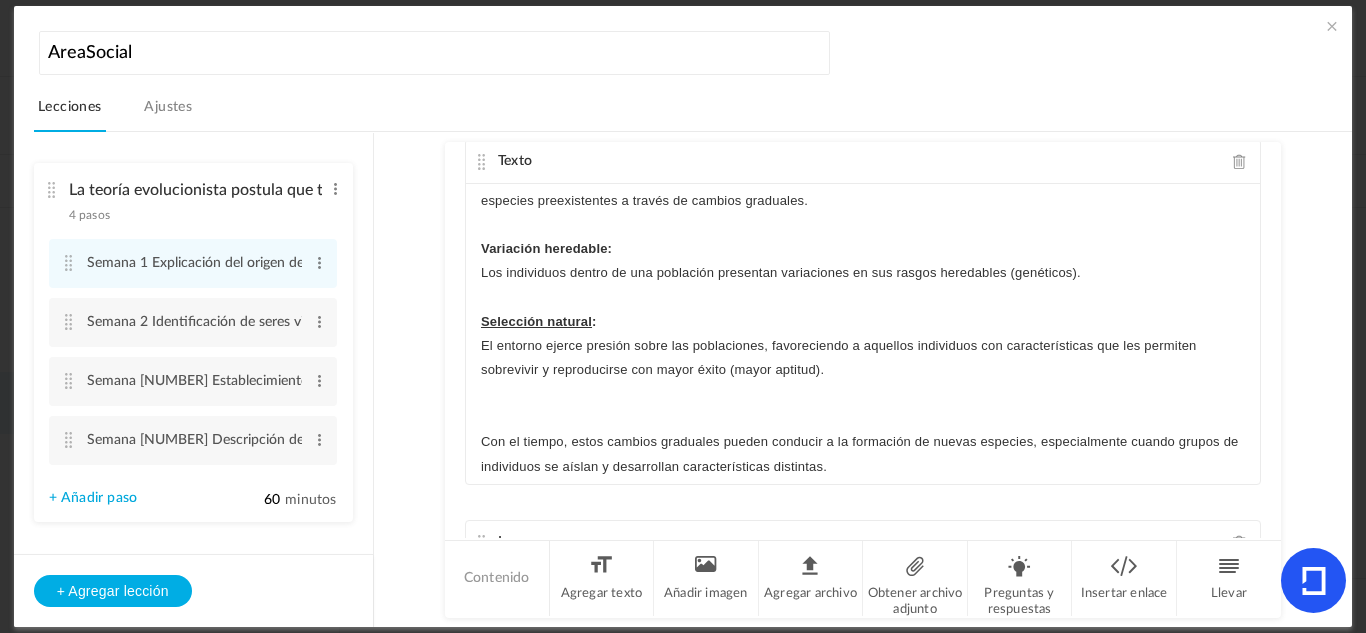 click 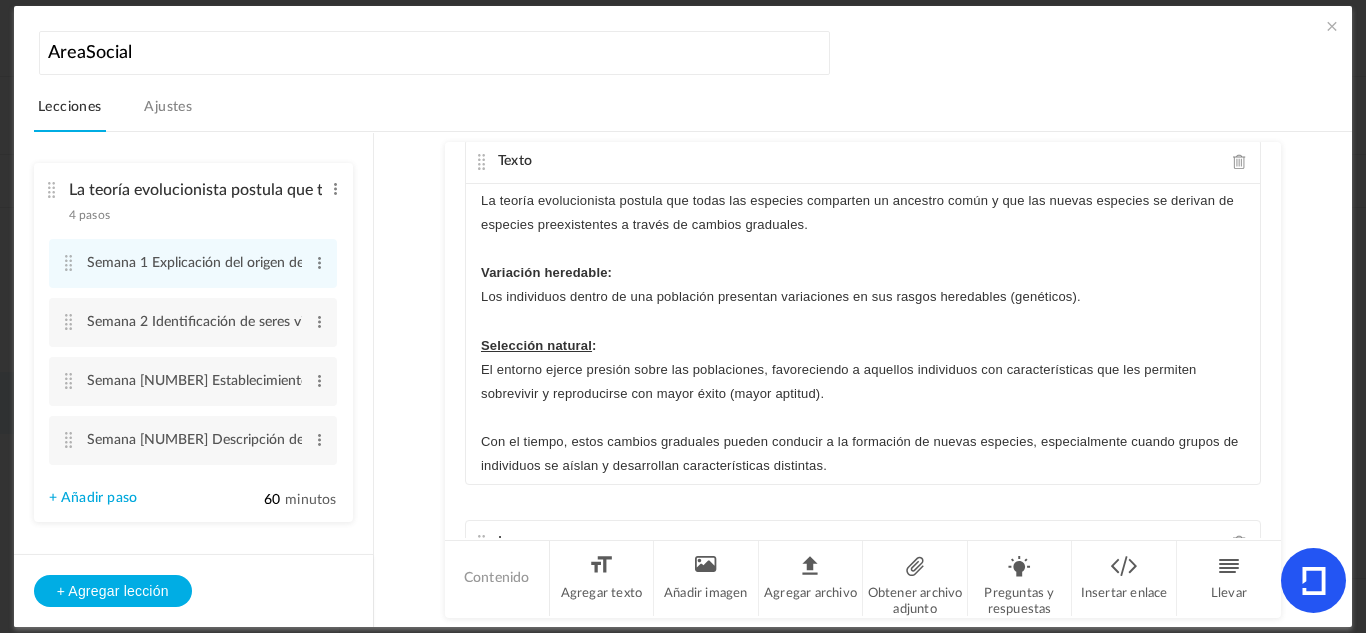 scroll, scrollTop: 189, scrollLeft: 0, axis: vertical 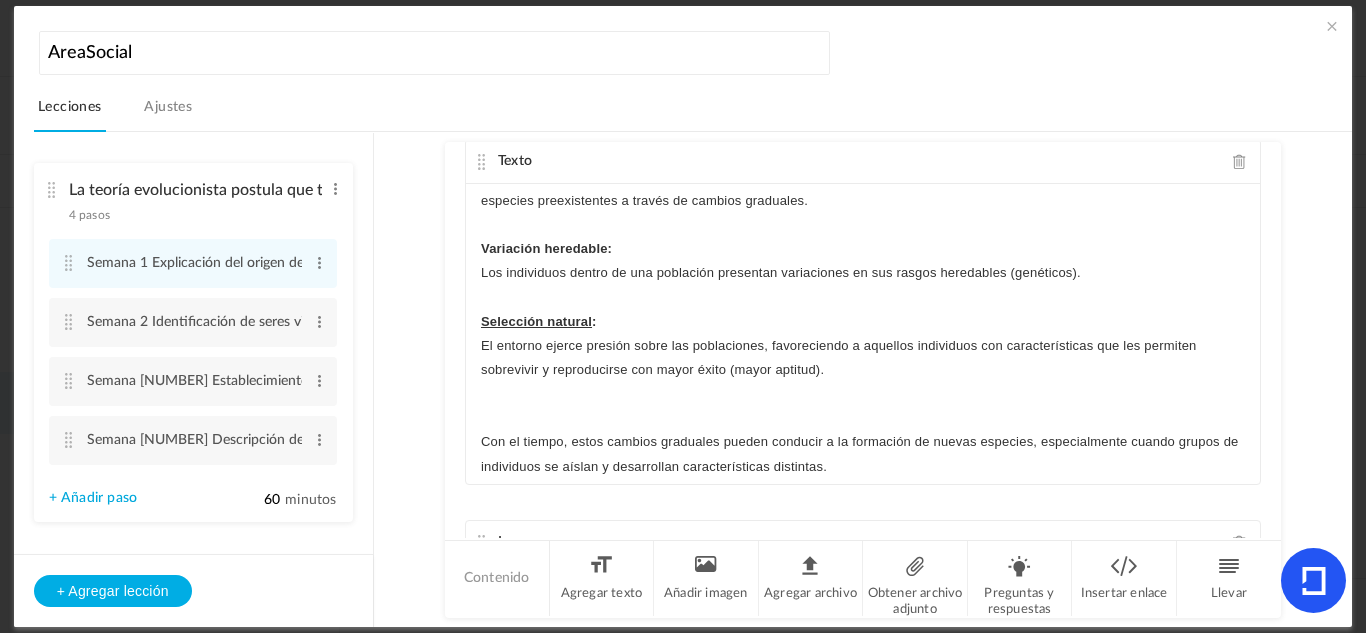 click 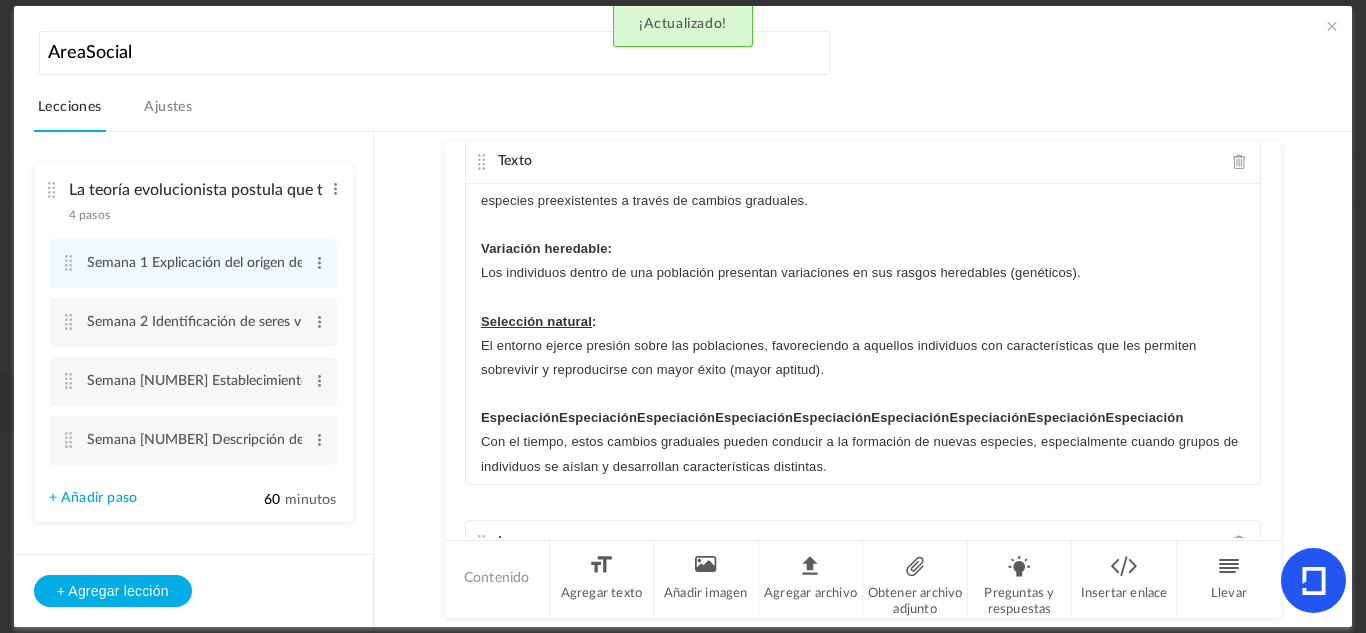 scroll, scrollTop: 189, scrollLeft: 0, axis: vertical 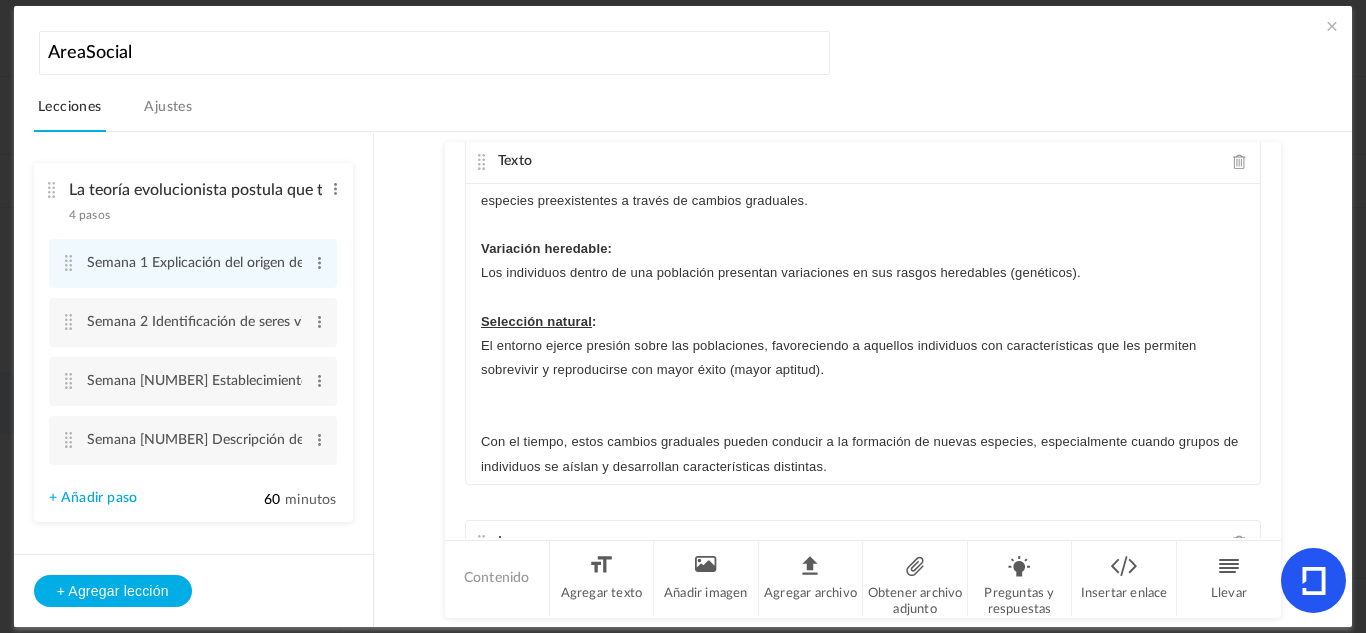 click on "El entorno ejerce presión sobre las poblaciones, favoreciendo a aquellos individuos con características que les permiten sobrevivir y reproducirse con mayor éxito (mayor aptitud)." 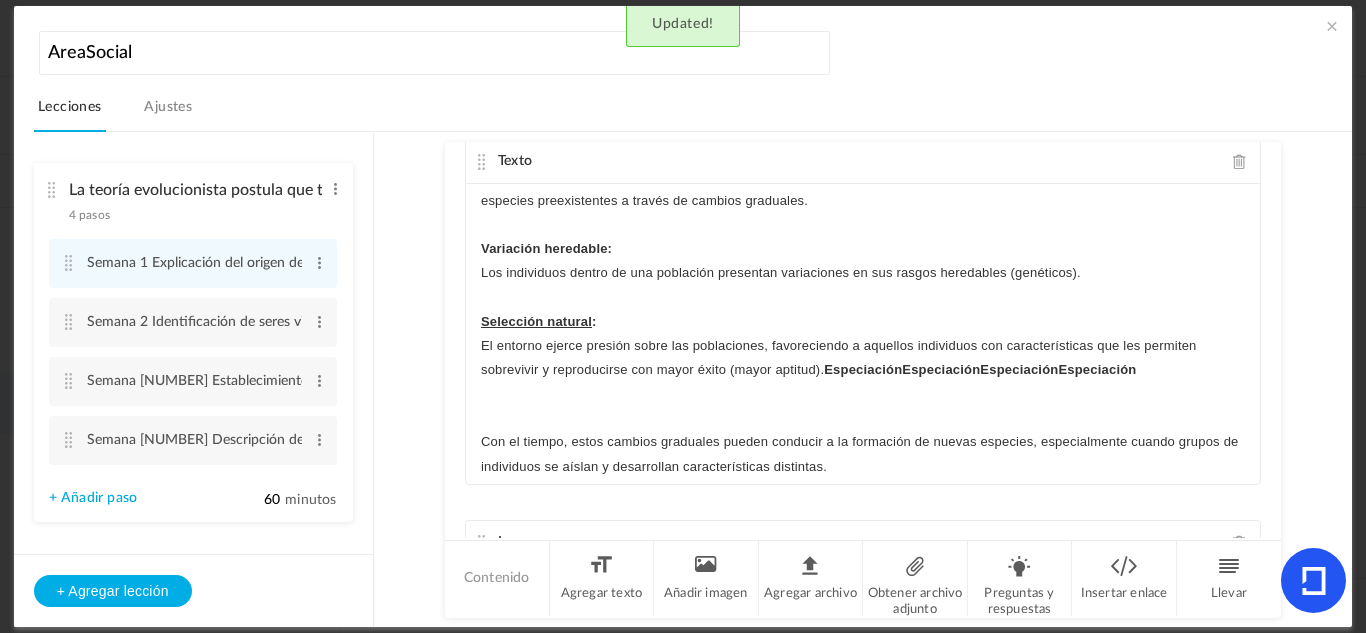 scroll, scrollTop: 189, scrollLeft: 0, axis: vertical 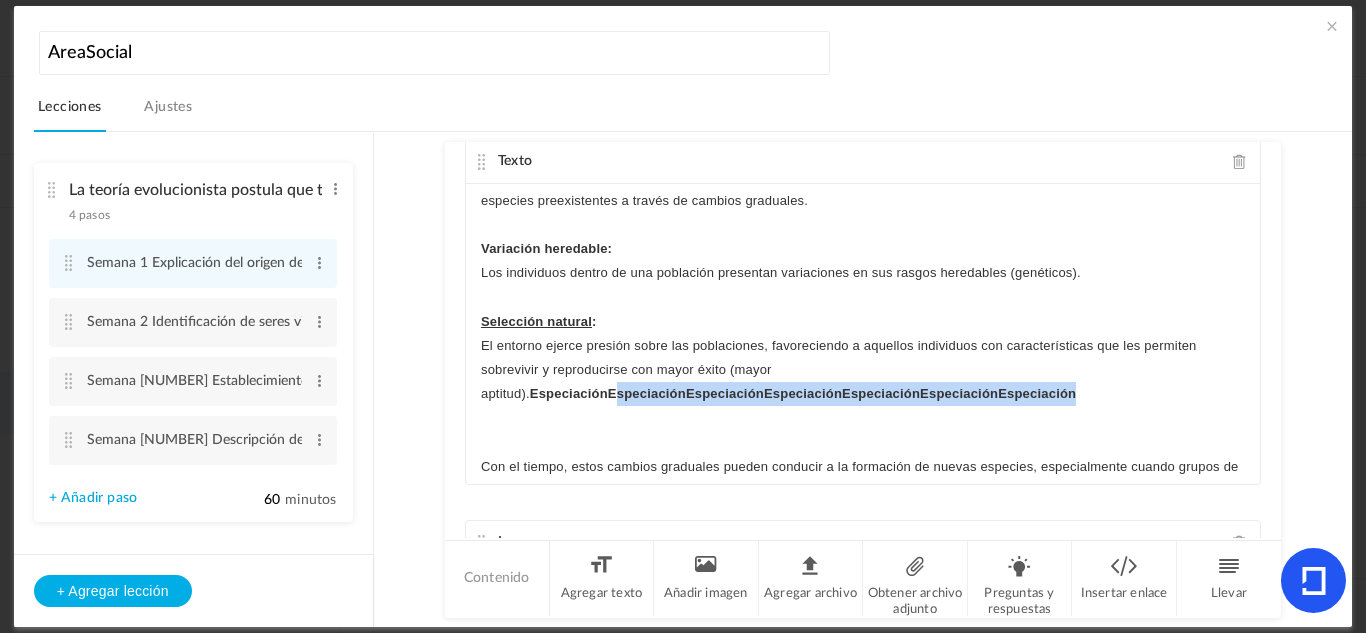 drag, startPoint x: 1054, startPoint y: 371, endPoint x: 568, endPoint y: 382, distance: 486.12448 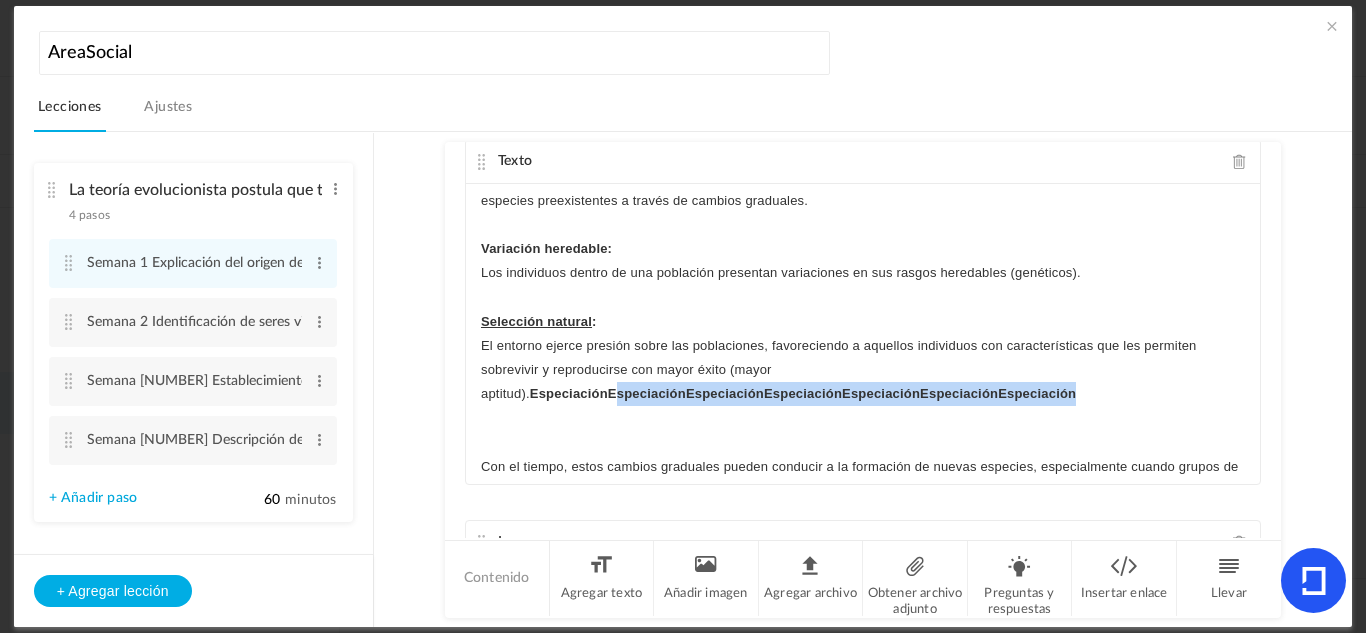 click on "El entorno ejerce presión sobre las poblaciones, favoreciendo a aquellos individuos con características que les permiten sobrevivir y reproducirse con mayor éxito (mayor aptitud).  EspeciaciónEspeciaciónEspeciaciónEspeciaciónEspeciaciónEspeciaciónEspeciación" 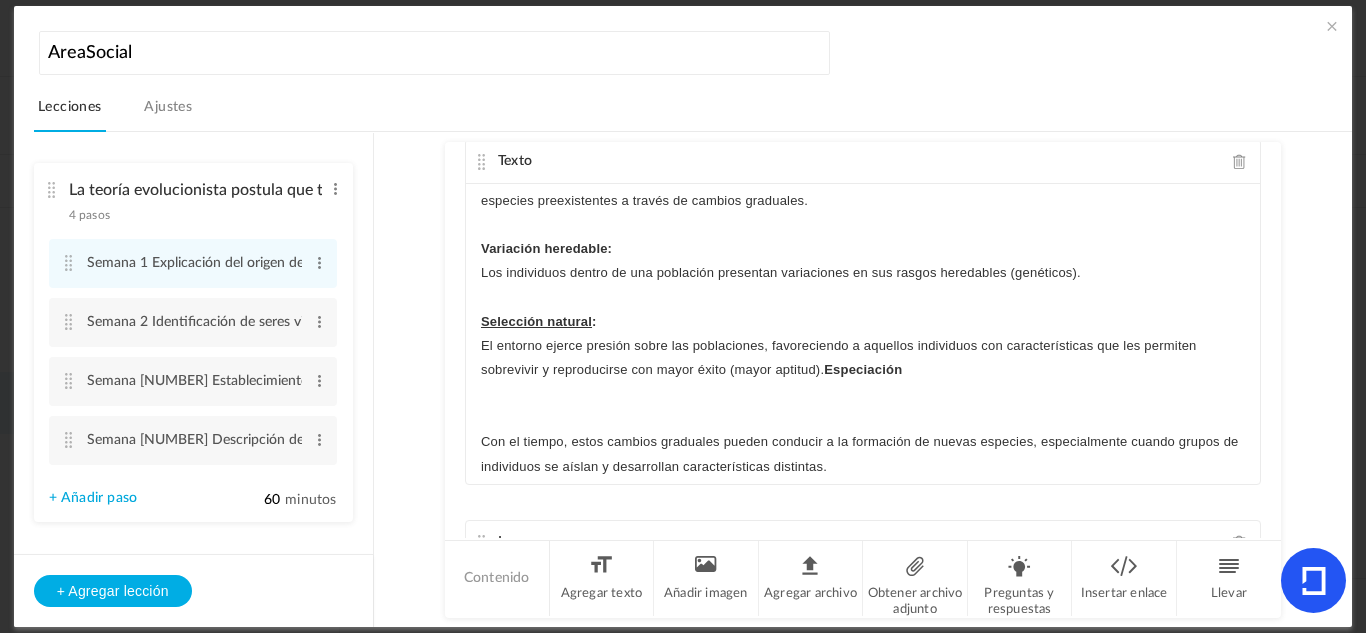 click on "Especiación" 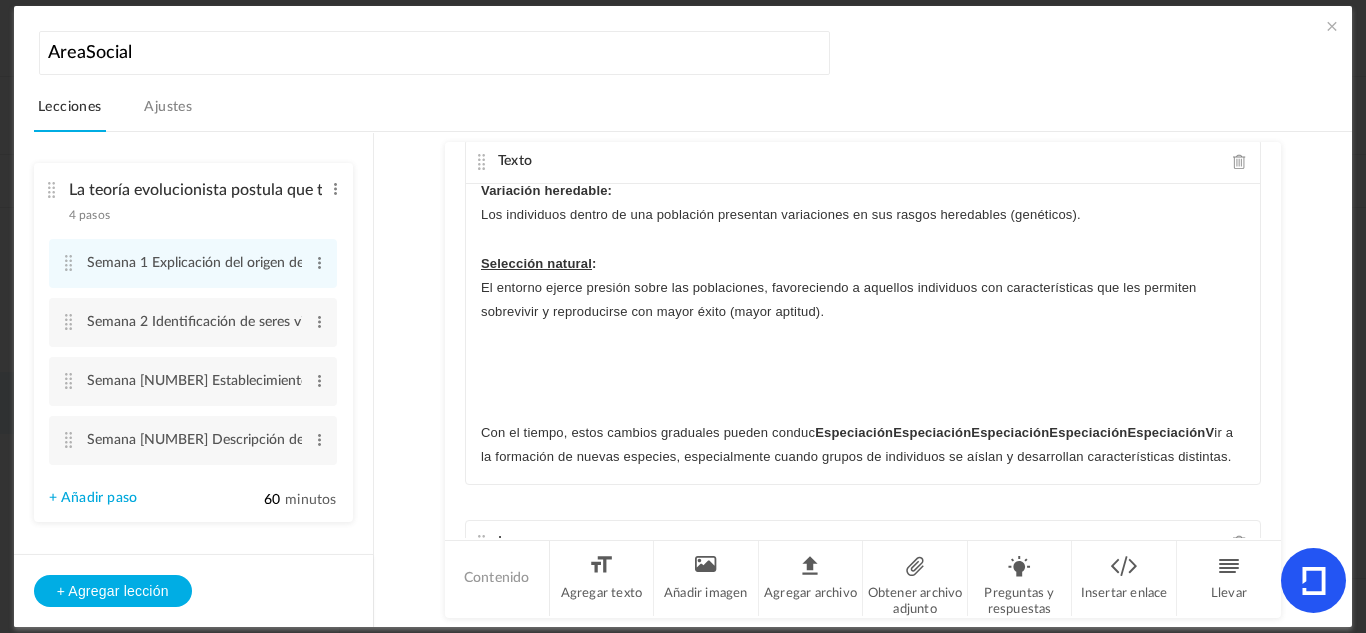 scroll, scrollTop: 238, scrollLeft: 0, axis: vertical 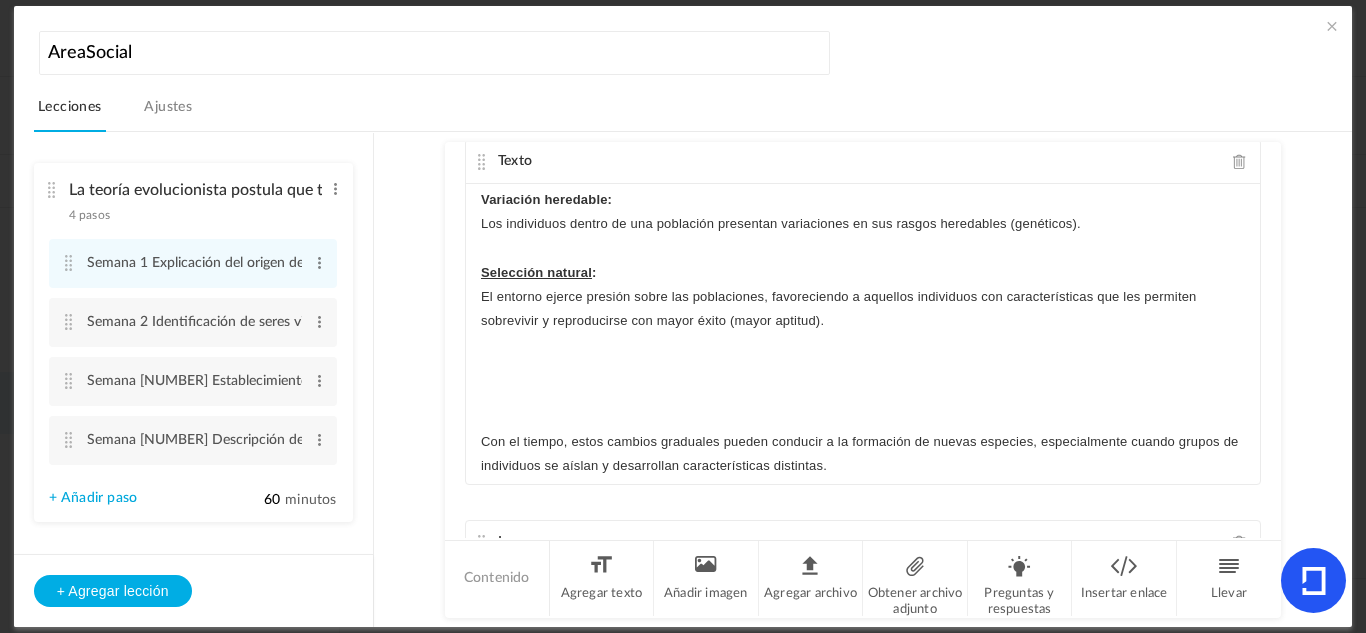 click on "El entorno ejerce presión sobre las poblaciones, favoreciendo a aquellos individuos con características que les permiten sobrevivir y reproducirse con mayor éxito (mayor aptitud)." 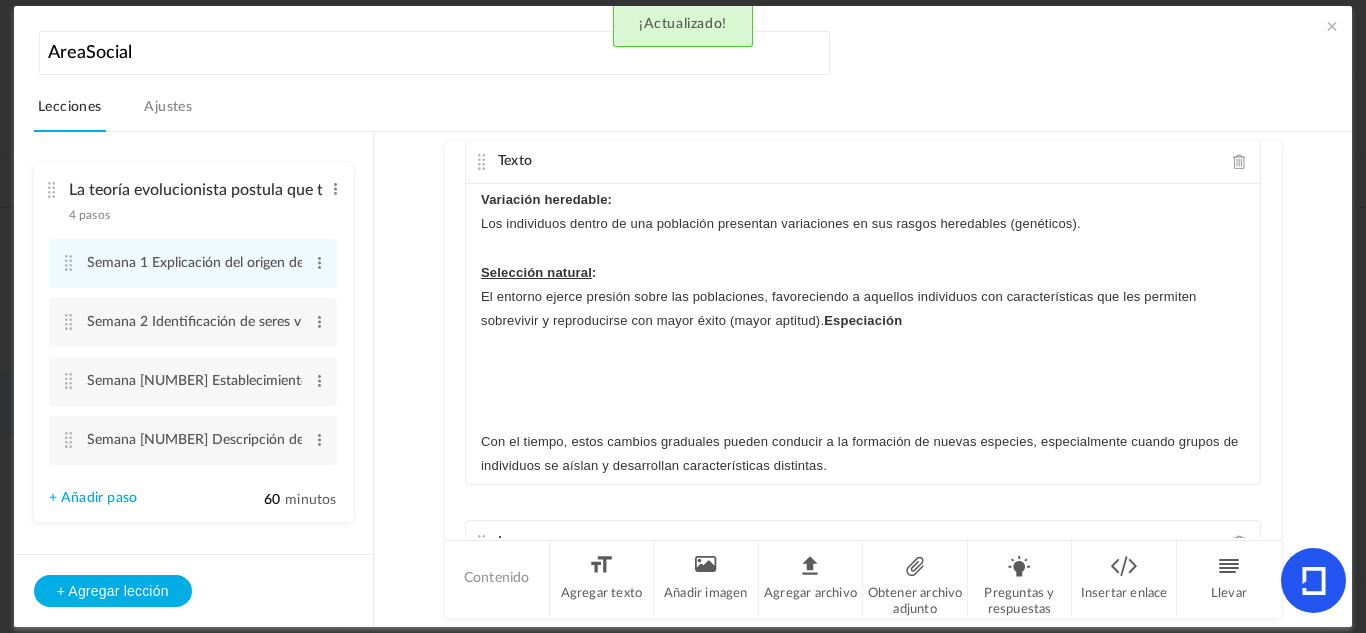 click on "El entorno ejerce presión sobre las poblaciones, favoreciendo a aquellos individuos con características que les permiten sobrevivir y reproducirse con mayor éxito (mayor aptitud). Especiación" 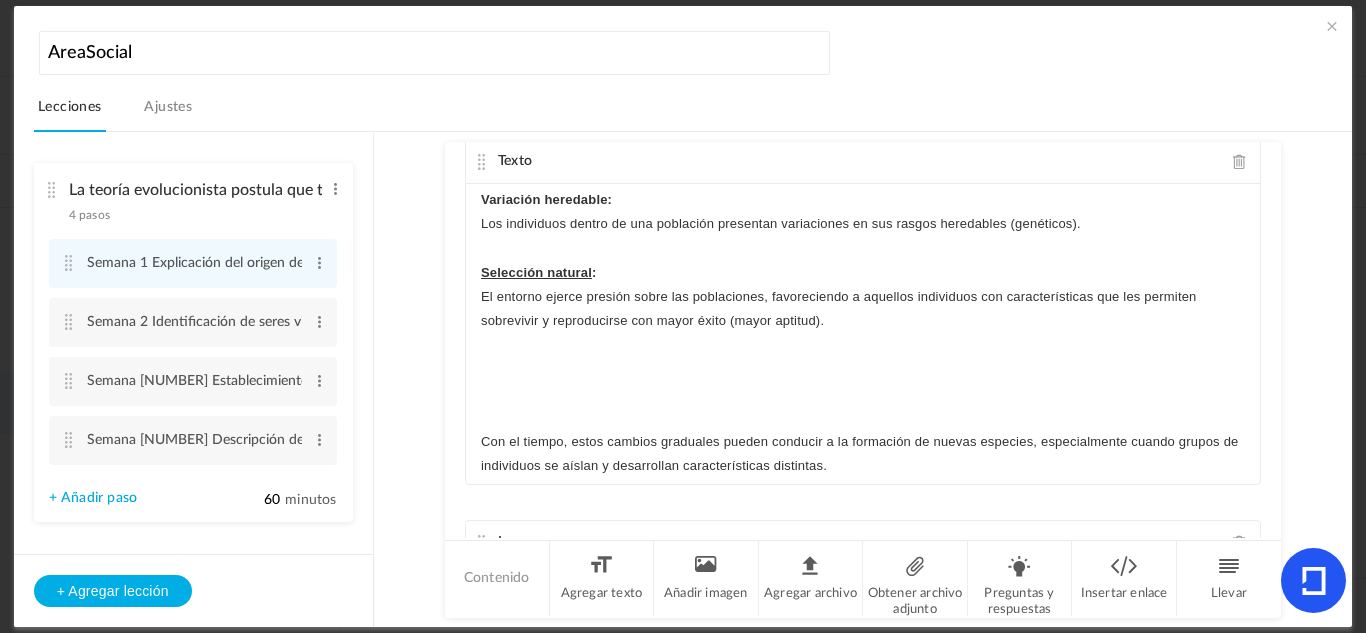 scroll, scrollTop: 238, scrollLeft: 0, axis: vertical 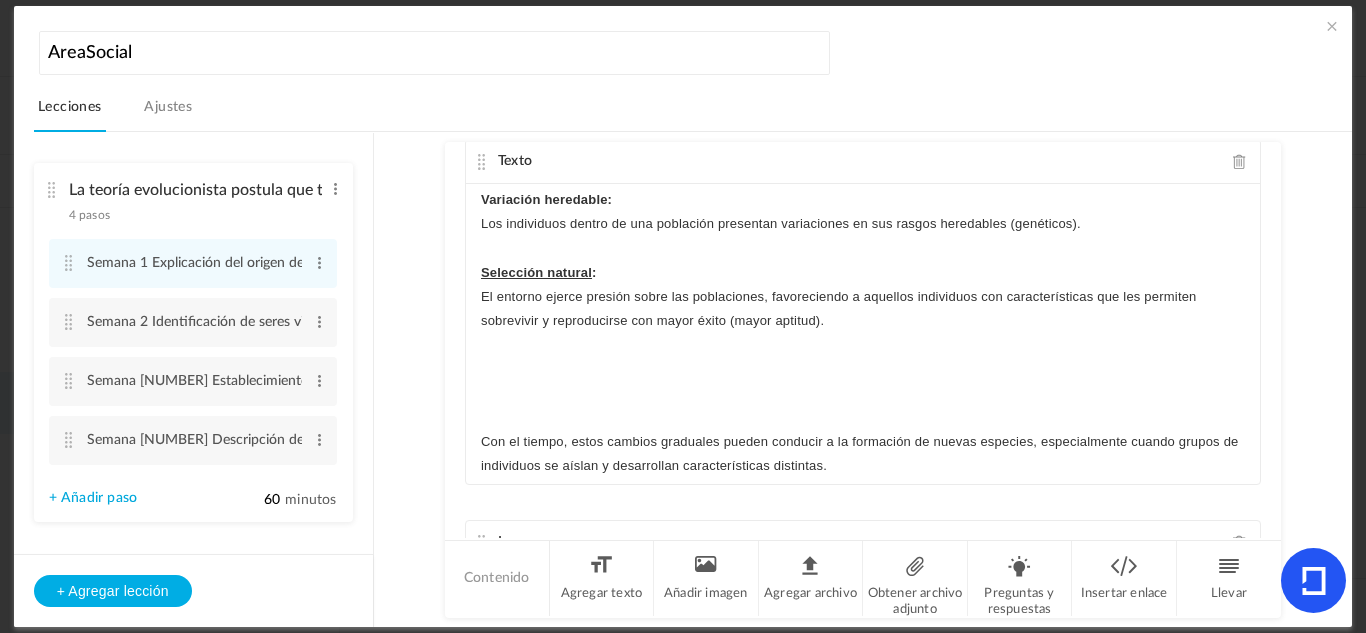 click 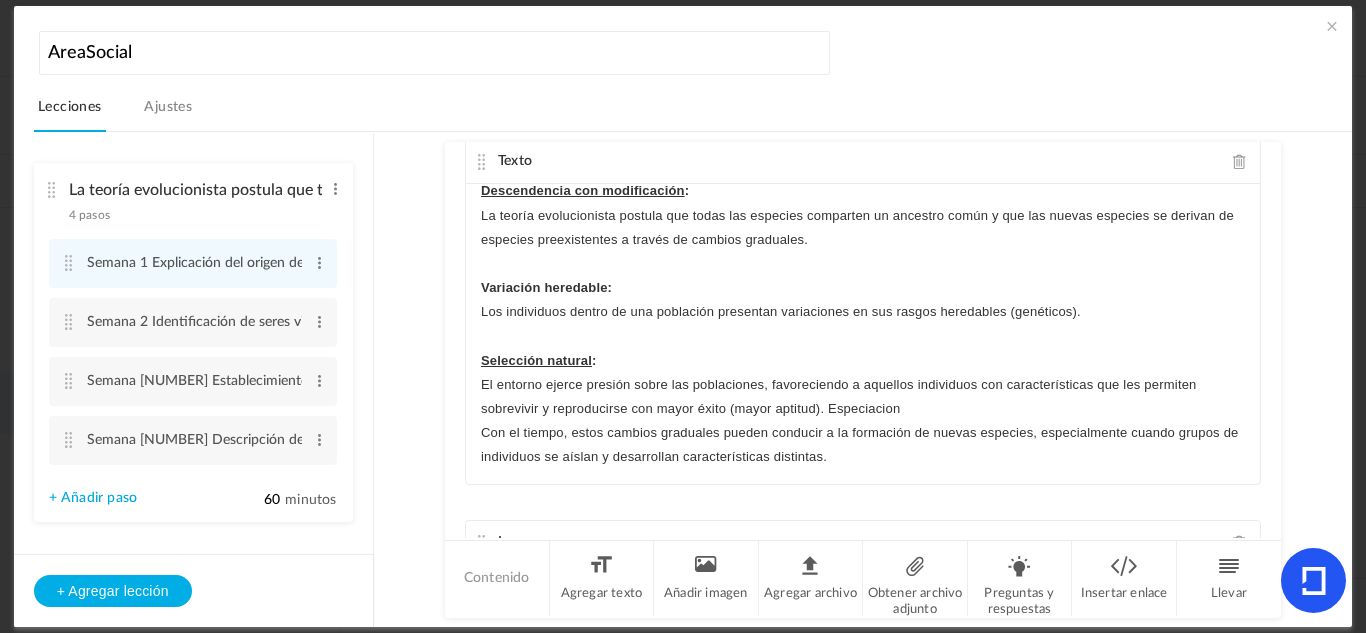 scroll, scrollTop: 141, scrollLeft: 0, axis: vertical 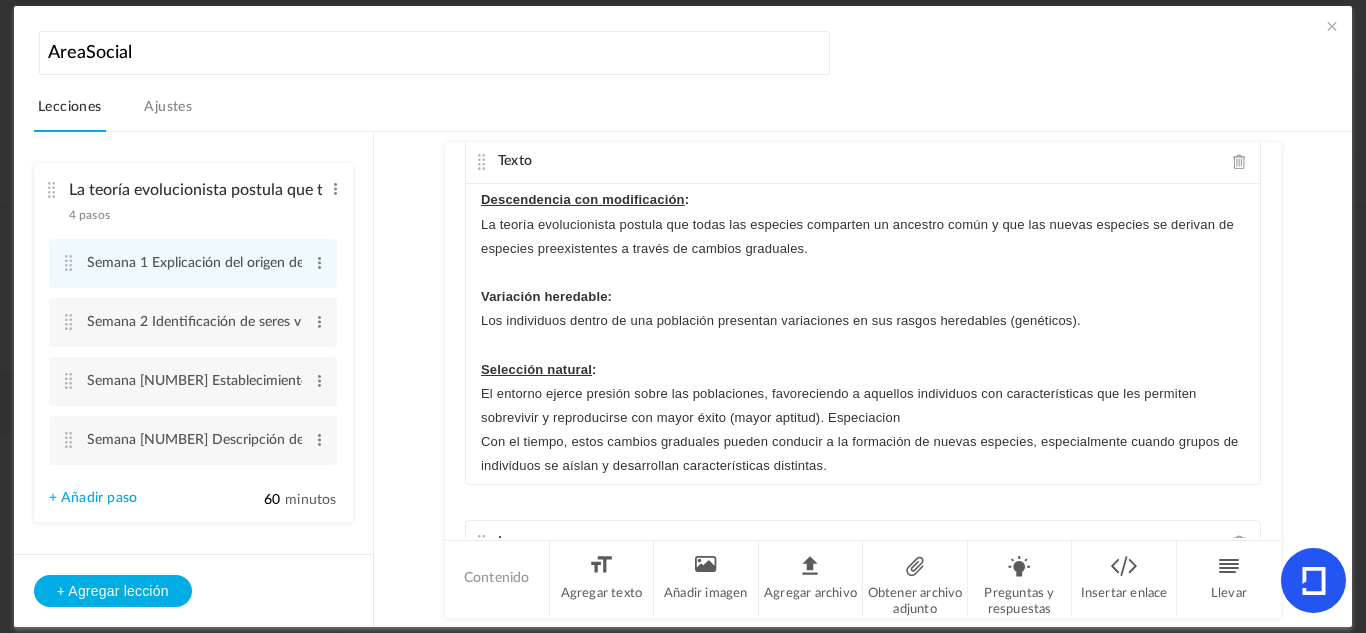 click on "El entorno ejerce presión sobre las poblaciones, favoreciendo a aquellos individuos con características que les permiten sobrevivir y reproducirse con mayor éxito (mayor aptitud). Especiacion" 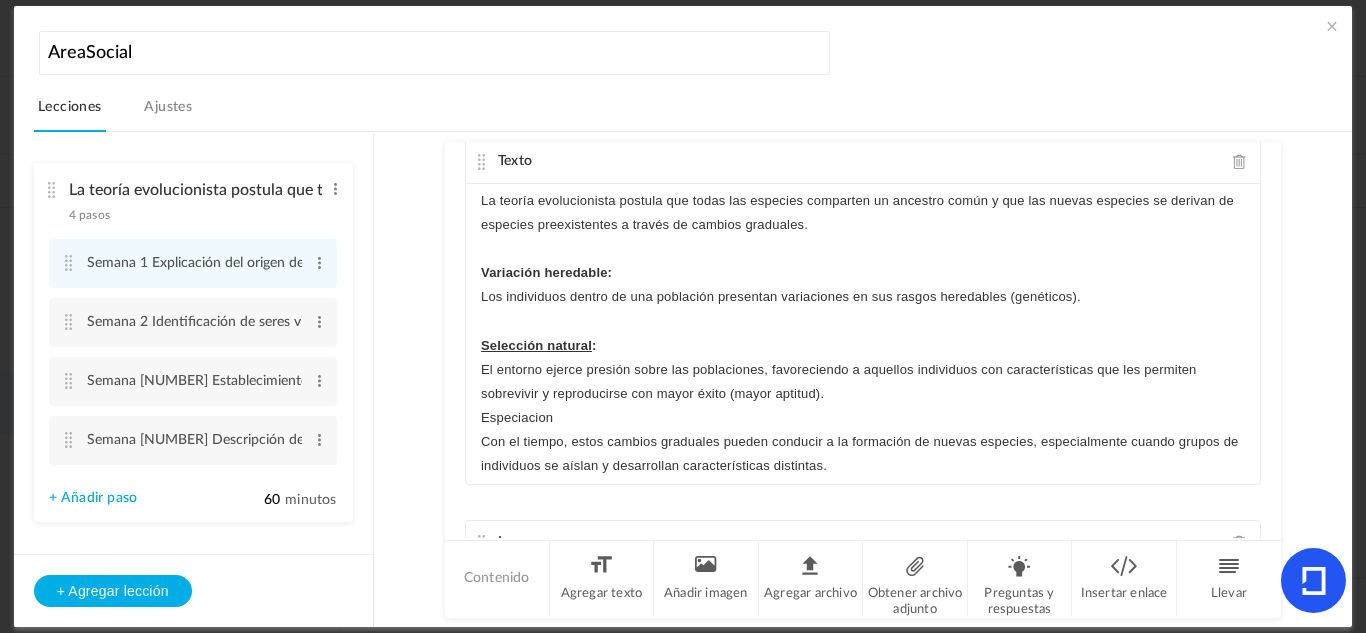 scroll, scrollTop: 189, scrollLeft: 0, axis: vertical 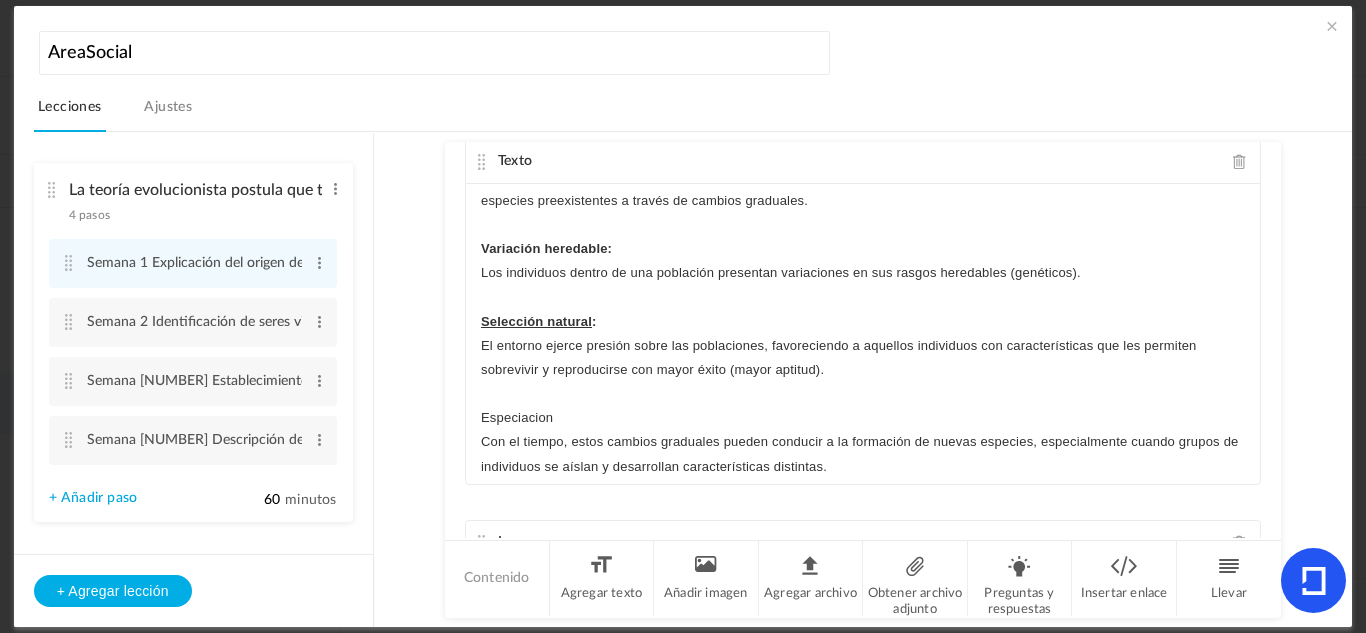 drag, startPoint x: 562, startPoint y: 399, endPoint x: 473, endPoint y: 389, distance: 89.560036 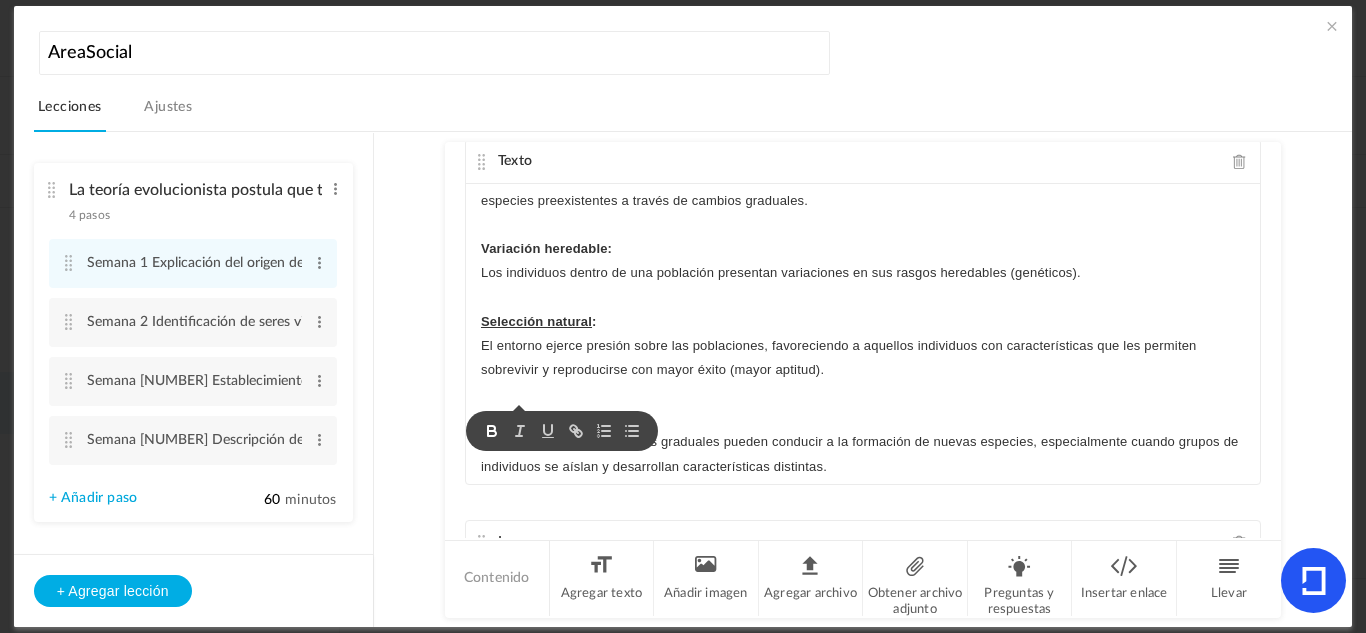 click 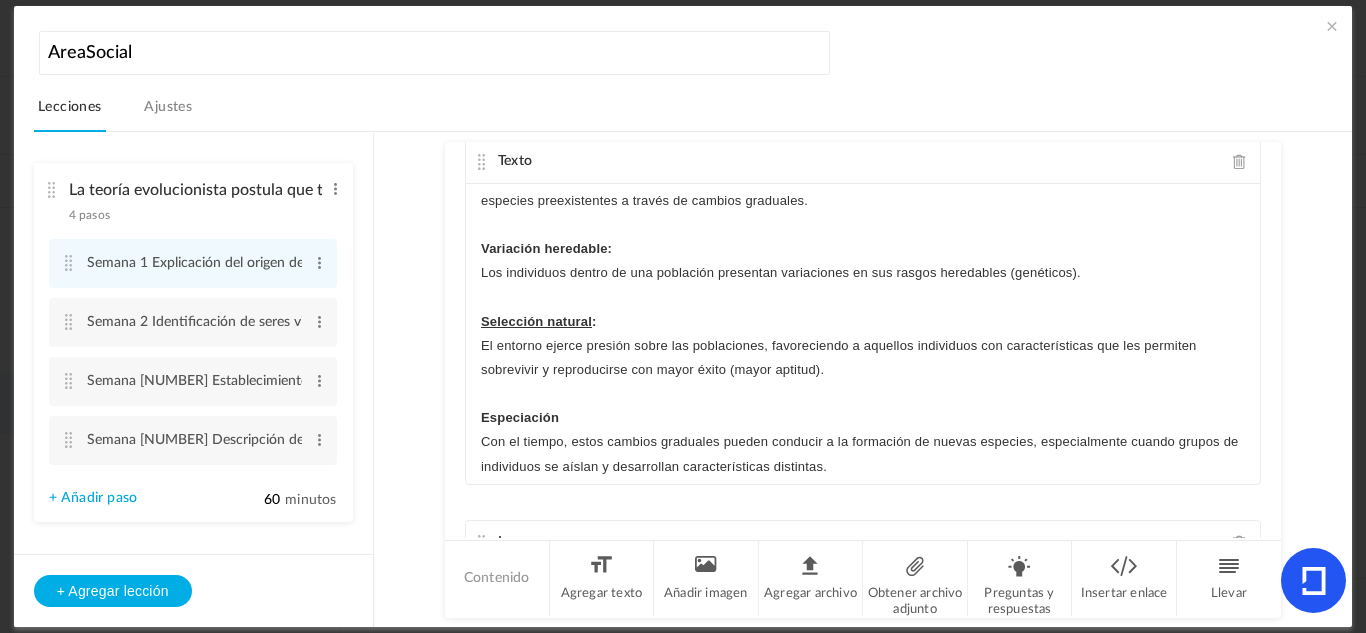 click on ":" 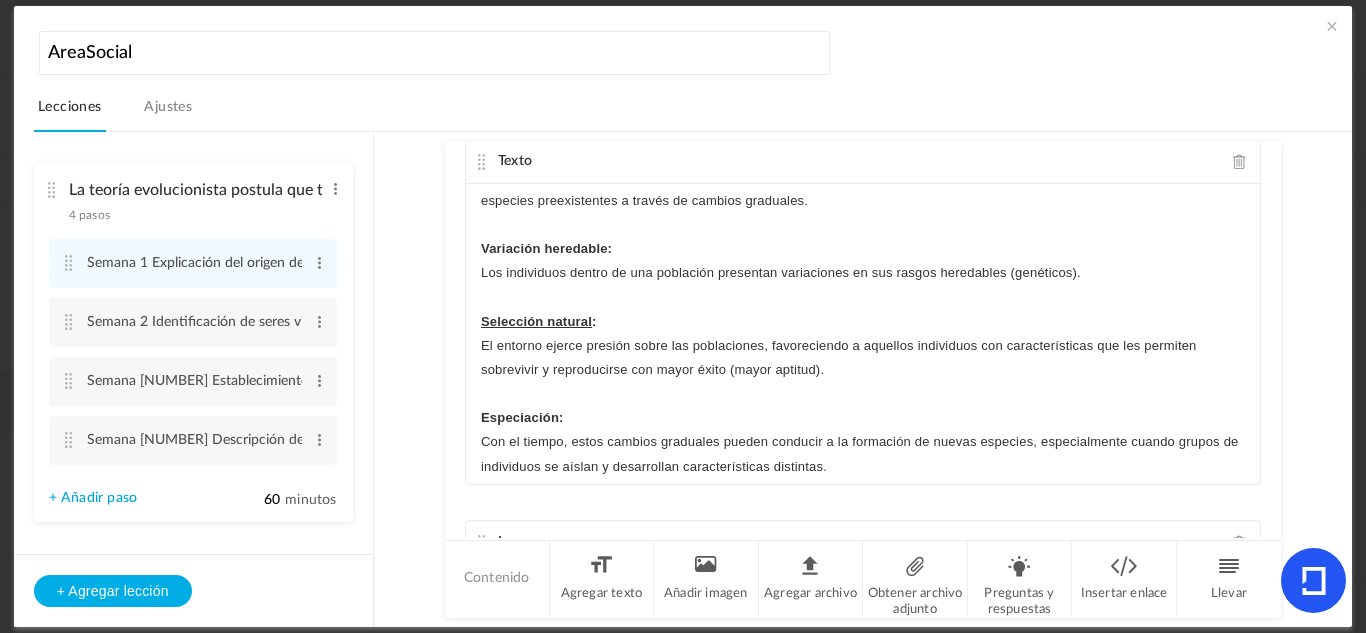 click on ":" 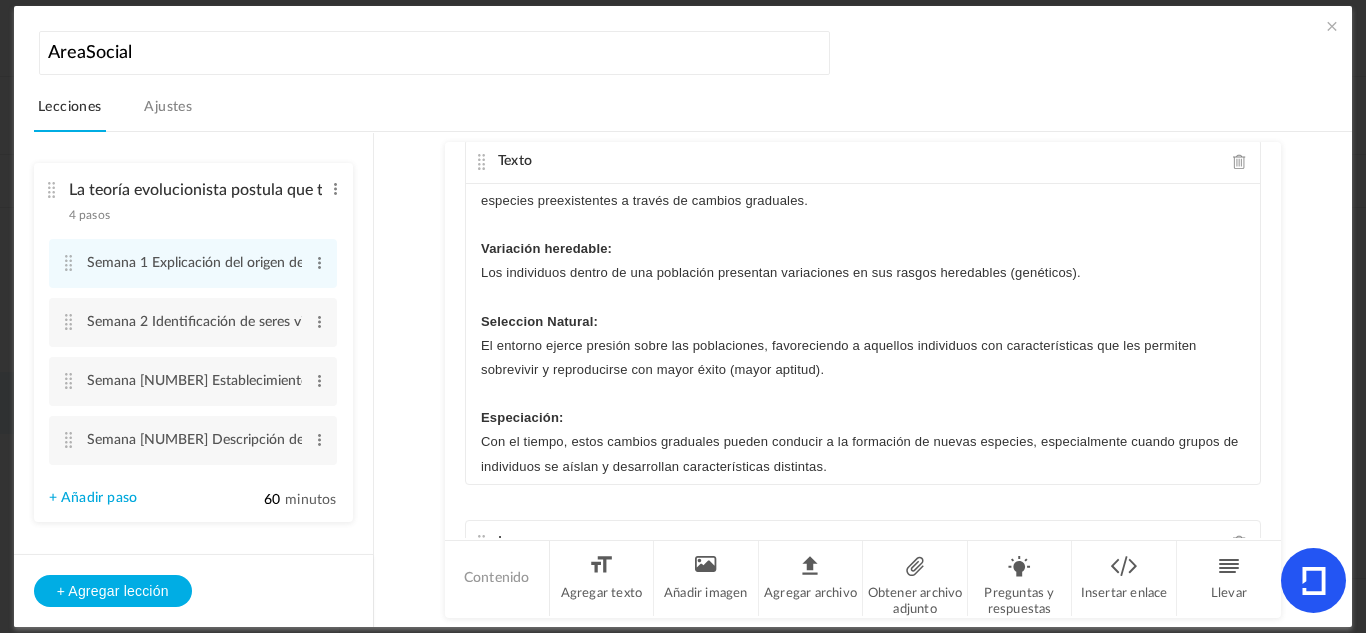 click on "Seleccion Natural:" 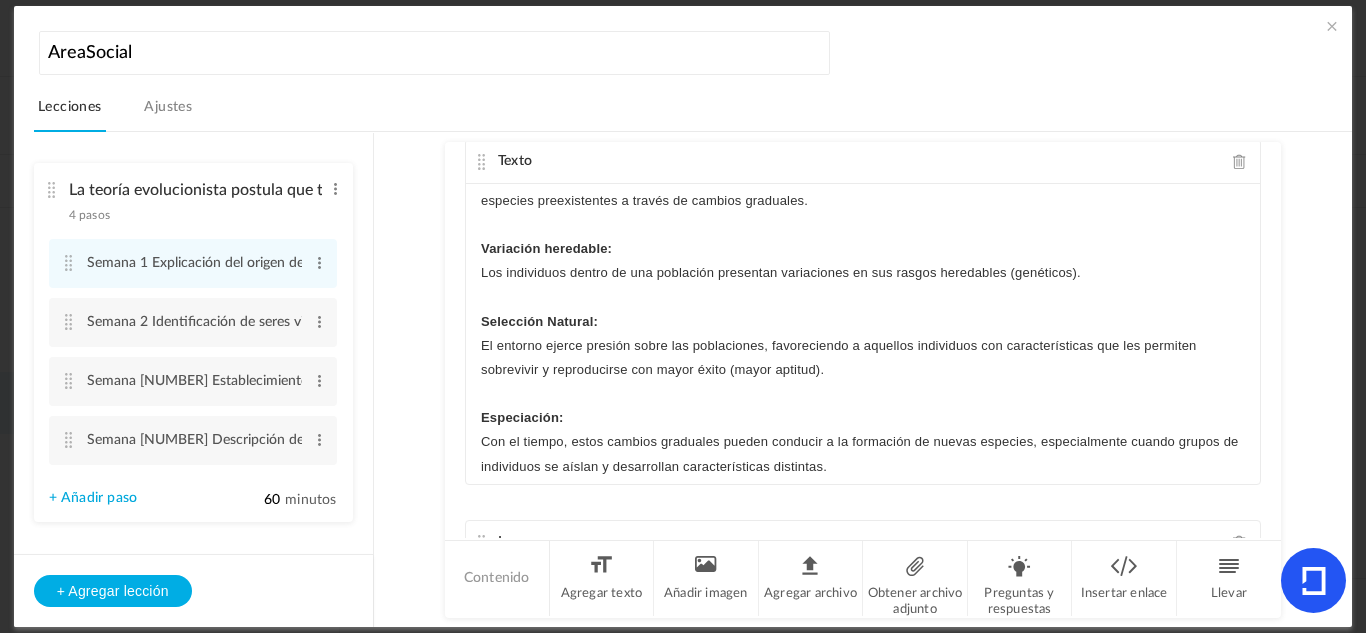 click 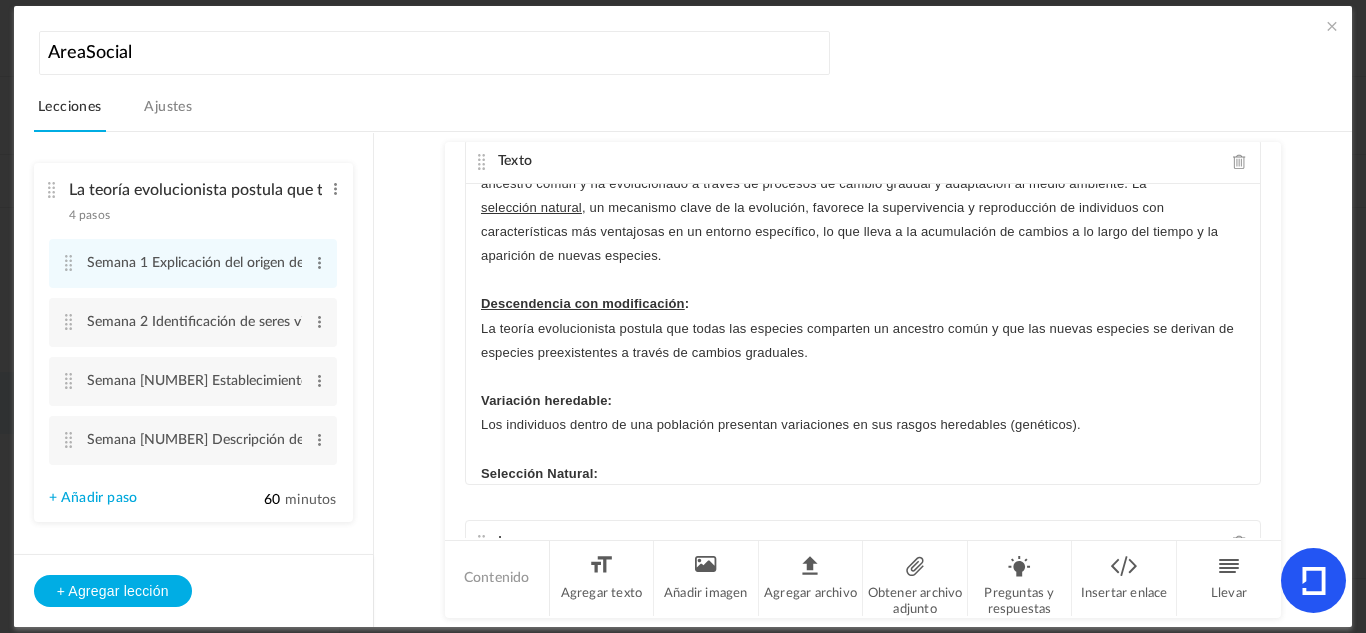 scroll, scrollTop: 19, scrollLeft: 0, axis: vertical 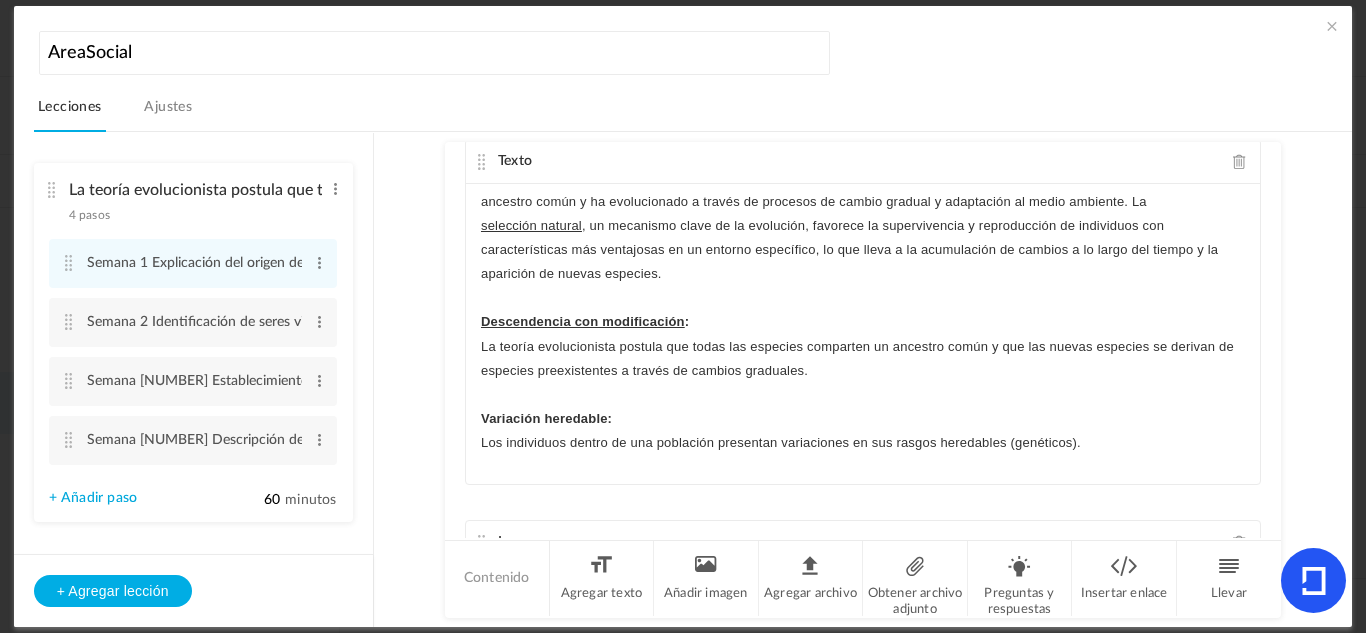 click on ":" 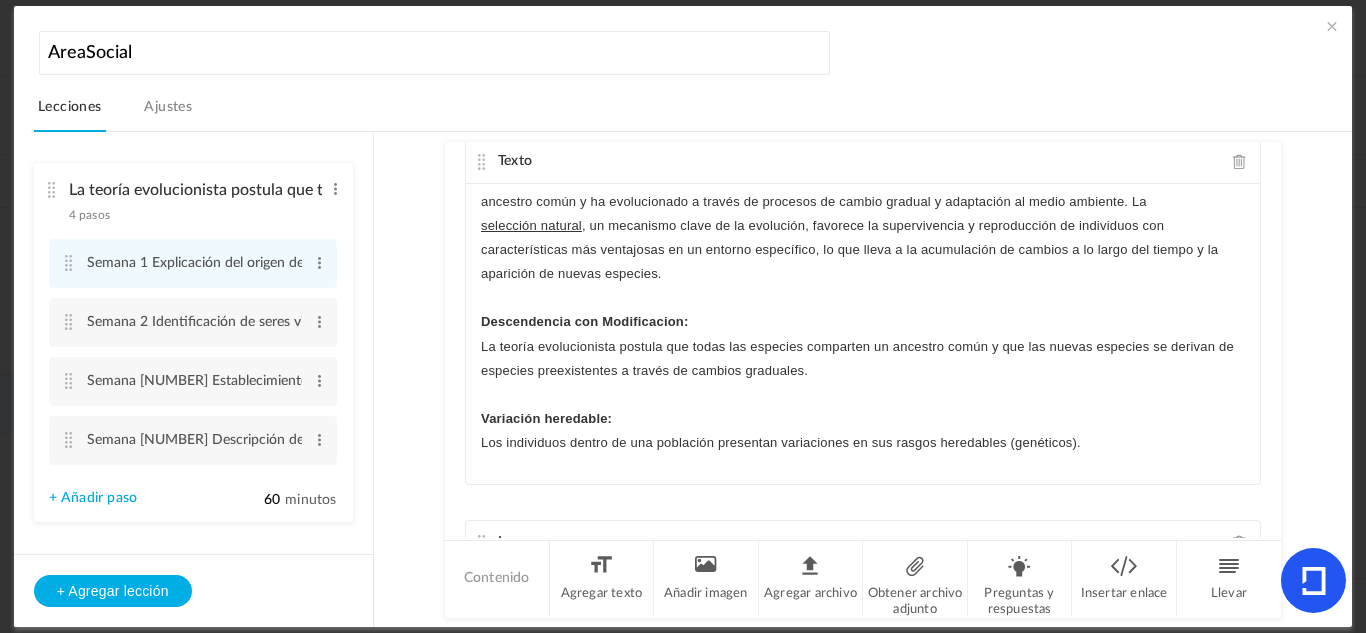 click 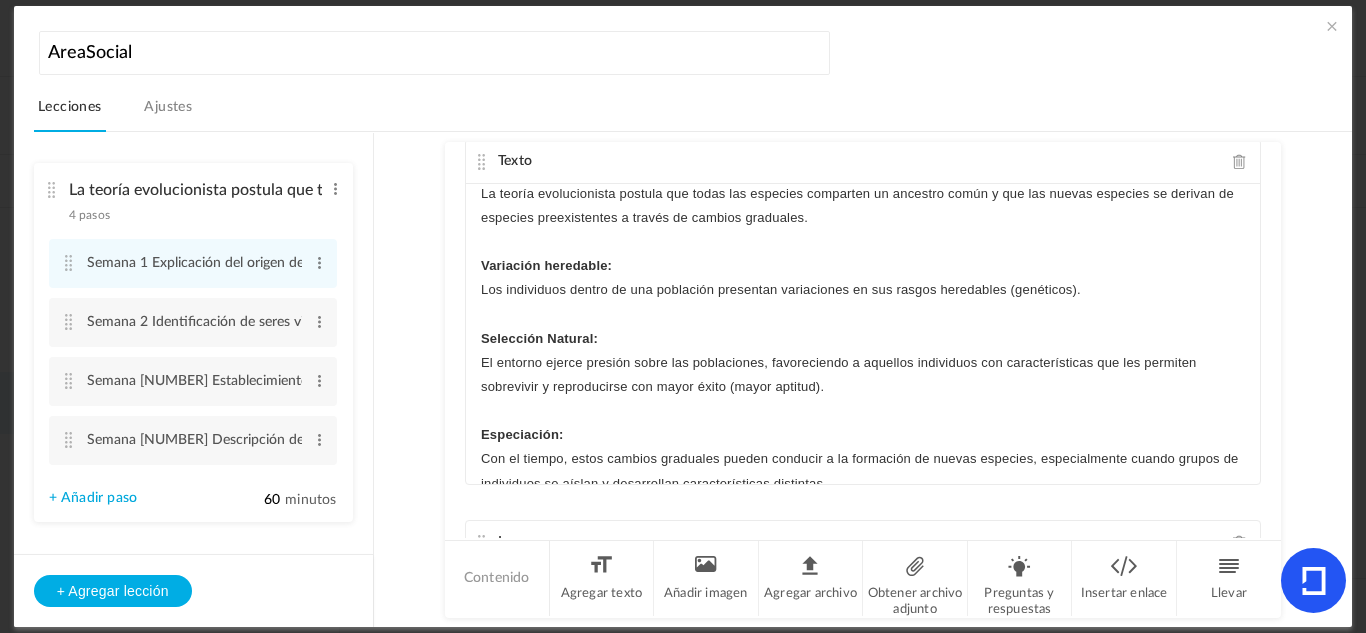 scroll, scrollTop: 189, scrollLeft: 0, axis: vertical 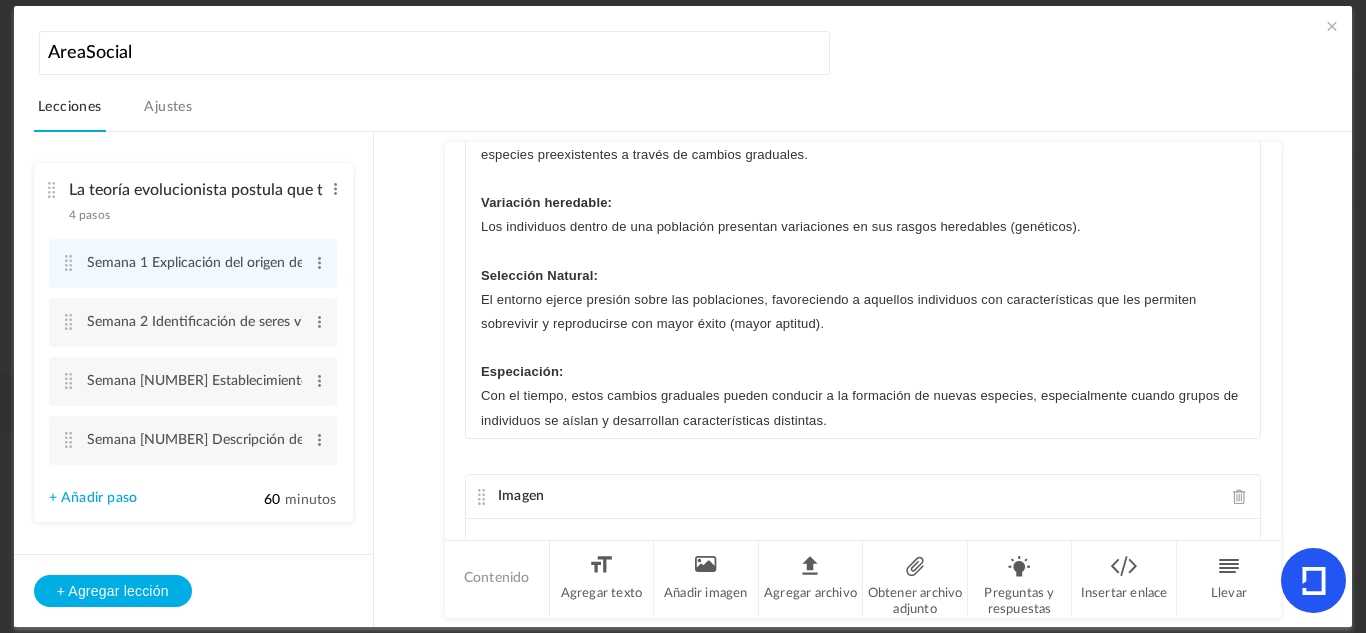 click on "Con el tiempo, estos cambios graduales pueden conducir a la formación de nuevas especies, especialmente cuando grupos de individuos se aíslan y desarrollan características distintas." 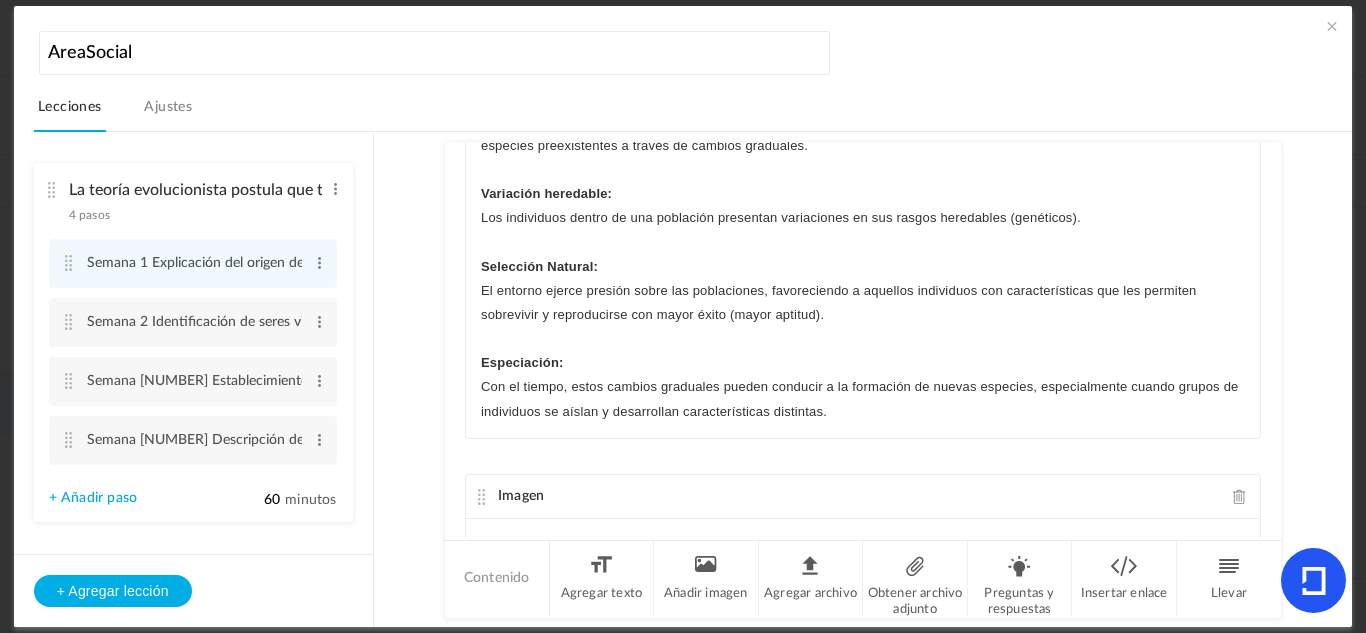 scroll, scrollTop: 189, scrollLeft: 0, axis: vertical 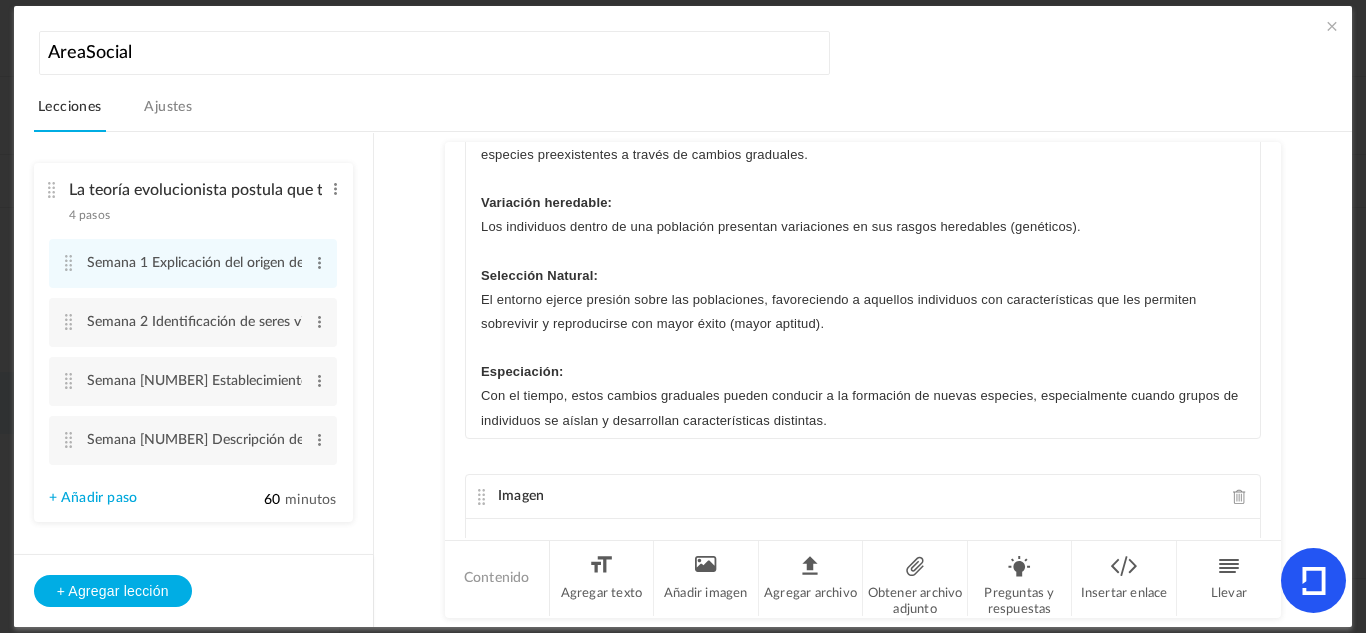 click on "Con el tiempo, estos cambios graduales pueden conducir a la formación de nuevas especies, especialmente cuando grupos de individuos se aíslan y desarrollan características distintas." 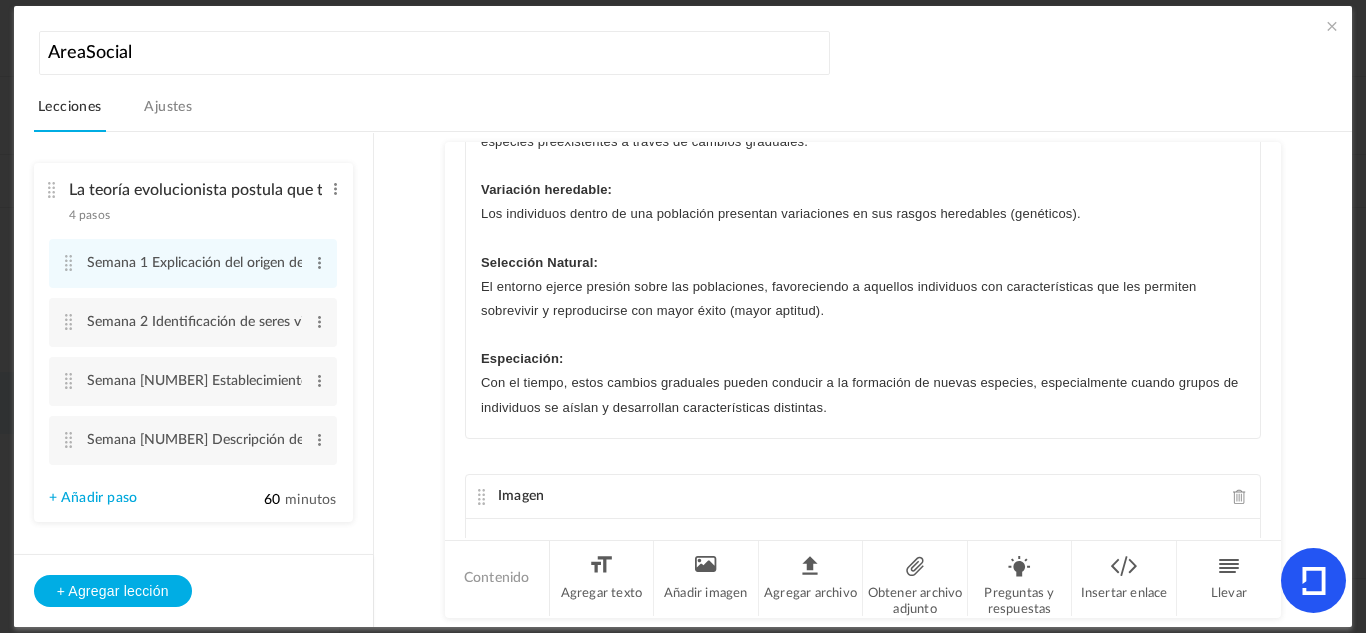 scroll, scrollTop: 0, scrollLeft: 0, axis: both 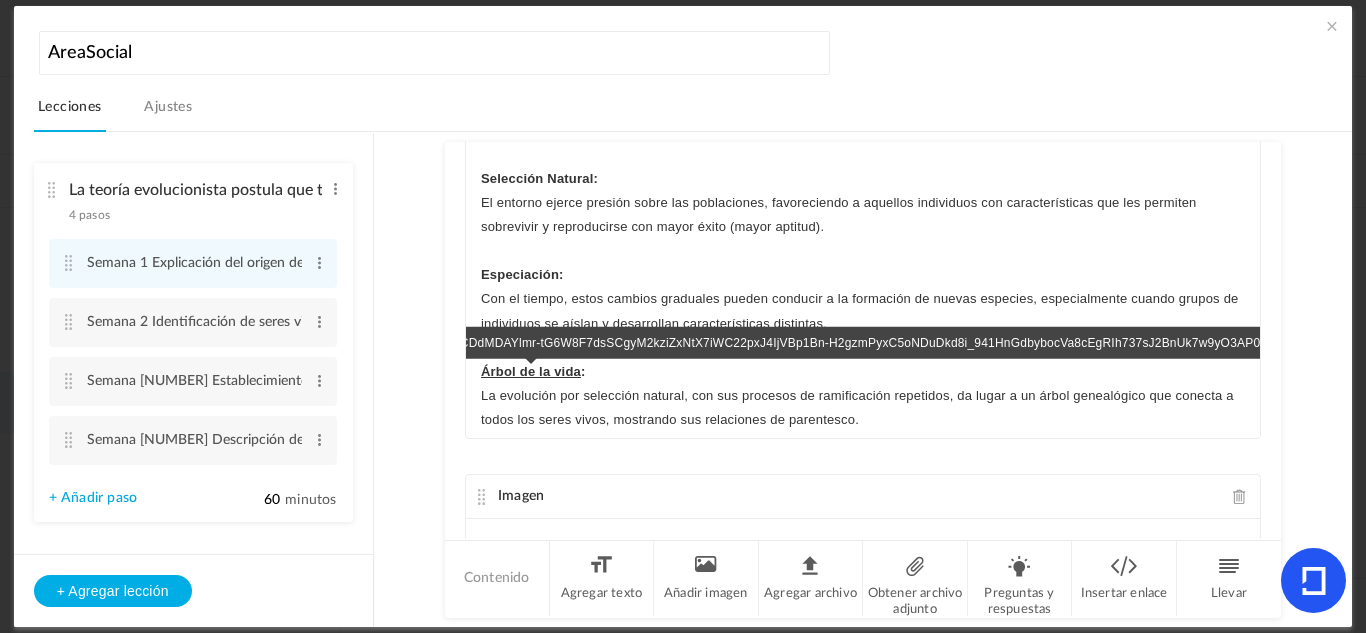 click on "Árbol de la vida" 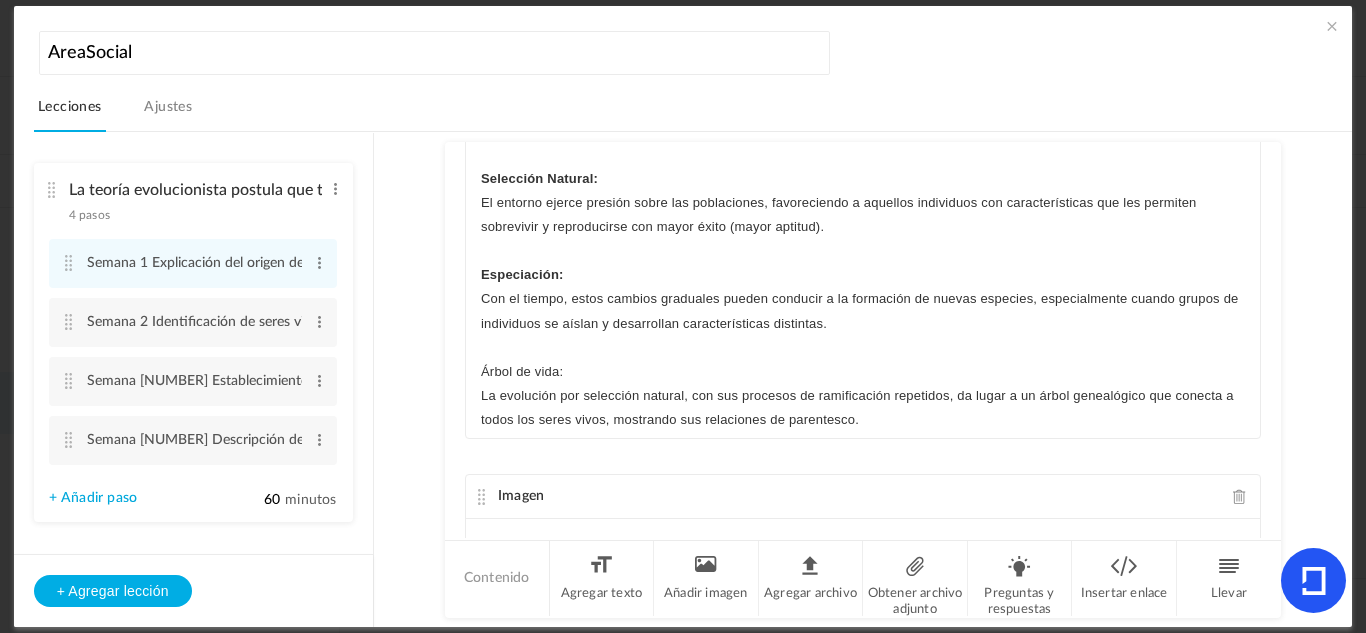 drag, startPoint x: 621, startPoint y: 355, endPoint x: 466, endPoint y: 346, distance: 155.26108 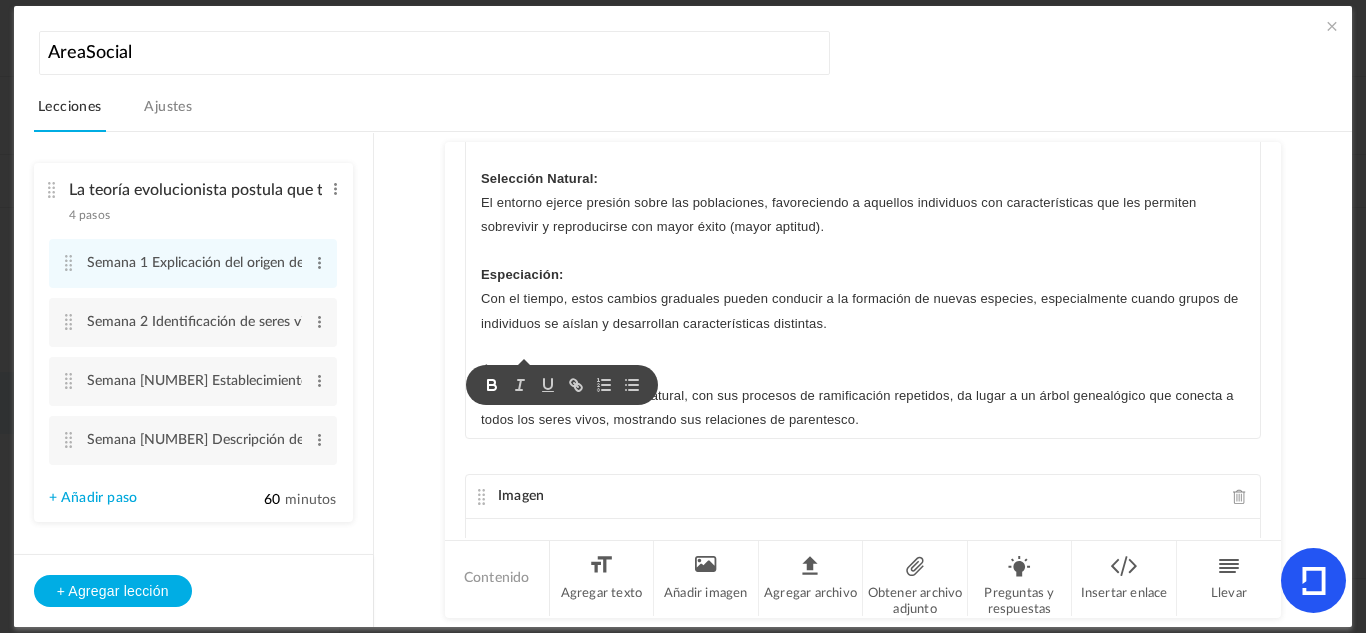 click 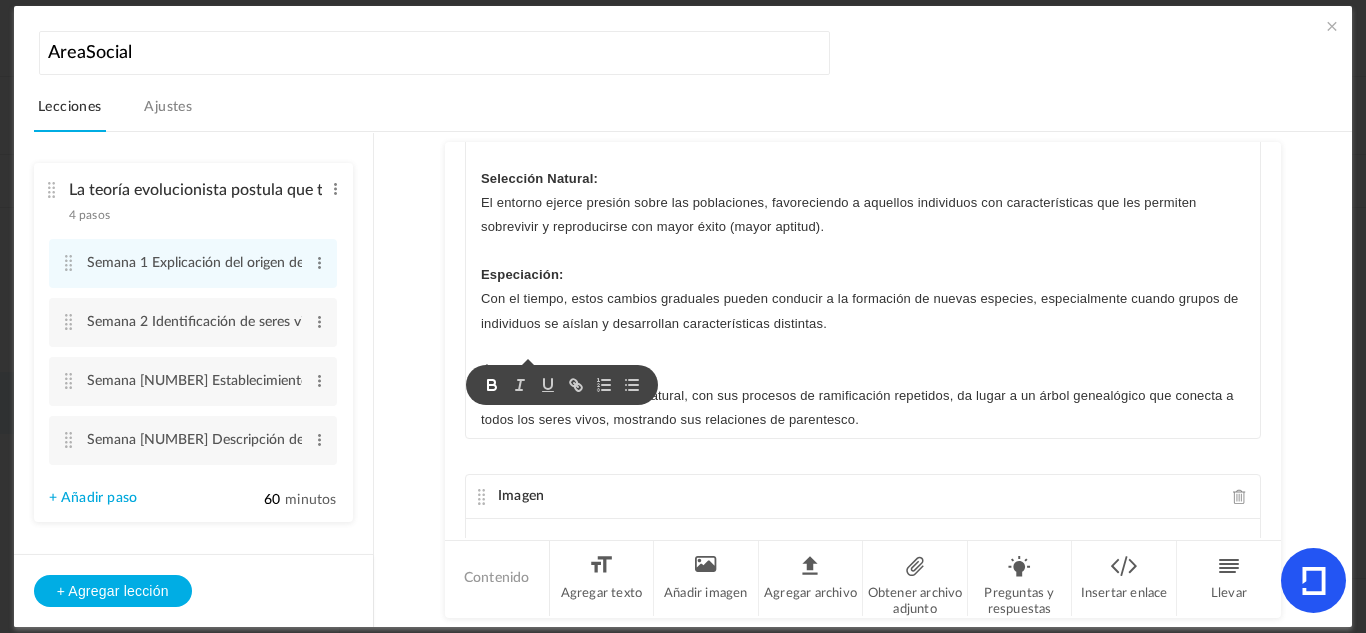 click on "Árbol de vida:" 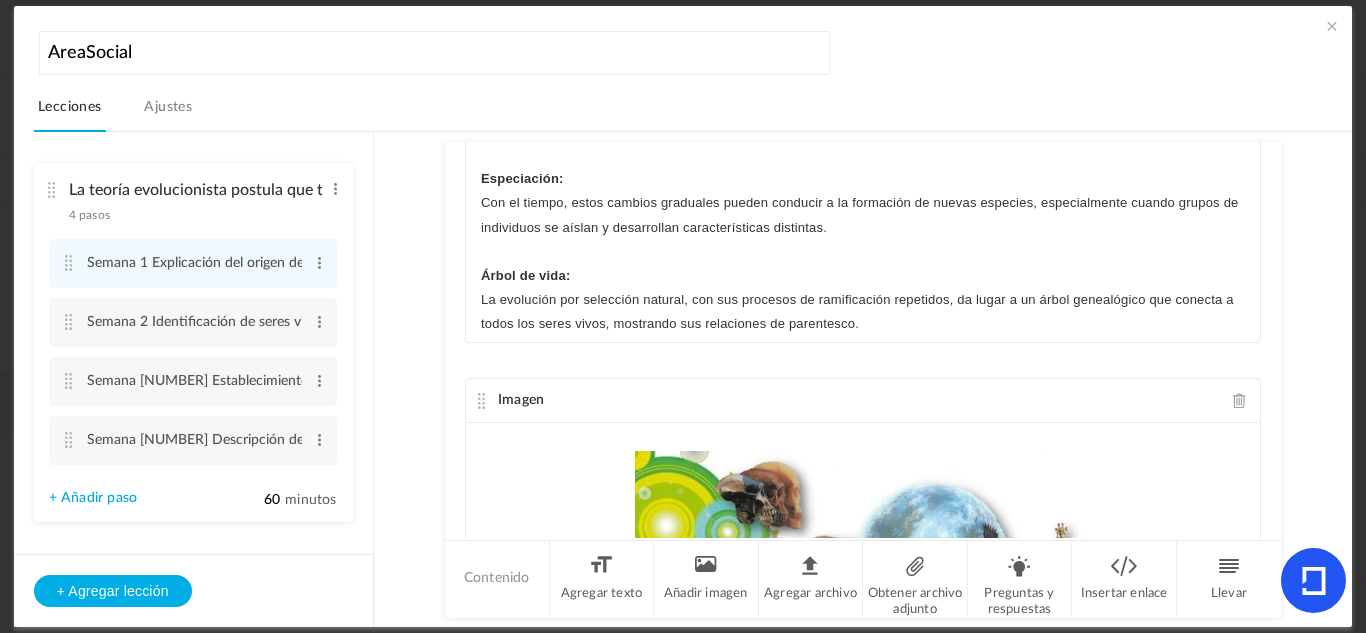 scroll, scrollTop: 164, scrollLeft: 0, axis: vertical 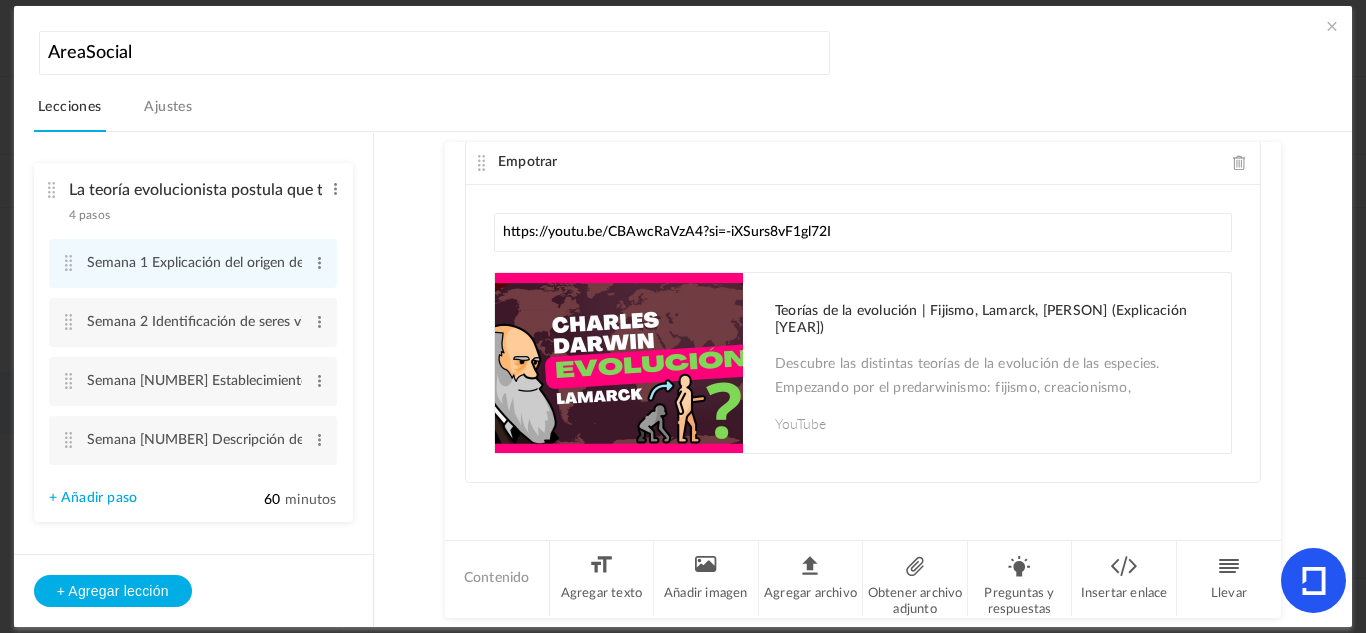 click at bounding box center [52, 190] 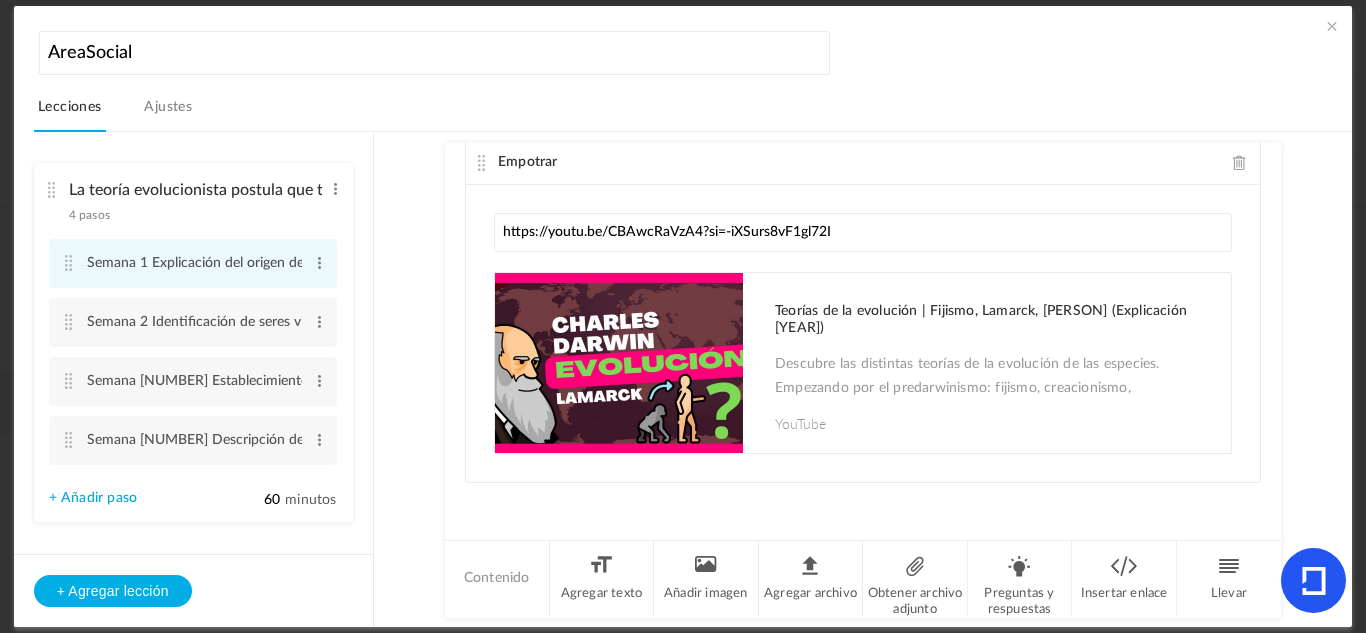 click at bounding box center (69, 263) 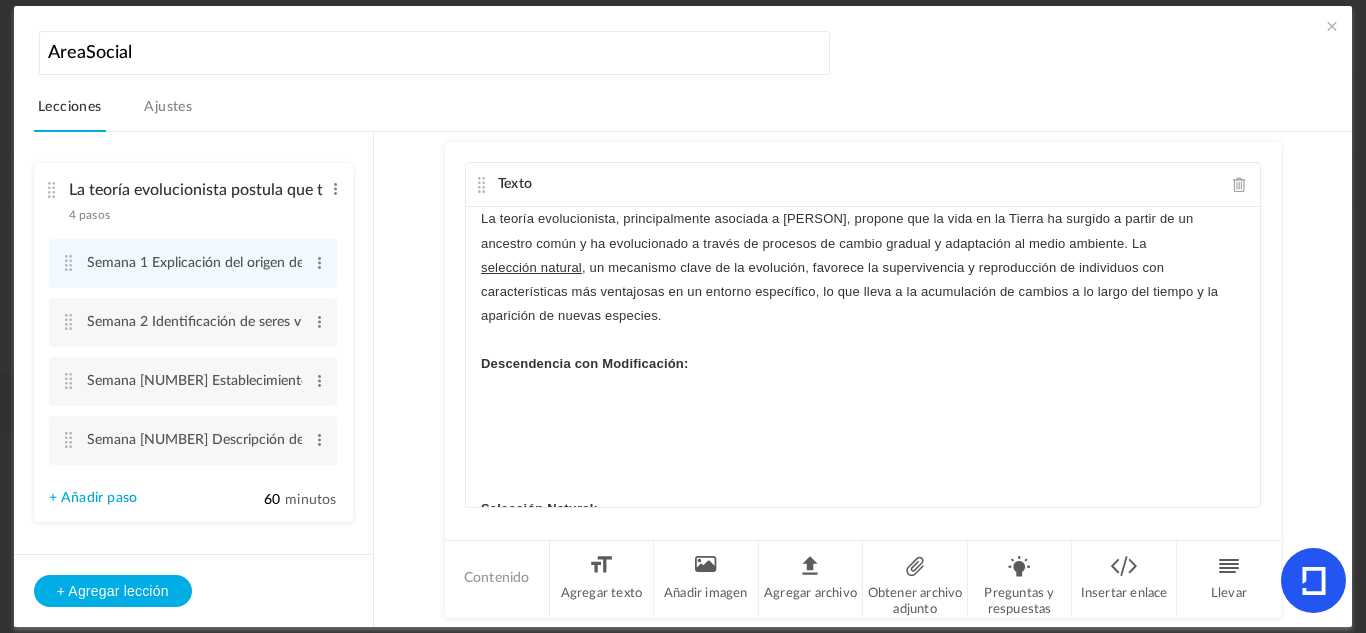 scroll, scrollTop: 213, scrollLeft: 0, axis: vertical 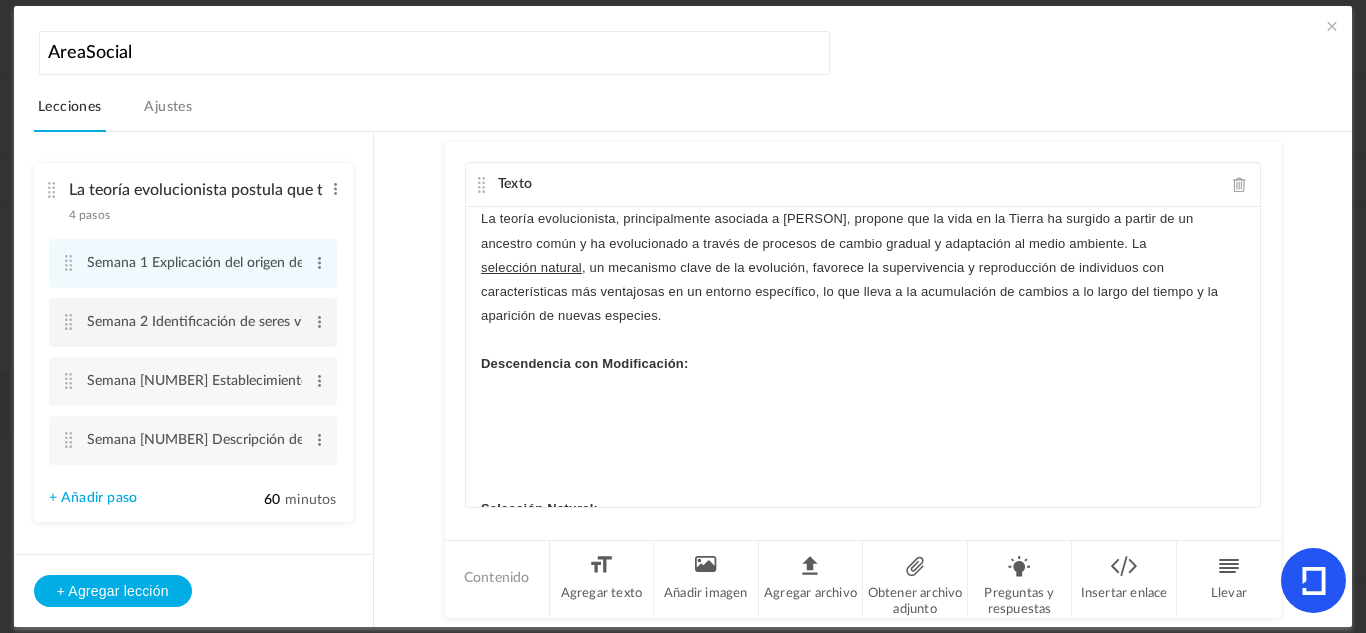 click at bounding box center [69, 322] 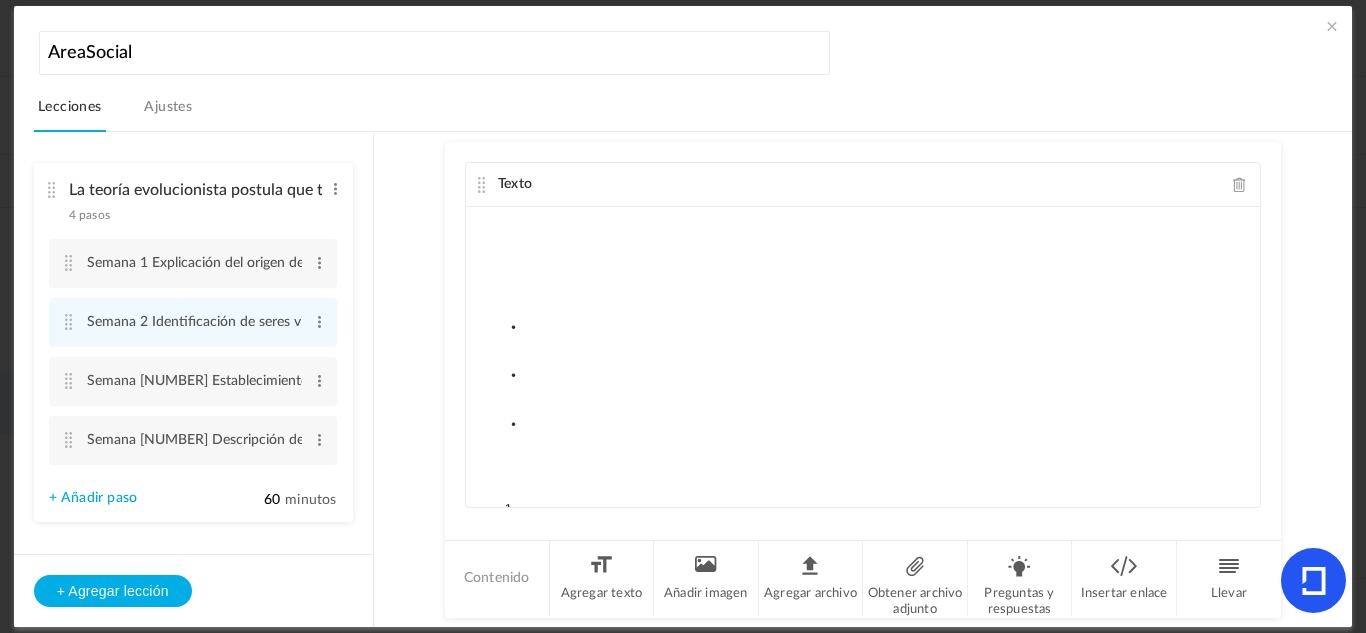 scroll, scrollTop: 126, scrollLeft: 0, axis: vertical 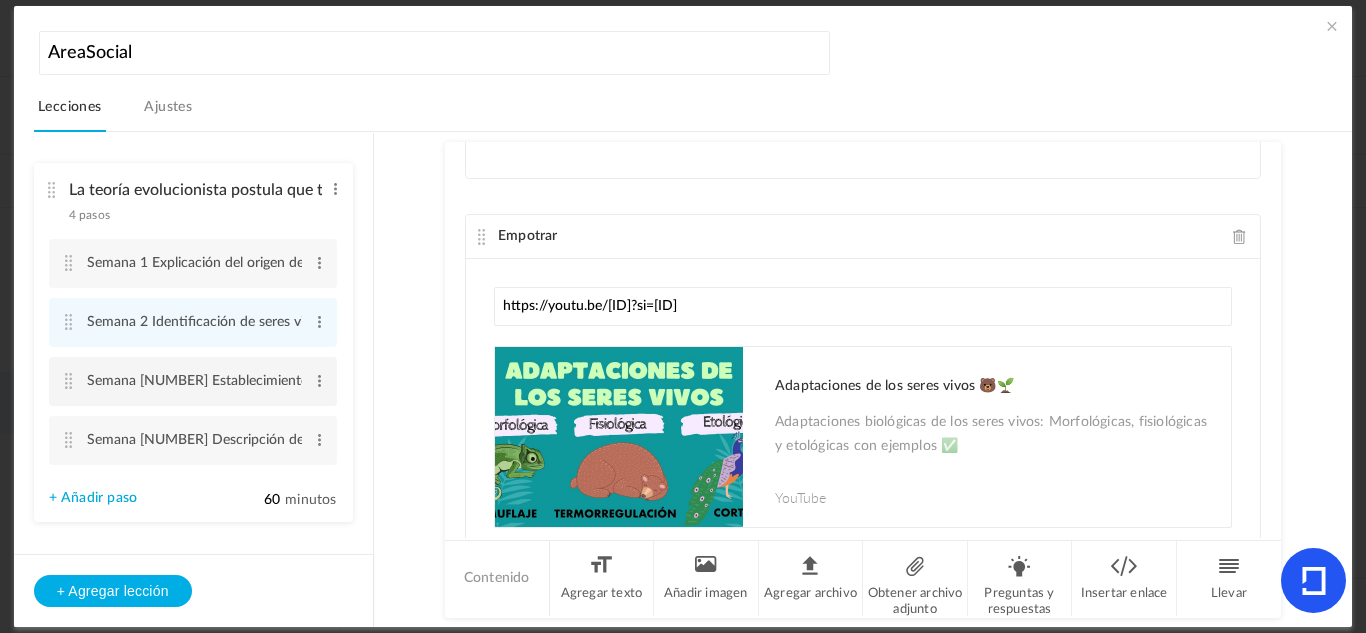 click at bounding box center [69, 381] 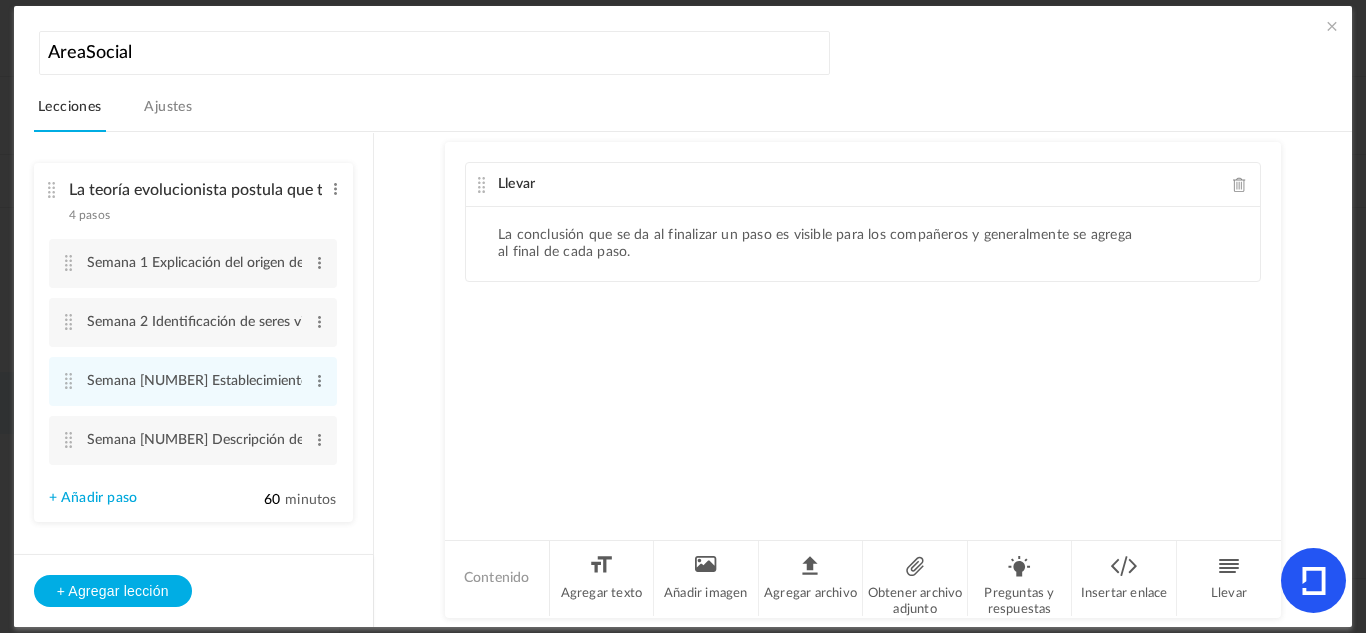 click 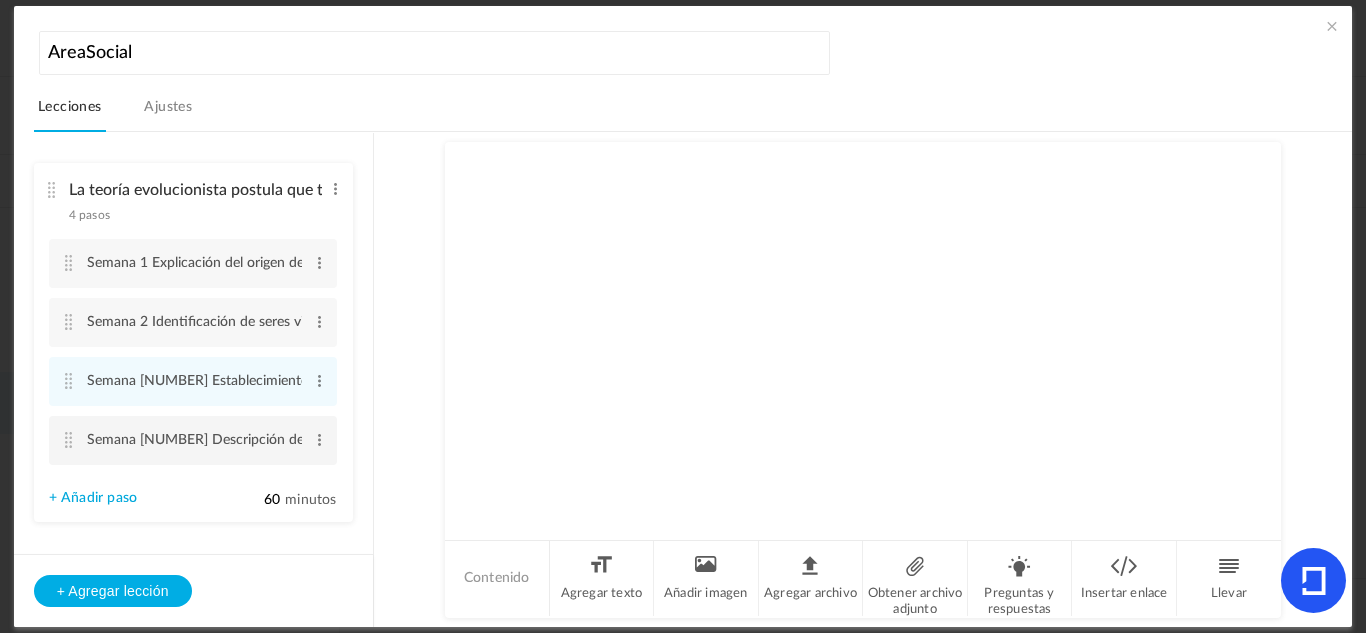 click at bounding box center (69, 440) 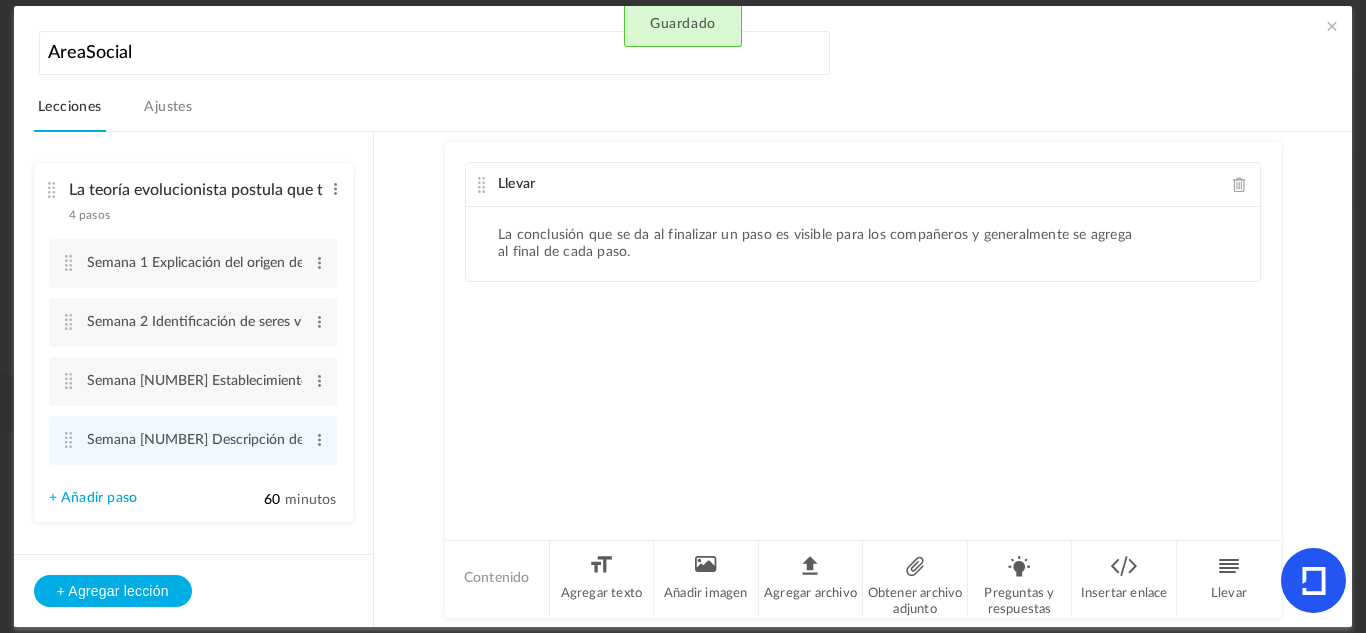 click 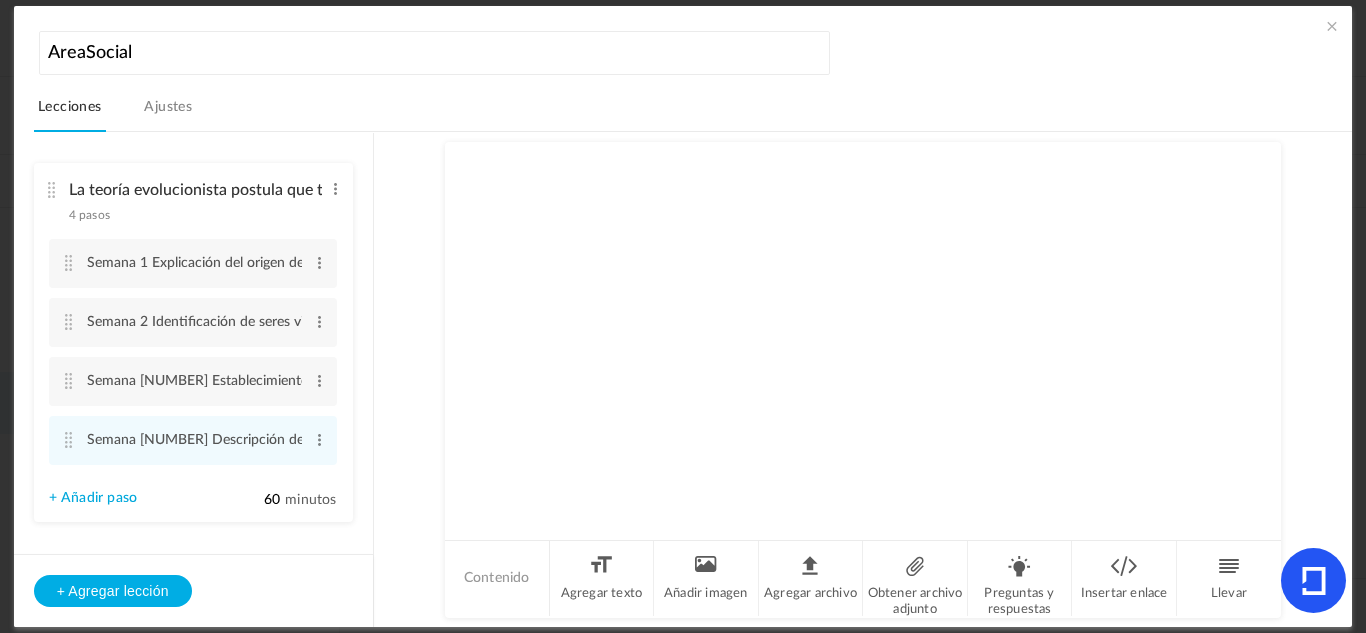scroll, scrollTop: 28, scrollLeft: 0, axis: vertical 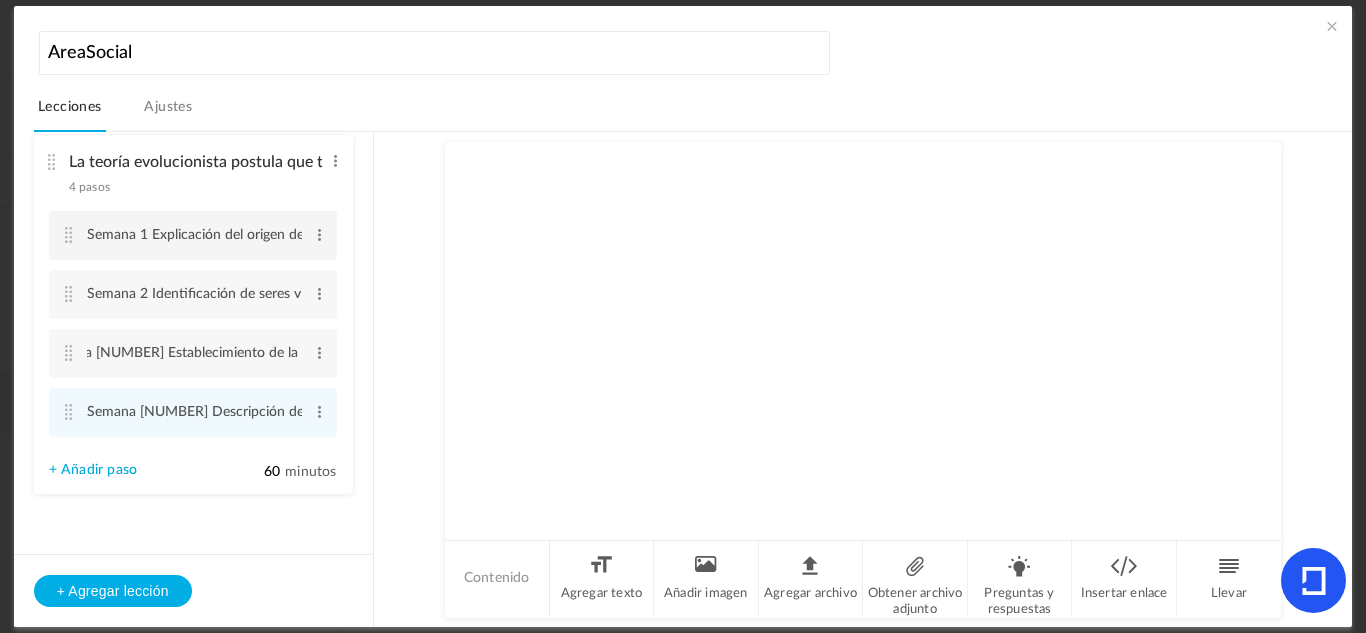 click at bounding box center (69, 235) 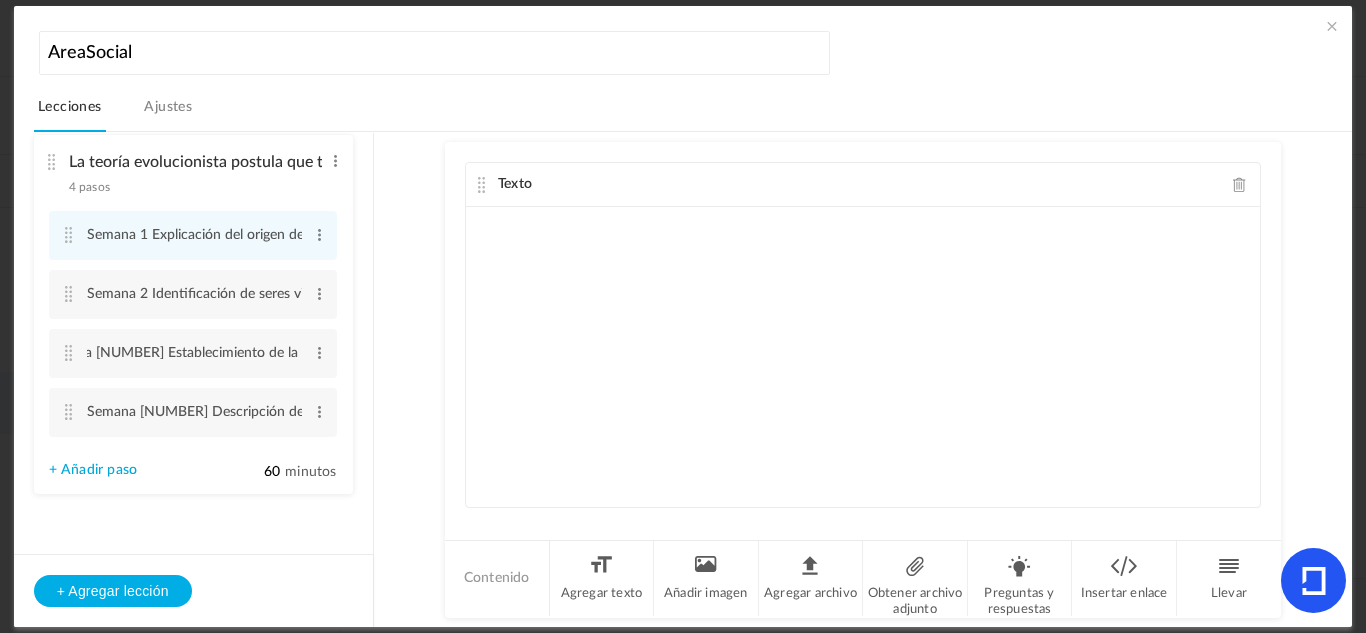 scroll, scrollTop: 102, scrollLeft: 0, axis: vertical 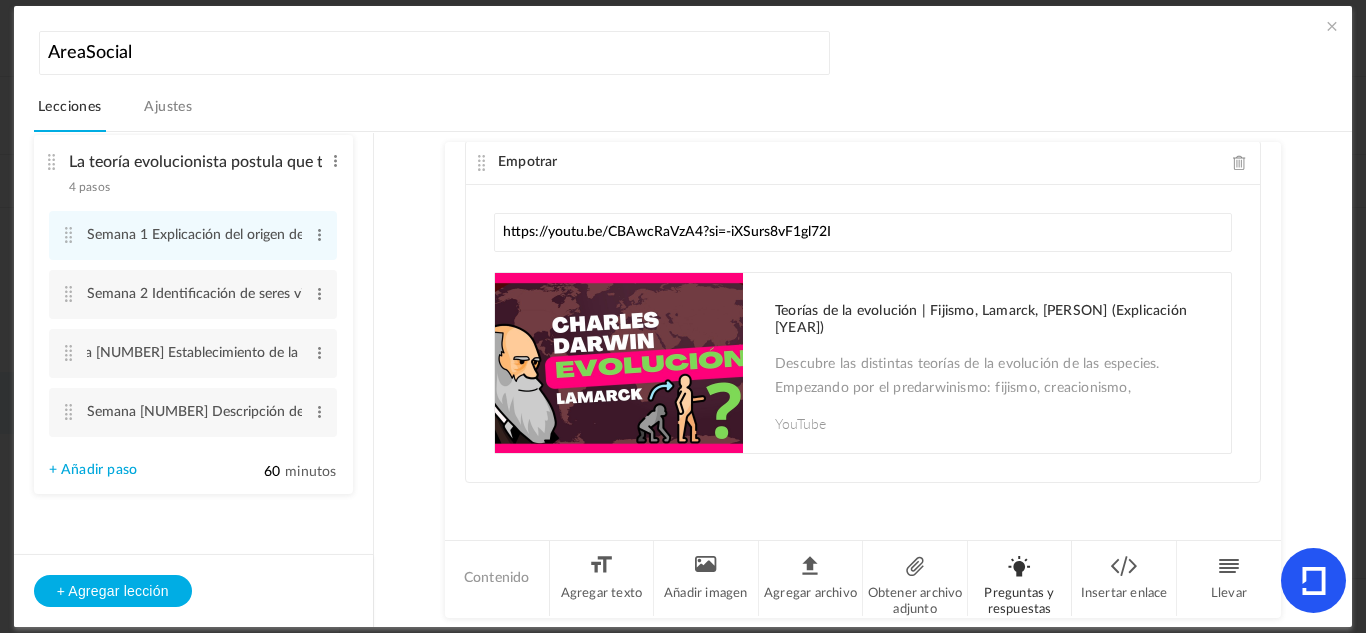 click on "Preguntas y respuestas" 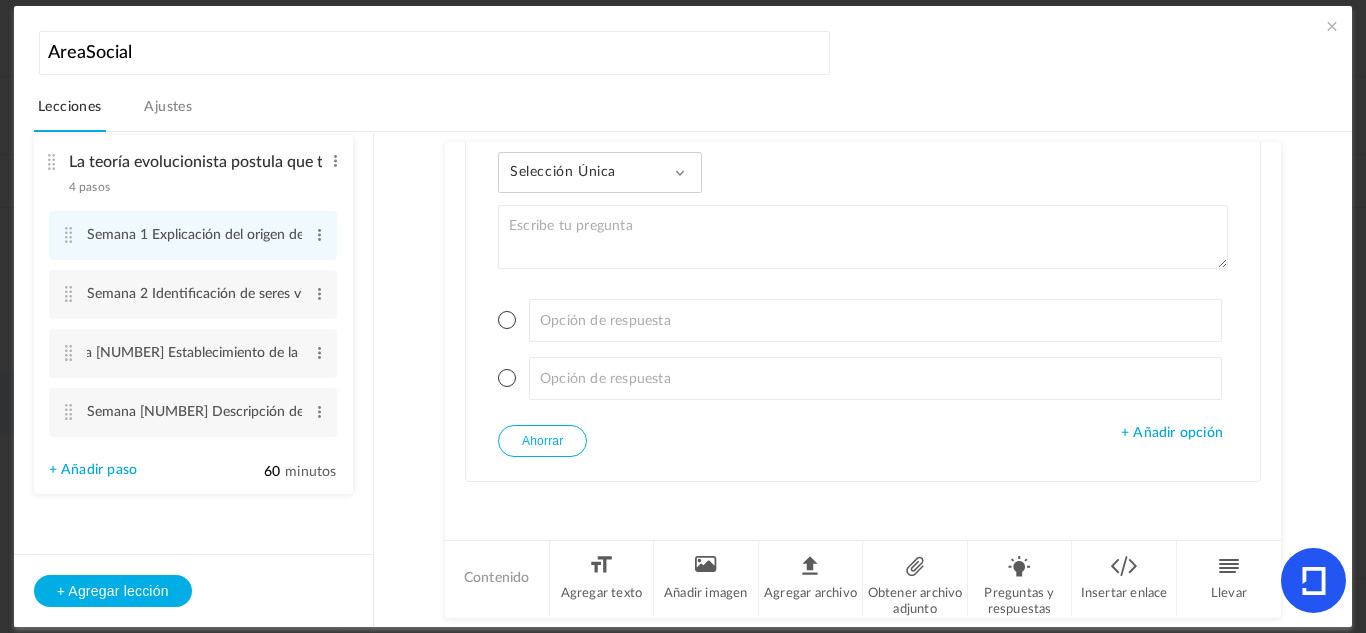 click on "Selección única
Selección única
Selección múltiple
Verdadero o falso
Respuesta de párrafo" 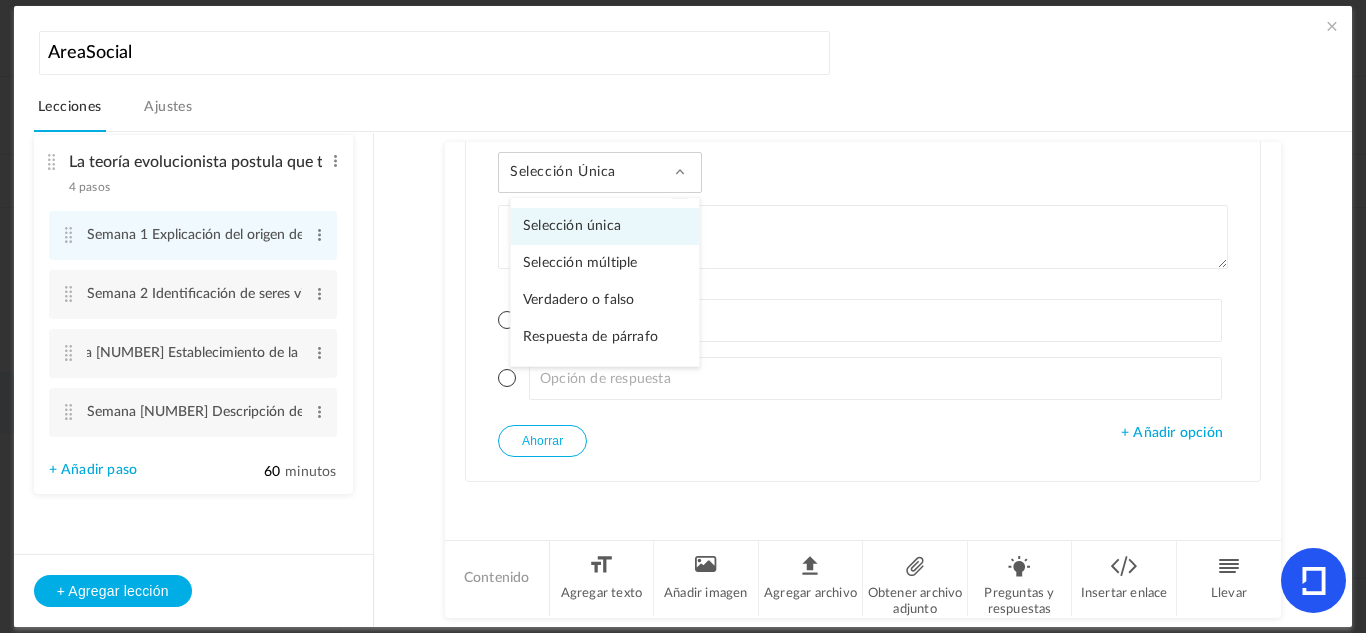 click on "Selección única
Selección única
Selección múltiple
Verdadero o falso
Respuesta de párrafo" 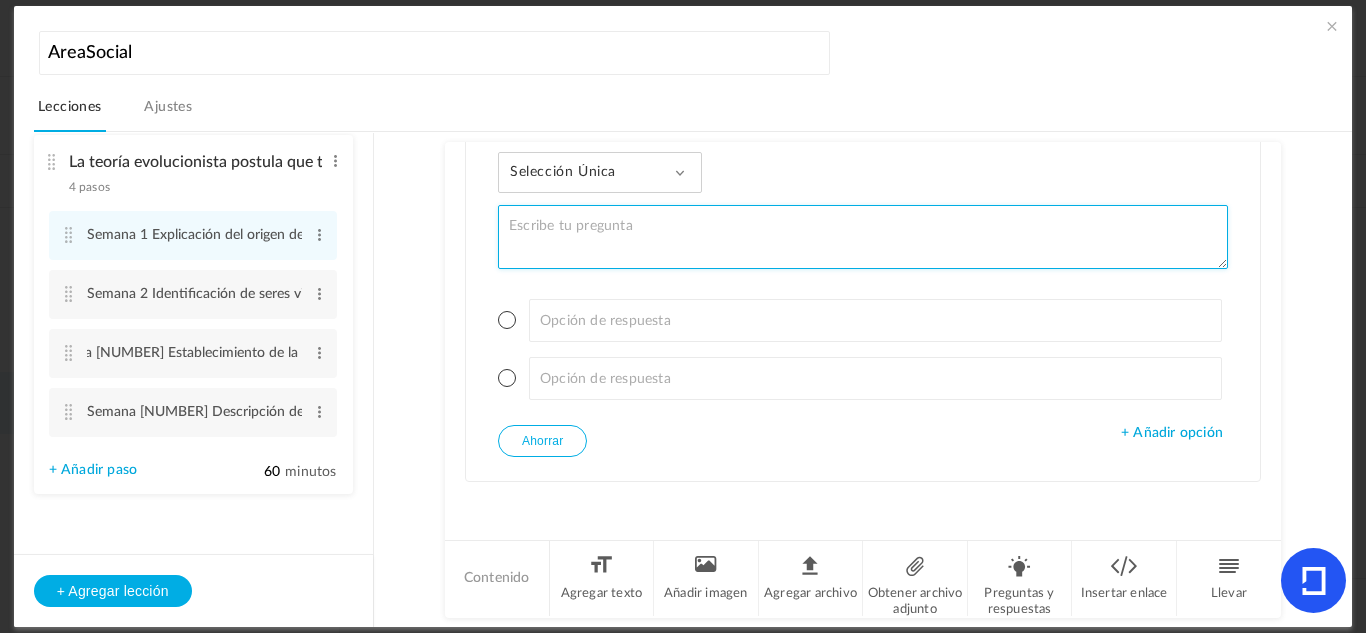 click 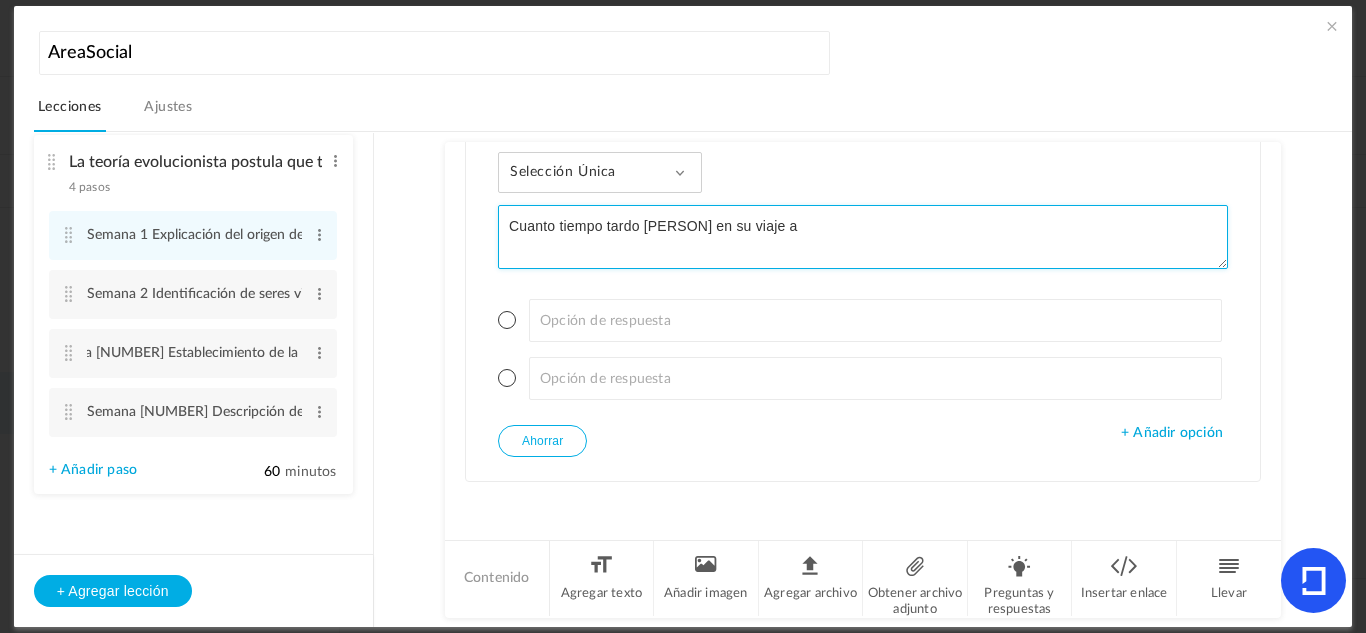 click on "Cuanto tiempo tardo [PERSON] en su viaje a" 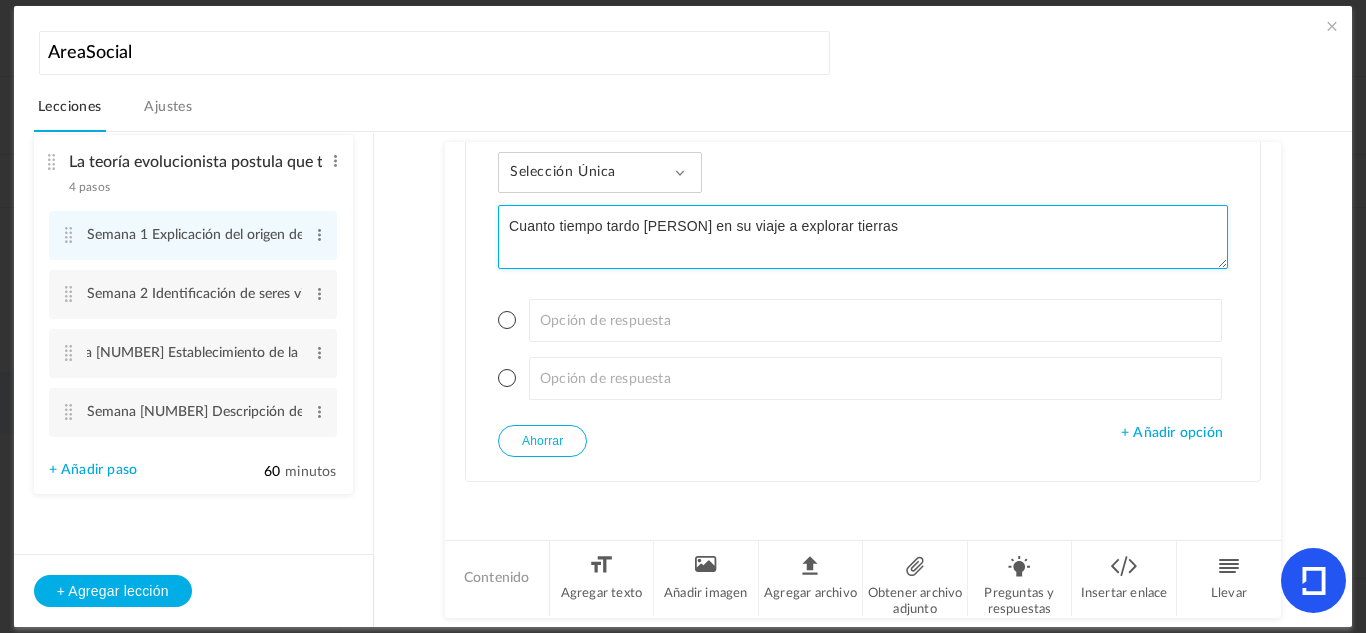 click on "Cuanto tiempo tardo [PERSON] en su viaje a explorar tierras" 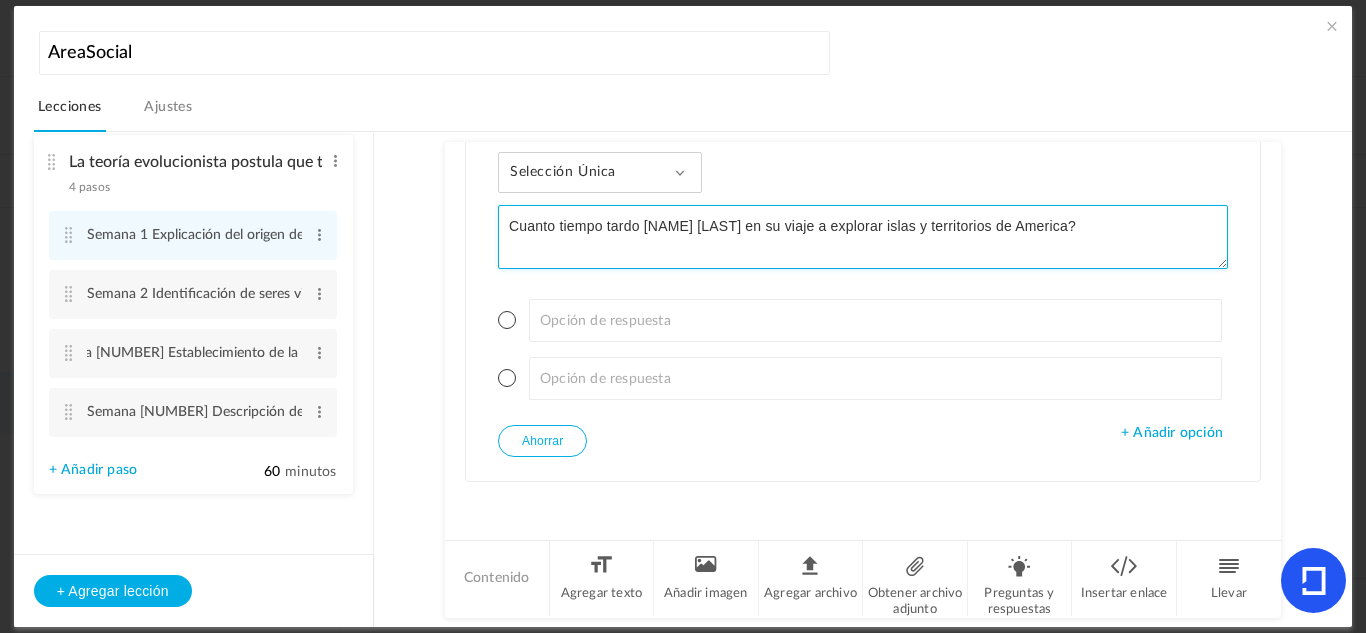 drag, startPoint x: 1041, startPoint y: 221, endPoint x: 1000, endPoint y: 242, distance: 46.06517 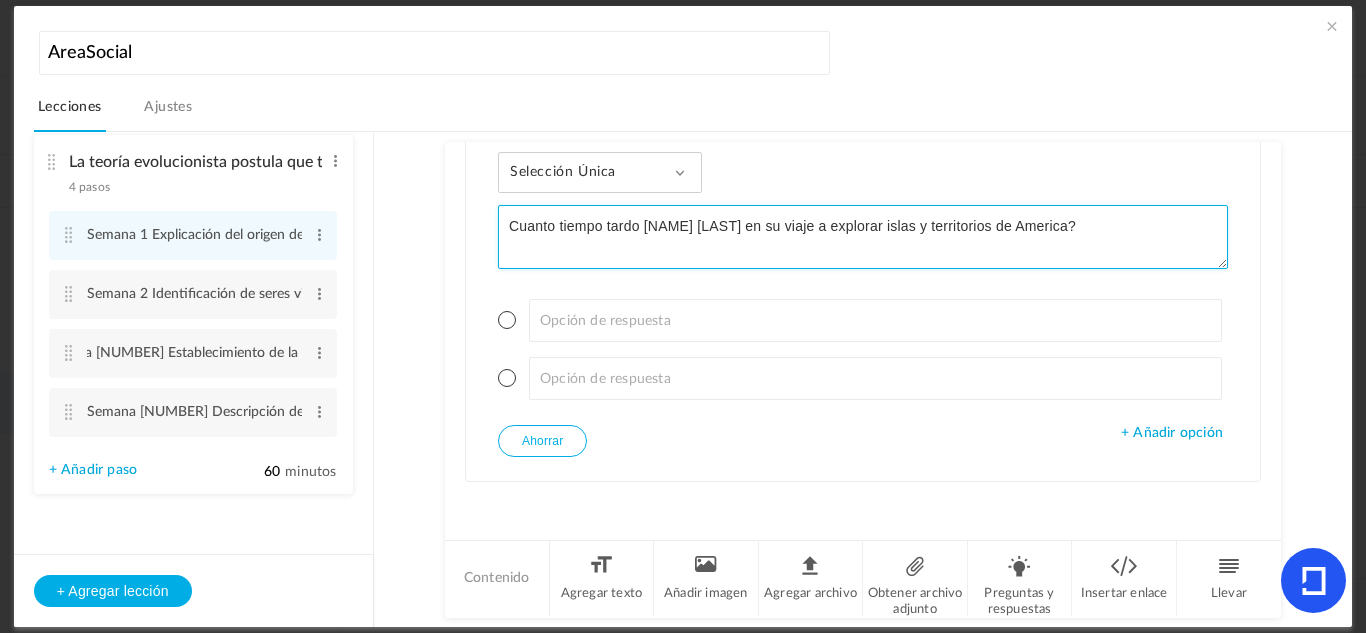 drag, startPoint x: 1030, startPoint y: 235, endPoint x: 504, endPoint y: 222, distance: 526.16064 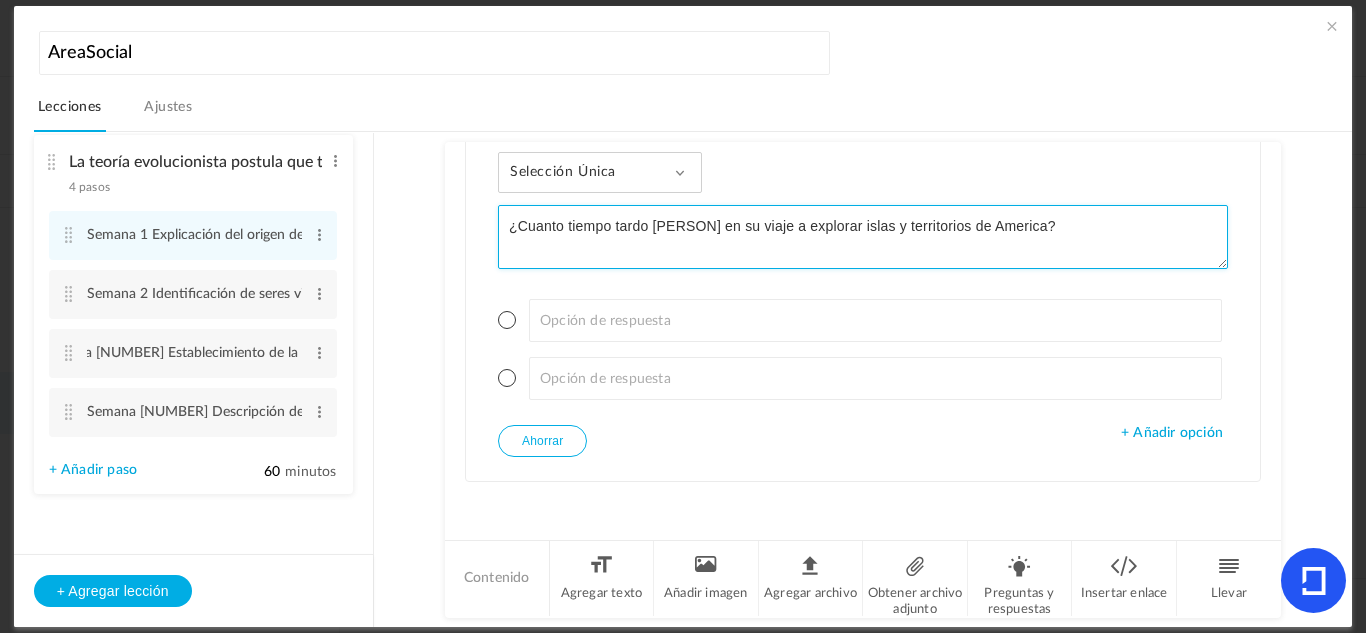click on "¿Cuanto tiempo tardo [PERSON] en su viaje a explorar islas y territorios de America?" 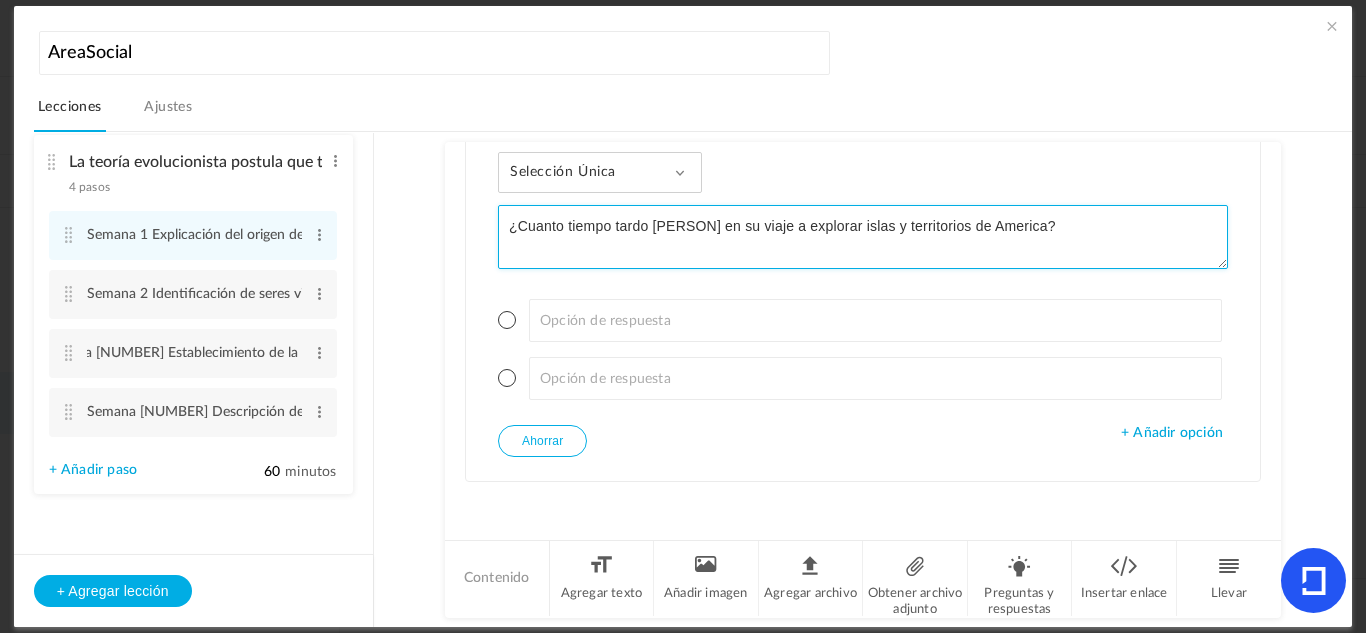 drag, startPoint x: 1057, startPoint y: 242, endPoint x: 1035, endPoint y: 233, distance: 23.769728 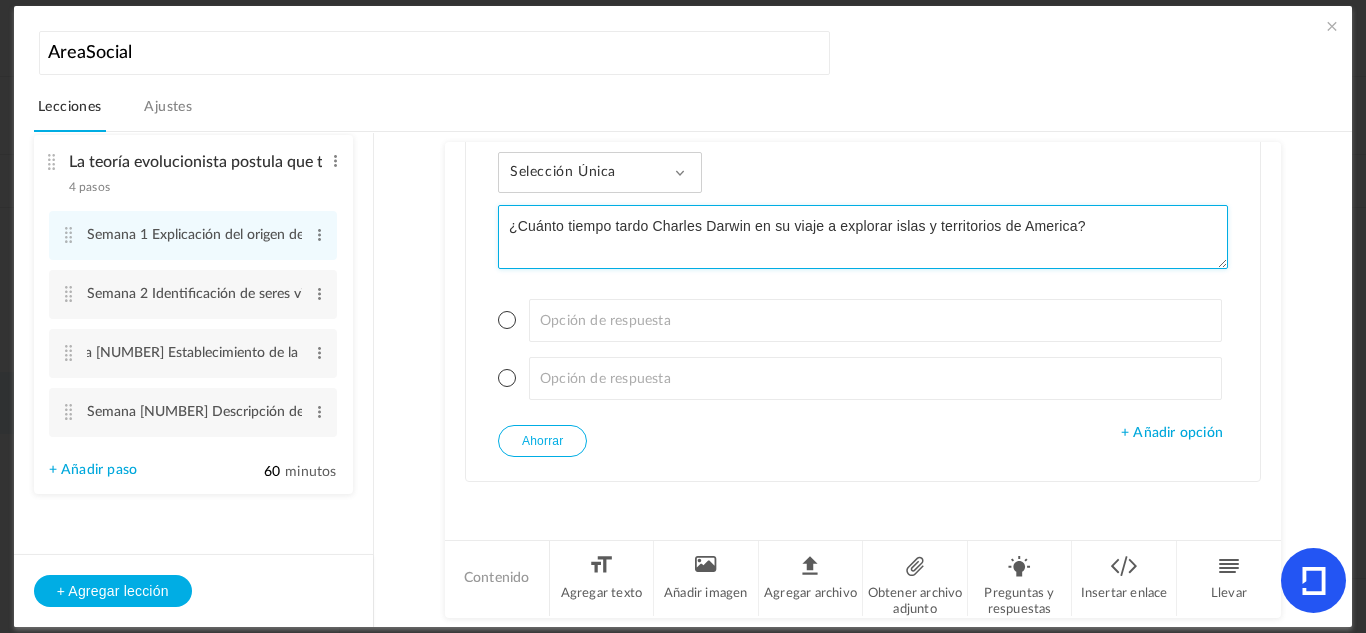 click on "¿Cuánto tiempo tardo Charles Darwin en su viaje a explorar islas y territorios de America?" 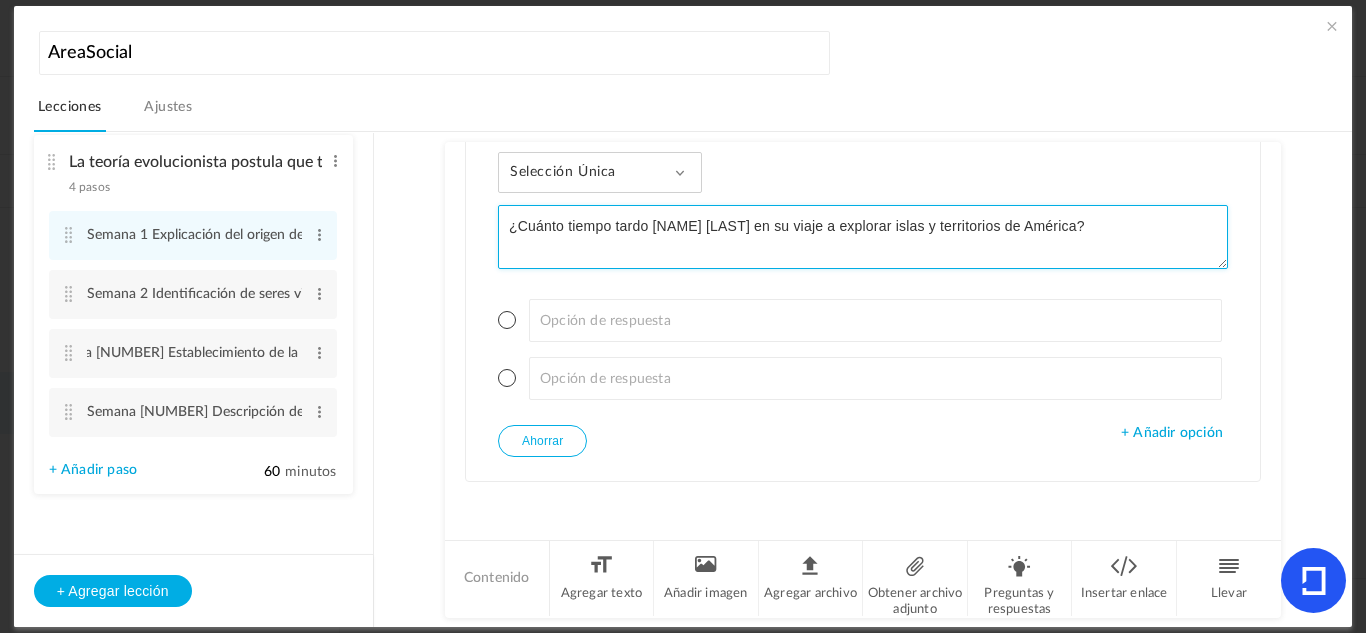 type on "¿Cuánto tiempo tardo [NAME] [LAST] en su viaje a explorar islas y territorios de América?" 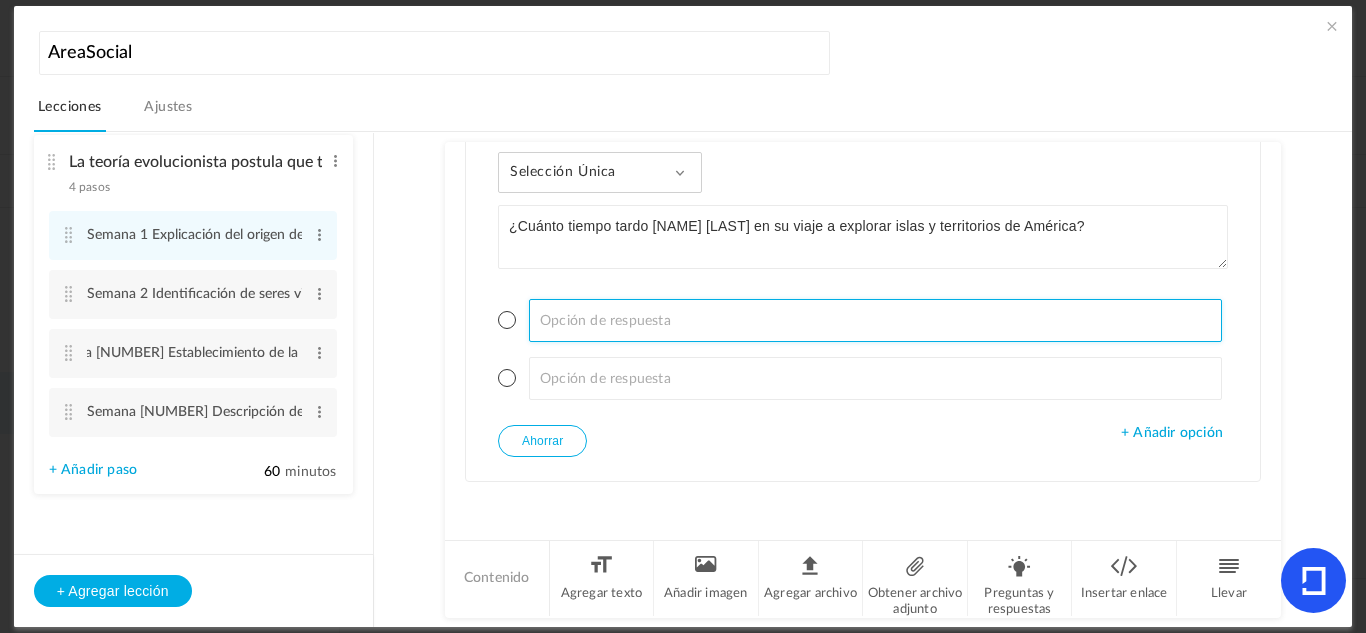 click 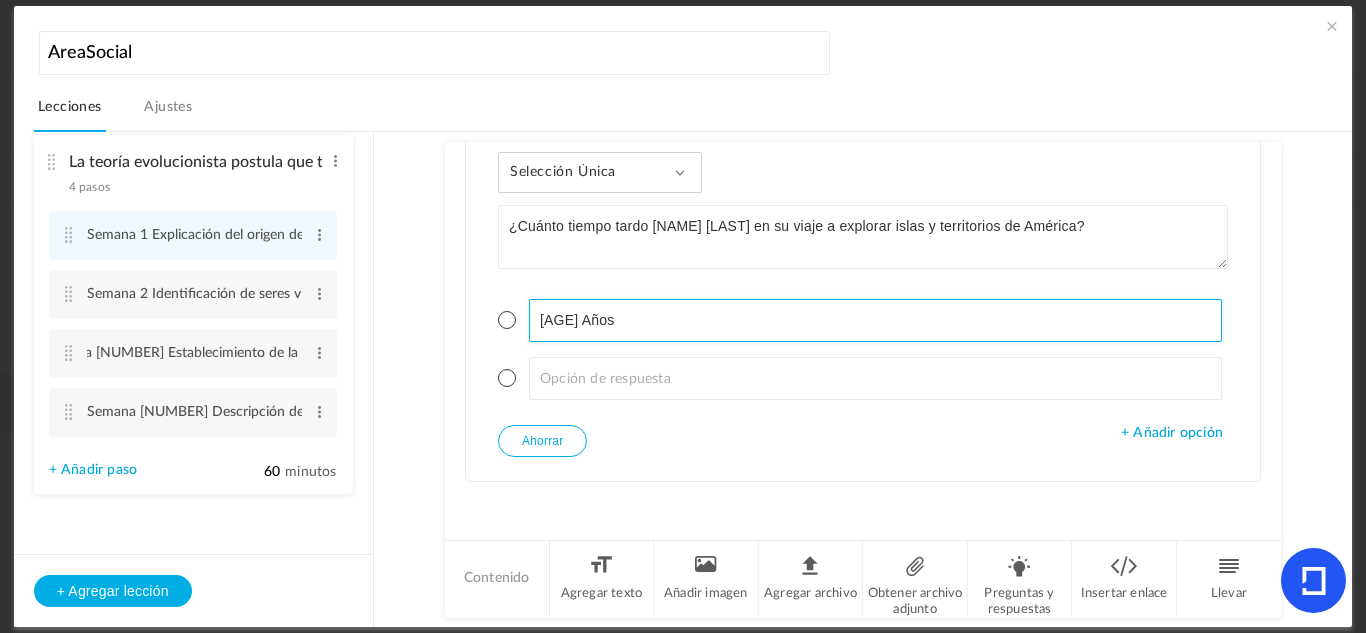 type on "[AGE] Años" 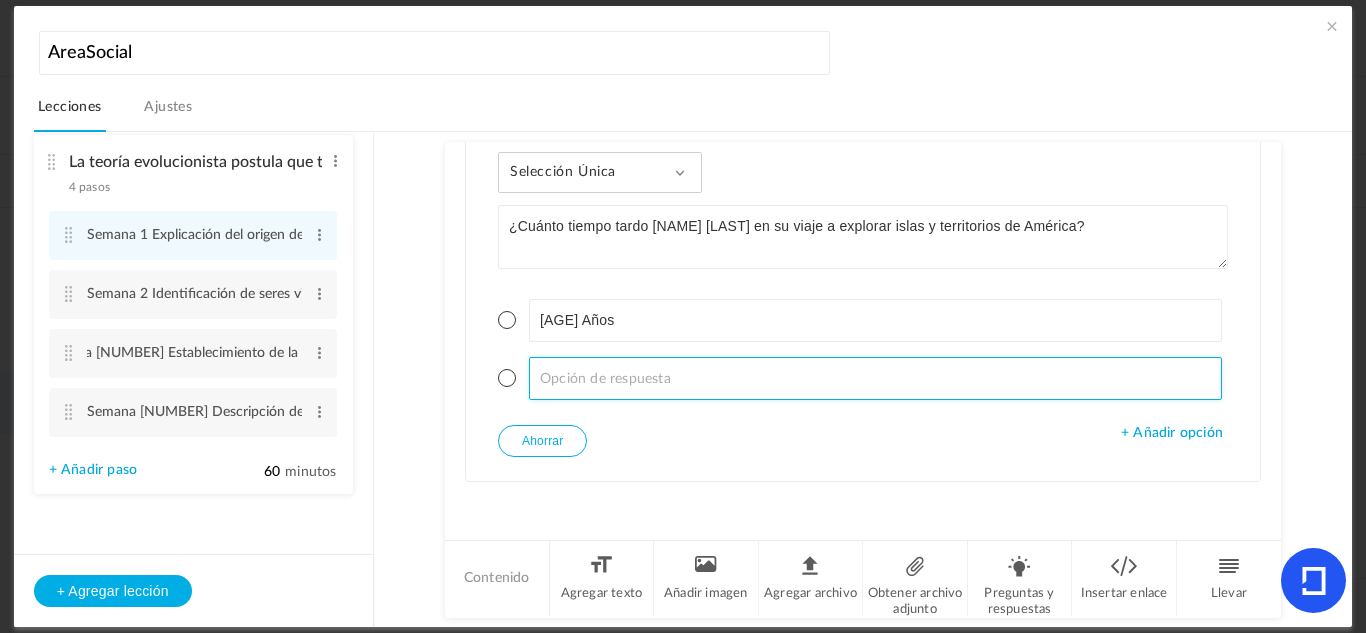 click 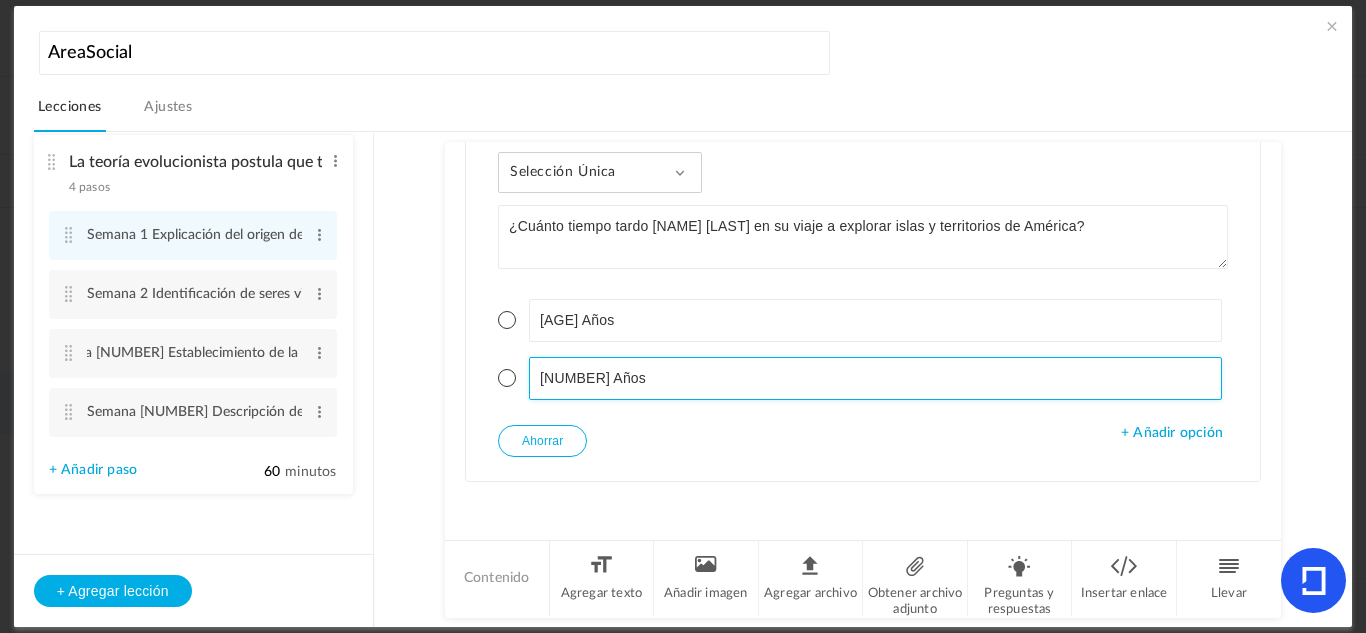 type on "[NUMBER] Años" 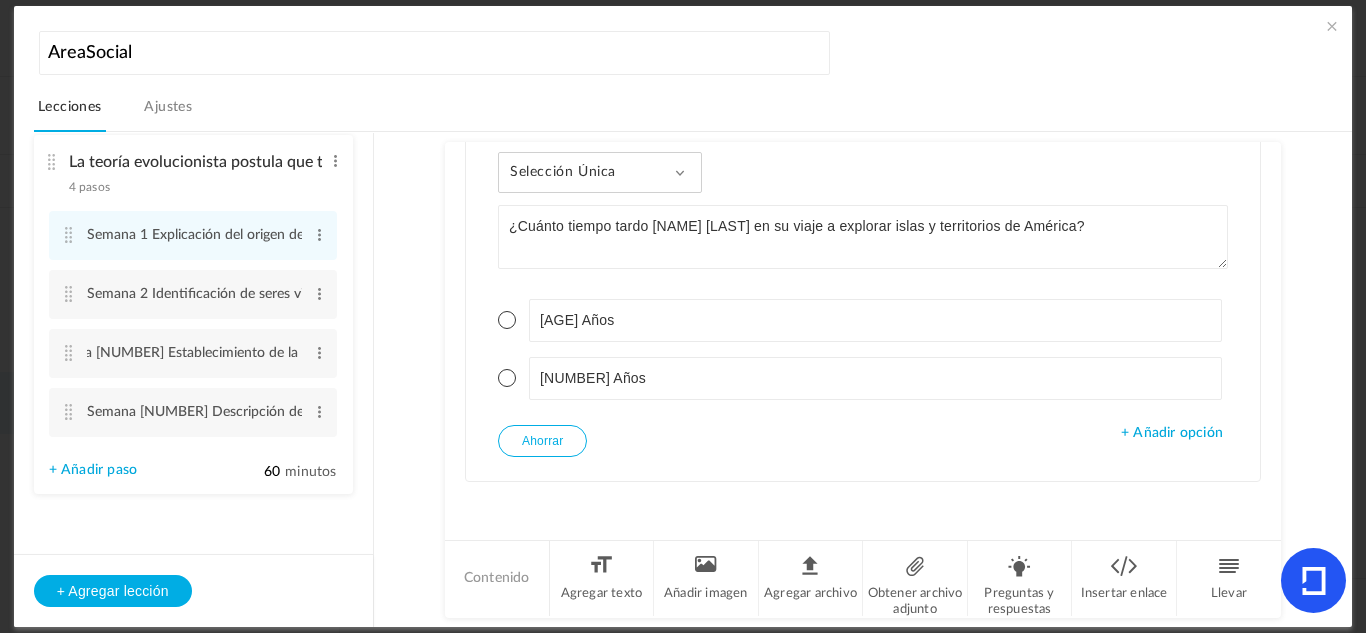 click on "Texto
Imagen
Empotrar
https://youtu.be/[ID]?si=[ID]
Teorías de la evolución | Fijismo, Lamarck, [PERSON] (Explicación [YEAR])
YouTube
Lo sentimos. El contenido que buscas no está disponible." 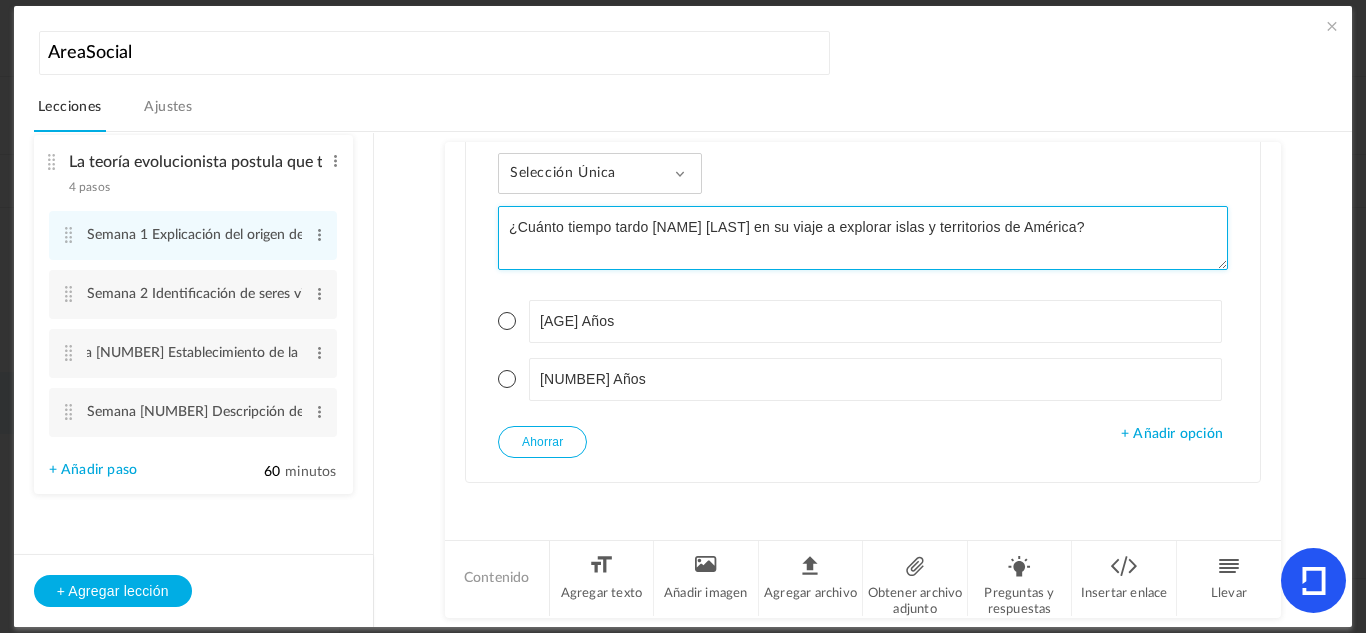 click on "¿Cuánto tiempo tardo [NAME] [LAST] en su viaje a explorar islas y territorios de América?" 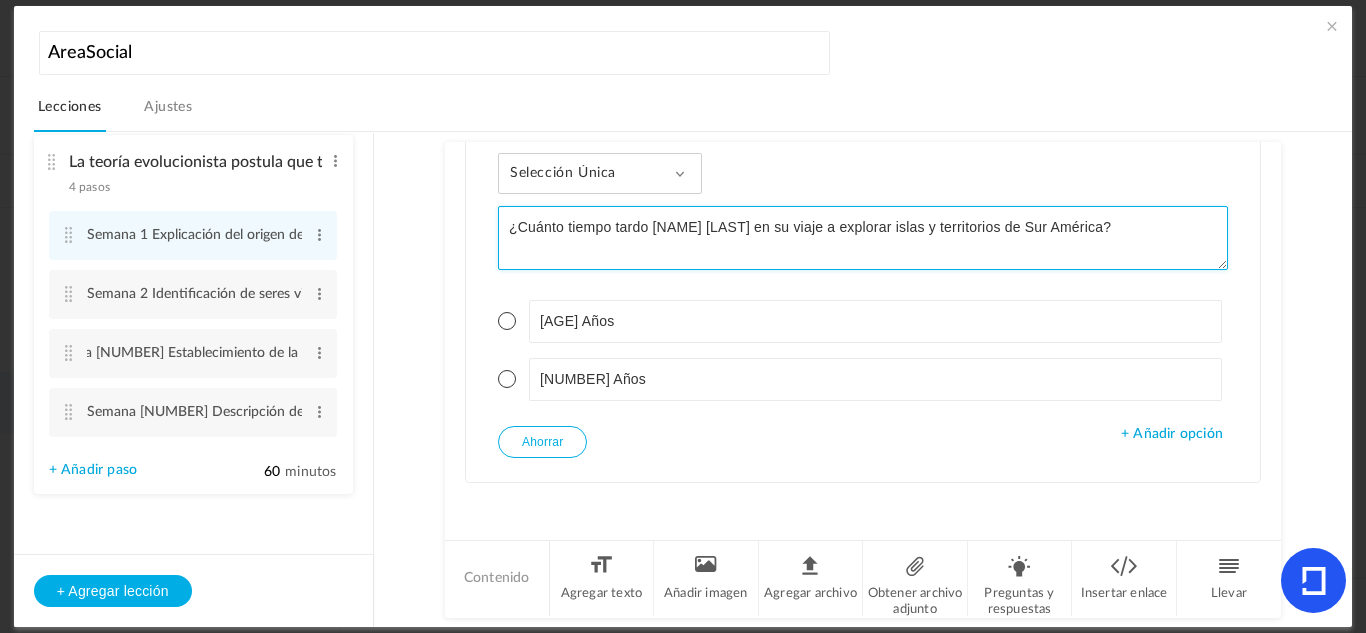 type on "¿Cuánto tiempo tardo [NAME] [LAST] en su viaje a explorar islas y territorios de Sur América?" 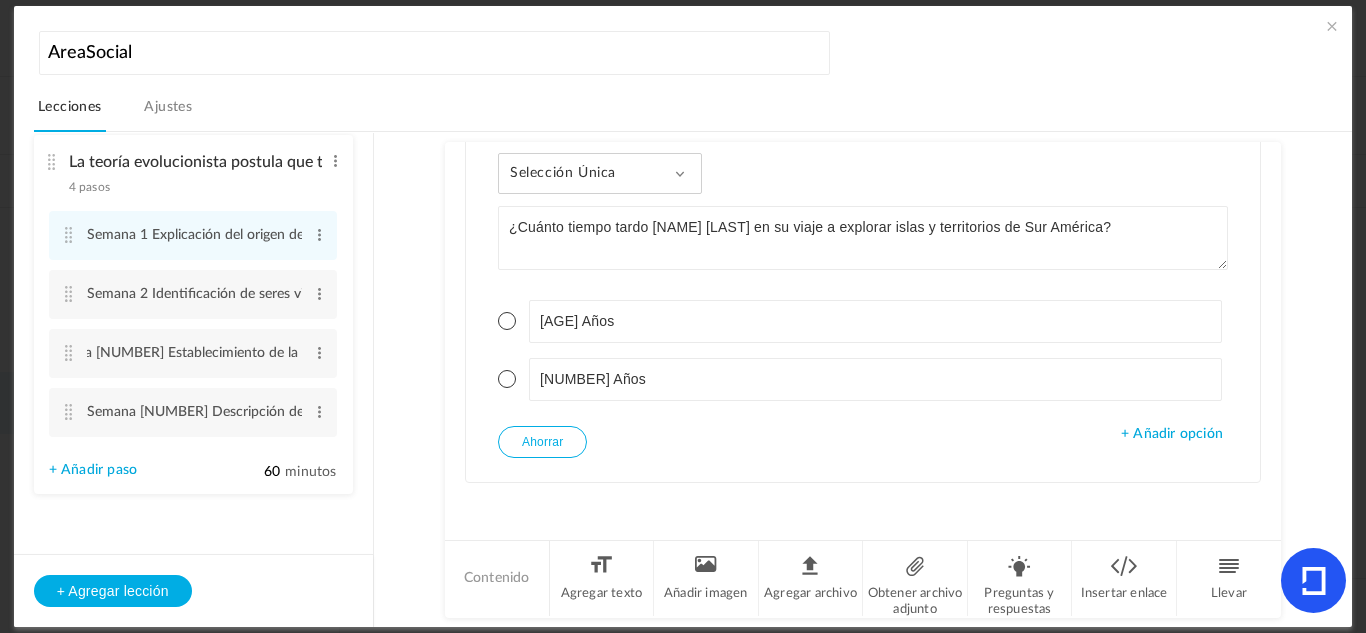 click on "Texto
Imagen
Empotrar
https://youtu.be/[ID]?si=[ID]
Teorías de la evolución | Fijismo, Lamarck, [PERSON] (Explicación [YEAR])
YouTube
Lo sentimos. El contenido que buscas no está disponible." 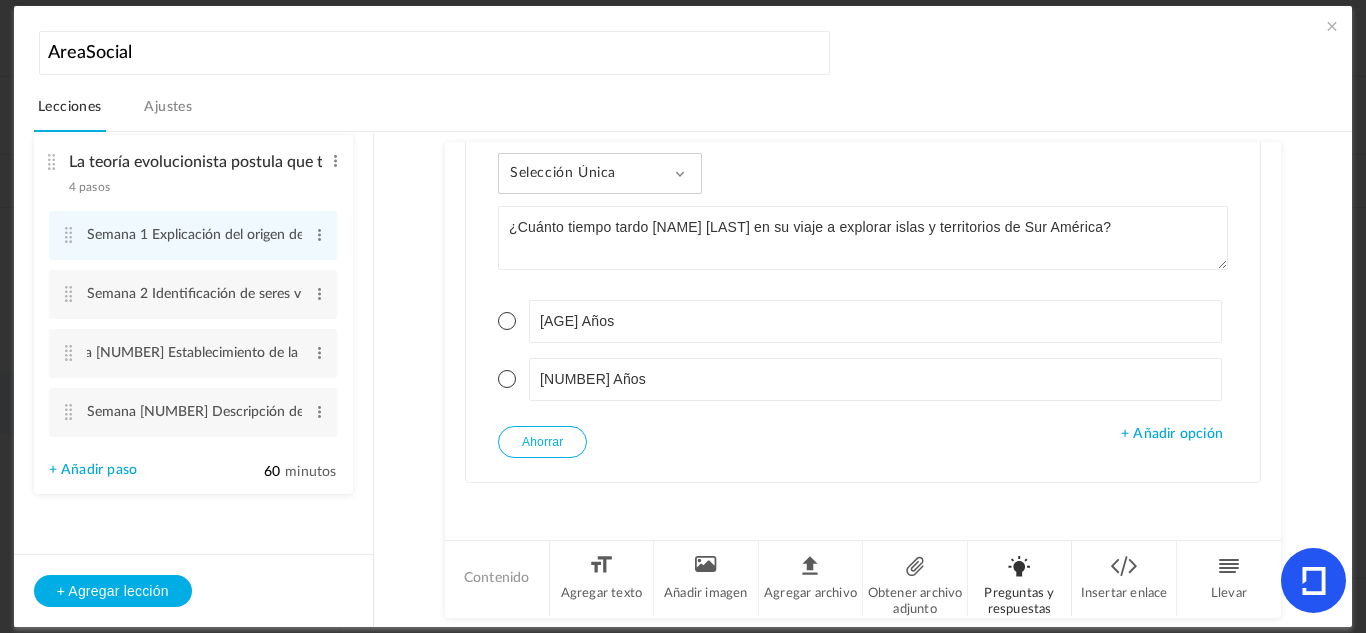 click on "Preguntas y respuestas" 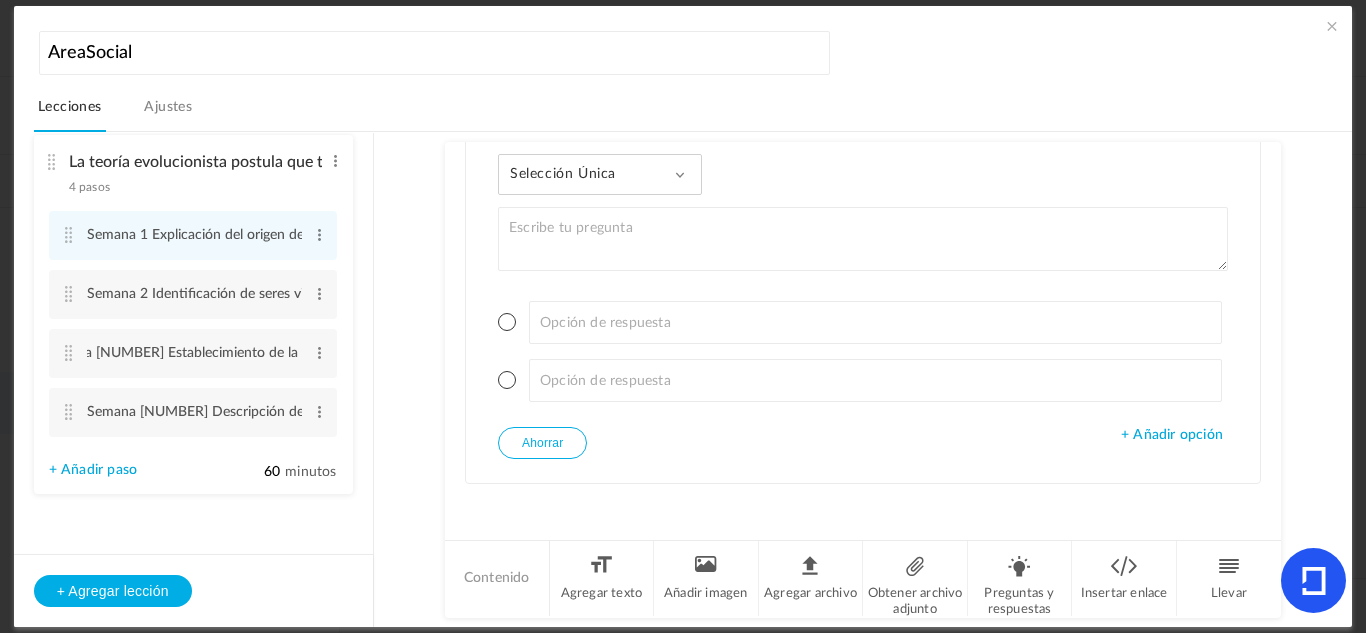 scroll, scrollTop: 1738, scrollLeft: 0, axis: vertical 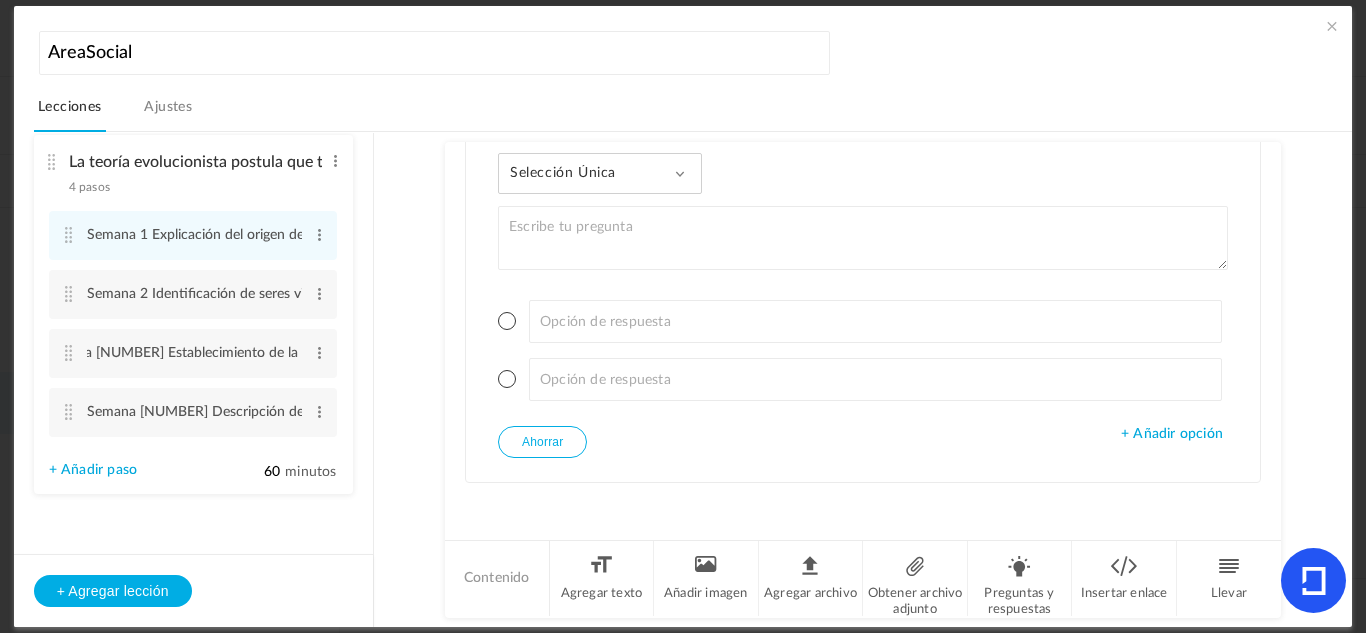 click on "Selección única
Selección única
Selección múltiple
Verdadero o falso
Respuesta de párrafo" 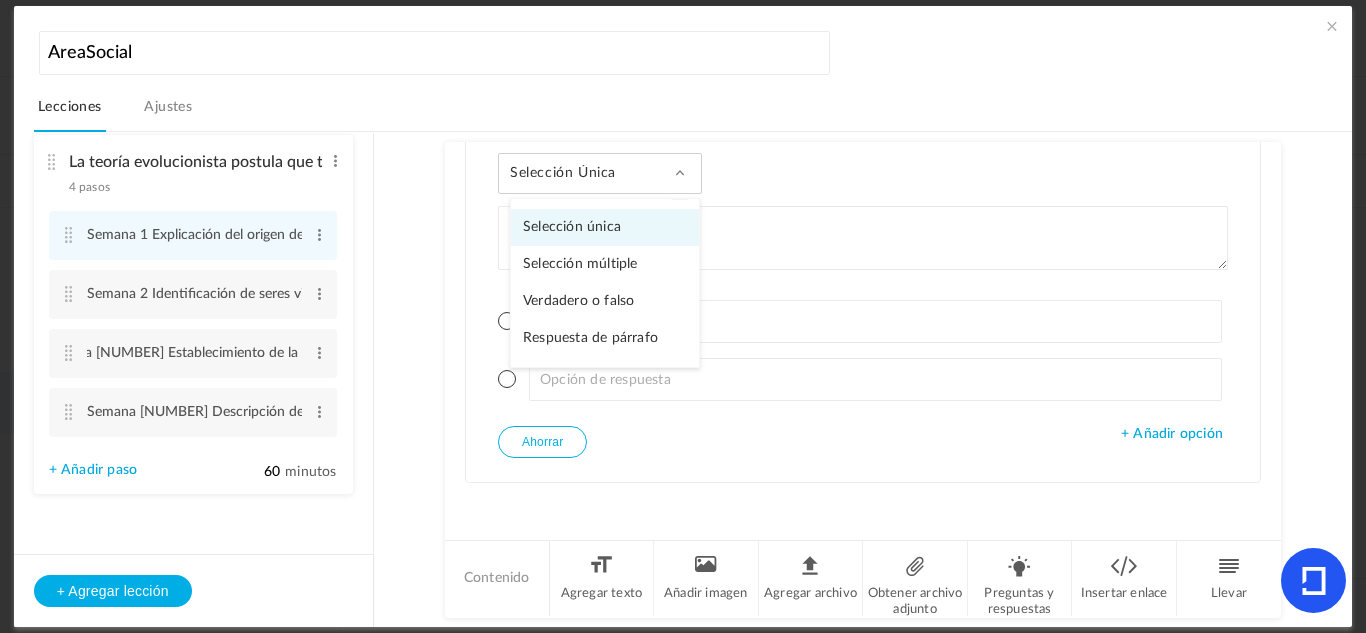 click on "Verdadero o falso" 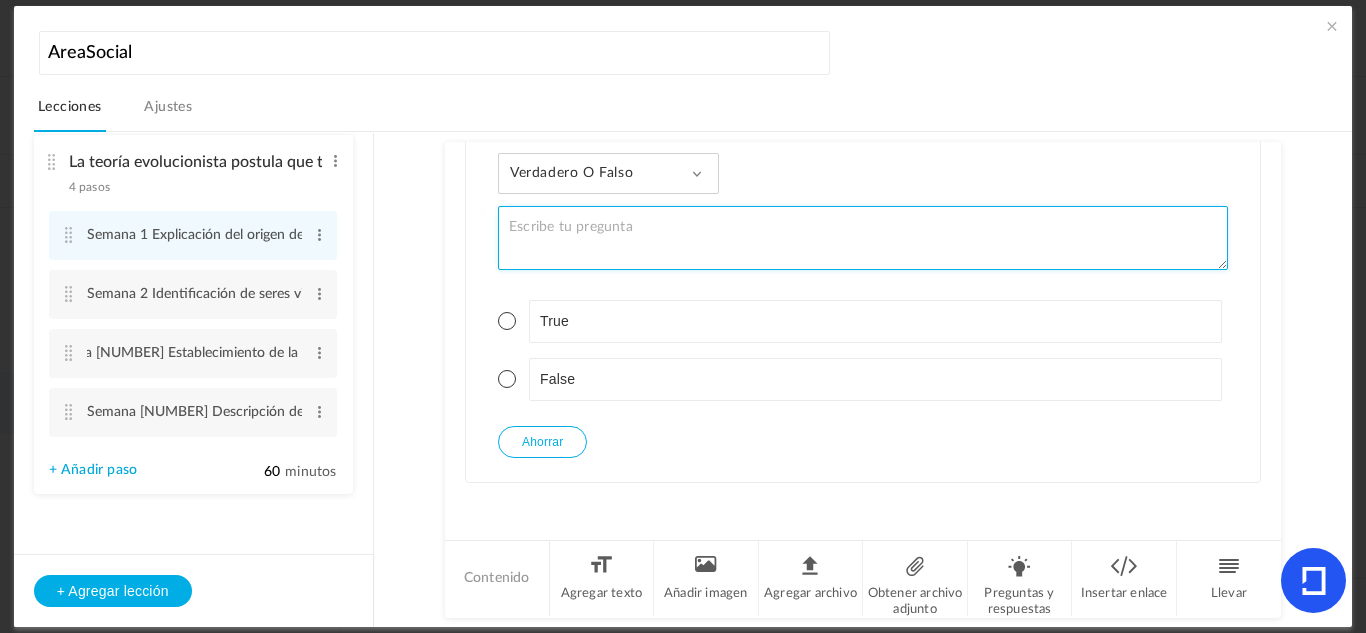 click 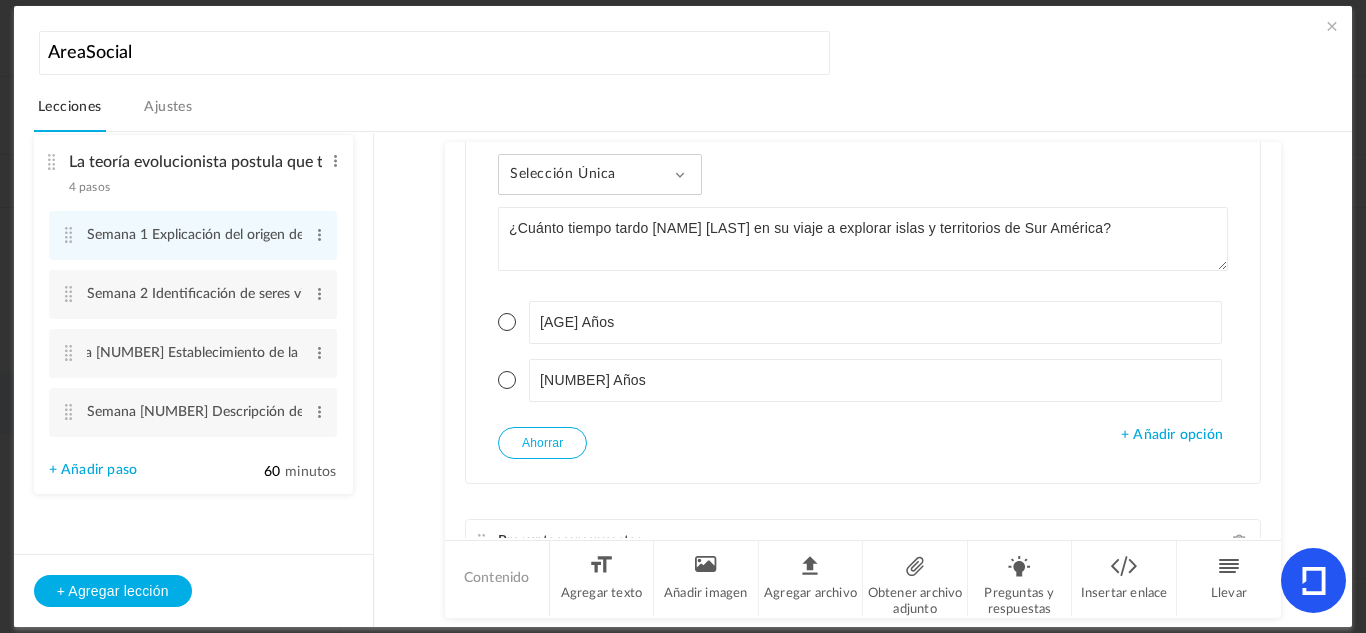 scroll, scrollTop: 1304, scrollLeft: 0, axis: vertical 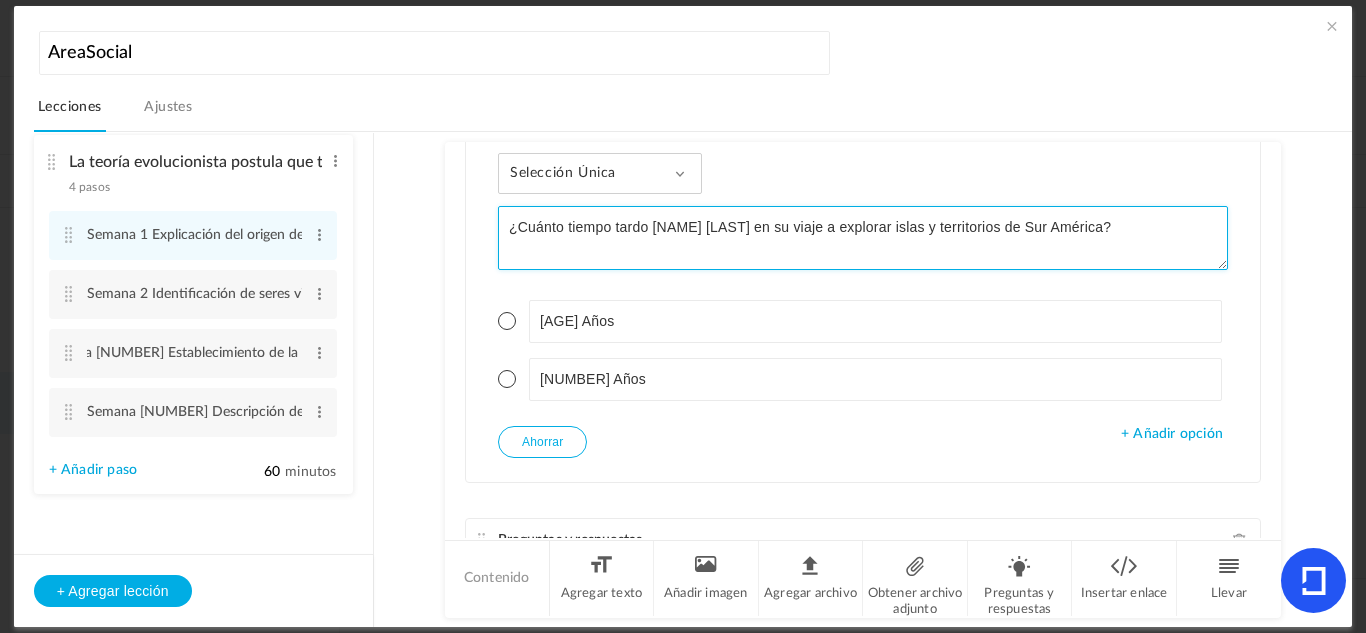 drag, startPoint x: 652, startPoint y: 231, endPoint x: 747, endPoint y: 224, distance: 95.257545 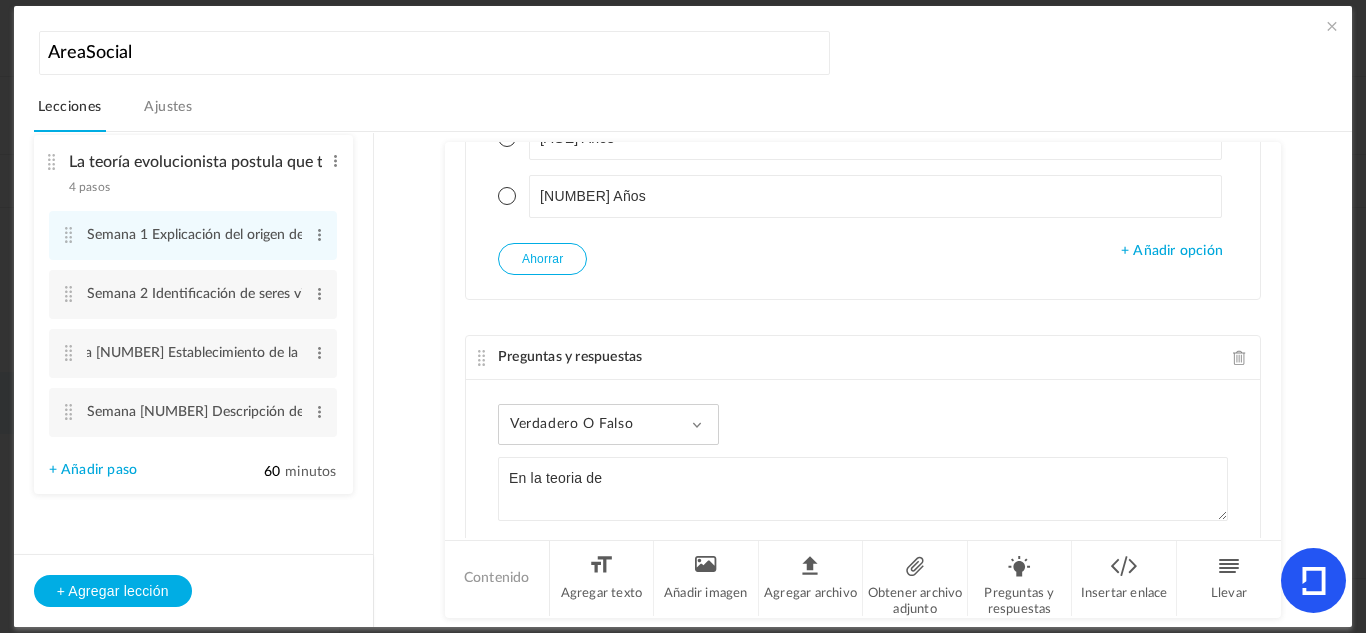scroll, scrollTop: 1490, scrollLeft: 0, axis: vertical 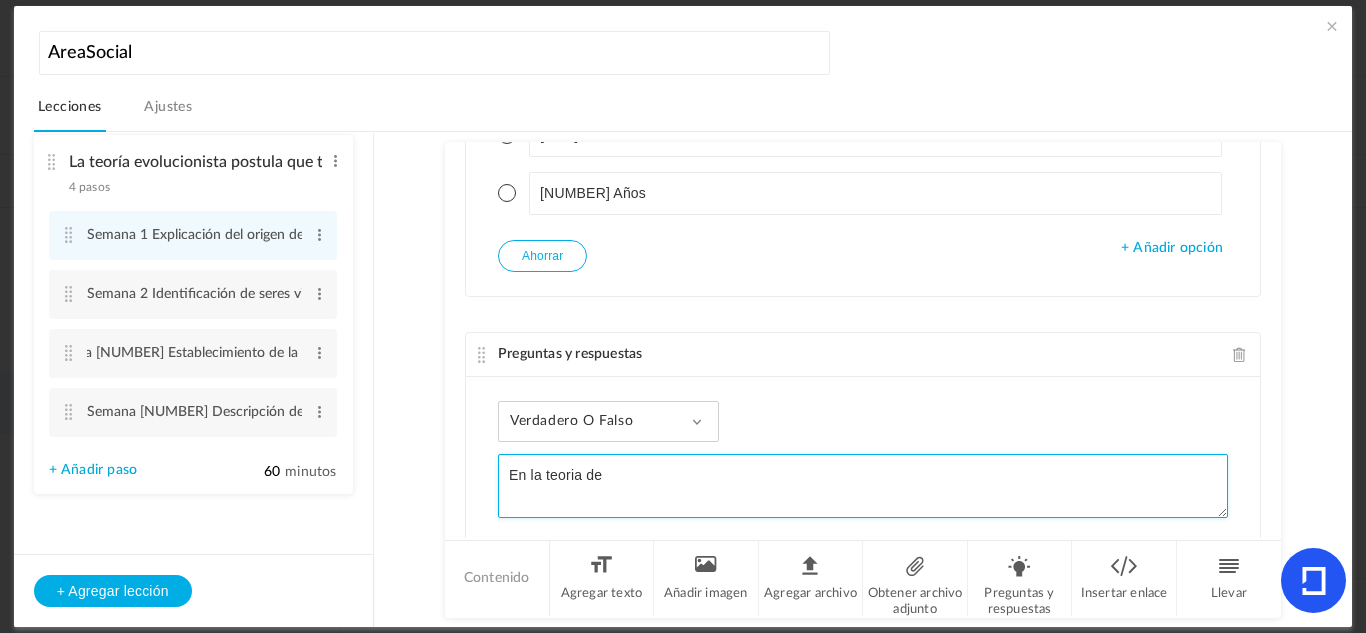 click on "En la teoria de" 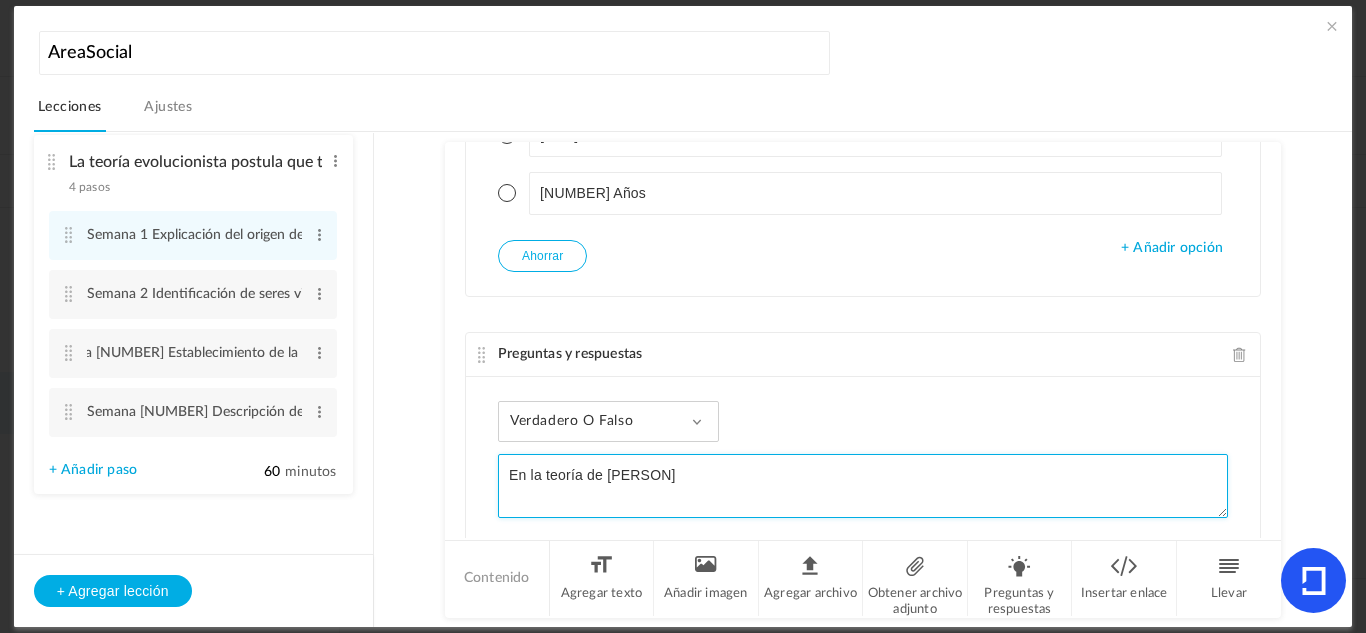 click on "En la teoría de [PERSON]" 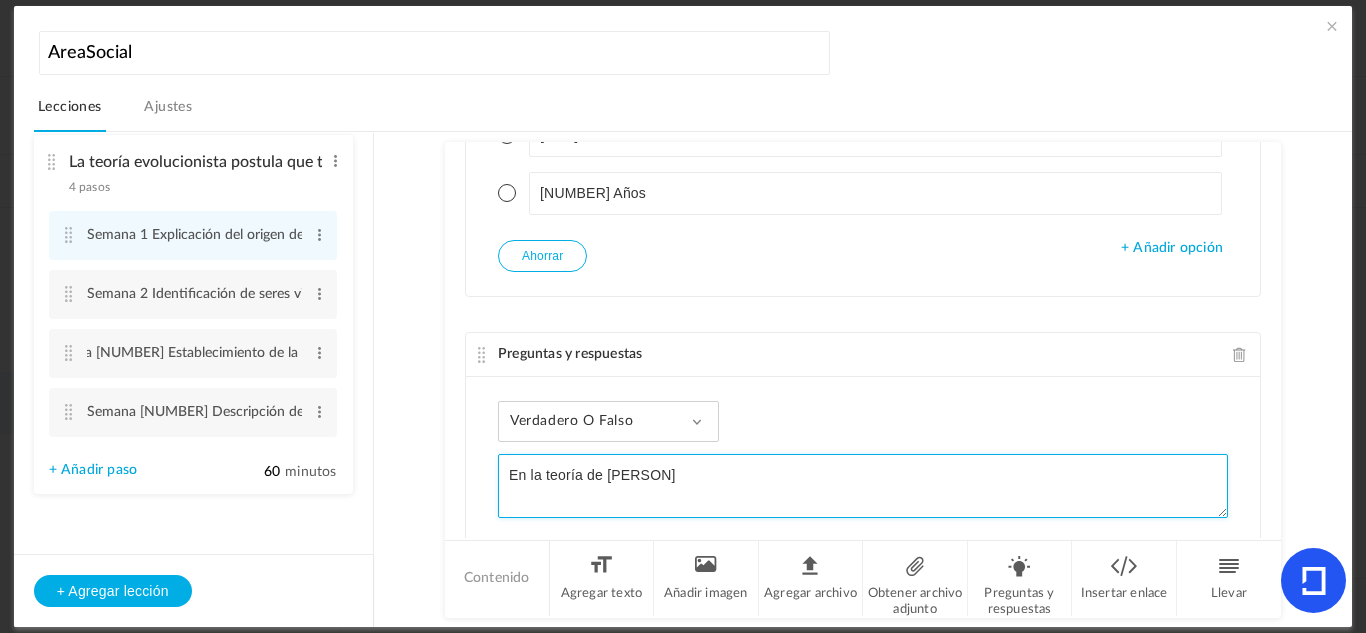 click on "En la teoría de [PERSON]" 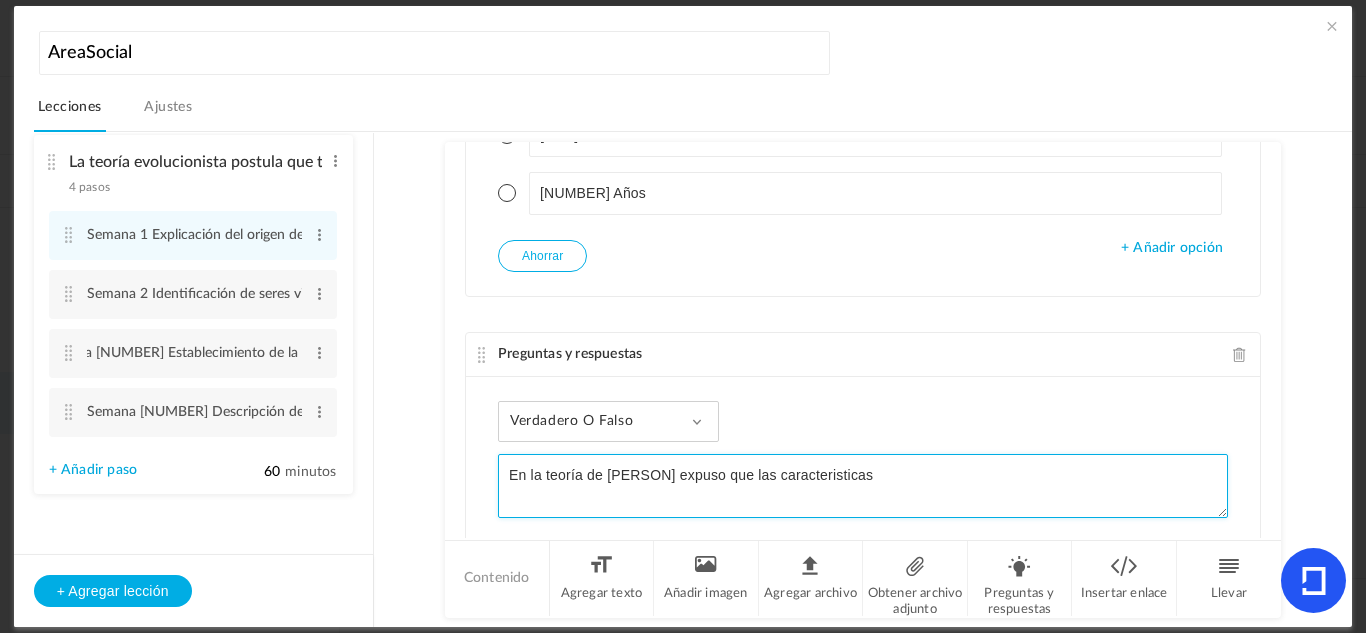 click on "En la teoría de [PERSON] expuso que las caracteristicas" 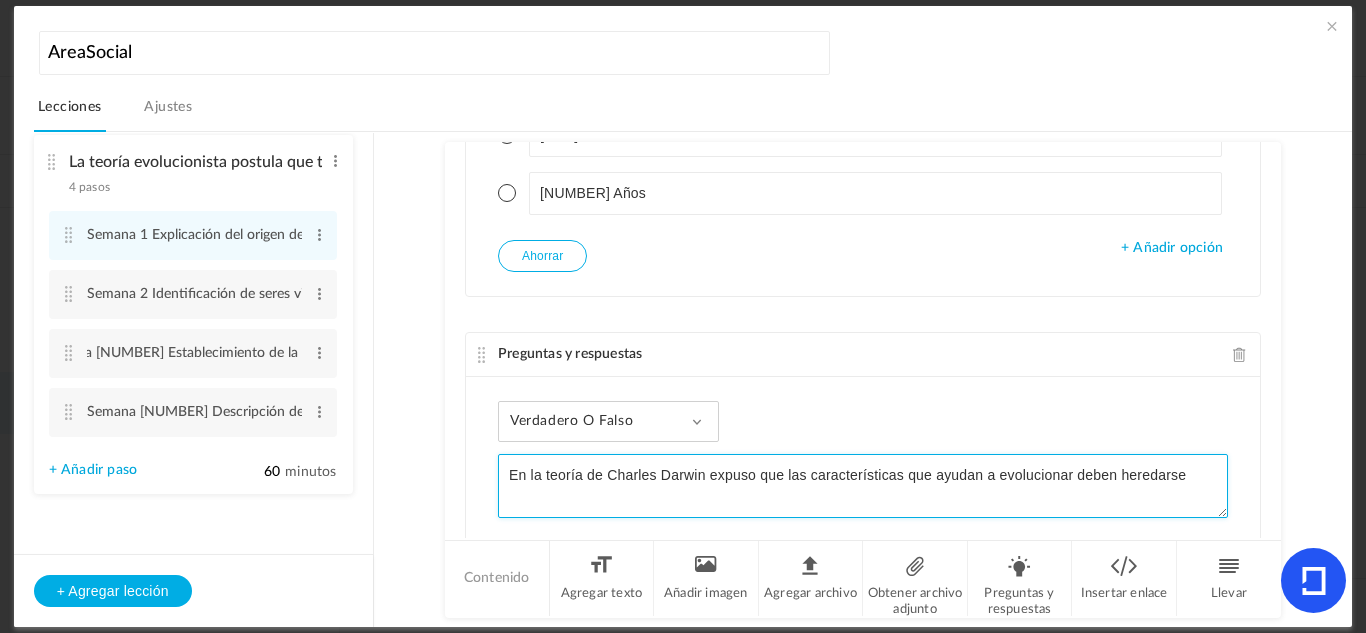 type on "En la teoría de Charles Darwin expuso que las características que ayudan a evolucionar deben heredarse" 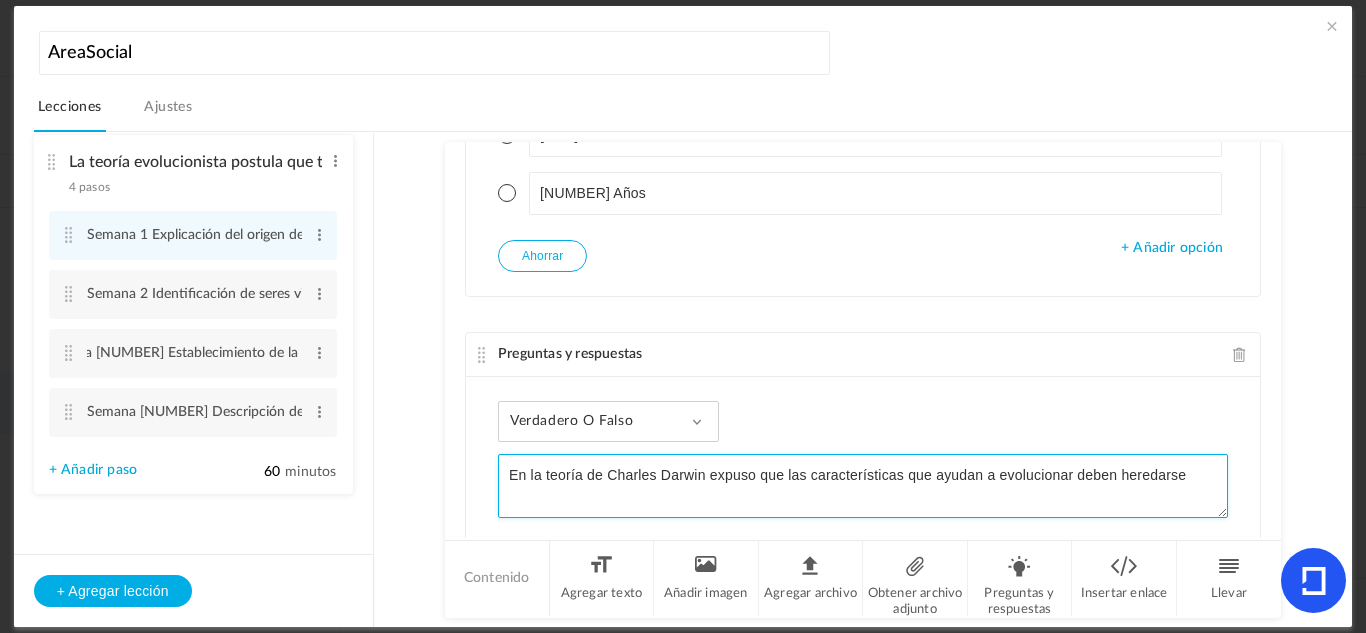 click on "En la teoría de Charles Darwin expuso que las características que ayudan a evolucionar deben heredarse" 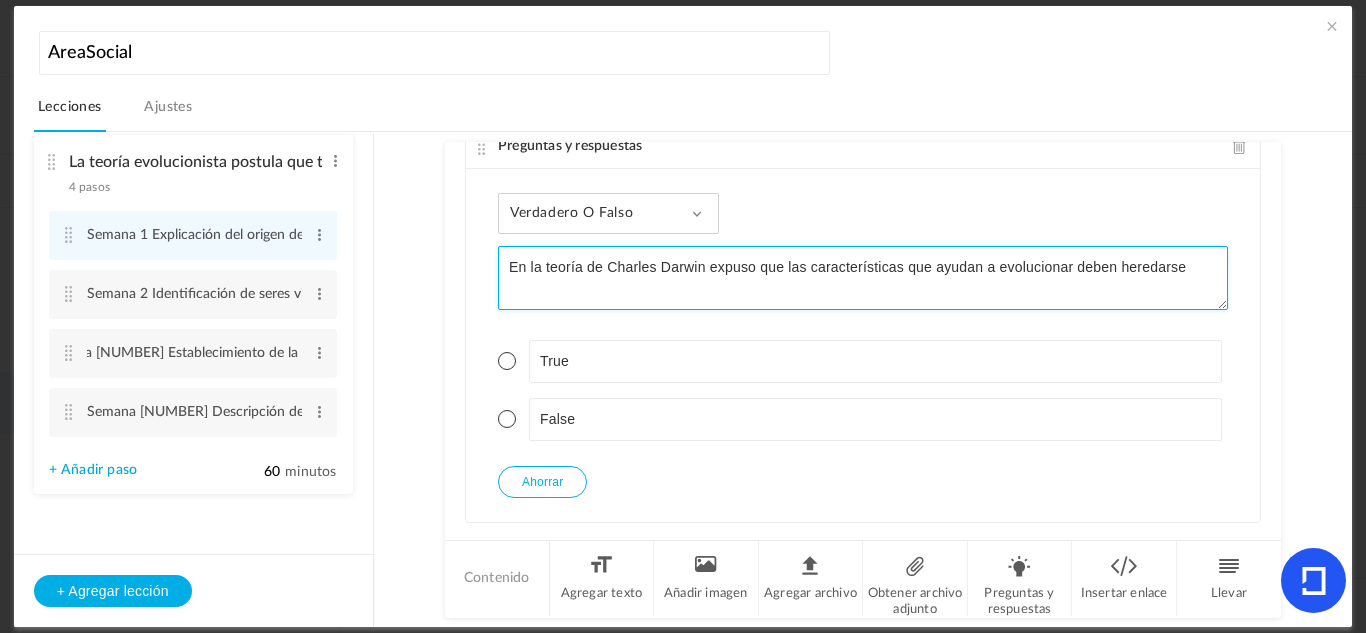 scroll, scrollTop: 1699, scrollLeft: 0, axis: vertical 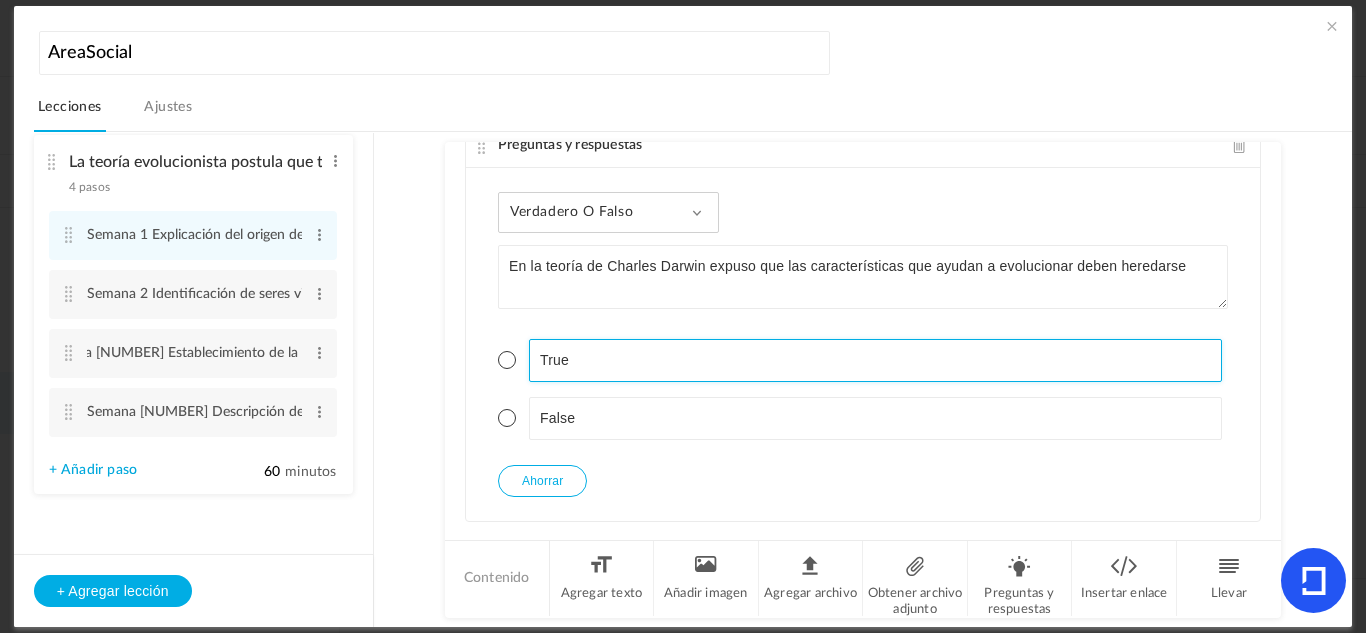 click on "Texto
Imagen
Empotrar
https://youtu.be/[ID]?si=[ID]
Teorías de la evolución | Fijismo, Lamarck, [PERSON] (Explicación [YEAR])
YouTube
Lo sentimos. El contenido que buscas no está disponible." 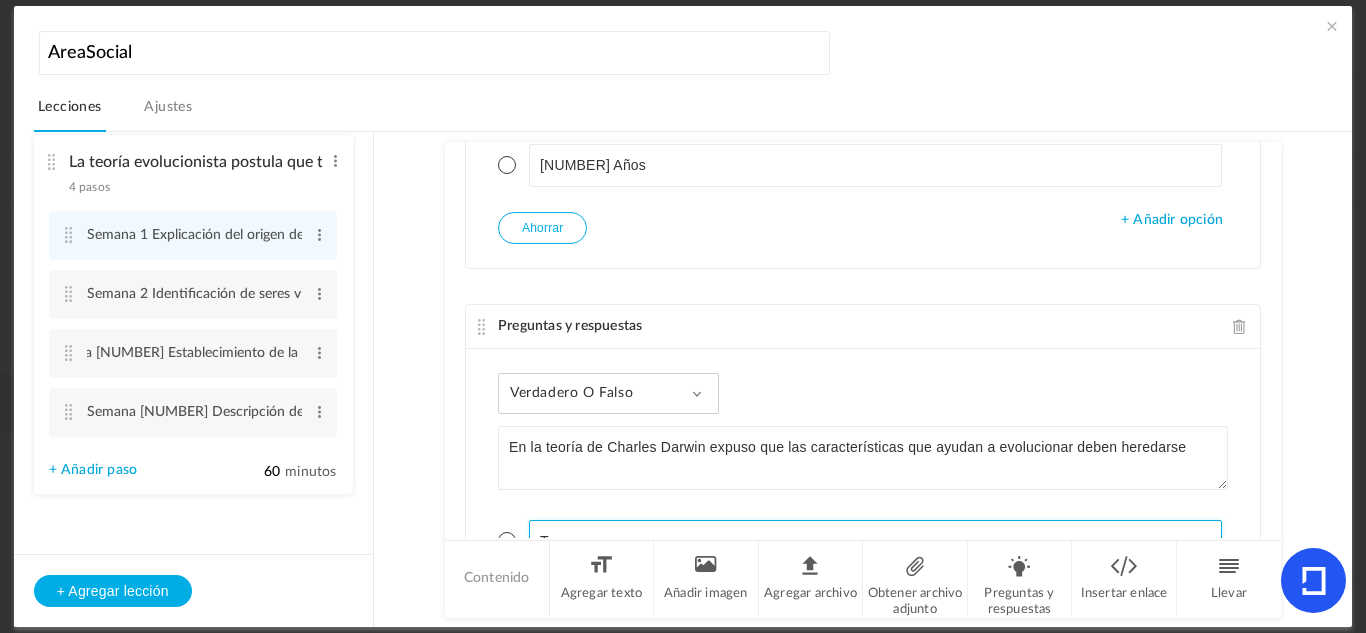scroll, scrollTop: 1649, scrollLeft: 0, axis: vertical 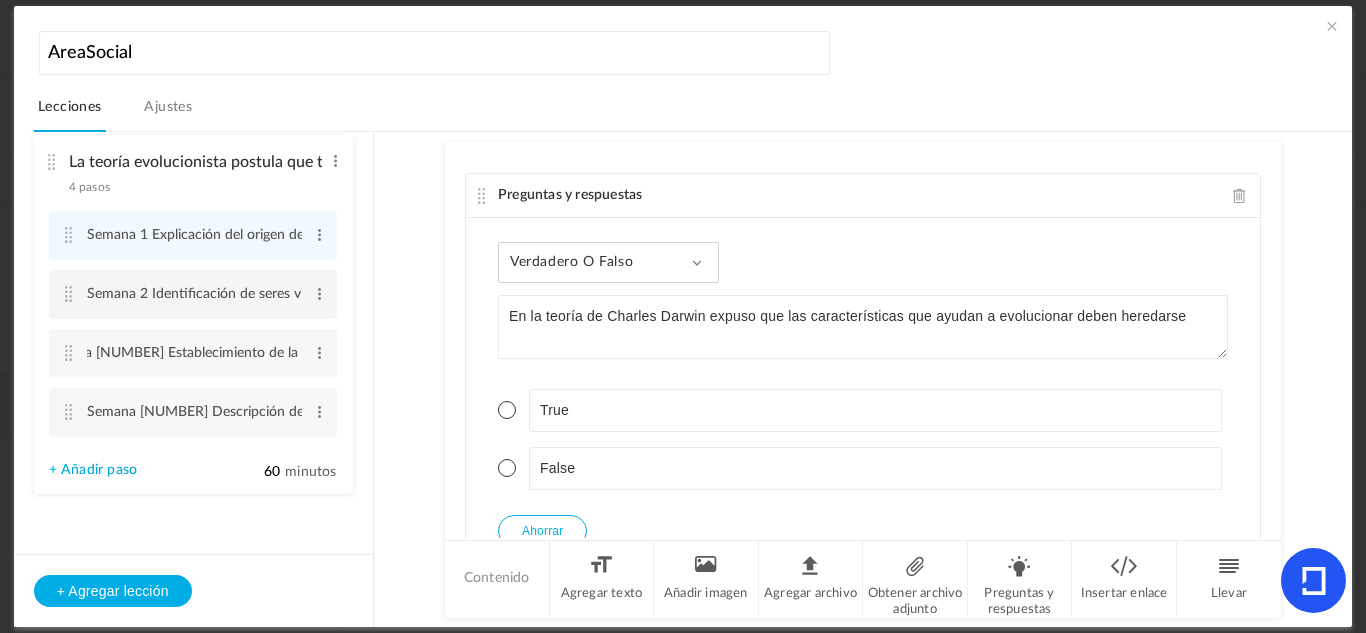 click at bounding box center (69, 294) 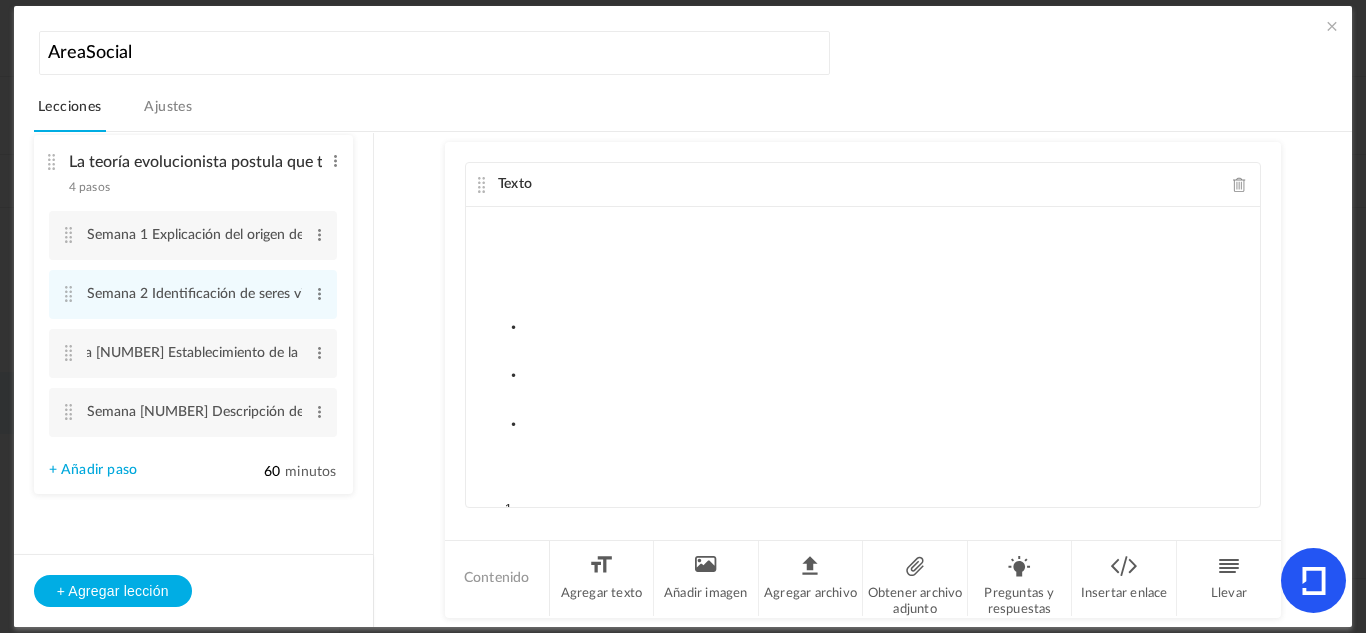 scroll, scrollTop: 126, scrollLeft: 0, axis: vertical 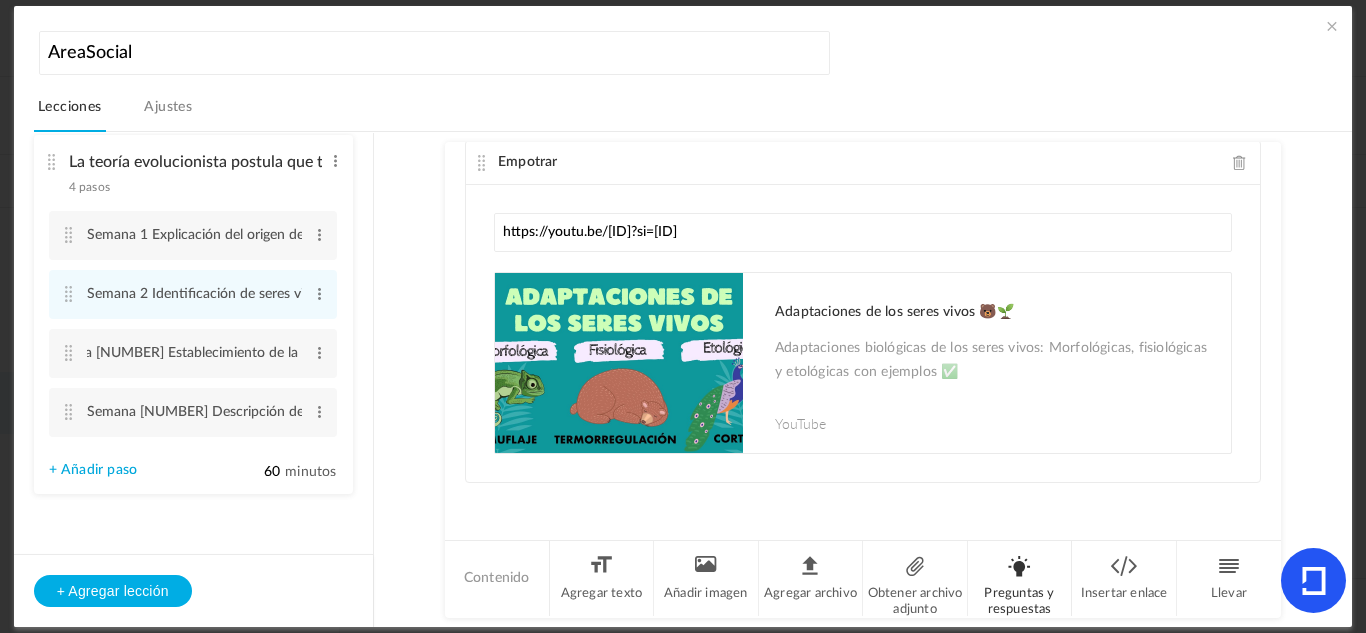 click on "Preguntas y respuestas" 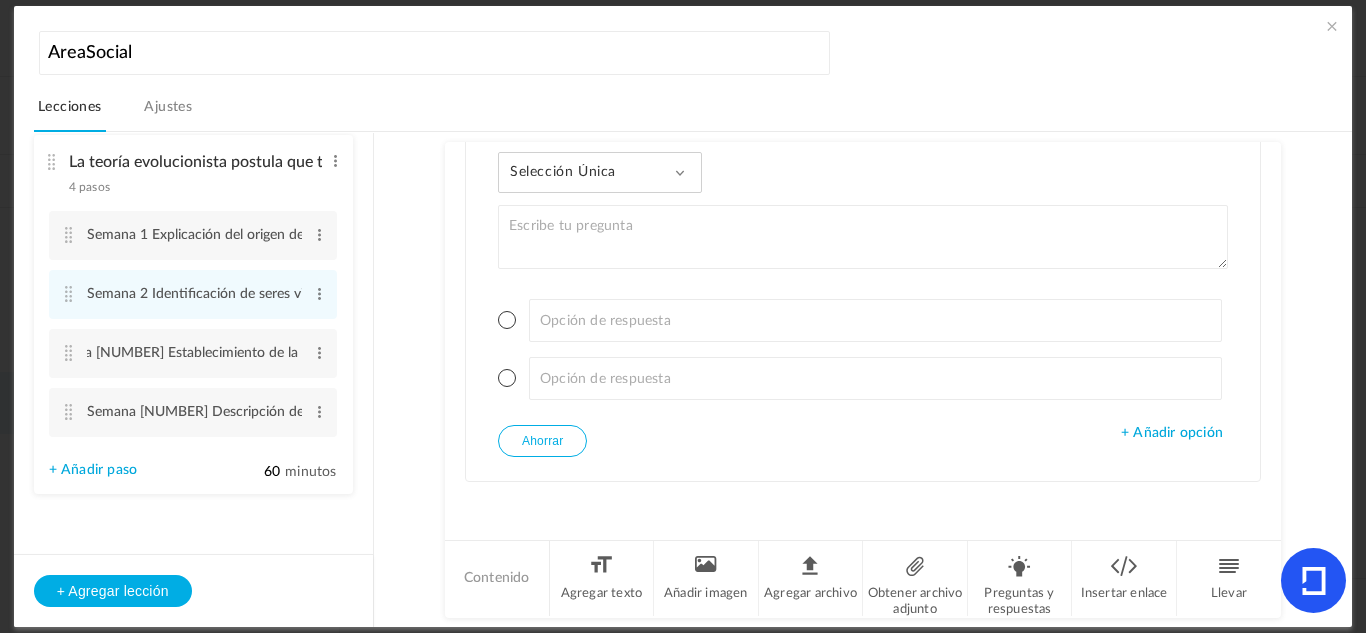 click on "Selección única
Selección única
Selección múltiple
Verdadero o falso
Respuesta de párrafo" 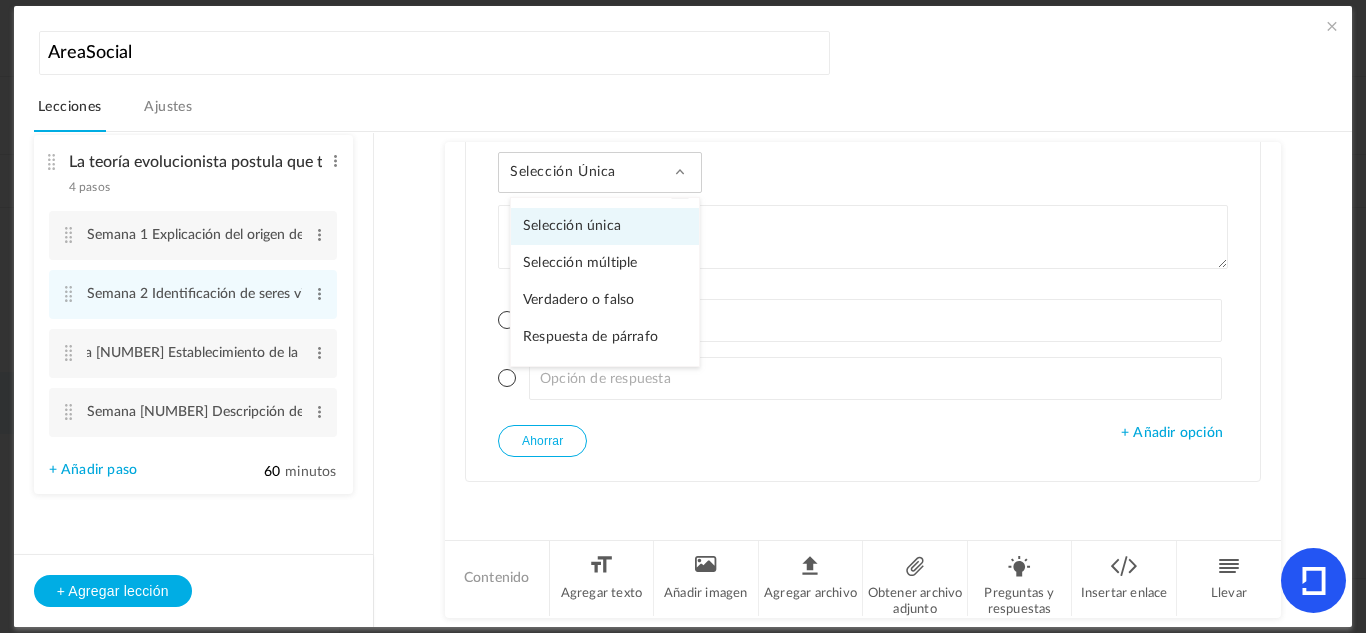 click on "Verdadero o falso" 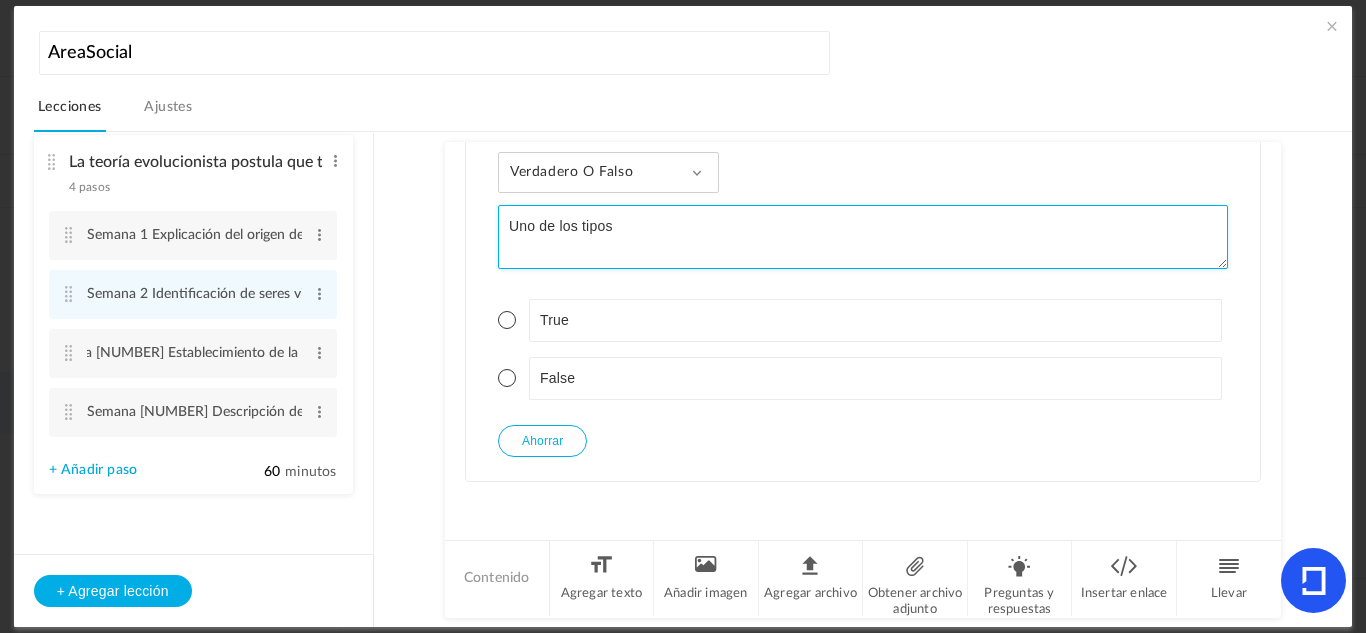 click on "Uno de los tipos" 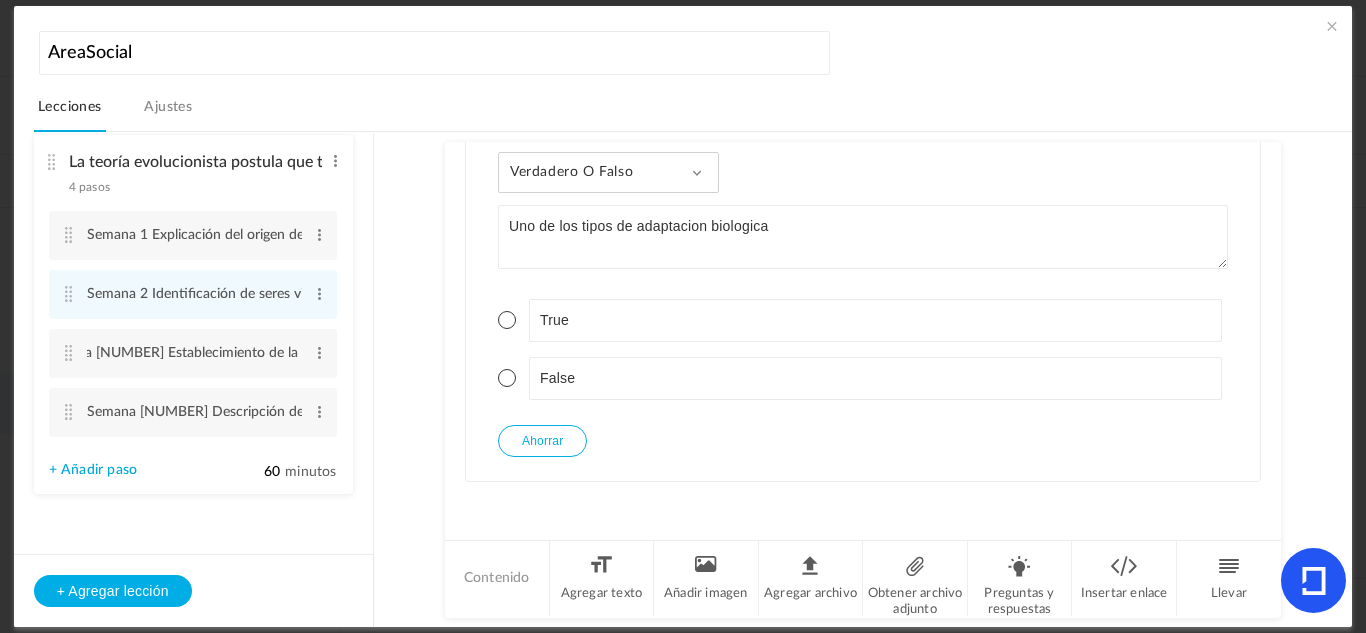 click on "True False" 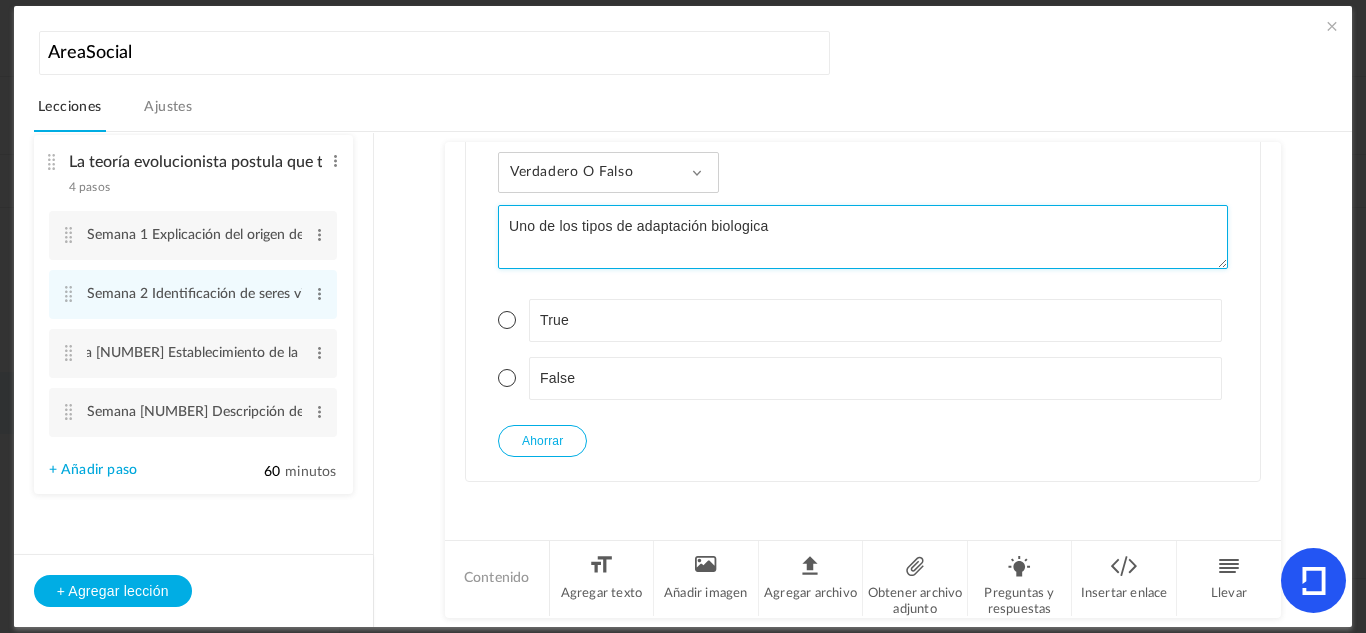 click on "Uno de los tipos de adaptación biologica" 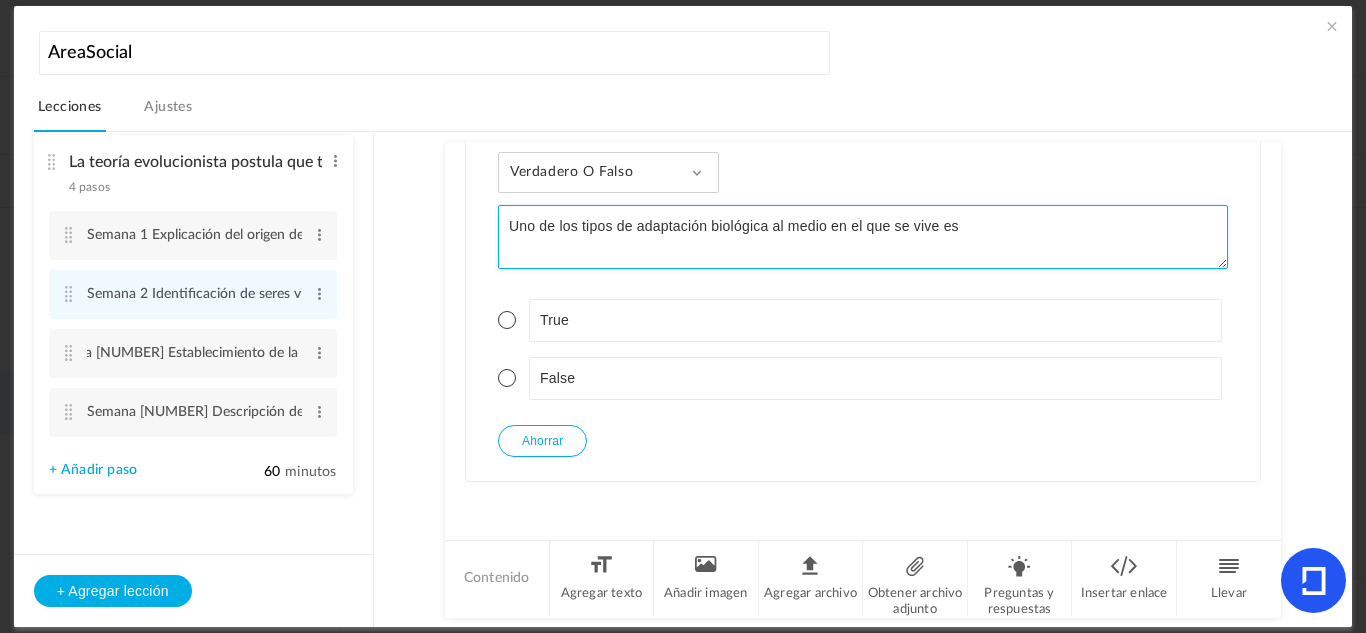 click on "Uno de los tipos de adaptación biológica al medio en el que se vive es" 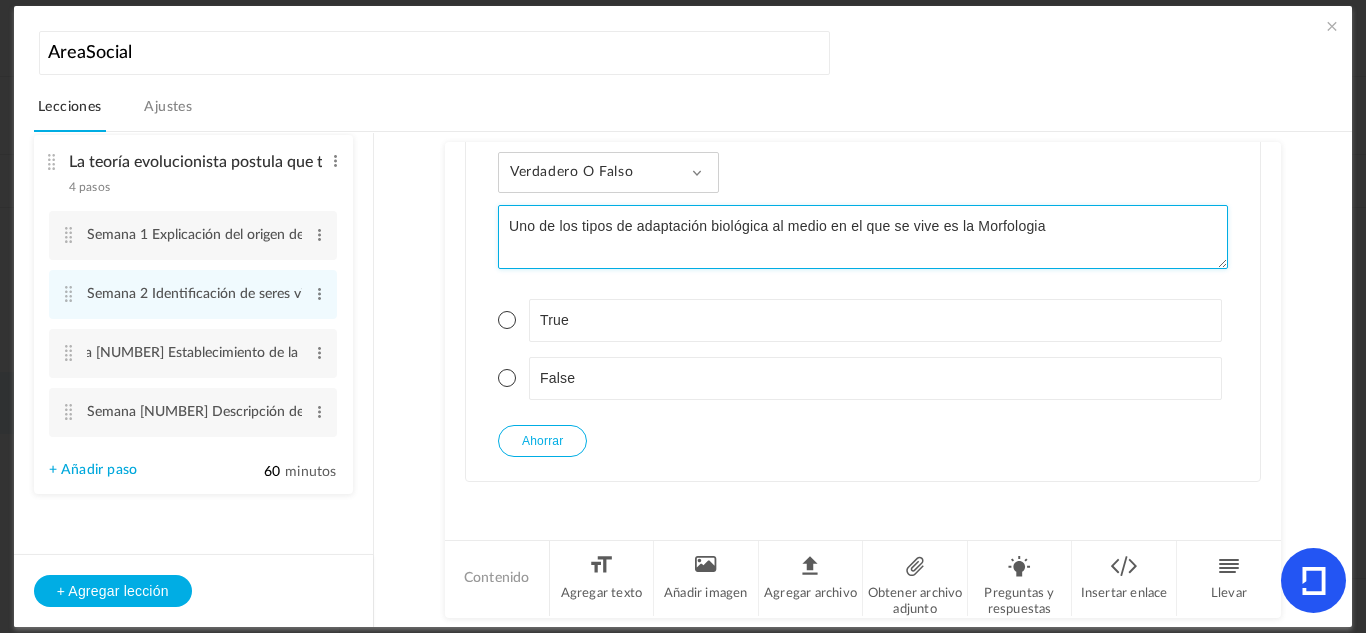 drag, startPoint x: 1062, startPoint y: 228, endPoint x: 973, endPoint y: 226, distance: 89.02247 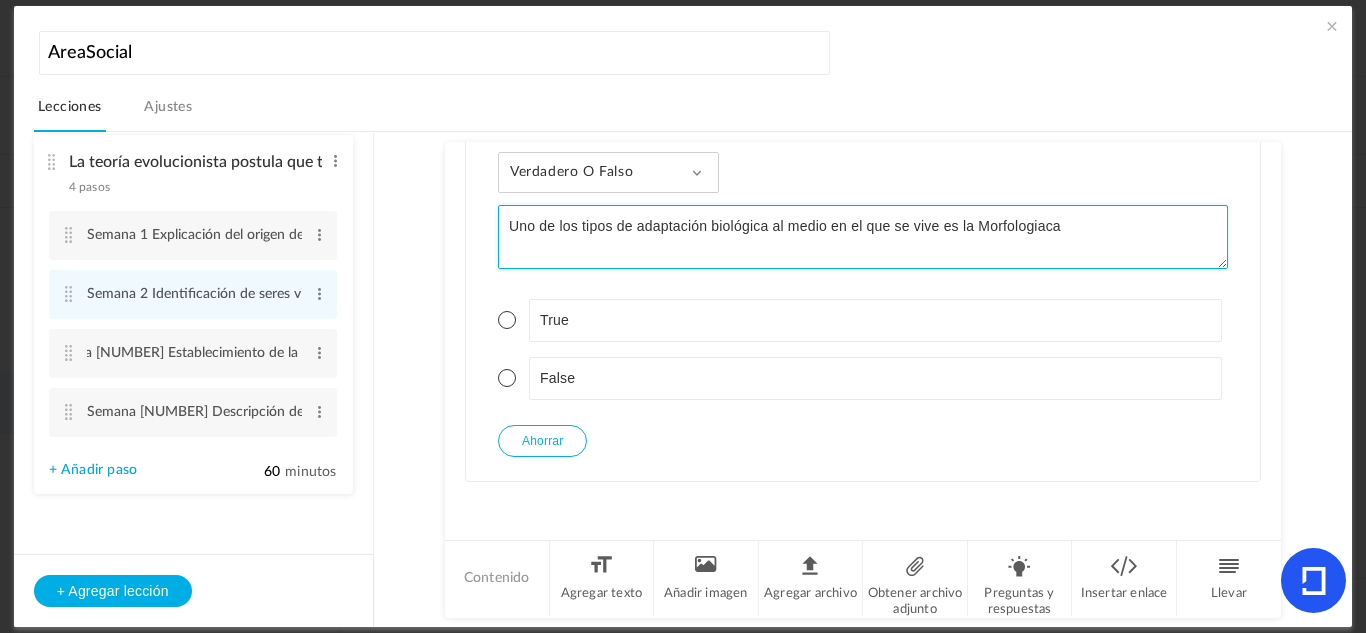 drag, startPoint x: 1040, startPoint y: 231, endPoint x: 1050, endPoint y: 232, distance: 10.049875 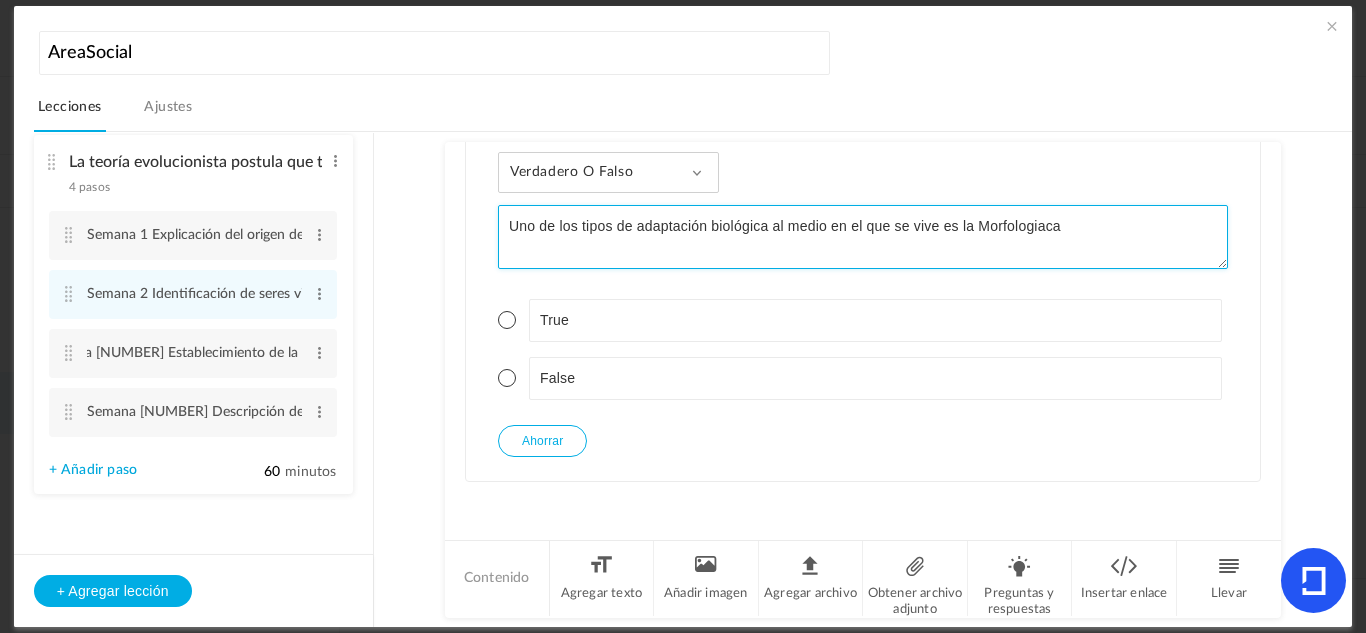 drag, startPoint x: 1050, startPoint y: 232, endPoint x: 1007, endPoint y: 233, distance: 43.011627 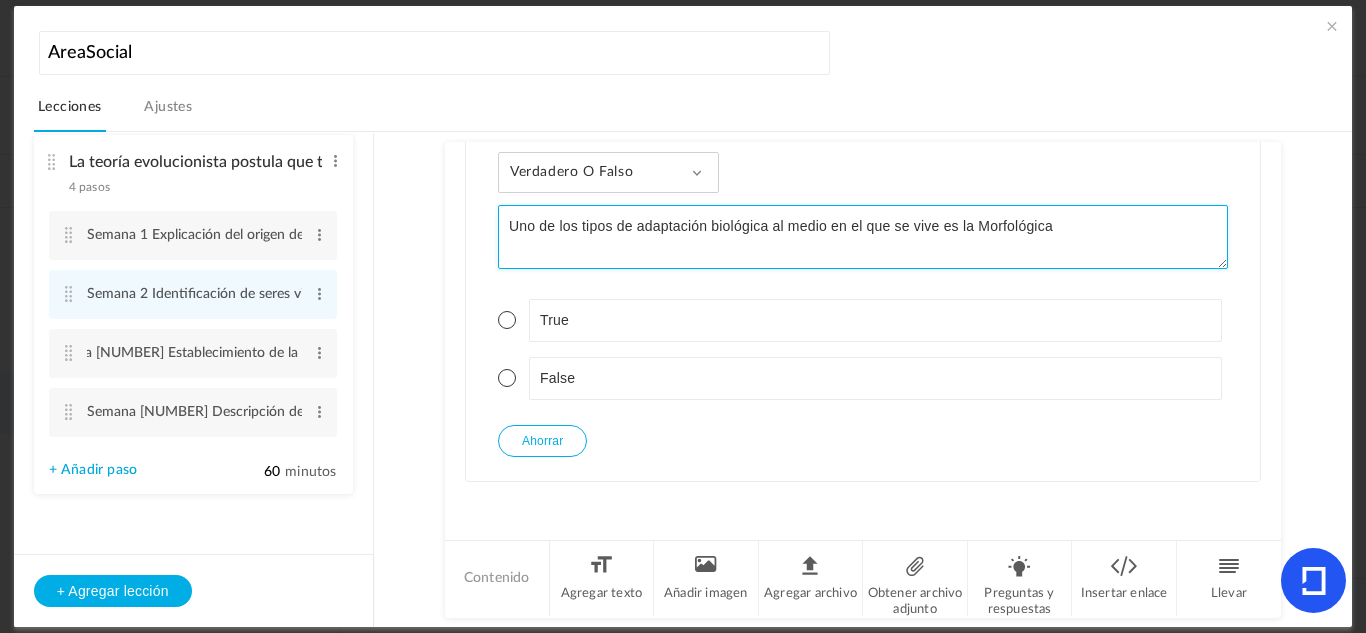 click on "Uno de los tipos de adaptación biológica al medio en el que se vive es la Morfológica" 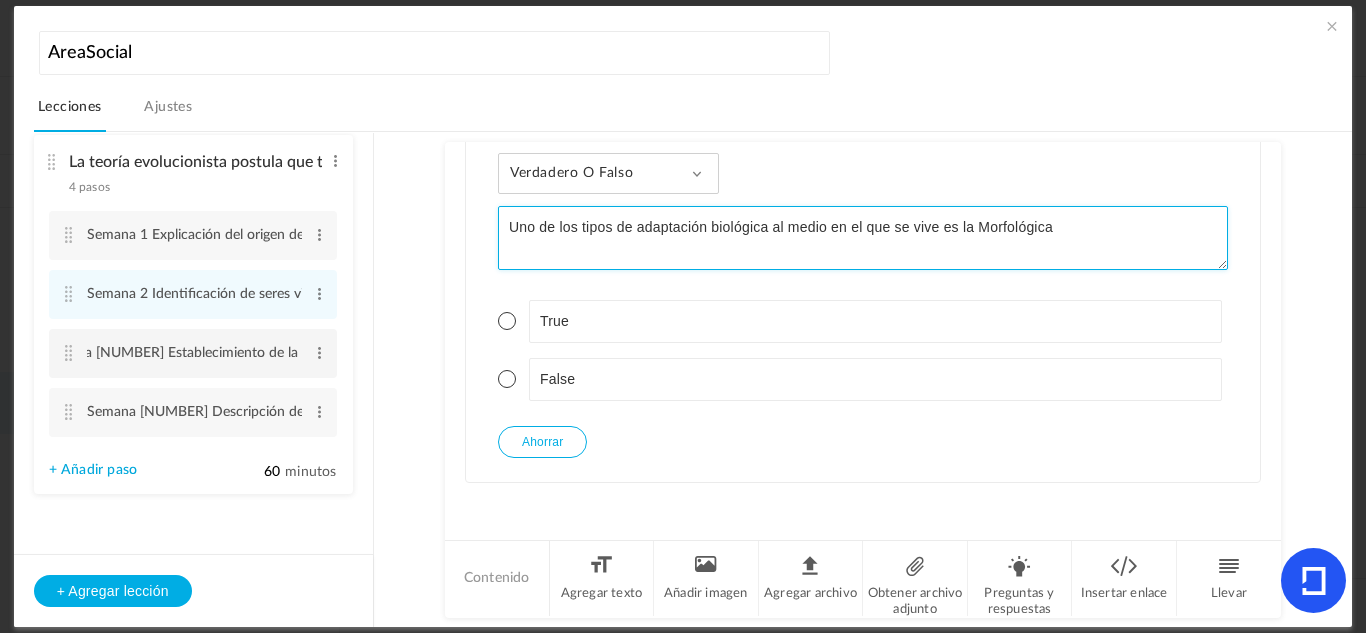 scroll, scrollTop: 0, scrollLeft: 0, axis: both 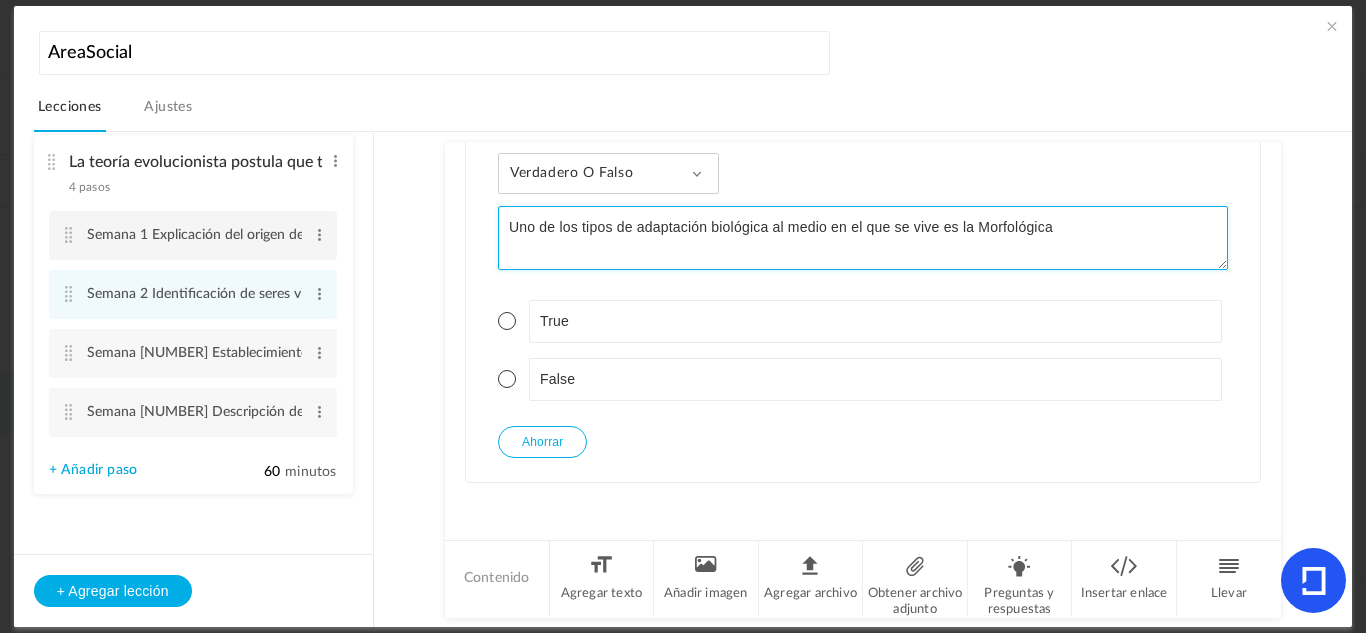 type on "Uno de los tipos de adaptación biológica al medio en el que se vive es la Morfológica" 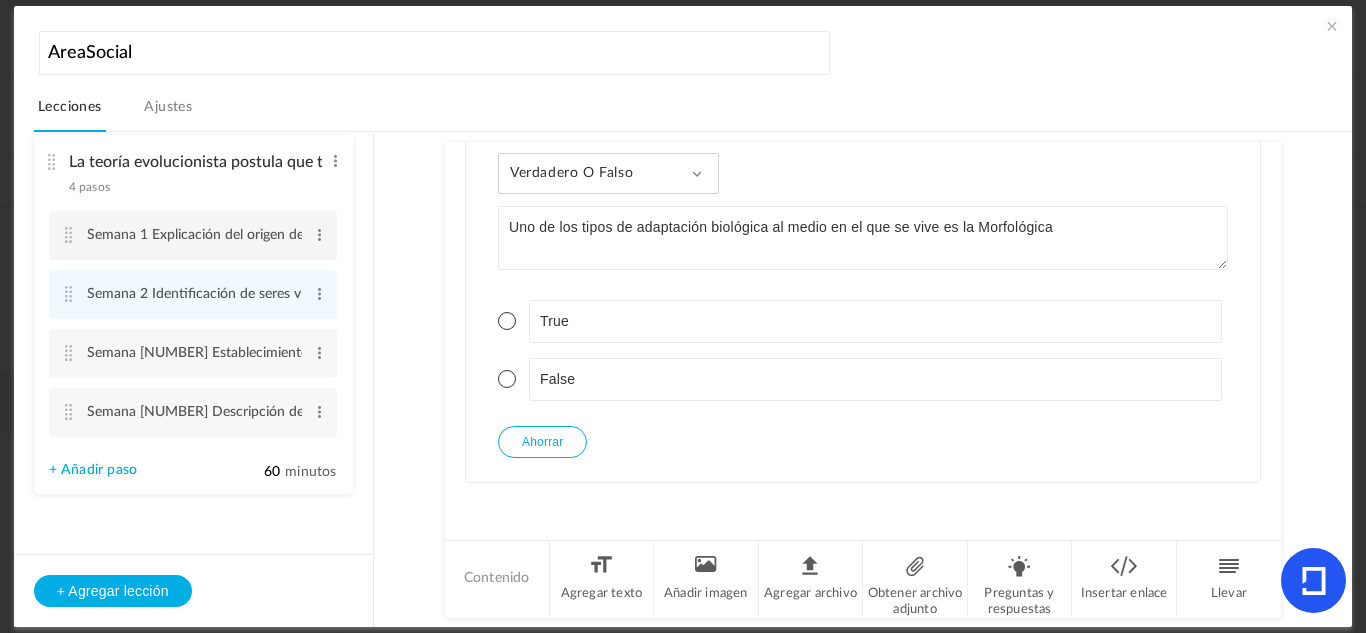 click at bounding box center (69, 235) 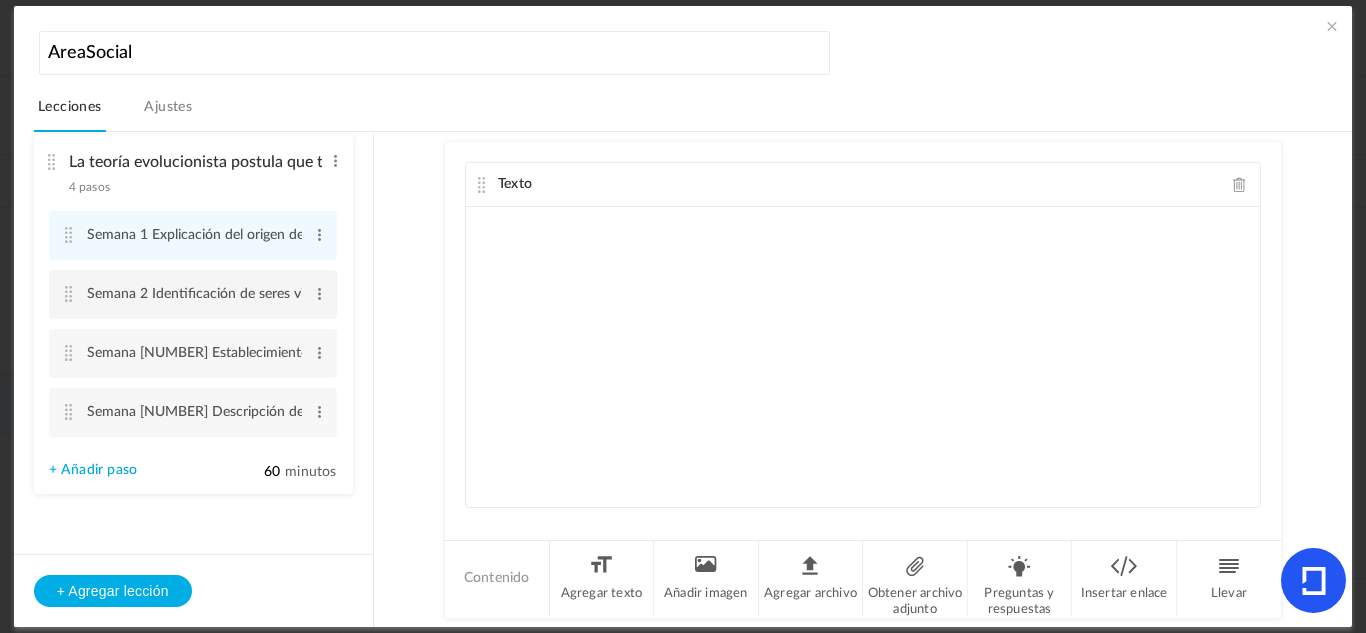 click at bounding box center (69, 294) 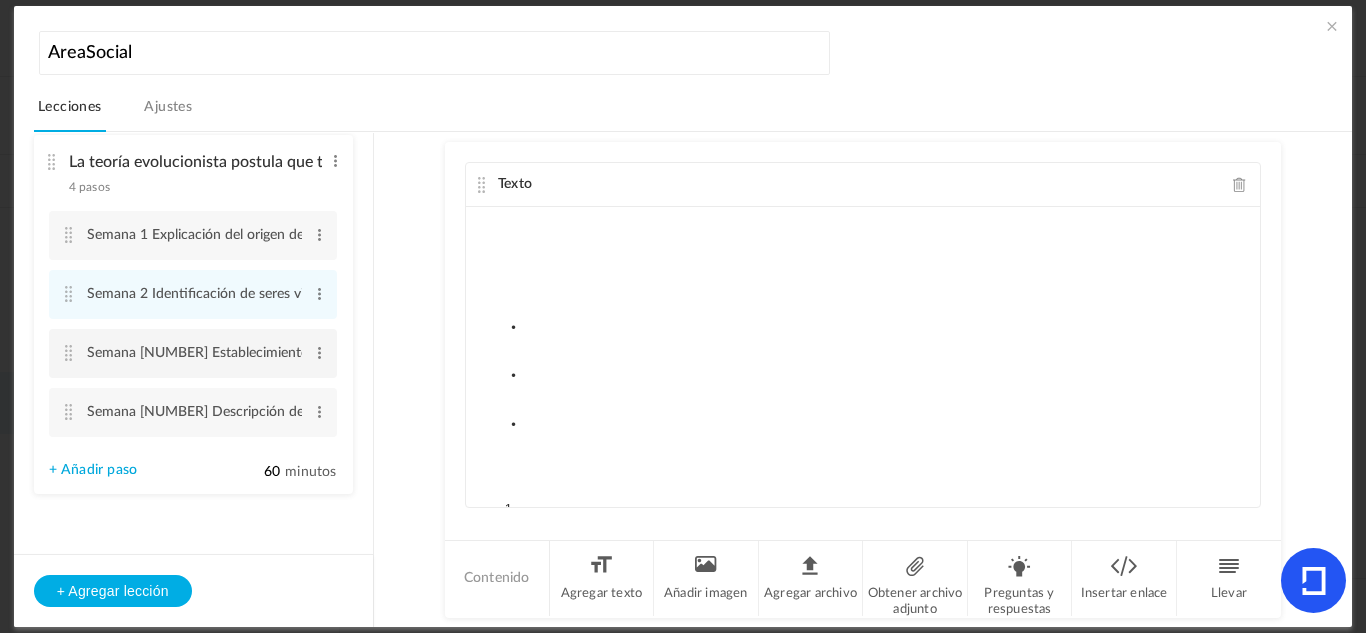 click at bounding box center (69, 353) 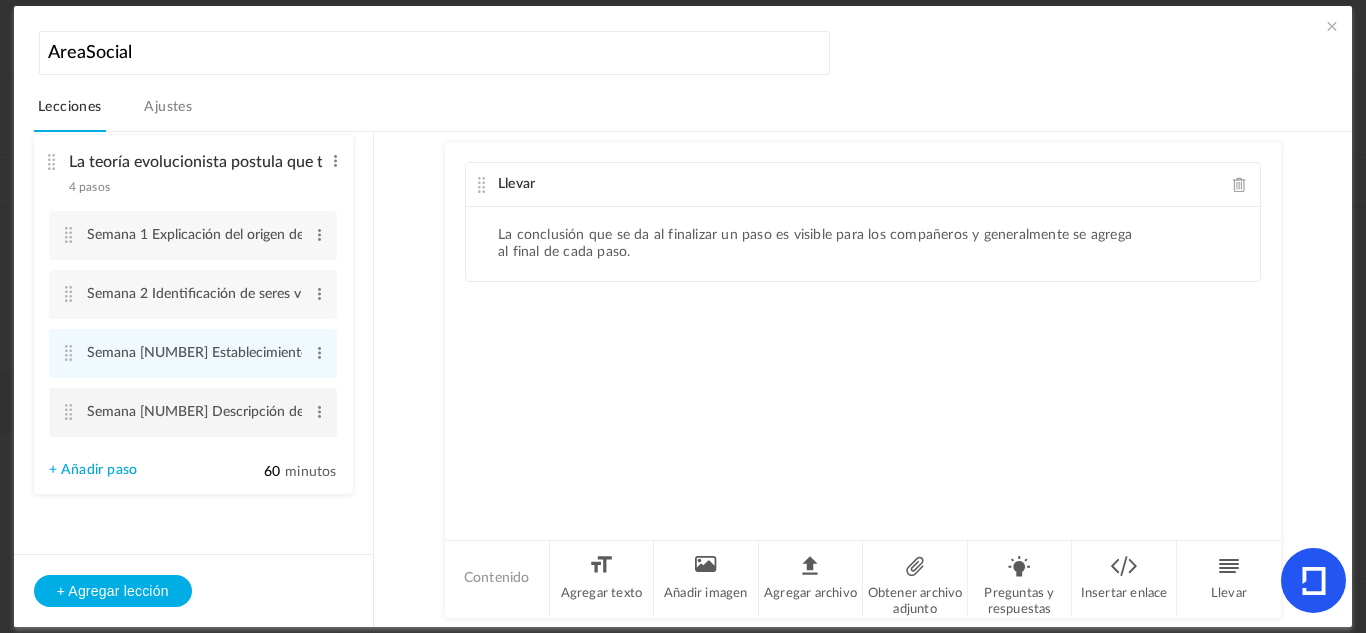 click at bounding box center [69, 412] 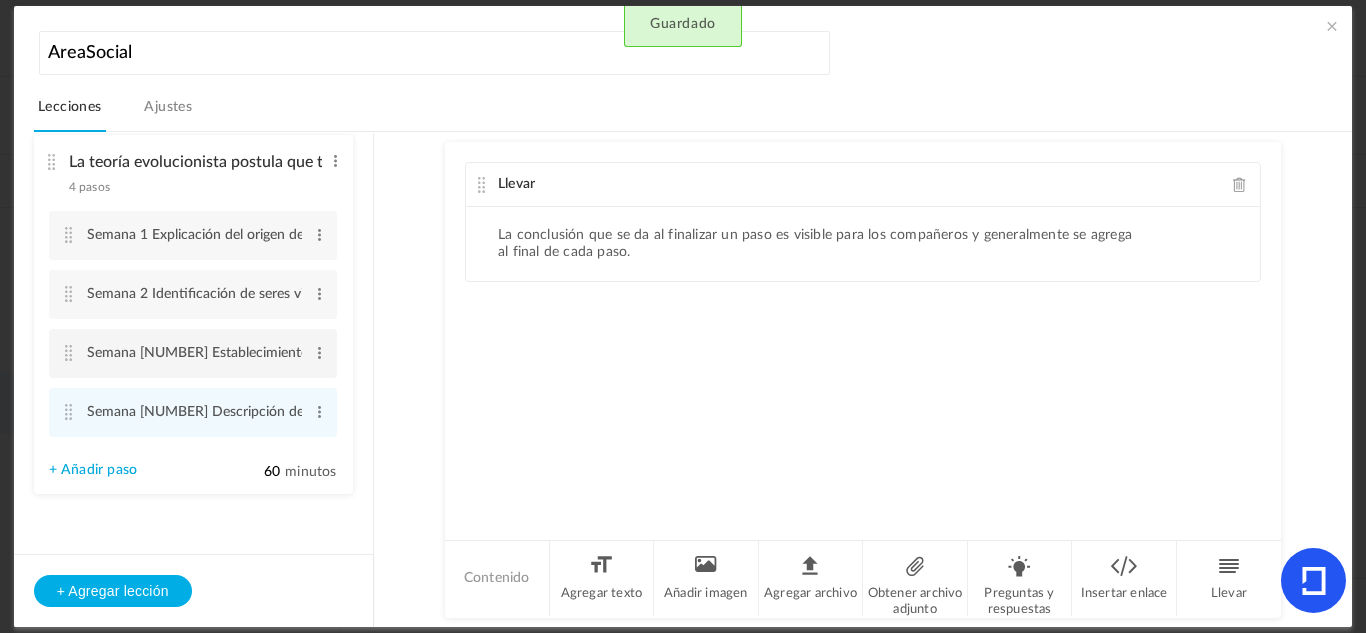 click on "Semana [NUMBER] Establecimiento de la diferencia entre adaptación y mutación
Editar
Borrar" at bounding box center [193, 353] 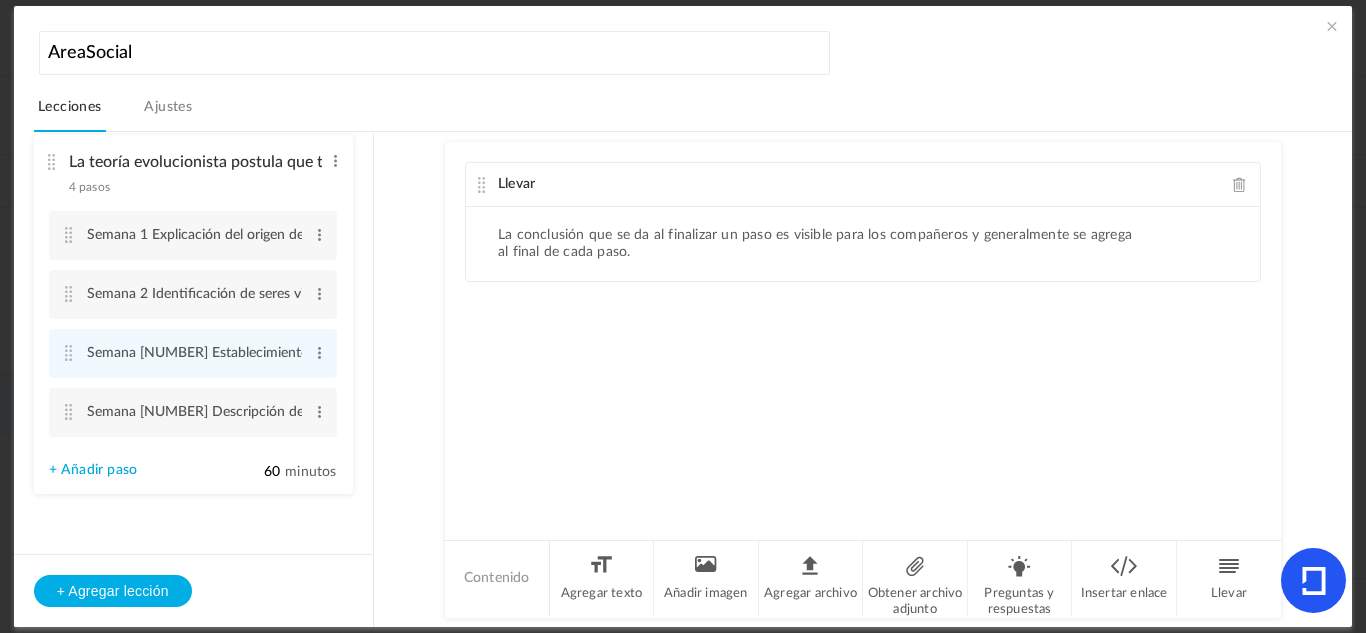 click 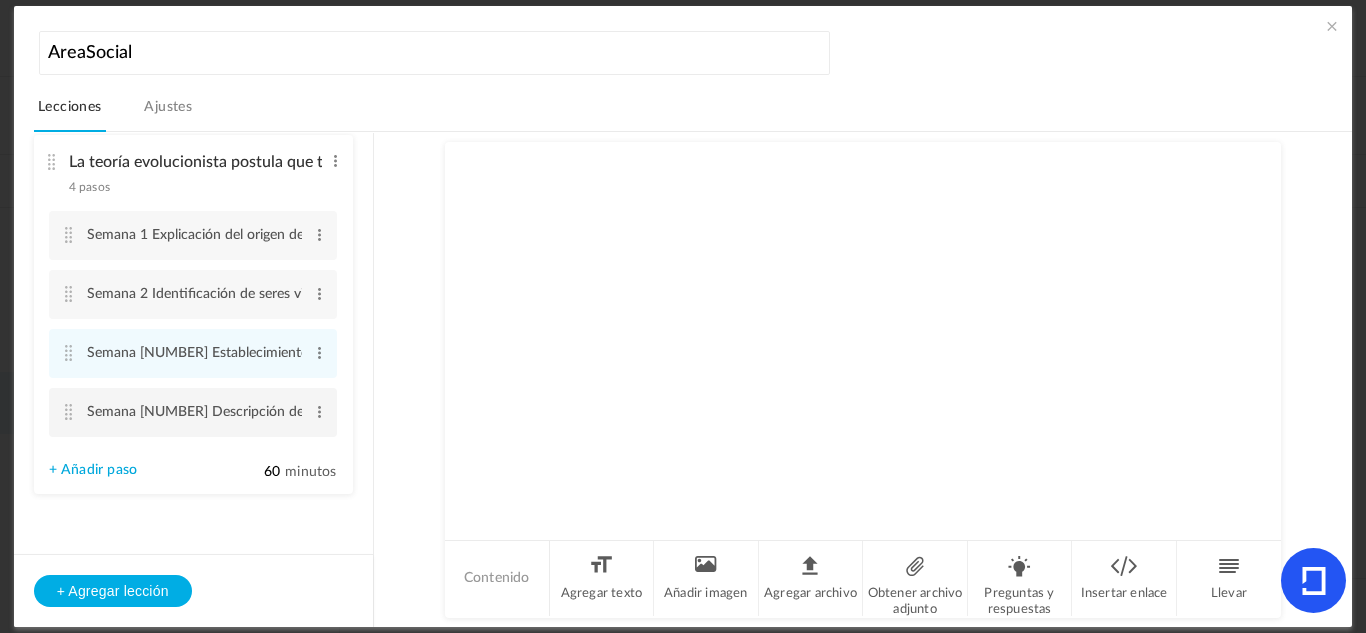 click at bounding box center (69, 412) 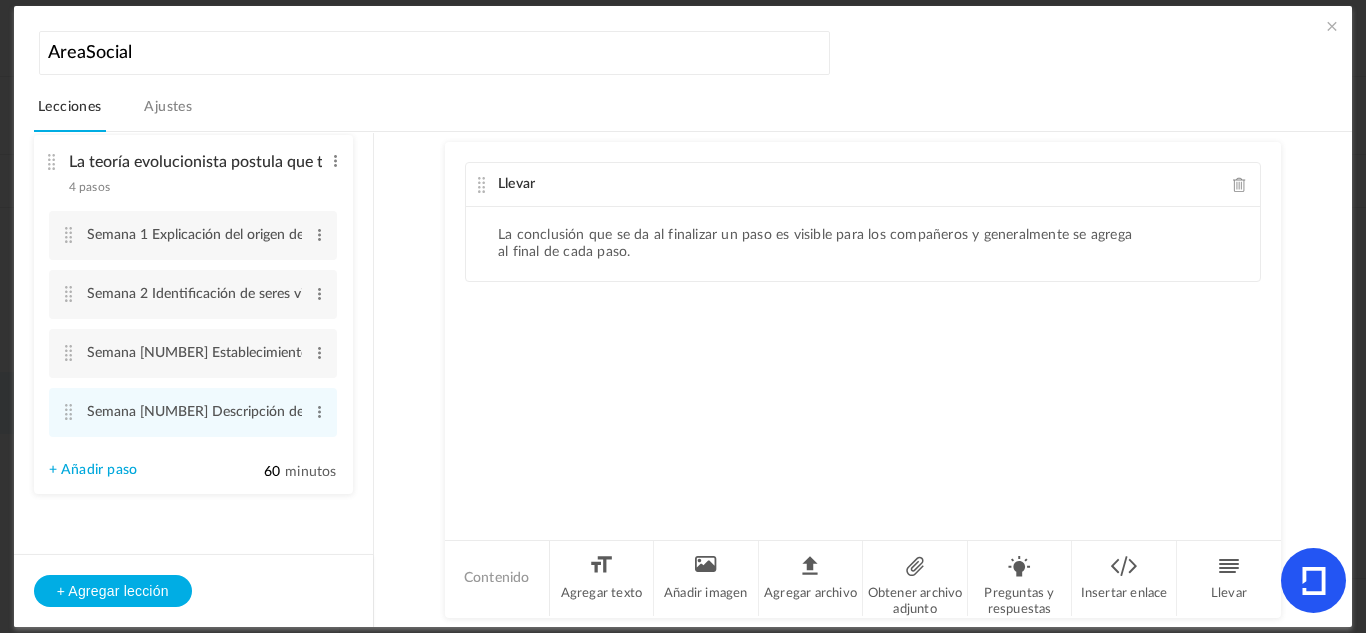click 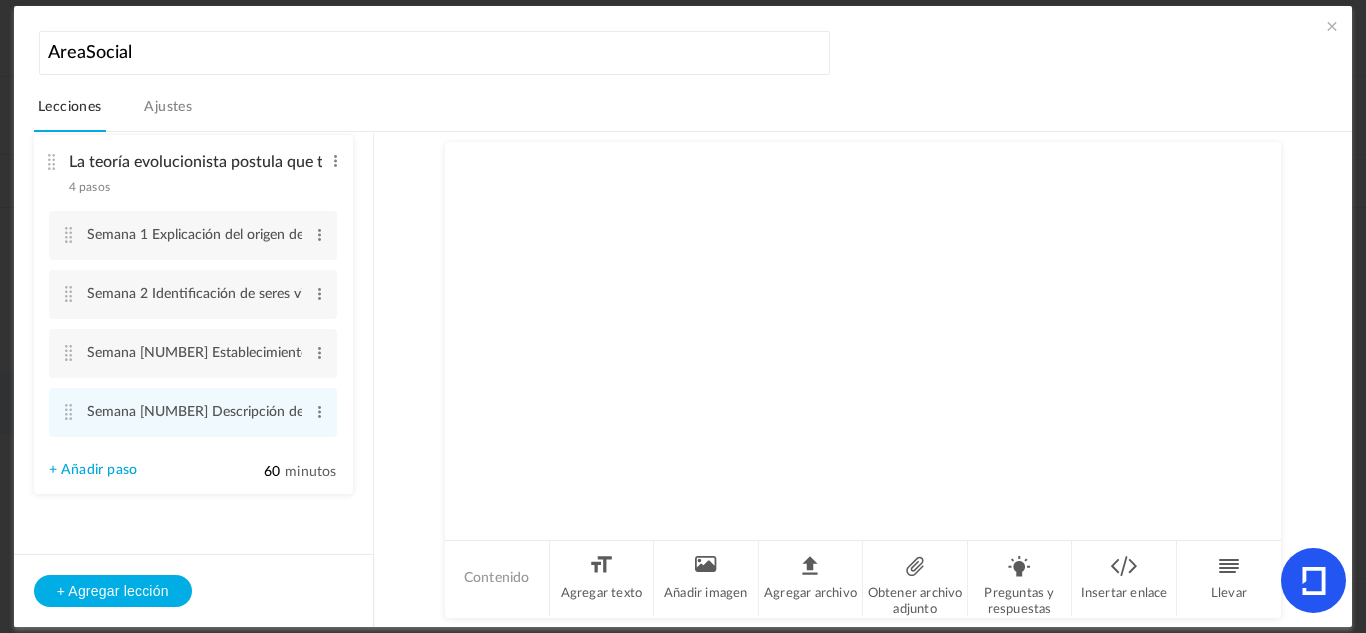 click at bounding box center [1332, 26] 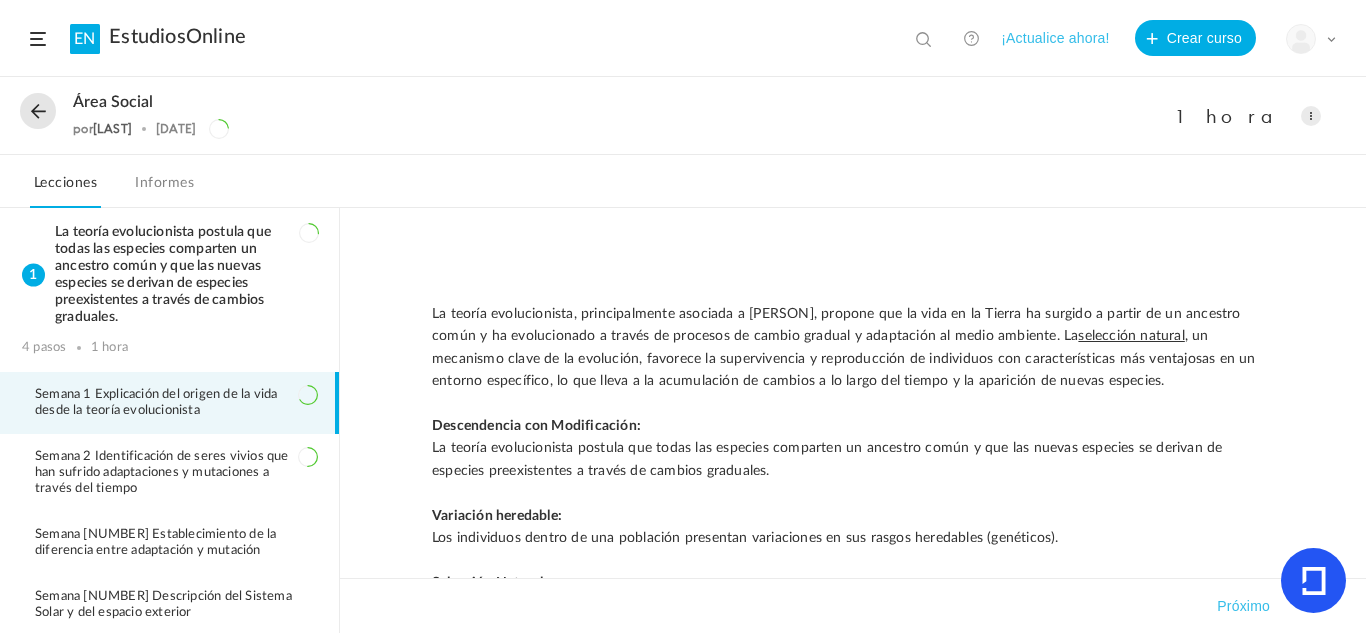 click on "La teoría evolucionista, principalmente asociada a Darwin, propone que la vida en la Tierra ha surgido a partir de un ancestro común y ha evolucionado a través de procesos de cambio gradual y adaptación al medio ambiente. La  selección natural , un mecanismo clave de la evolución, favorece la supervivencia y reproducción de individuos con características más ventajosas en un entorno específico, lo que lleva a la acumulación de cambios a lo largo del tiempo y la aparición de nuevas especies." 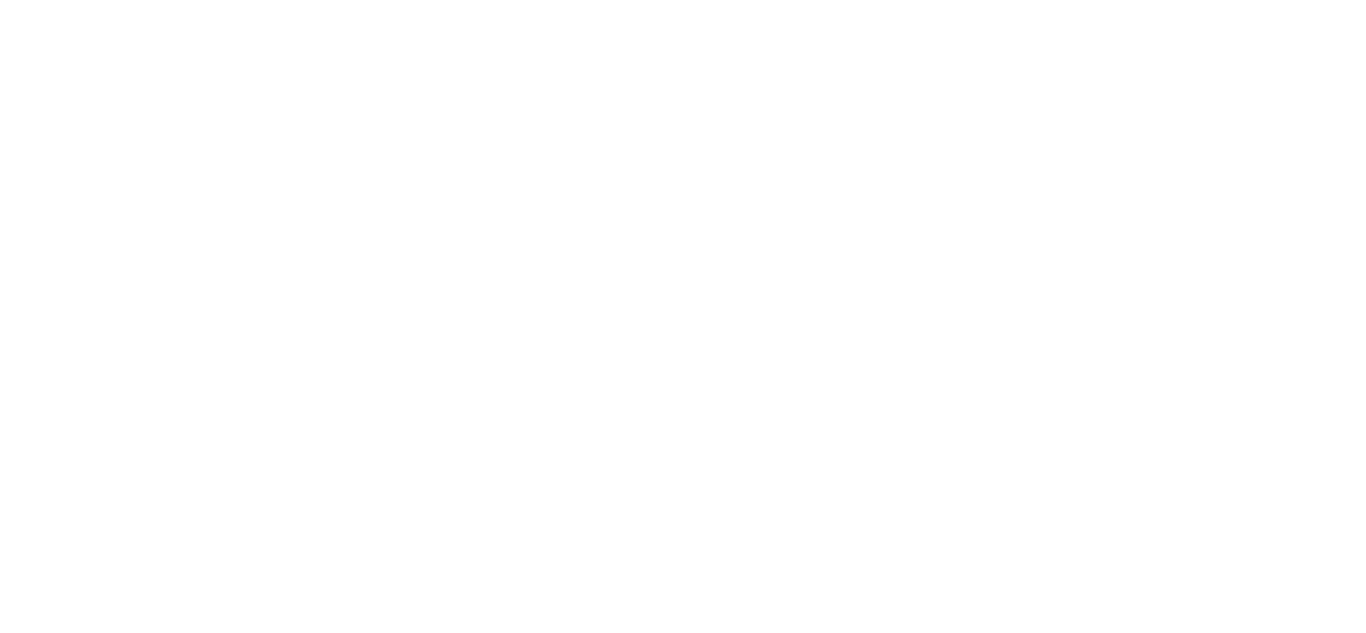 scroll, scrollTop: 0, scrollLeft: 0, axis: both 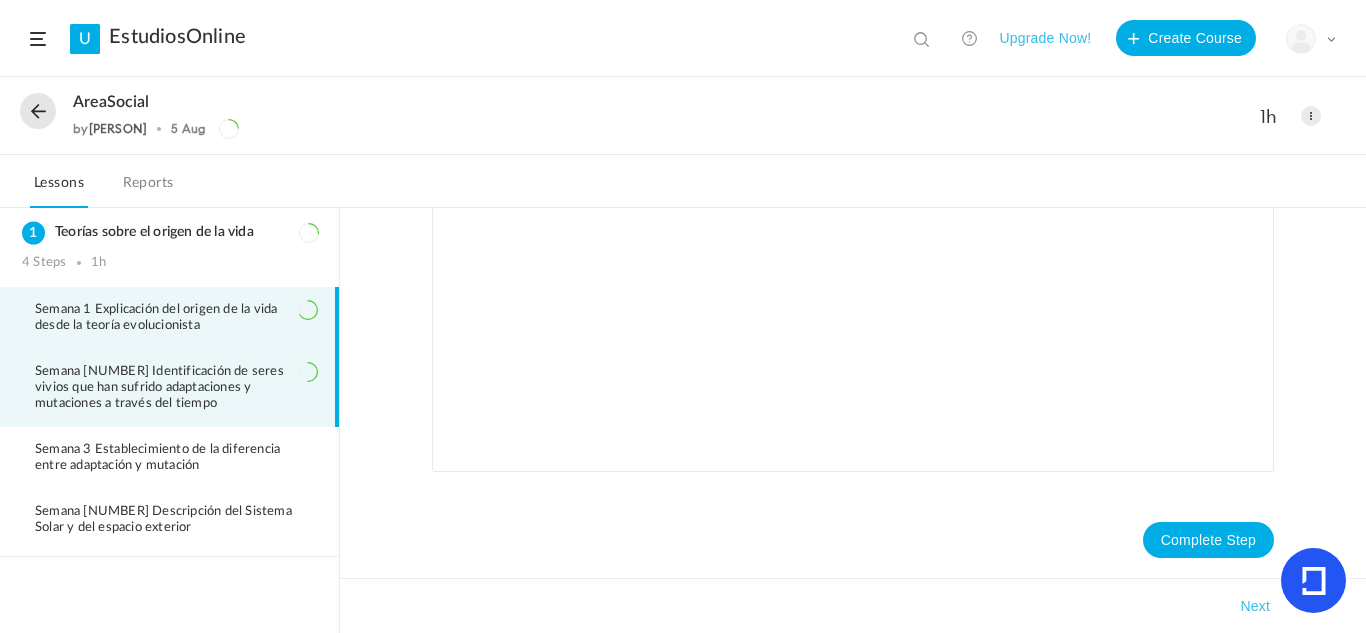 click on "Semana 2 Identificación de seres vivios que han sufrido adaptaciones y mutaciones a través del tiempo" at bounding box center [176, 388] 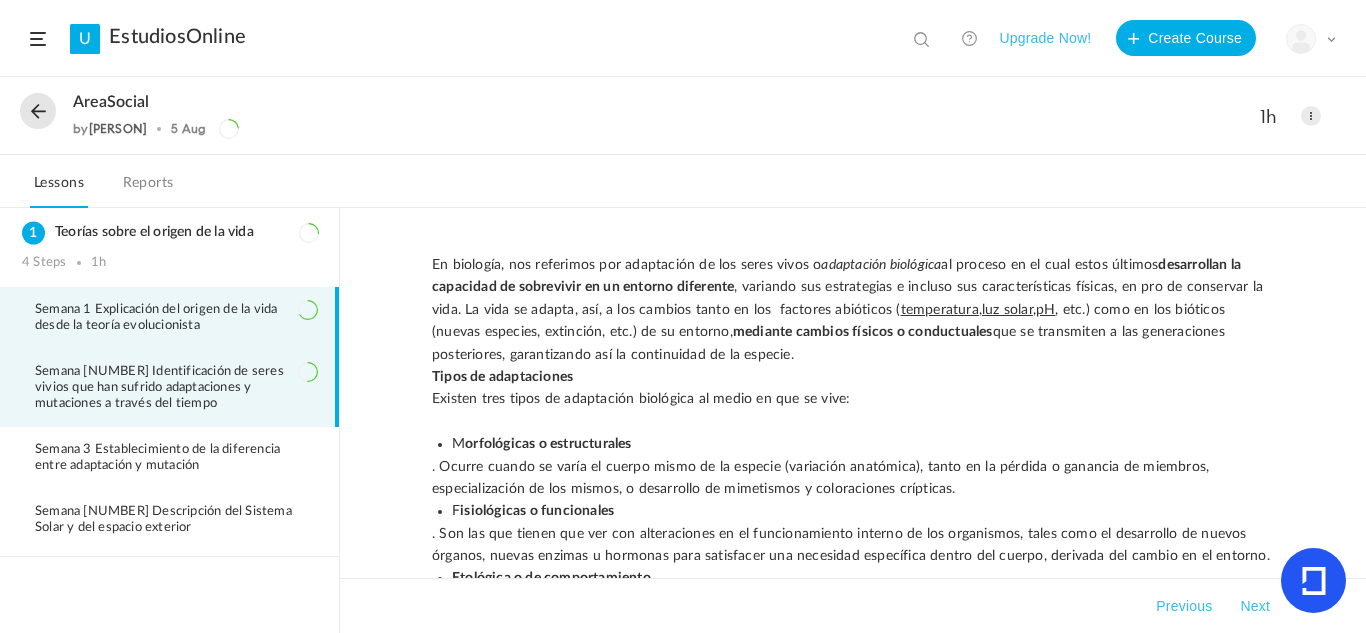 click on "Semana 1 Explicación del origen de la vida desde la teoría evolucionista" at bounding box center [169, 318] 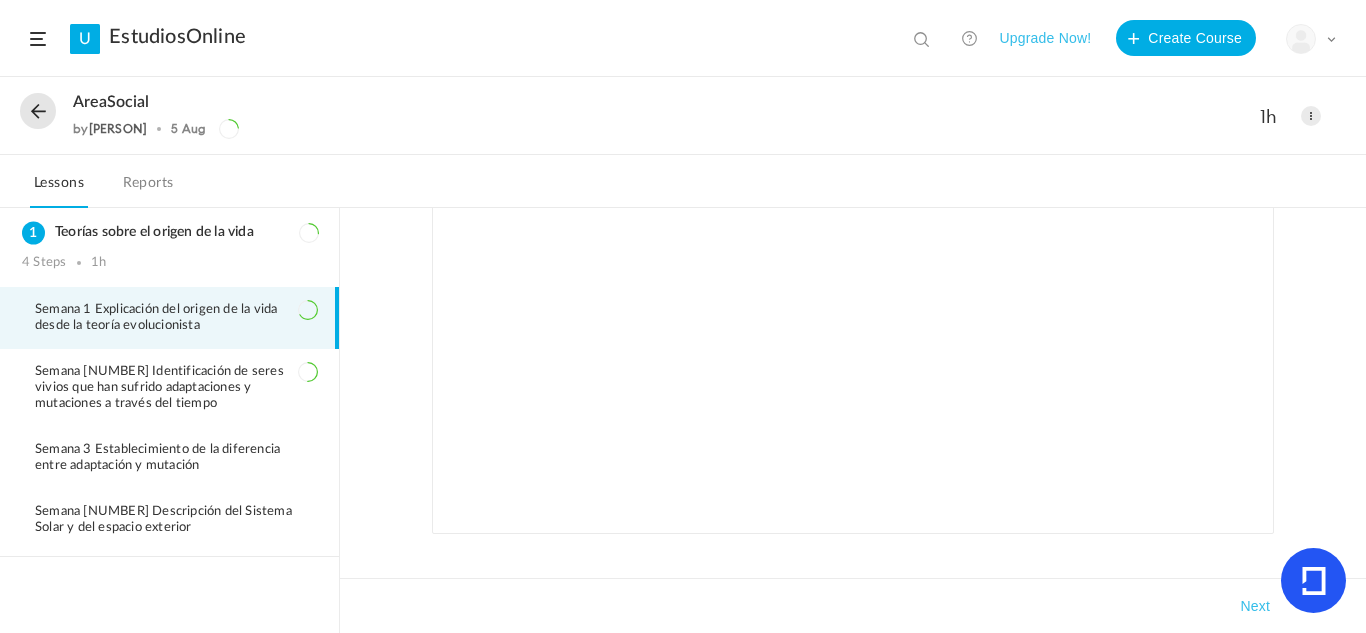 scroll, scrollTop: 1228, scrollLeft: 0, axis: vertical 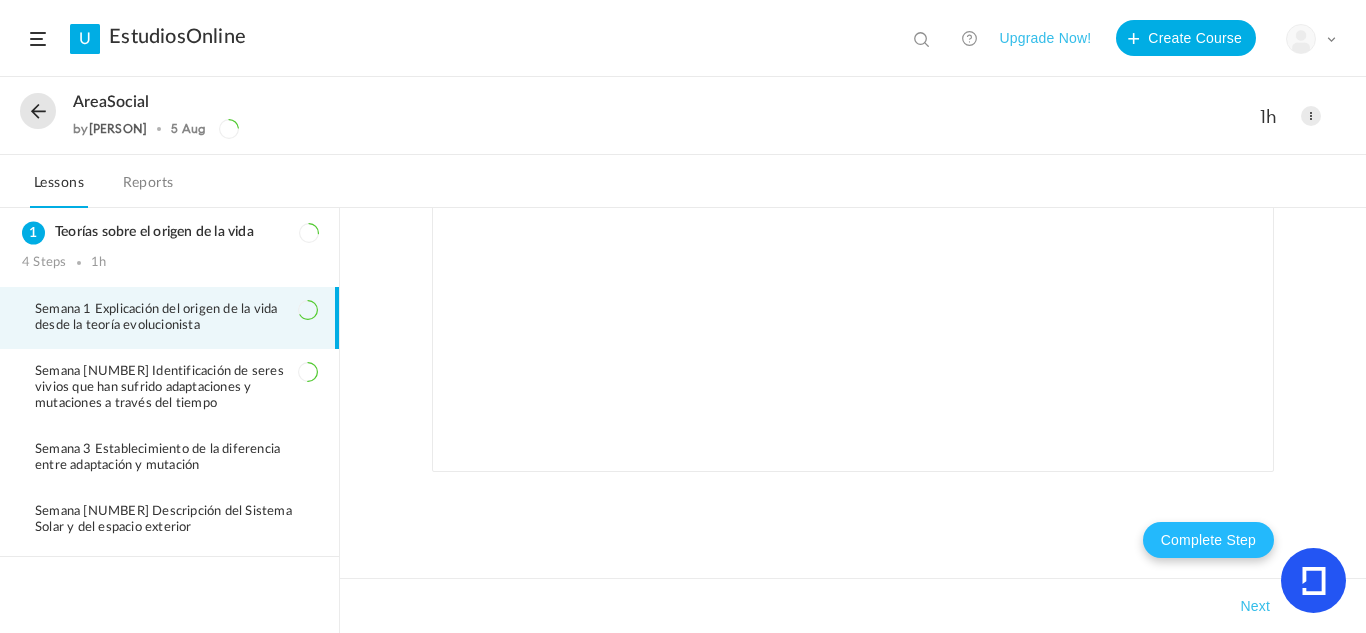 click on "Complete Step" 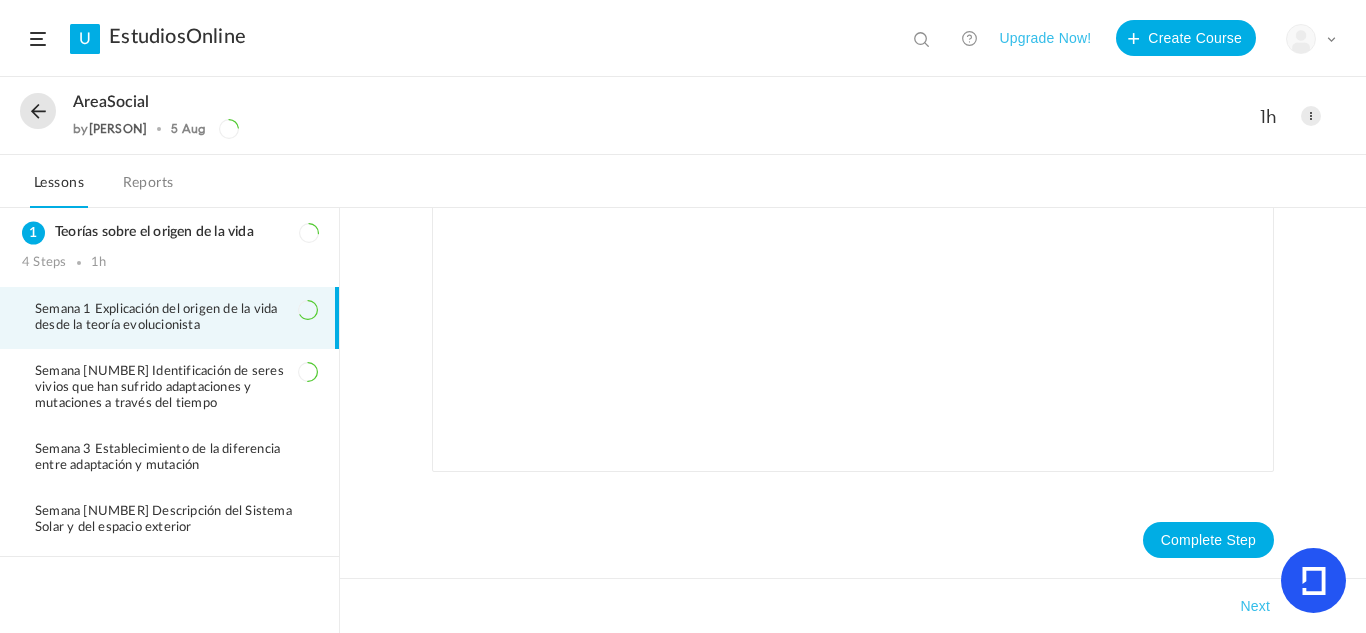 click on "Complete Step" 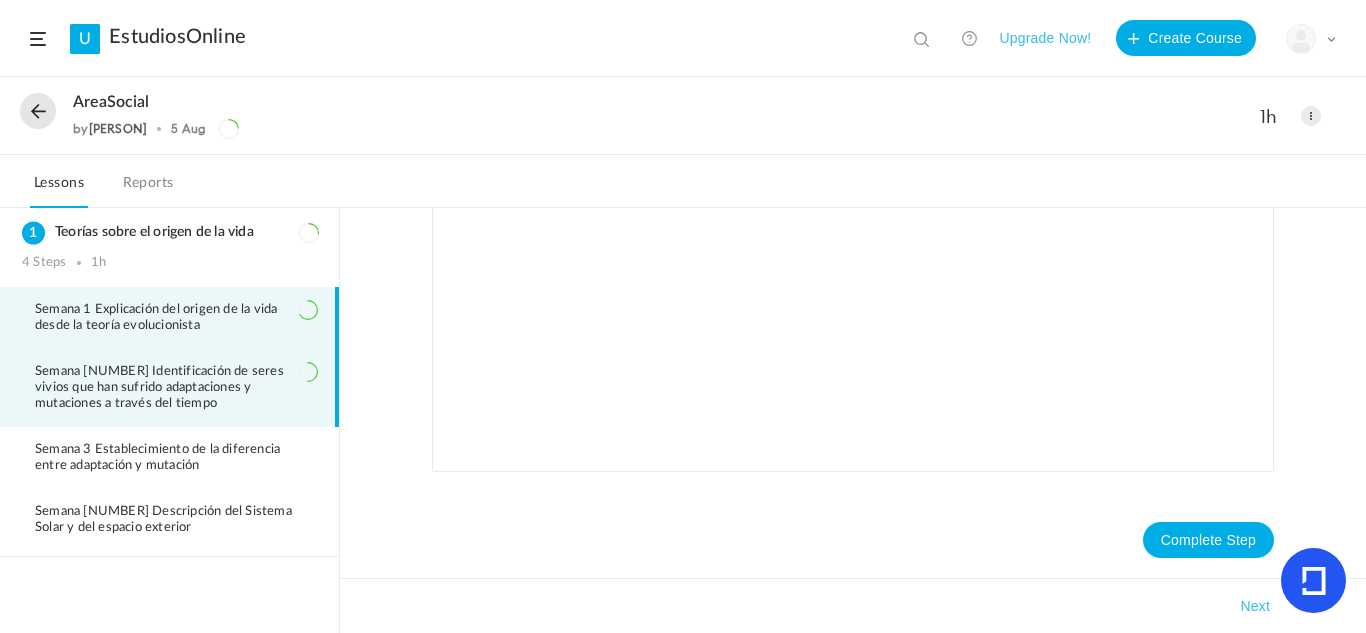click on "Semana 2 Identificación de seres vivios que han sufrido adaptaciones y mutaciones a través del tiempo" at bounding box center (169, 388) 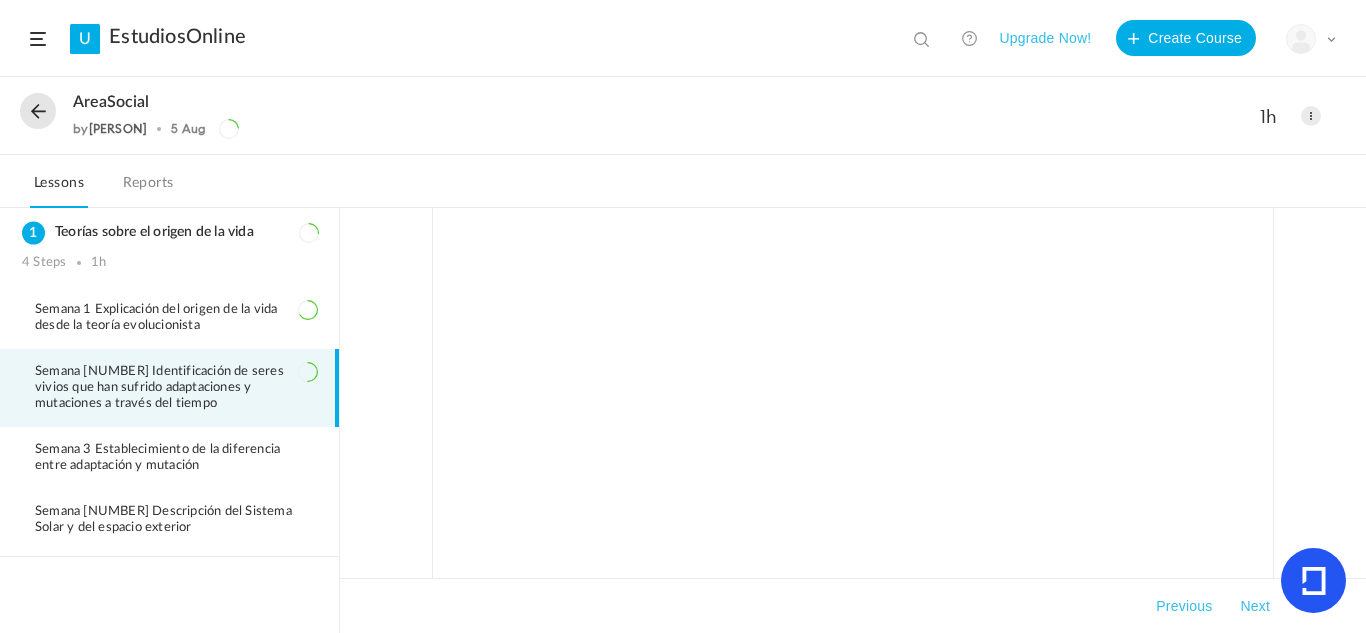 scroll, scrollTop: 871, scrollLeft: 0, axis: vertical 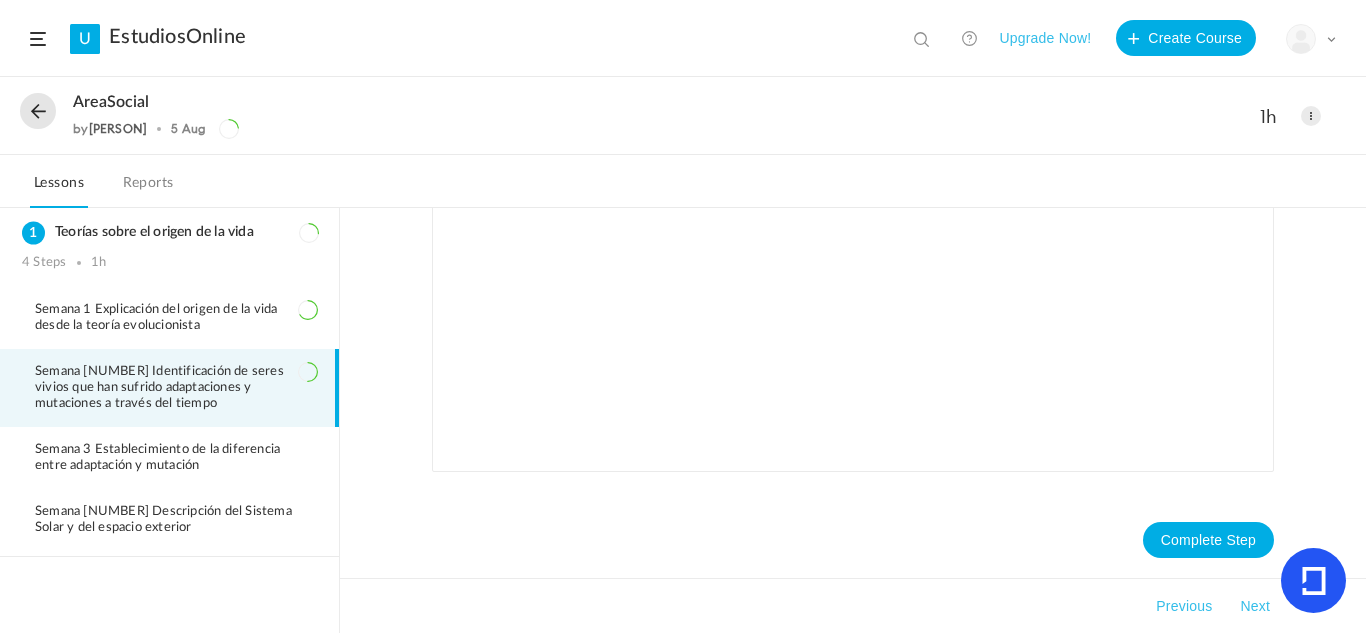 click on "Complete Step" 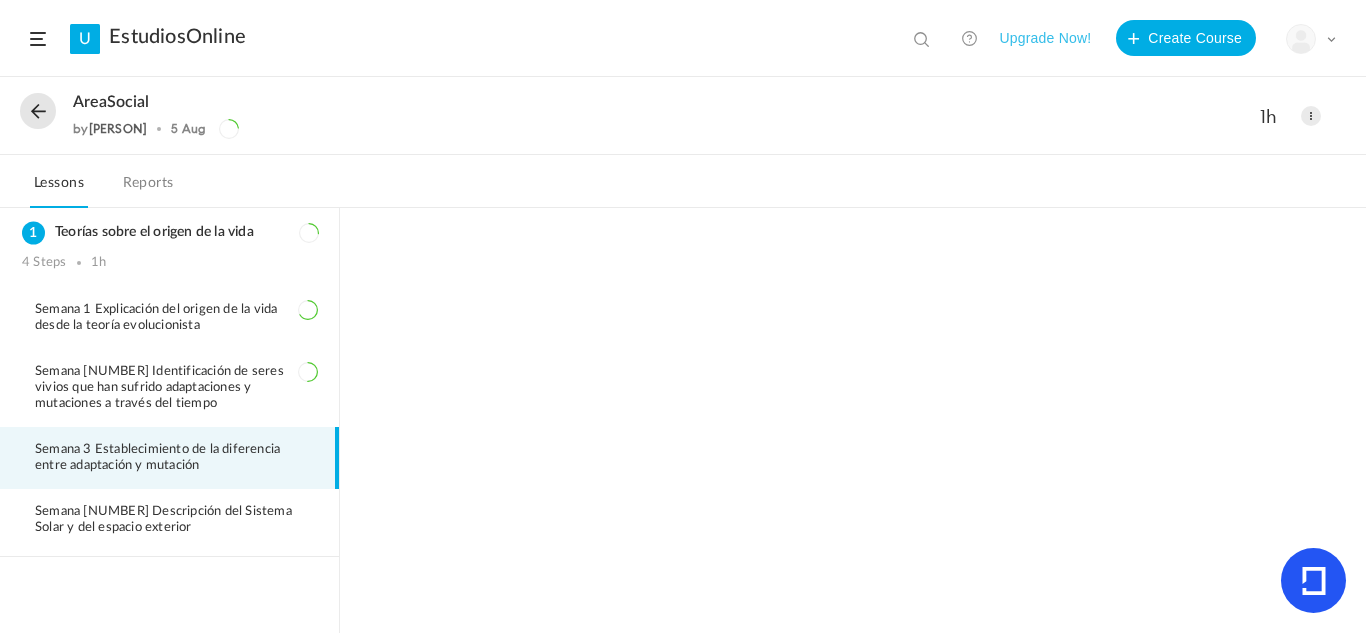 click on "Semana [NUMBER] Establecimiento de la diferencia entre adaptación y mutación" at bounding box center [169, 458] 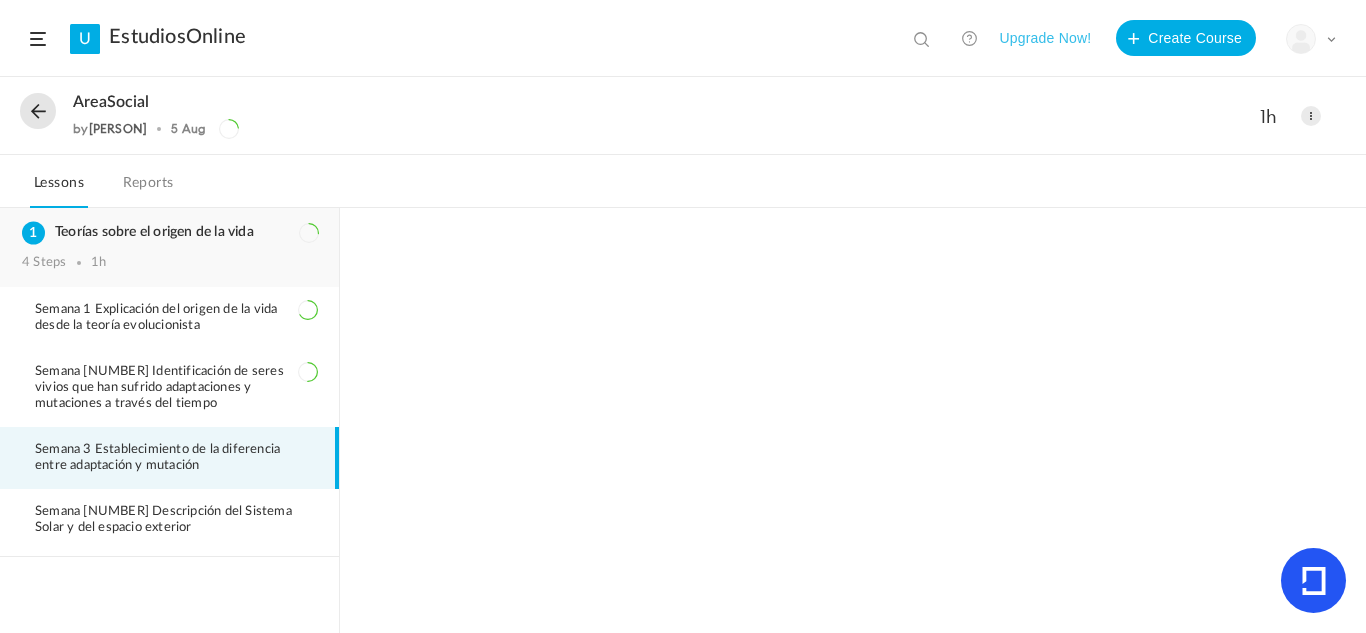 click on "Teorías sobre el origen de la vida
4 Steps
1h" at bounding box center (169, 247) 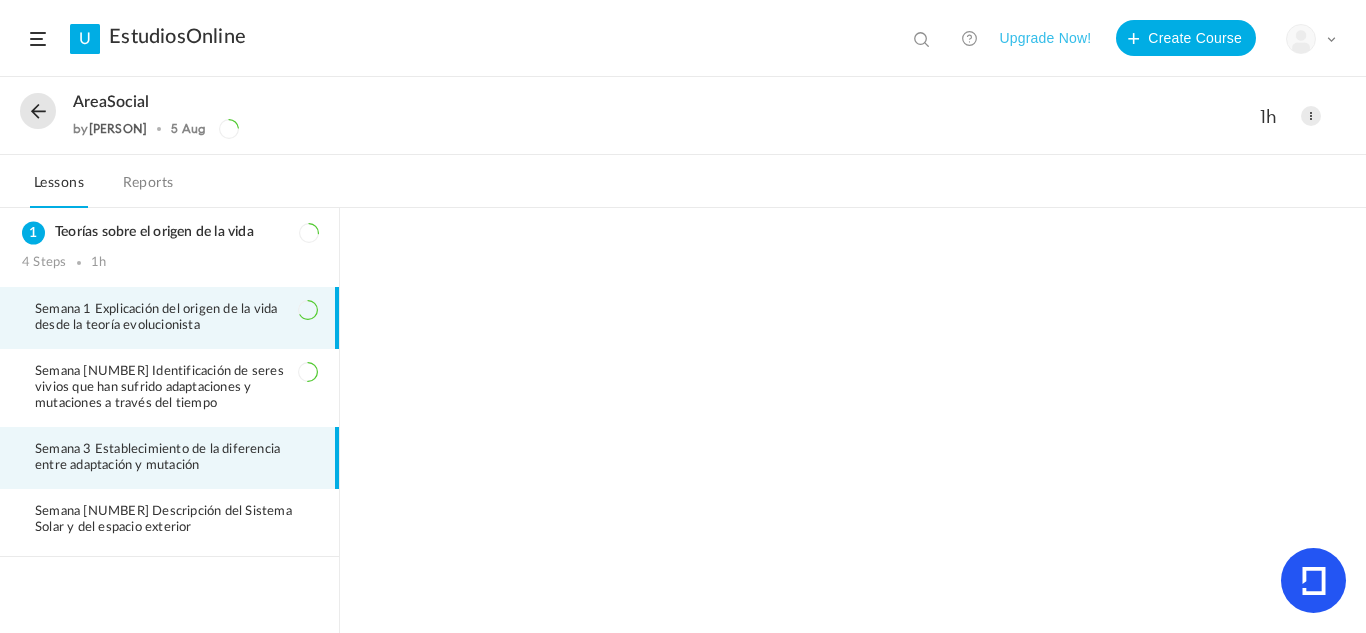 click on "Semana 1 Explicación del origen de la vida desde la teoría evolucionista" at bounding box center (176, 318) 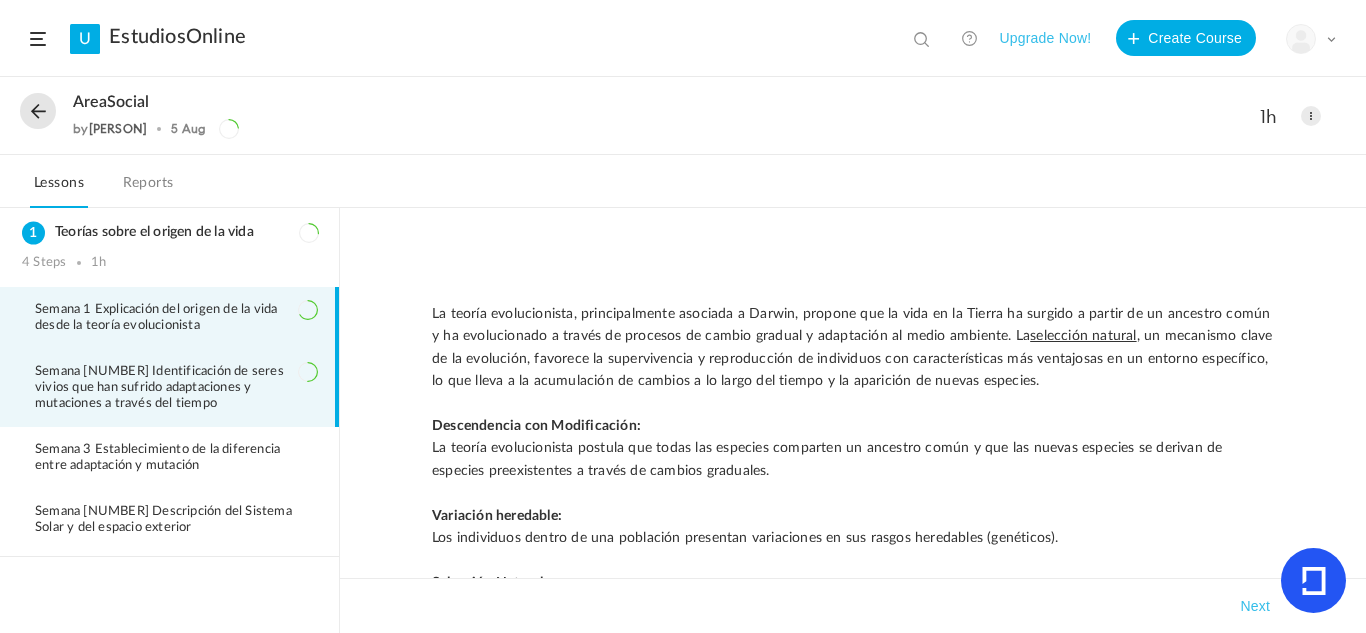 click on "Semana 2 Identificación de seres vivios que han sufrido adaptaciones y mutaciones a través del tiempo" at bounding box center (176, 388) 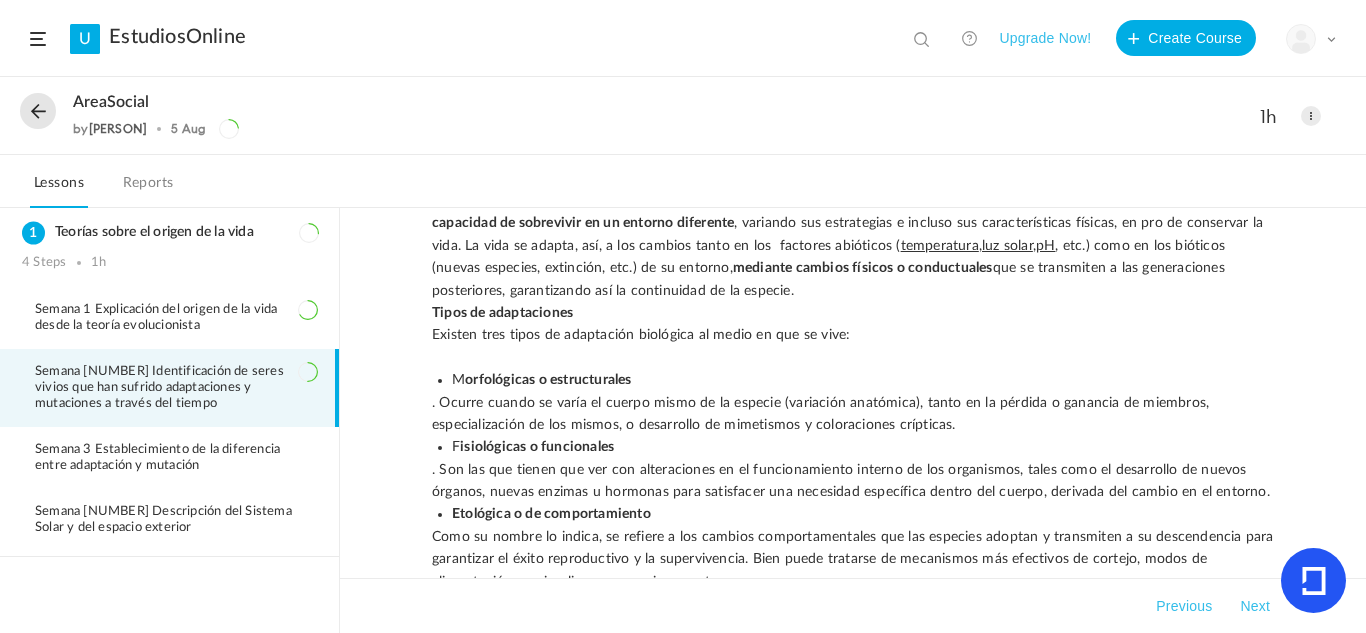 scroll, scrollTop: 3, scrollLeft: 0, axis: vertical 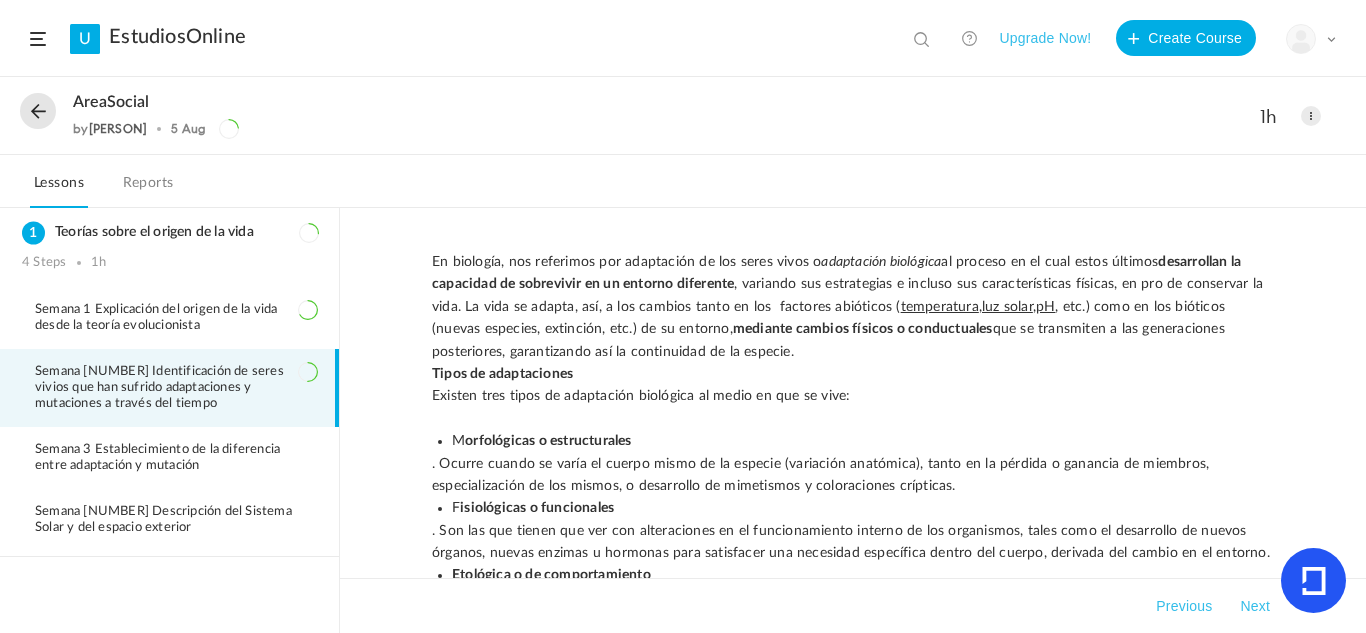 click 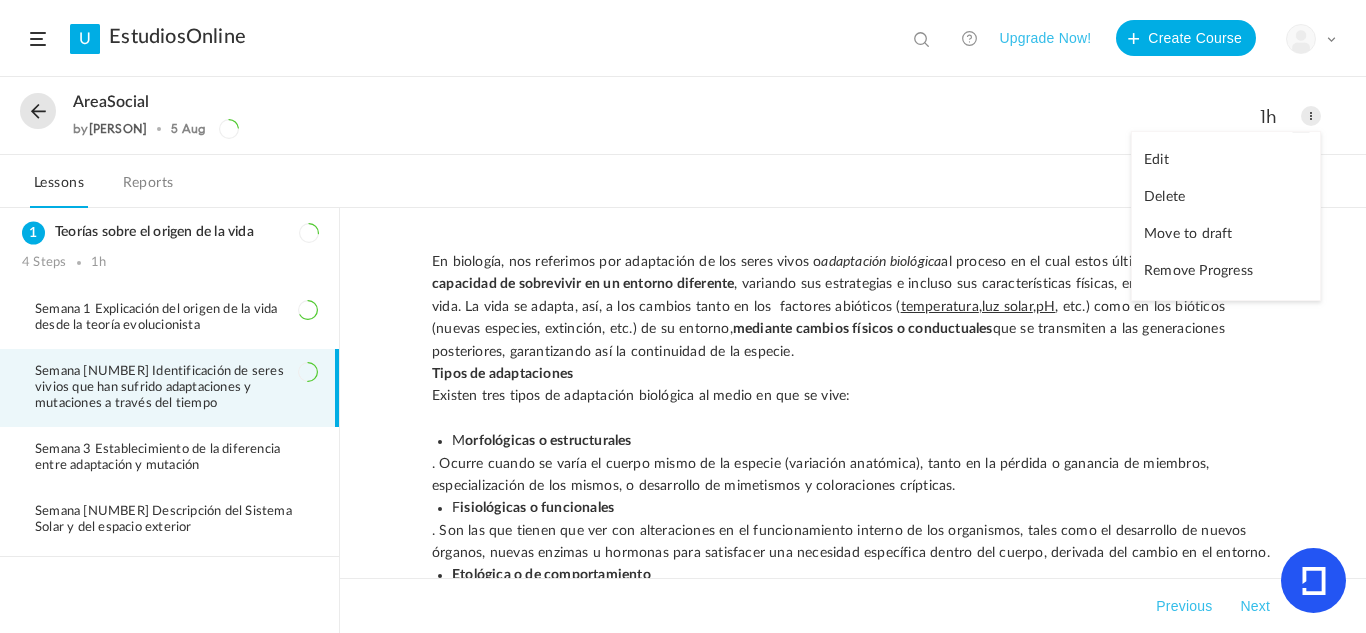 click on "Edit" 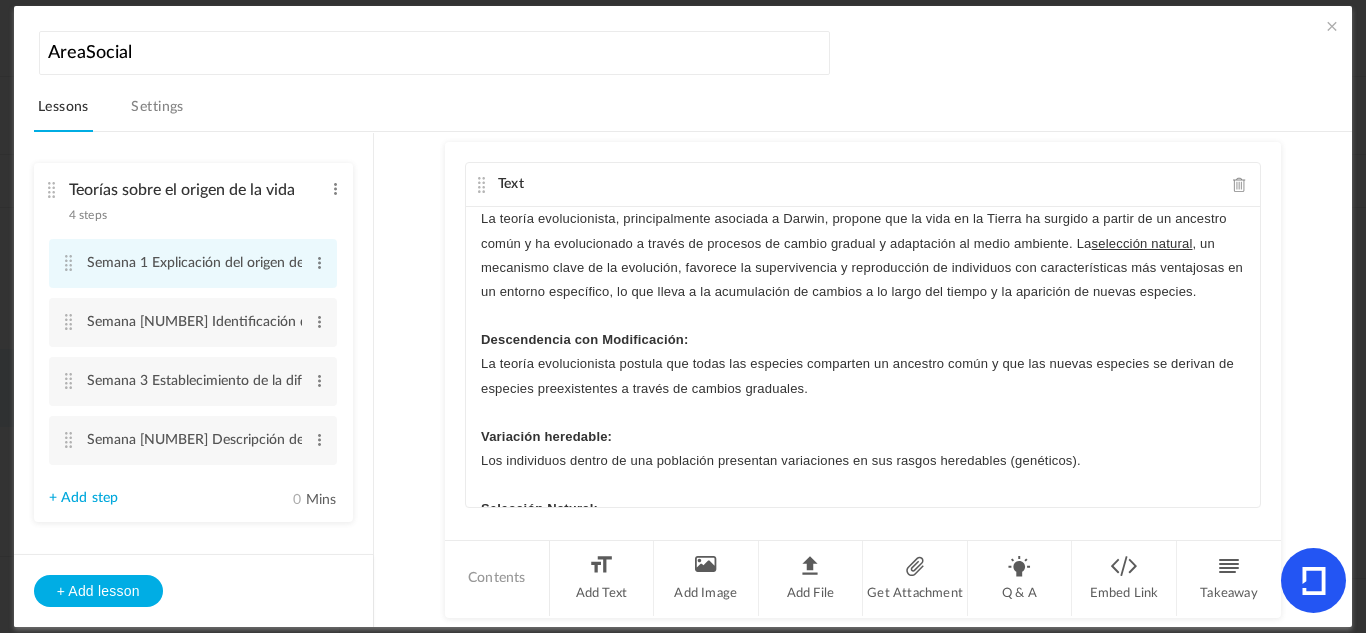 click at bounding box center [69, 263] 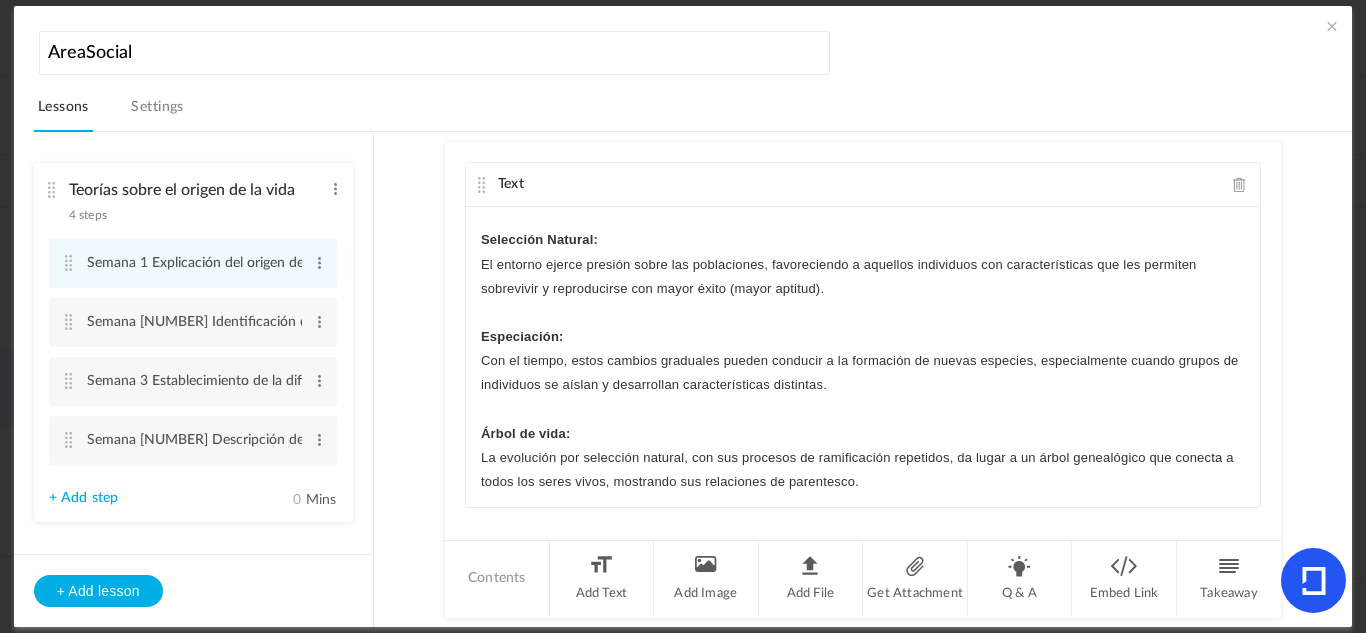 scroll, scrollTop: 286, scrollLeft: 0, axis: vertical 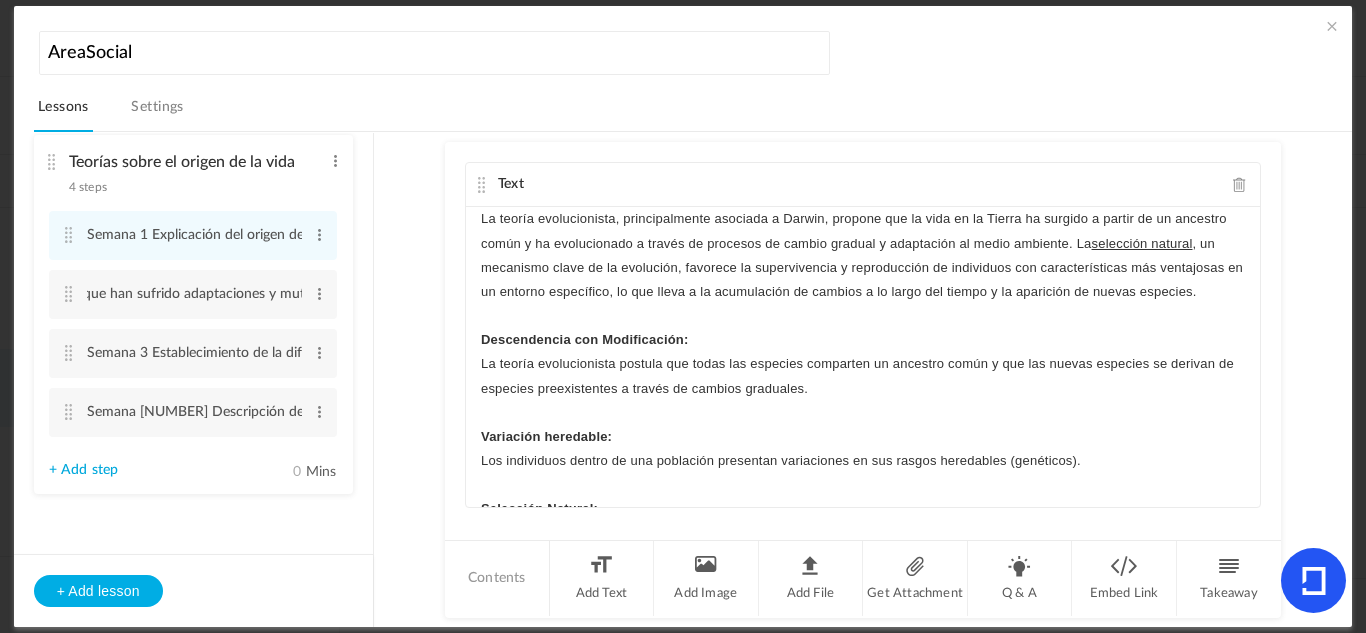 click on "La teoría evolucionista, principalmente asociada a Darwin, propone que la vida en la Tierra ha surgido a partir de un ancestro común y ha evolucionado a través de procesos de cambio gradual y adaptación al medio ambiente. La  selección natural , un mecanismo clave de la evolución, favorece la supervivencia y reproducción de individuos con características más ventajosas en un entorno específico, lo que lleva a la acumulación de cambios a lo largo del tiempo y la aparición de nuevas especies." 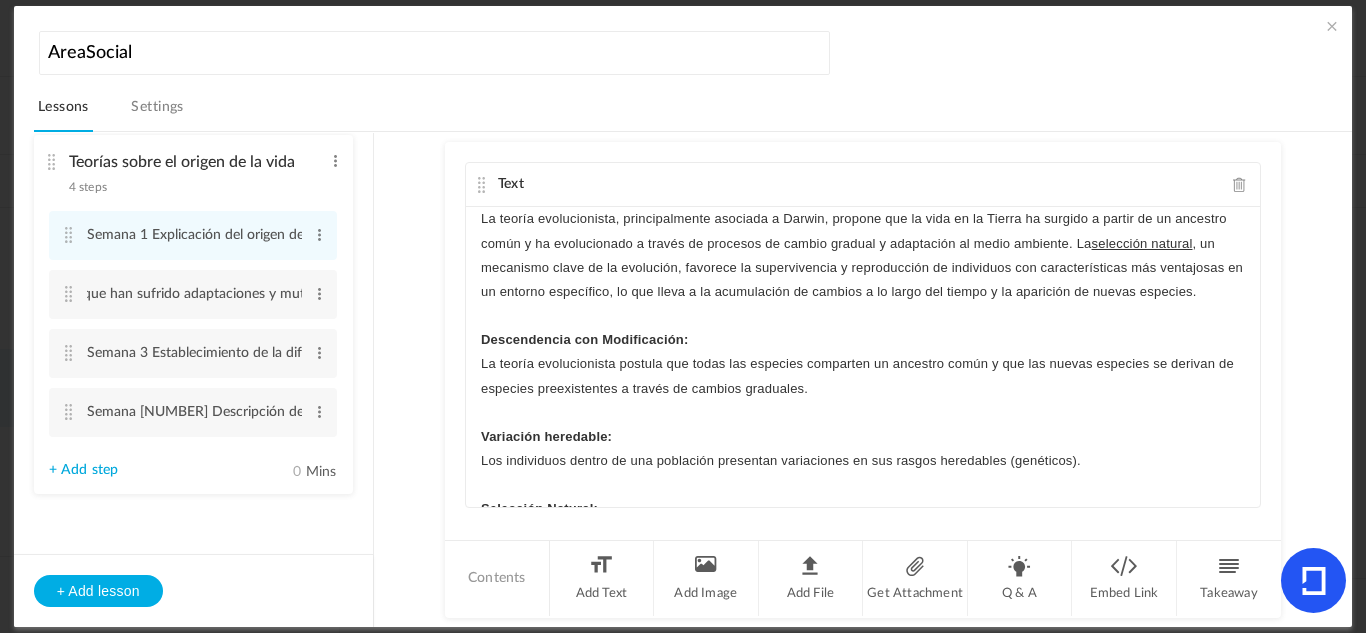 type 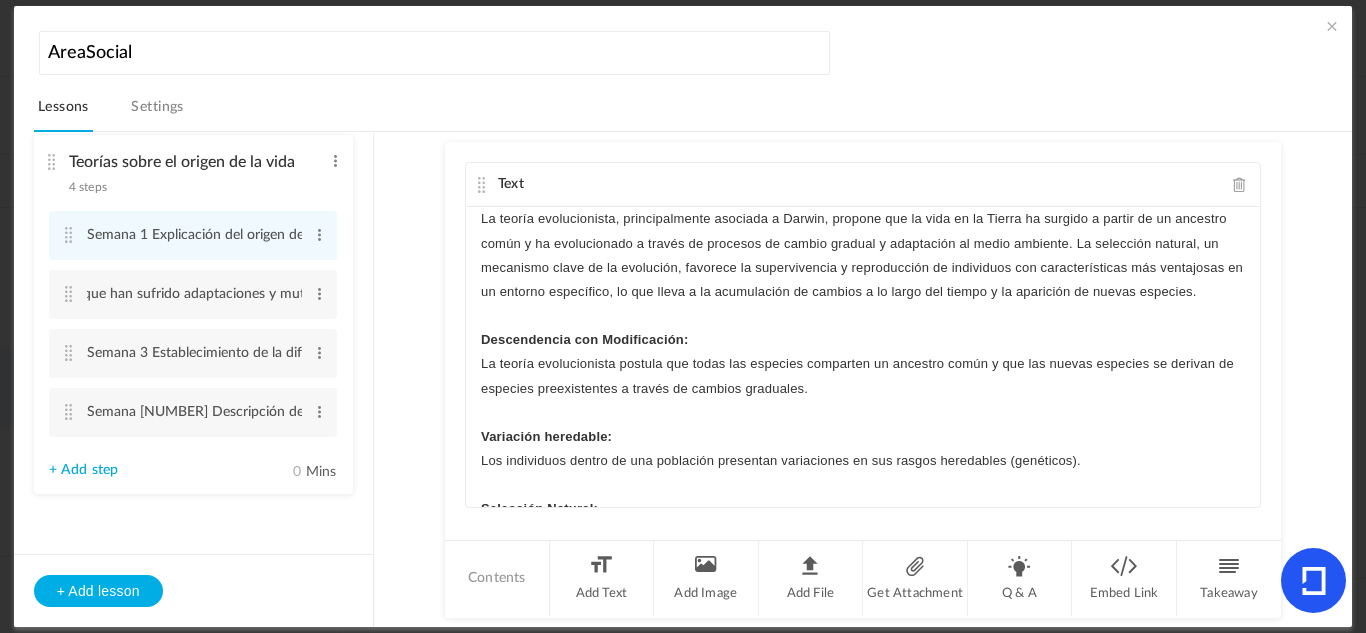 click on "Text
La teoría evolucionista, principalmente asociada a Darwin, propone que la vida en la Tierra ha surgido a partir de un ancestro común y ha evolucionado a través de procesos de cambio gradual y adaptación al medio ambiente. La selección natural, un mecanismo clave de la evolución, favorece la supervivencia y reproducción de individuos con características más ventajosas en un entorno específico, lo que lleva a la acumulación de cambios a lo largo del tiempo y la aparición de nuevas especies.   Descendencia con Modificación:   La teoría evolucionista postula que todas las especies comparten un ancestro común y que las nuevas especies se derivan de especies preexistentes a través de cambios graduales.   Variación heredable:   Los individuos dentro de una población presentan variaciones en sus rasgos heredables (genéticos).   Selección Natural:   Especiación:   Árbol de vida:" 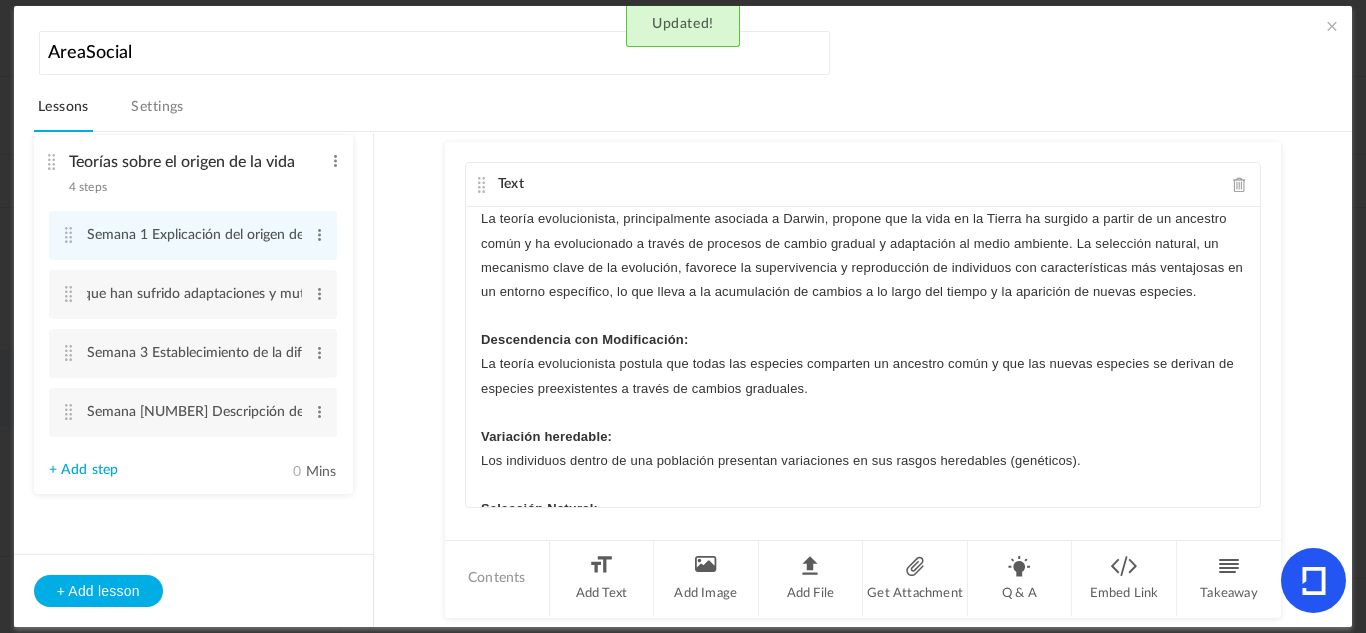 click on "Descendencia con Modificación:" 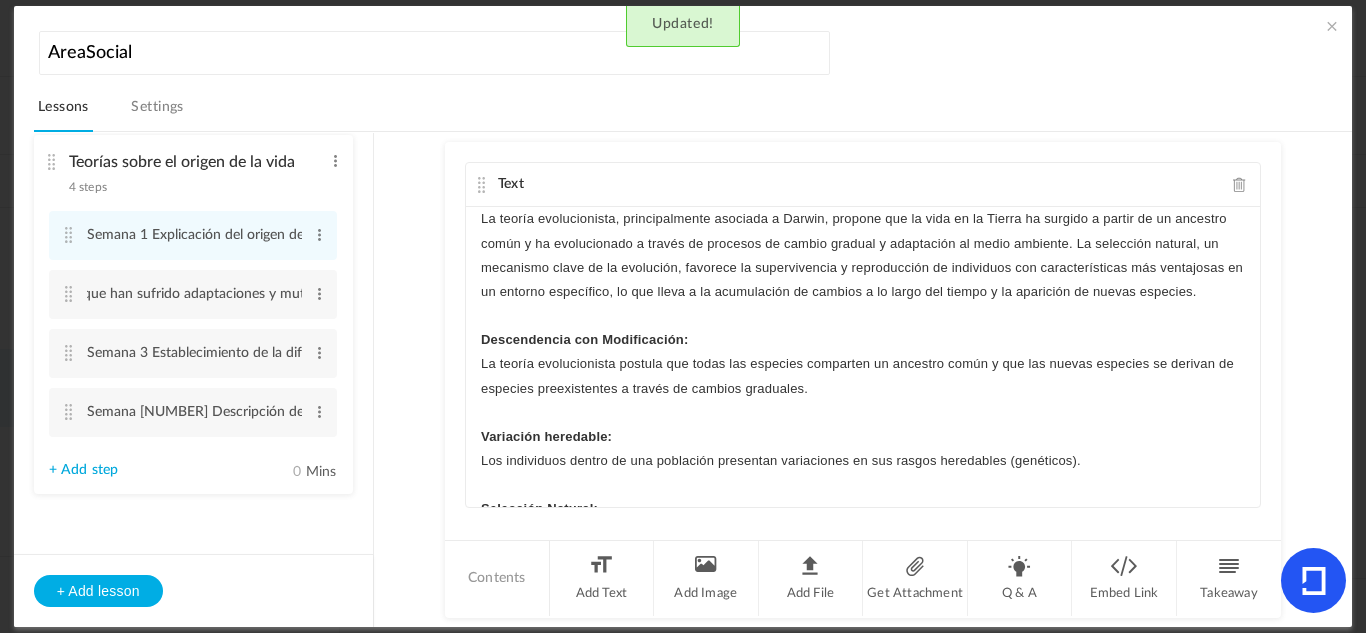 scroll, scrollTop: 271, scrollLeft: 0, axis: vertical 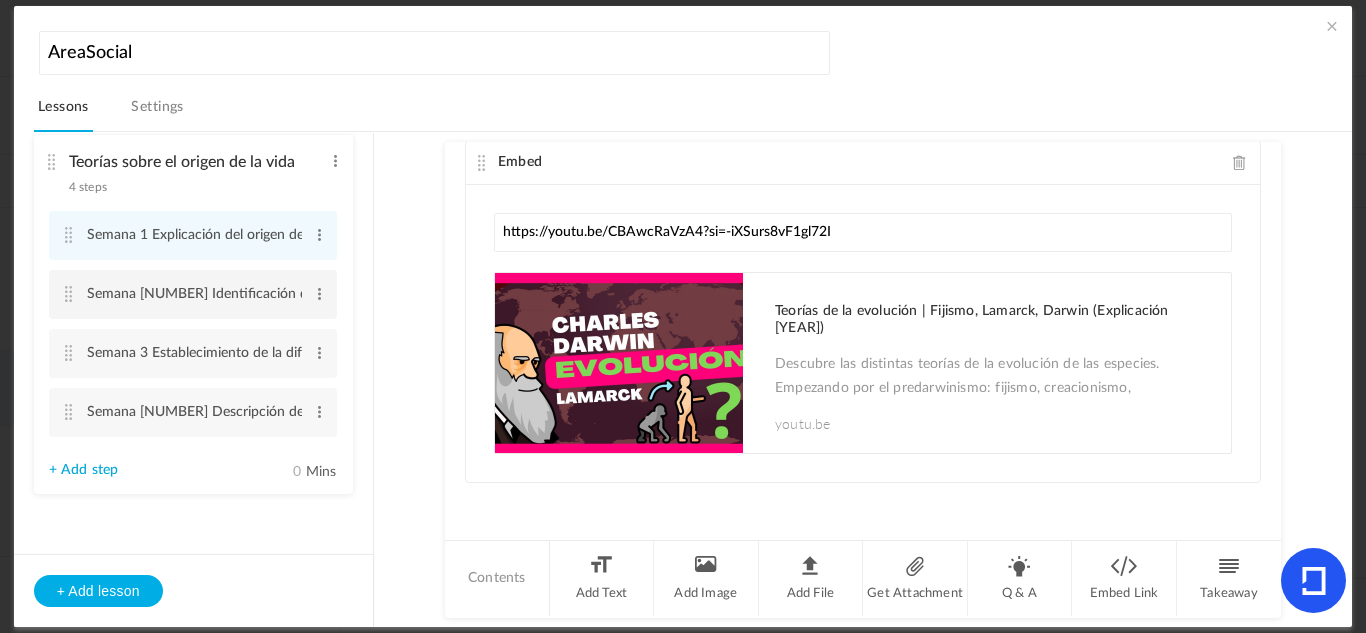 click on "Semana 2 Identificación de seres vivios que han sufrido adaptaciones y mutaciones a través del tiempo
Edit
Delete" at bounding box center (193, 294) 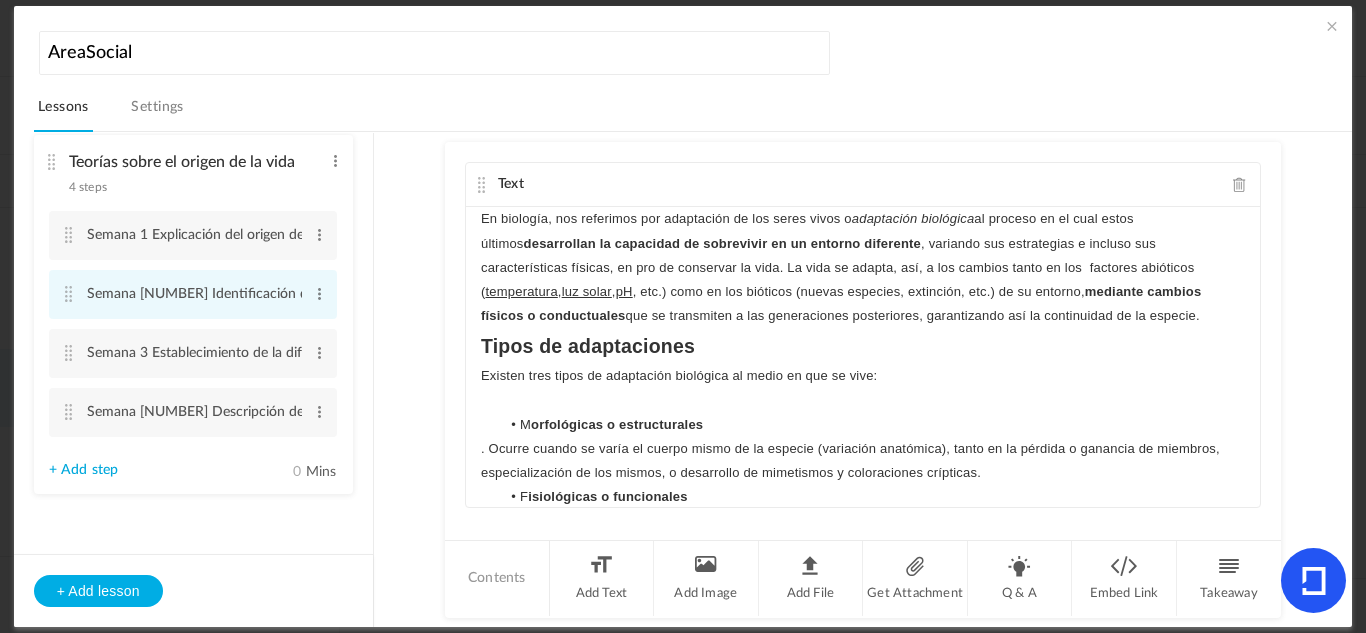 click at bounding box center [69, 294] 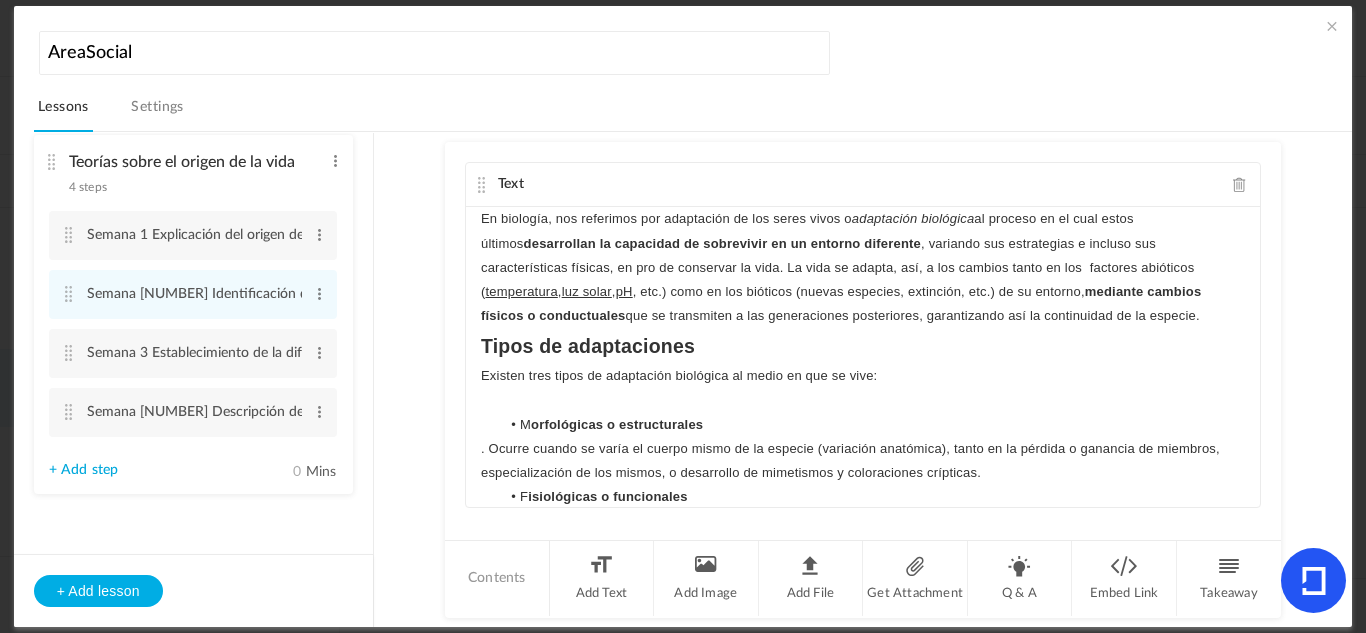 scroll, scrollTop: 0, scrollLeft: 5, axis: horizontal 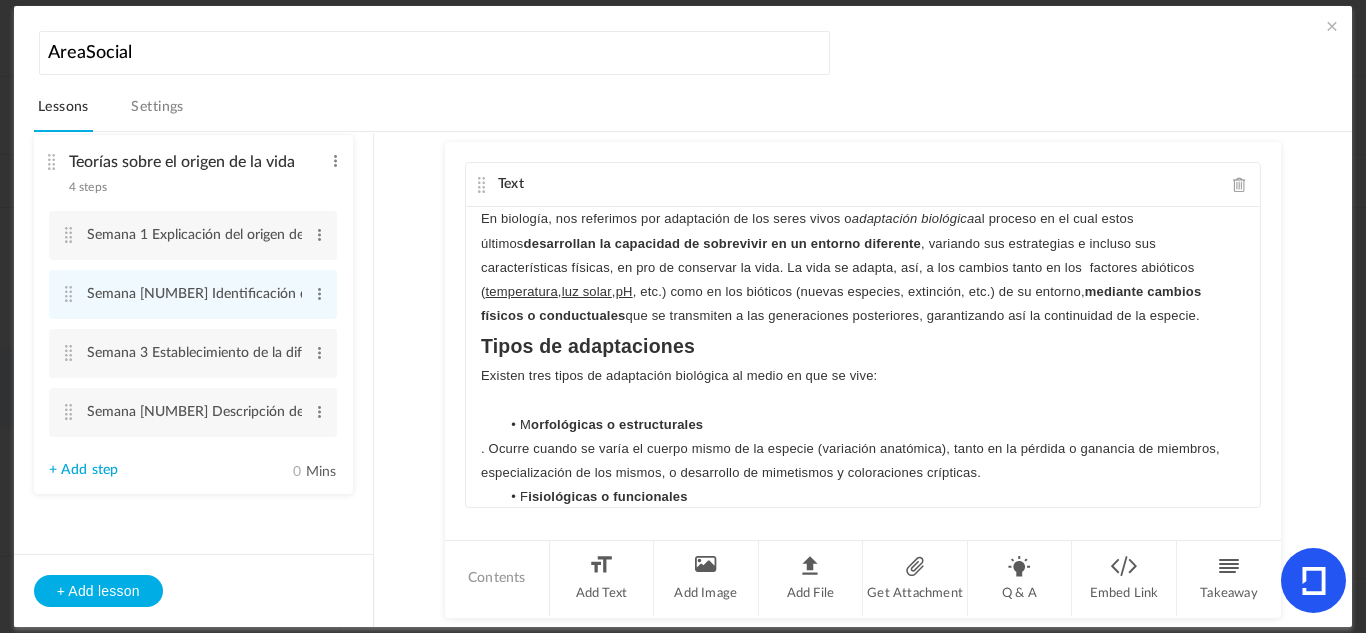 click on "En biología, nos referimos por adaptación de los seres vivos o  adaptación biológica  al proceso en el cual estos últimos  desarrollan la capacidad de sobrevivir en un entorno diferente , variando sus estrategias e incluso sus características físicas, en pro de conservar la vida. La vida se adapta, así, a los cambios tanto en los  factores abióticos ( temperatura ,  luz solar ,  pH , etc.) como en los bióticos (nuevas especies, extinción, etc.) de su entorno,  mediante cambios físicos o conductuales  que se transmiten a las generaciones posteriores, garantizando así la continuidad de la especie." 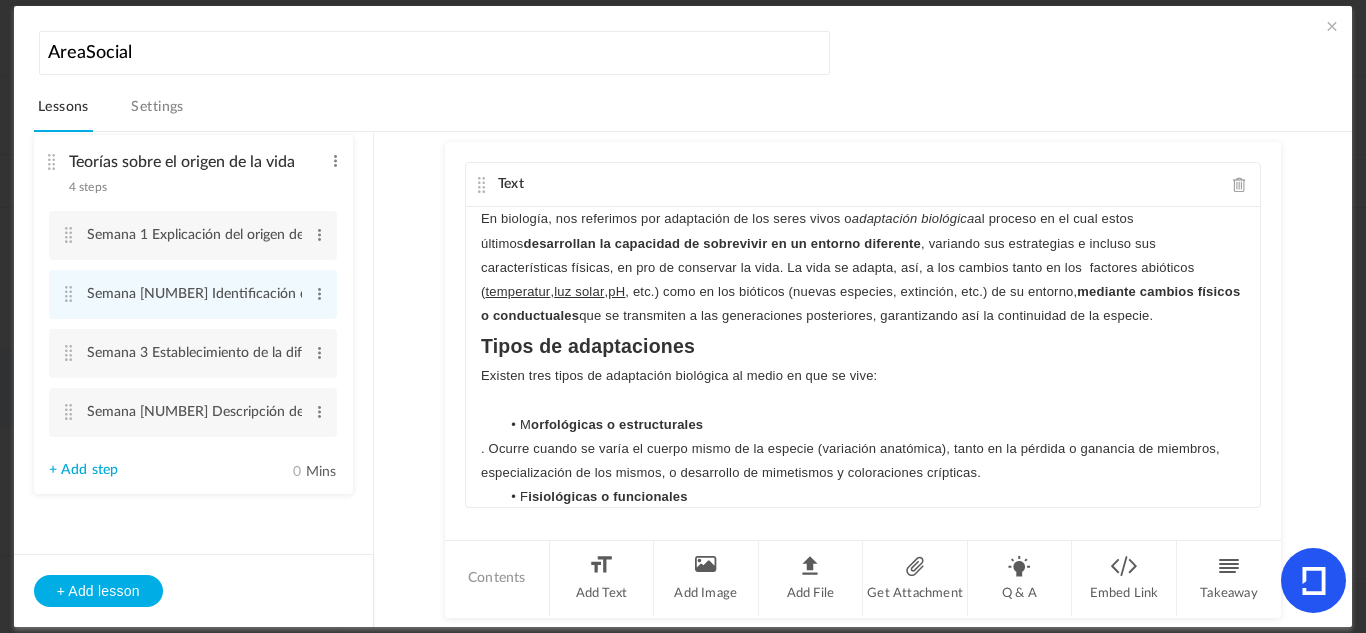 scroll, scrollTop: 0, scrollLeft: 0, axis: both 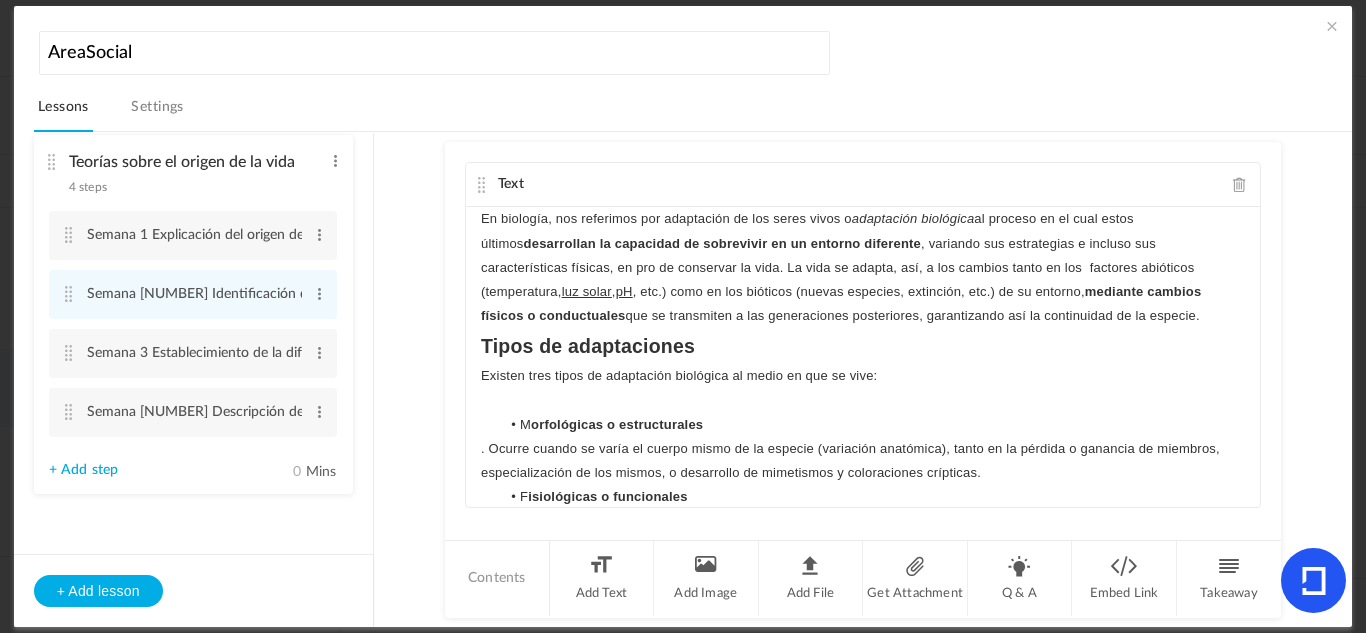 click on "En biología, nos referimos por adaptación de los seres vivos o  adaptación biológica  al proceso en el cual estos últimos  desarrollan la capacidad de sobrevivir en un entorno diferente , variando sus estrategias e incluso sus características físicas, en pro de conservar la vida. La vida se adapta, así, a los cambios tanto en los  factores abióticos (temperatura,  luz solar ,  pH , etc.) como en los bióticos (nuevas especies, extinción, etc.) de su entorno,  mediante cambios físicos o conductuales  que se transmiten a las generaciones posteriores, garantizando así la continuidad de la especie." 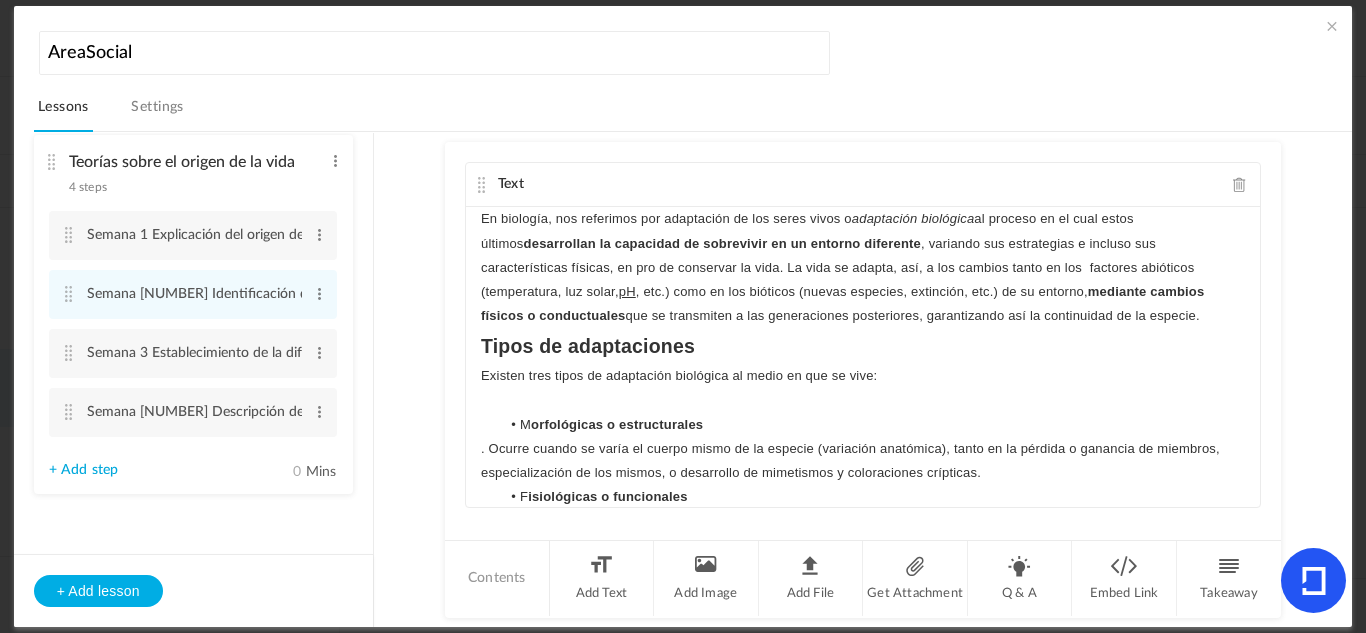 click on "En biología, nos referimos por adaptación de los seres vivos o  adaptación biológica  al proceso en el cual estos últimos  desarrollan la capacidad de sobrevivir en un entorno diferente , variando sus estrategias e incluso sus características físicas, en pro de conservar la vida. La vida se adapta, así, a los cambios tanto en los  factores abióticos (temperatura, luz solar,  pH , etc.) como en los bióticos (nuevas especies, extinción, etc.) de su entorno,  mediante cambios físicos o conductuales  que se transmiten a las generaciones posteriores, garantizando así la continuidad de la especie." 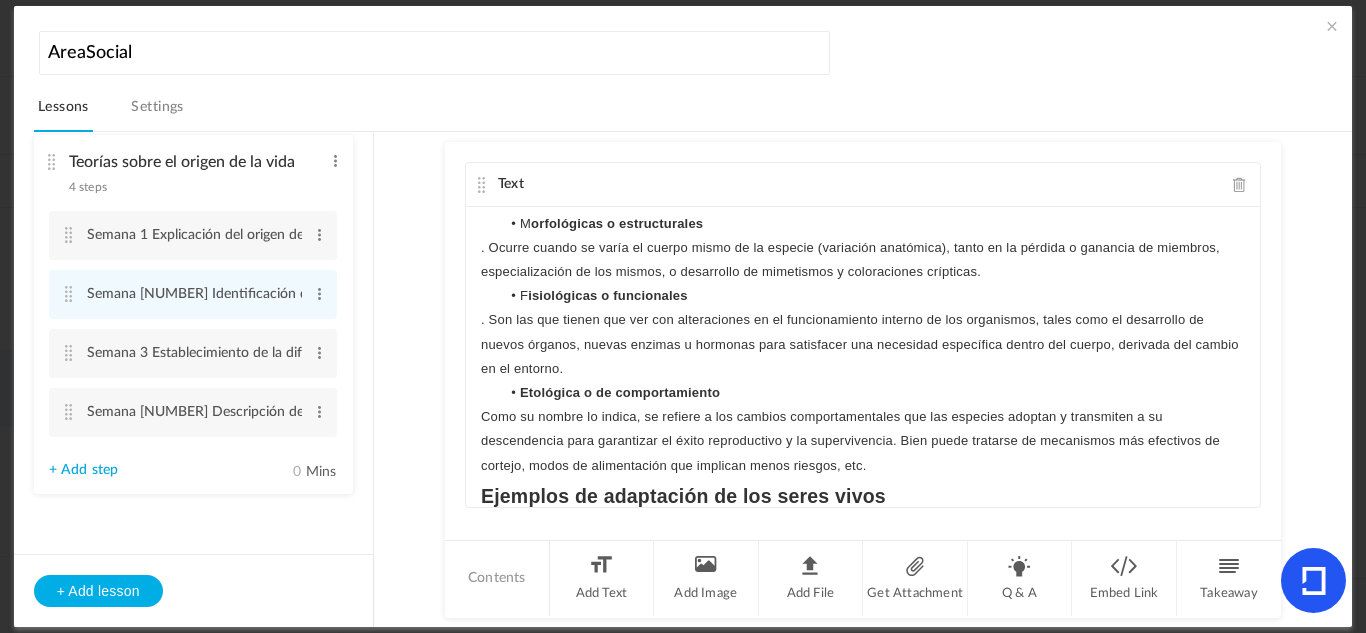 scroll, scrollTop: 343, scrollLeft: 0, axis: vertical 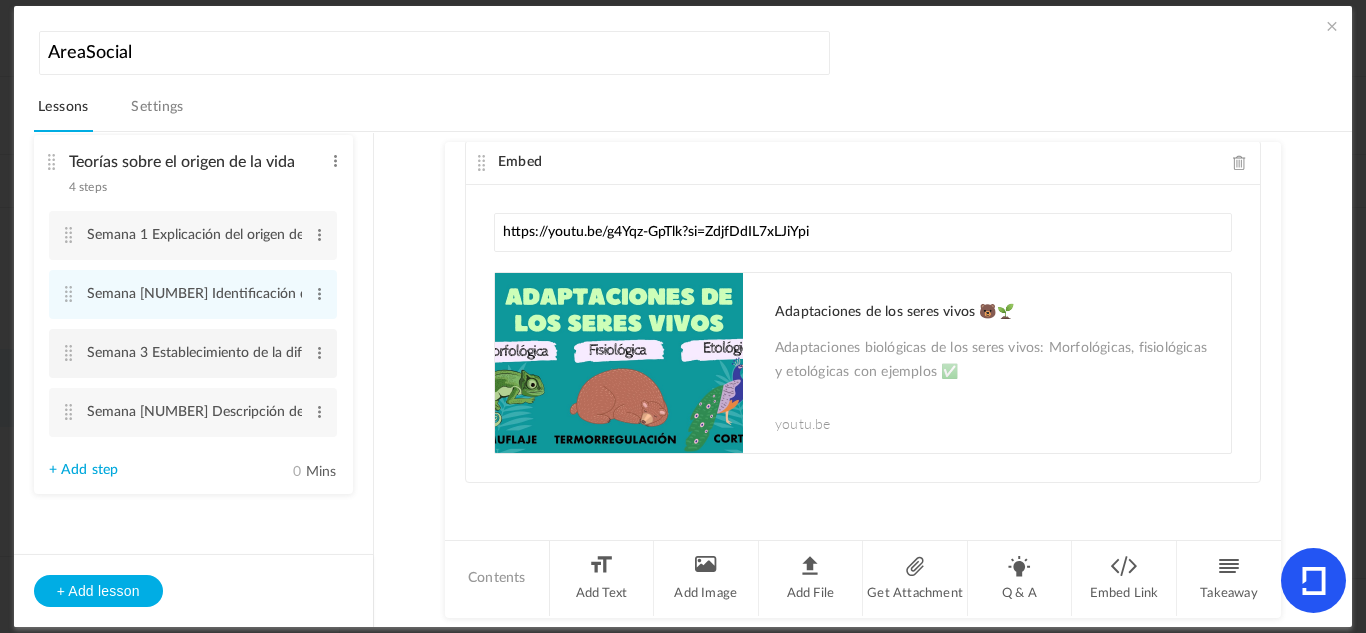 click at bounding box center (69, 353) 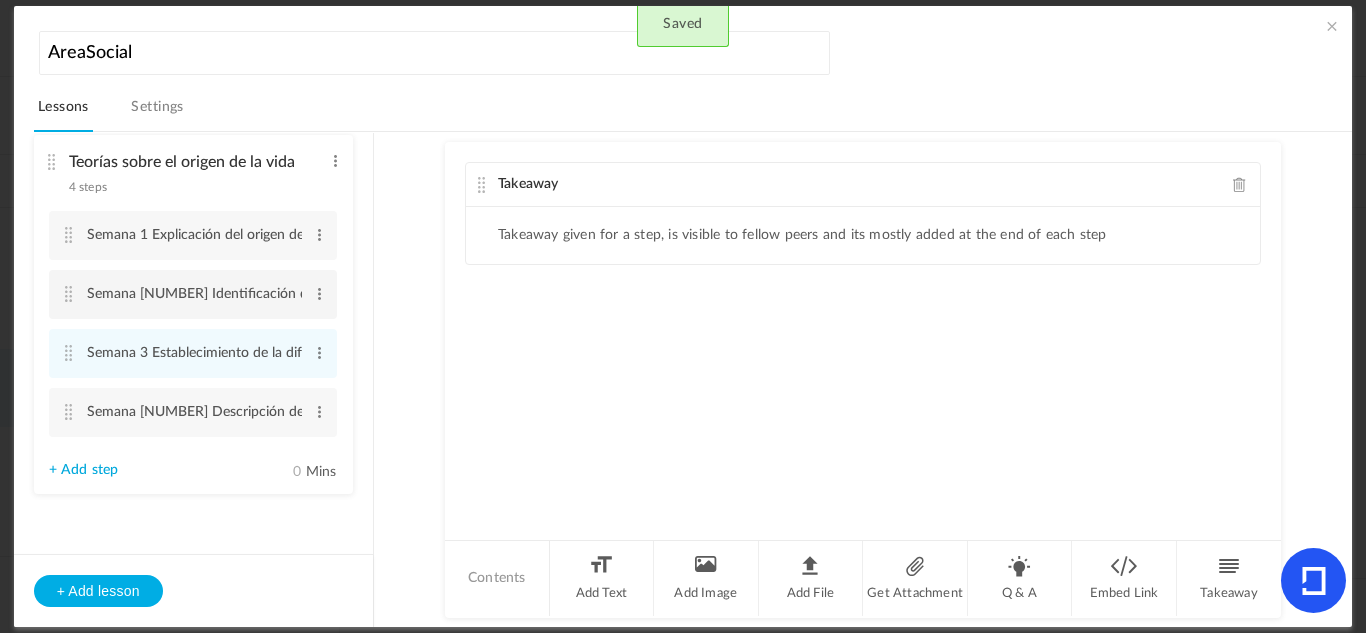 click at bounding box center [69, 294] 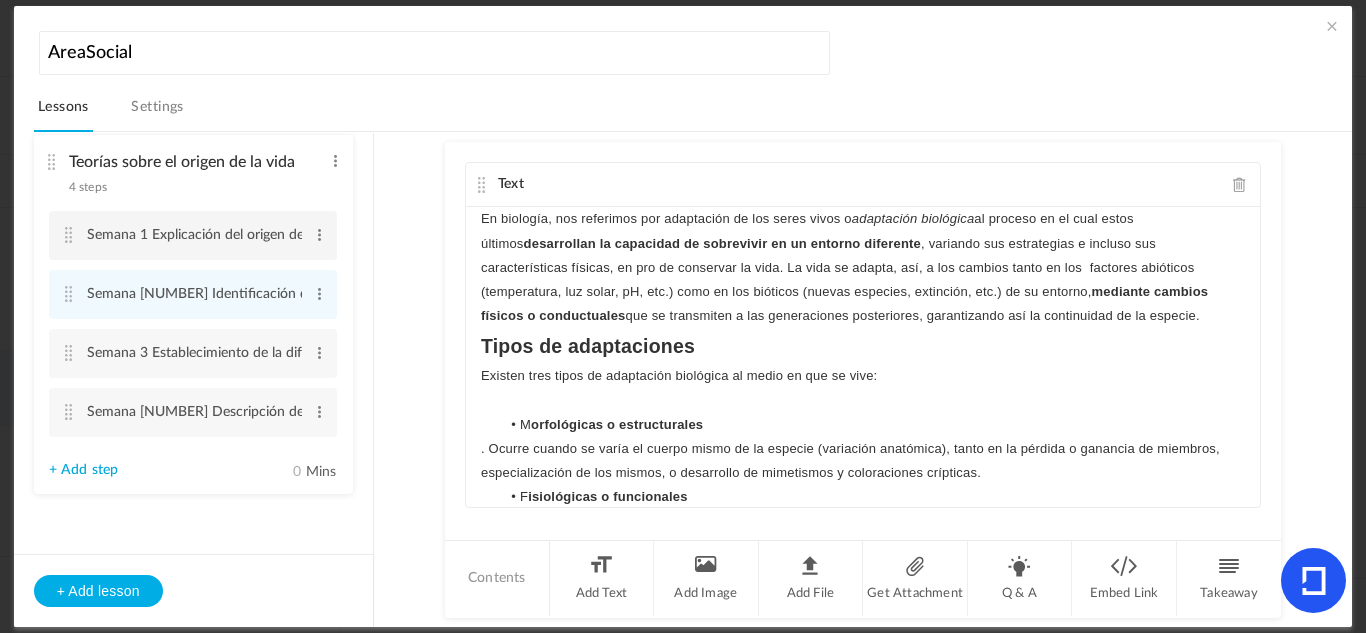 click at bounding box center [69, 235] 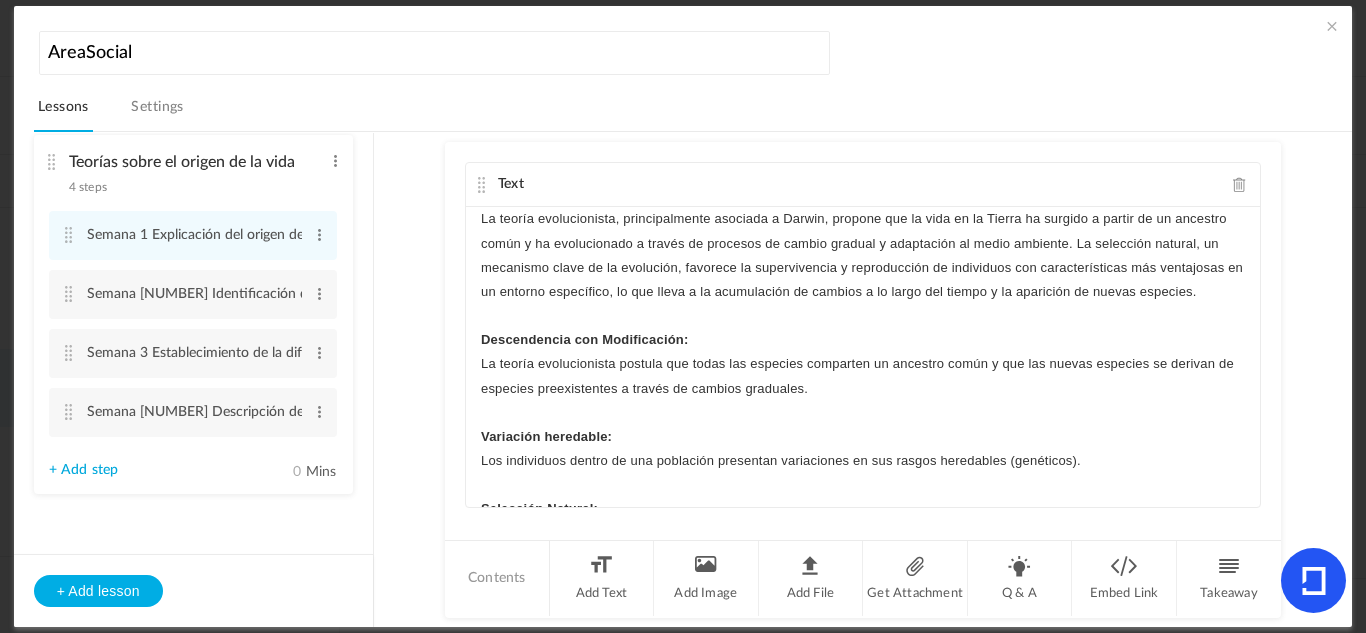 scroll, scrollTop: 271, scrollLeft: 0, axis: vertical 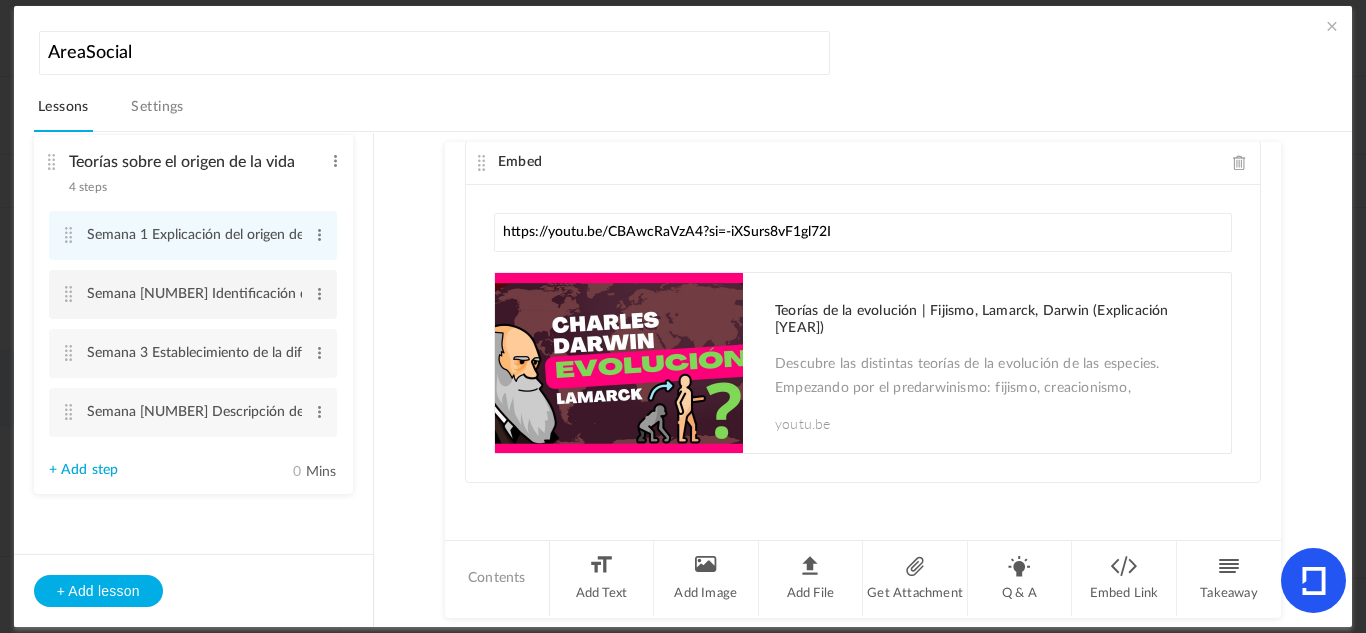 click at bounding box center [69, 294] 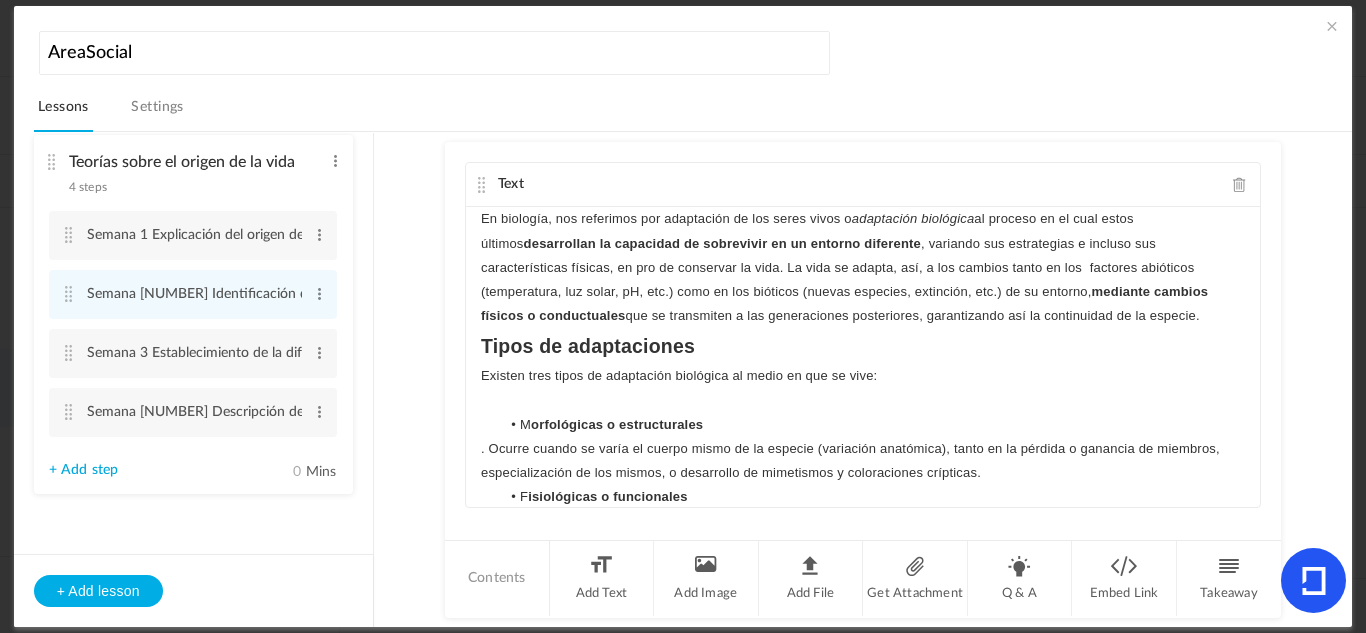 scroll, scrollTop: 343, scrollLeft: 0, axis: vertical 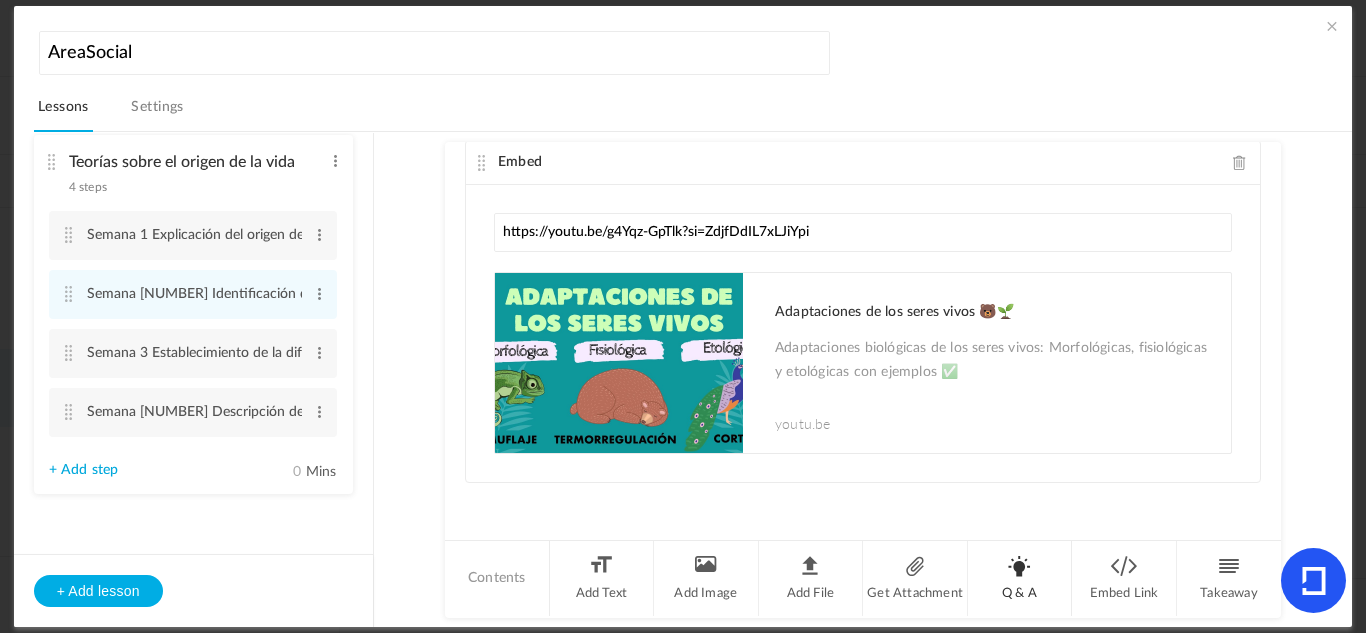 click on "Q & A" 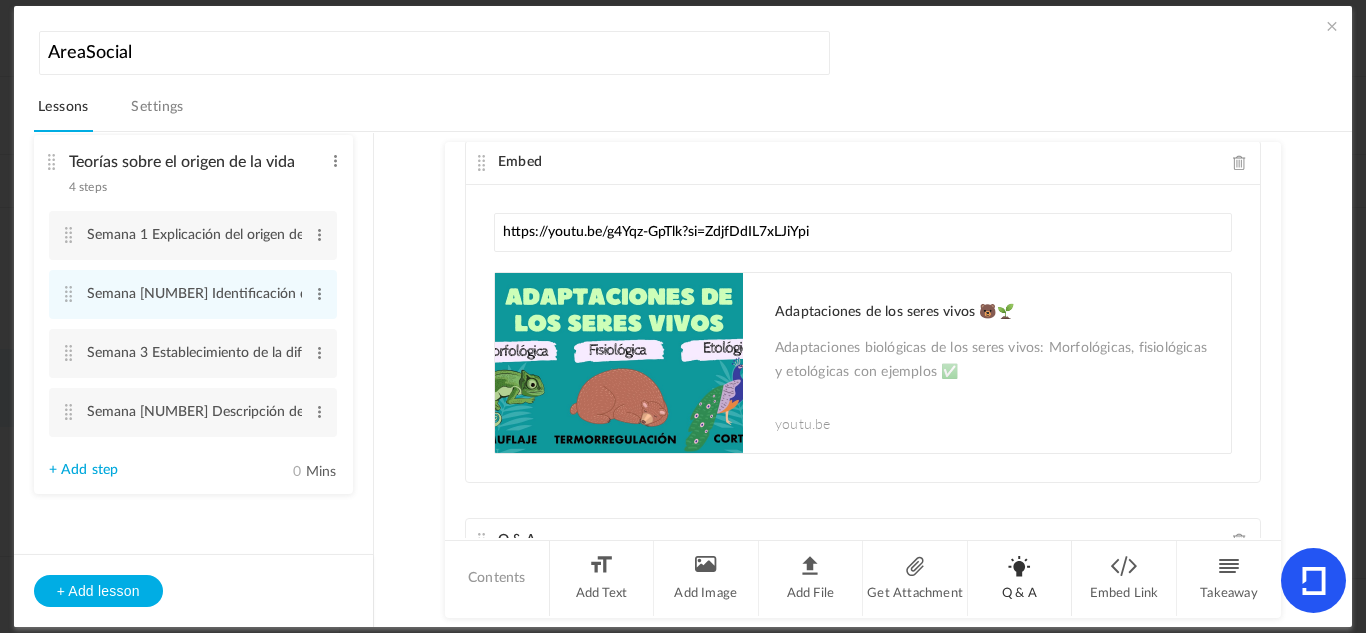 scroll, scrollTop: 838, scrollLeft: 0, axis: vertical 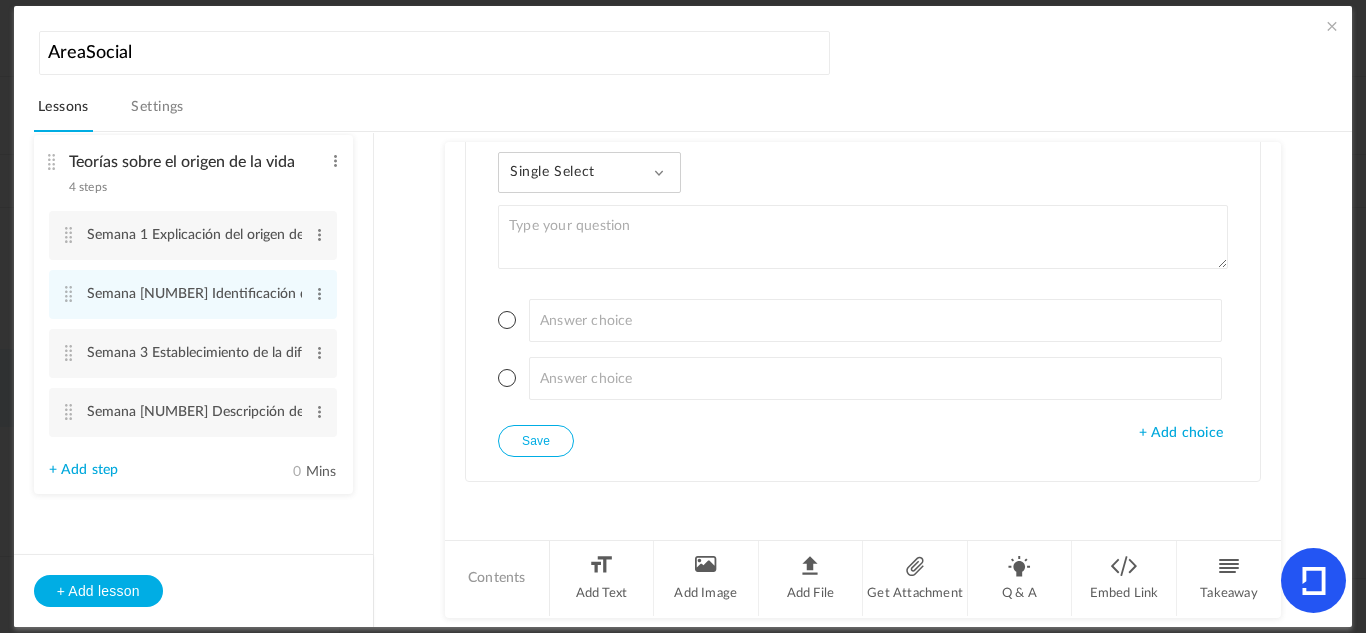 click 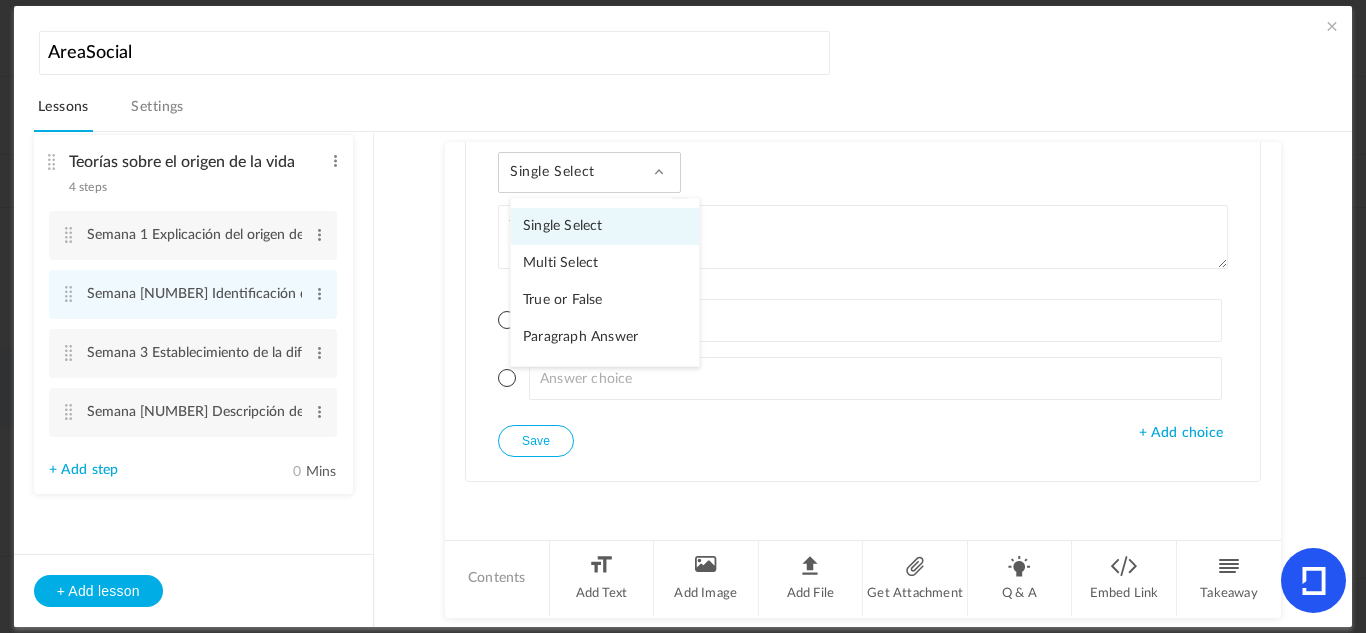 click on "True or False" 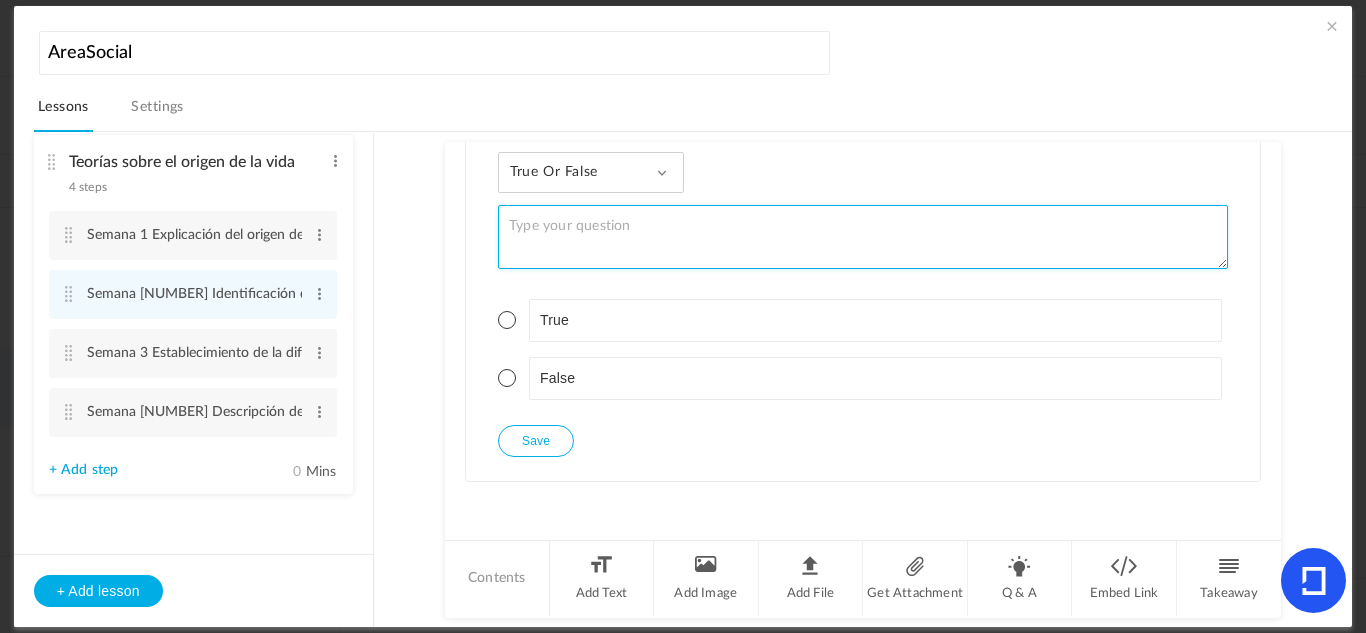 click 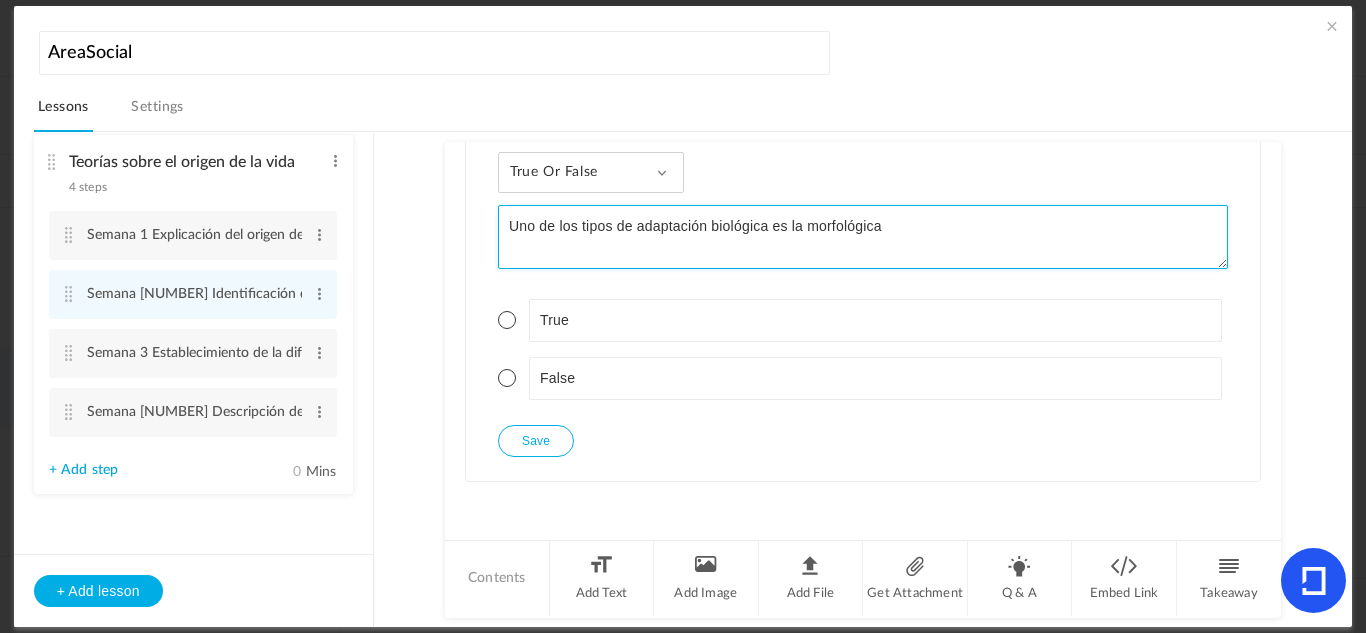type on "Uno de los tipos de adaptación biológica es la morfológica" 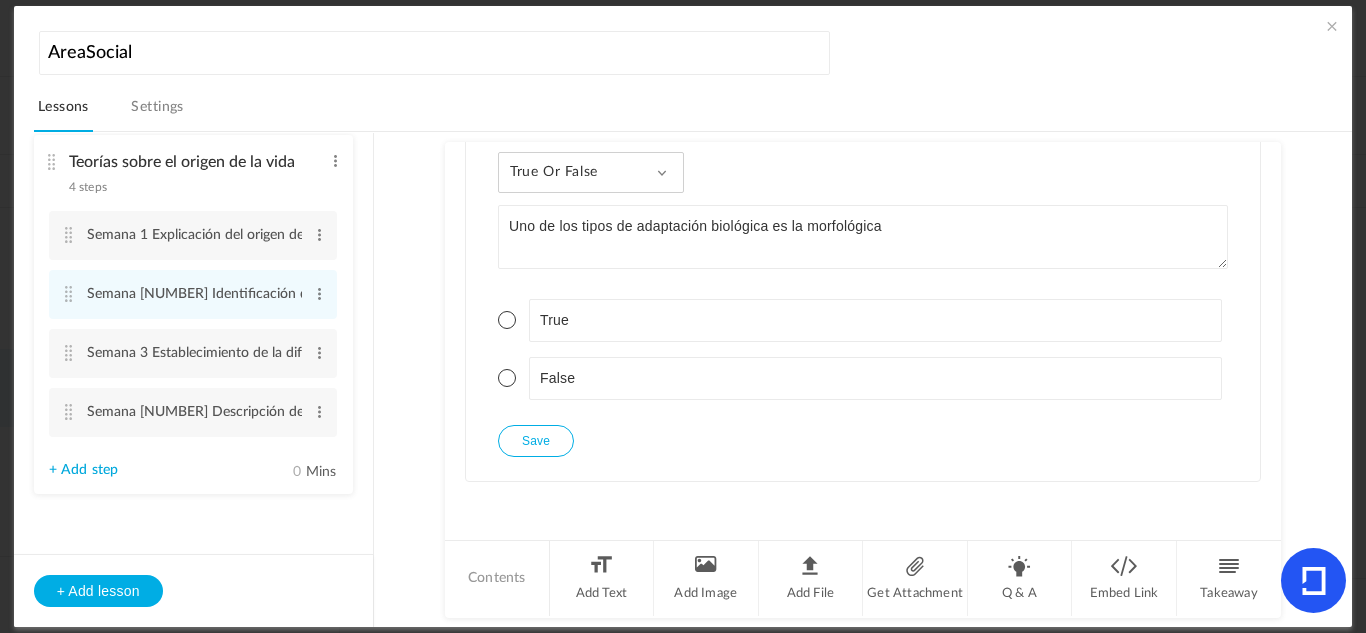click on "Q & A
True or False
Single Select
Multi Select
True or False
Paragraph Answer
Uno de los tipos de adaptación biológica es la morfológica
True False
+ Add choice
Save" 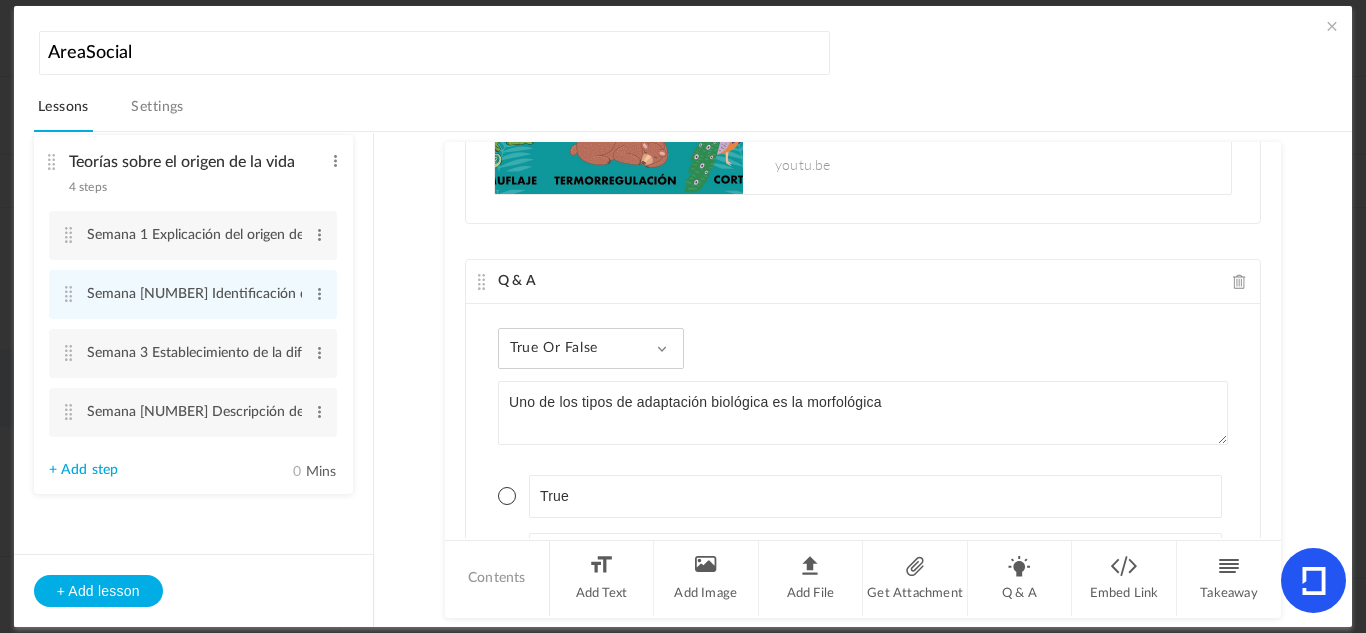 scroll, scrollTop: 837, scrollLeft: 0, axis: vertical 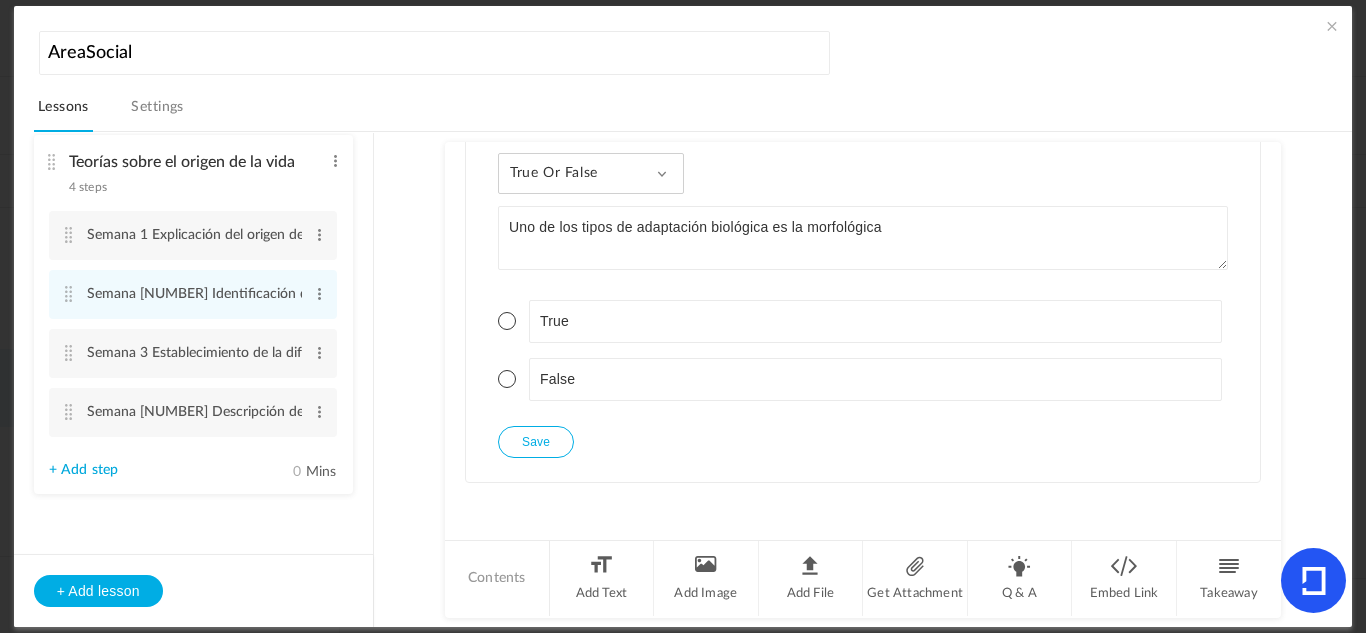 click on "Text
En biología, nos referimos por adaptación de los seres vivos o  adaptación biológica  al proceso en el cual estos últimos  desarrollan la capacidad de sobrevivir en un entorno diferente , variando sus estrategias e incluso sus características físicas, en pro de conservar la vida. La vida se adapta, así, a los cambios tanto en los  factores abióticos (temperatura, luz solar, pH, etc.) como en los bióticos (nuevas especies, extinción, etc.) de su entorno,  mediante cambios físicos o conductuales  que se transmiten a las generaciones posteriores, garantizando así la continuidad de la especie.  Tipos de adaptaciones Existen tres tipos de adaptación biológica al medio en que se vive: M orfológicas o estructurales F isiológicas o funcionales Etológica o de comportamiento Ejemplos de adaptación de los seres vivos El aparato digestivo de los cocodrilos, adaptado para ingerir una gran variedad de presas." 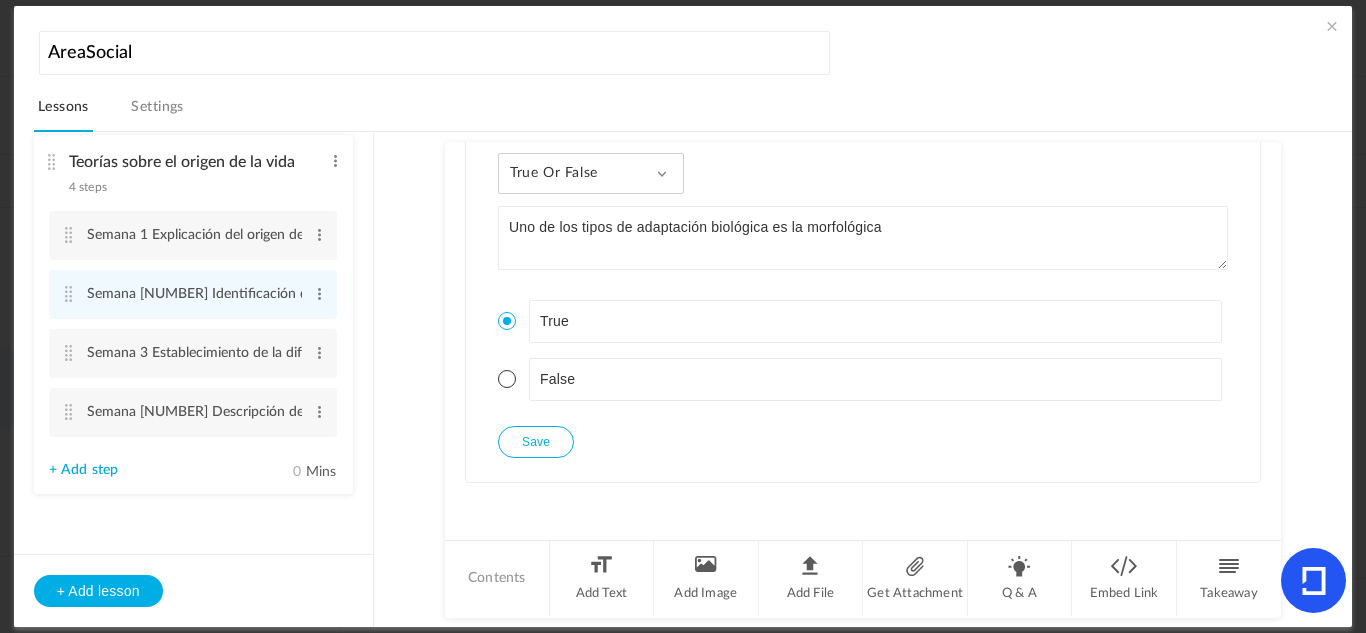 click 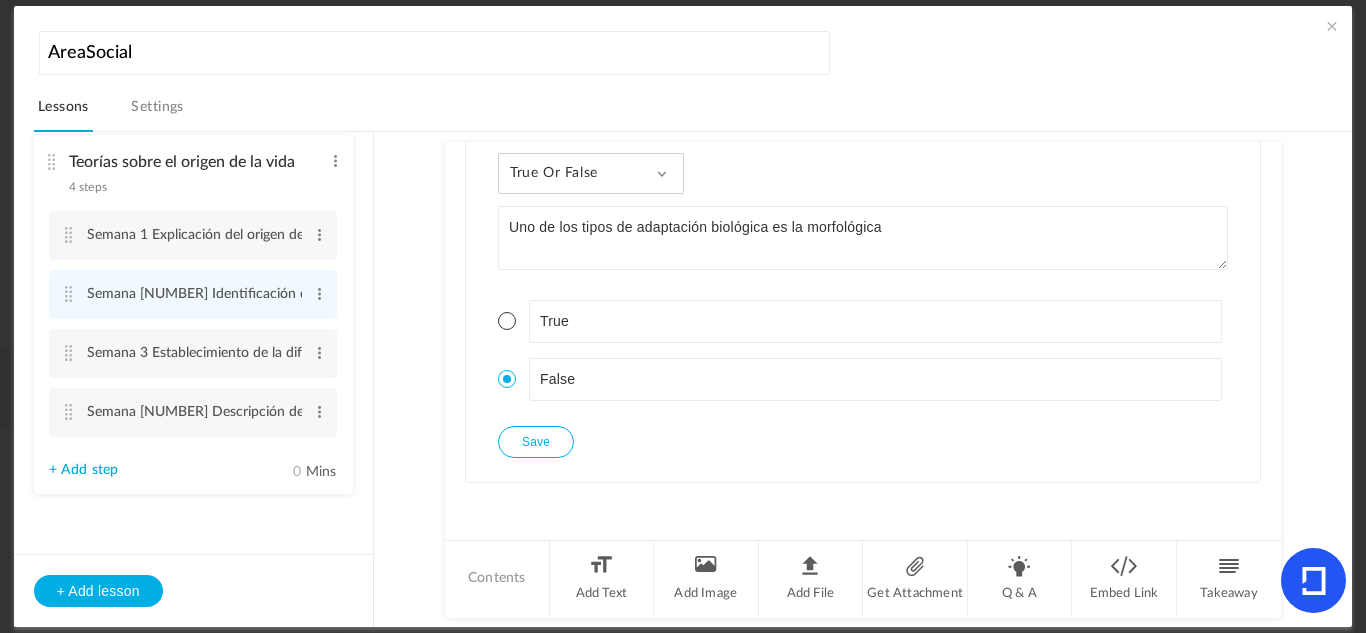 click on "True" 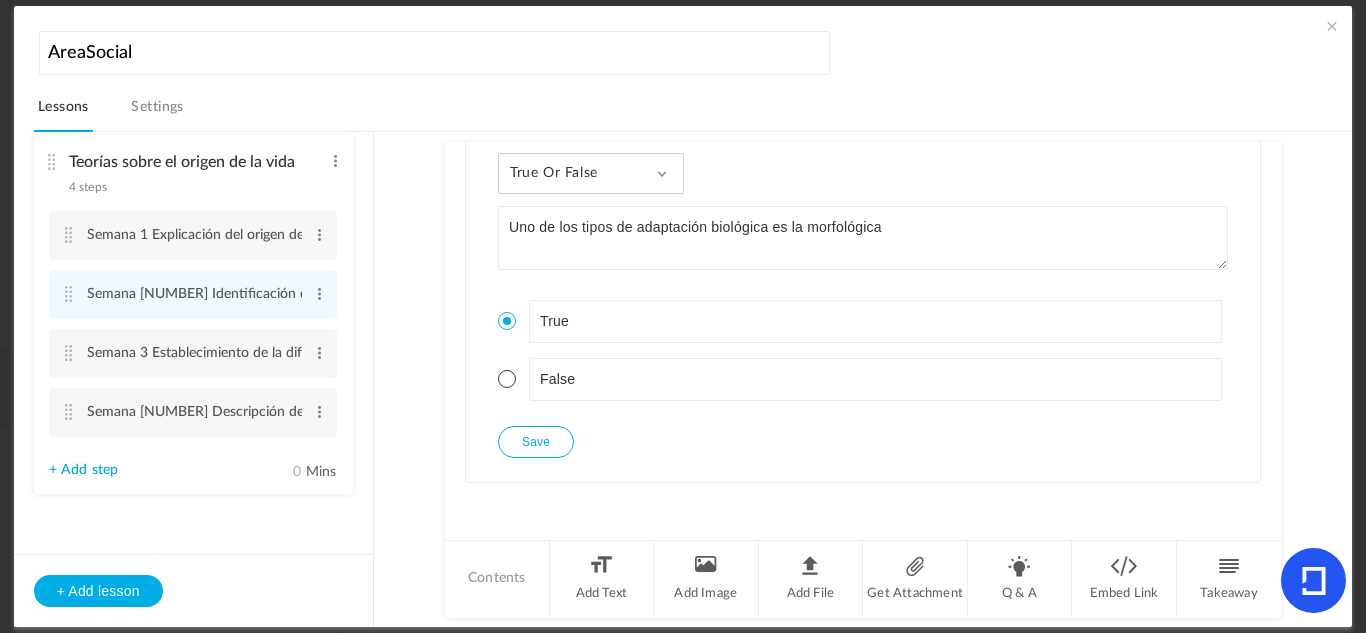 click on "Text
En biología, nos referimos por adaptación de los seres vivos o  adaptación biológica  al proceso en el cual estos últimos  desarrollan la capacidad de sobrevivir en un entorno diferente , variando sus estrategias e incluso sus características físicas, en pro de conservar la vida. La vida se adapta, así, a los cambios tanto en los  factores abióticos (temperatura, luz solar, pH, etc.) como en los bióticos (nuevas especies, extinción, etc.) de su entorno,  mediante cambios físicos o conductuales  que se transmiten a las generaciones posteriores, garantizando así la continuidad de la especie.  Tipos de adaptaciones Existen tres tipos de adaptación biológica al medio en que se vive: M orfológicas o estructurales . Ocurre cuando se varía el cuerpo mismo de la especie (variación anatómica), tanto en la pérdida o ganancia de miembros, especialización de los mismos, o desarrollo de mimetismos y coloraciones crípticas. F depredadores" 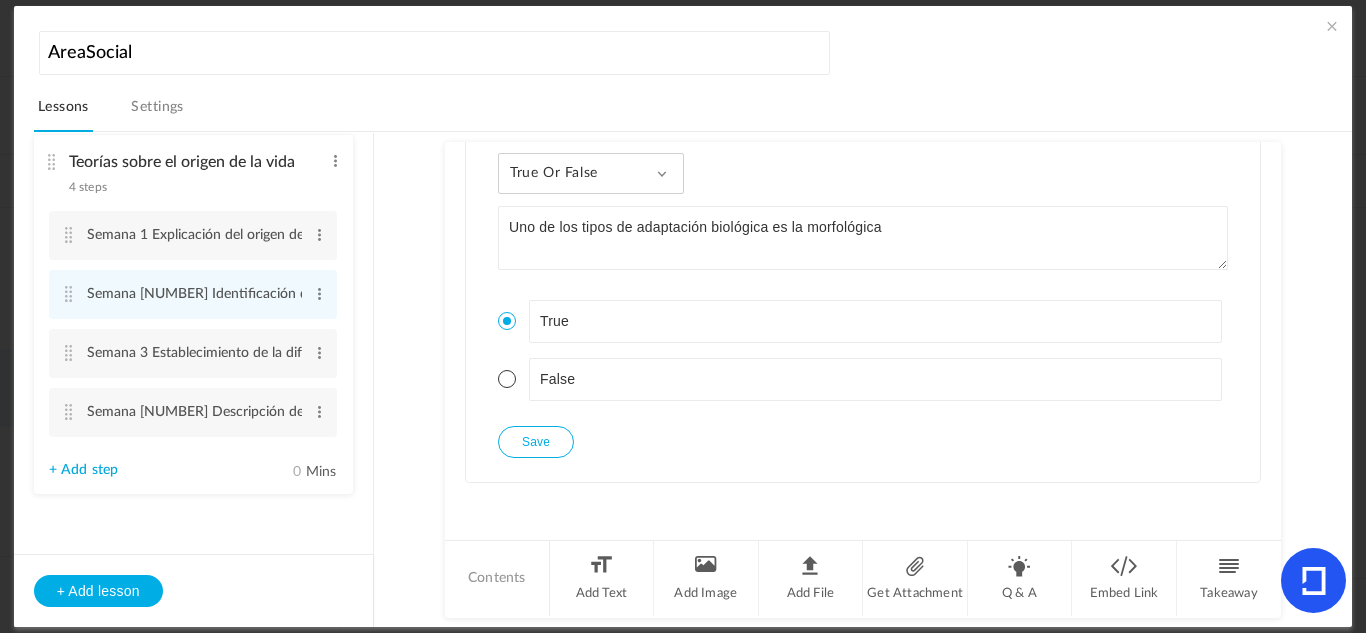 click on "Save" 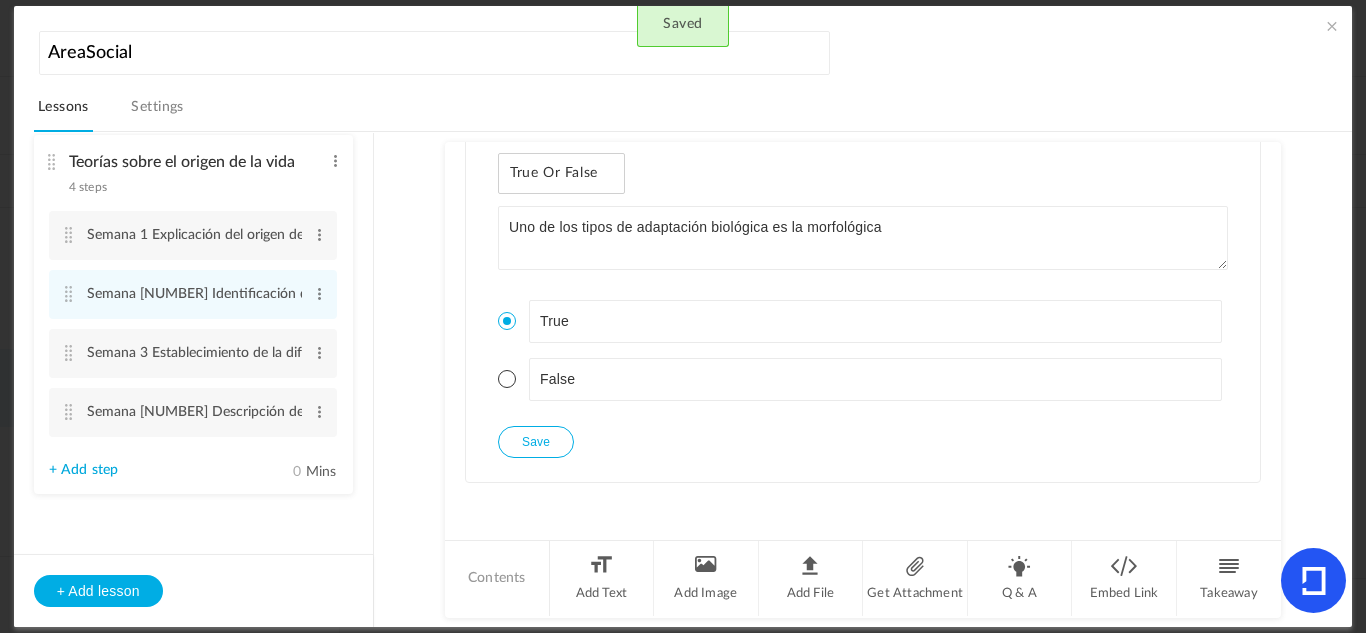 click on "Text
En biología, nos referimos por adaptación de los seres vivos o  adaptación biológica  al proceso en el cual estos últimos  desarrollan la capacidad de sobrevivir en un entorno diferente , variando sus estrategias e incluso sus características físicas, en pro de conservar la vida. La vida se adapta, así, a los cambios tanto en los  factores abióticos (temperatura, luz solar, pH, etc.) como en los bióticos (nuevas especies, extinción, etc.) de su entorno,  mediante cambios físicos o conductuales  que se transmiten a las generaciones posteriores, garantizando así la continuidad de la especie.  Tipos de adaptaciones Existen tres tipos de adaptación biológica al medio en que se vive: M orfológicas o estructurales F isiológicas o funcionales Etológica o de comportamiento Ejemplos de adaptación de los seres vivos El aparato digestivo de los cocodrilos, adaptado para ingerir una gran variedad de presas." 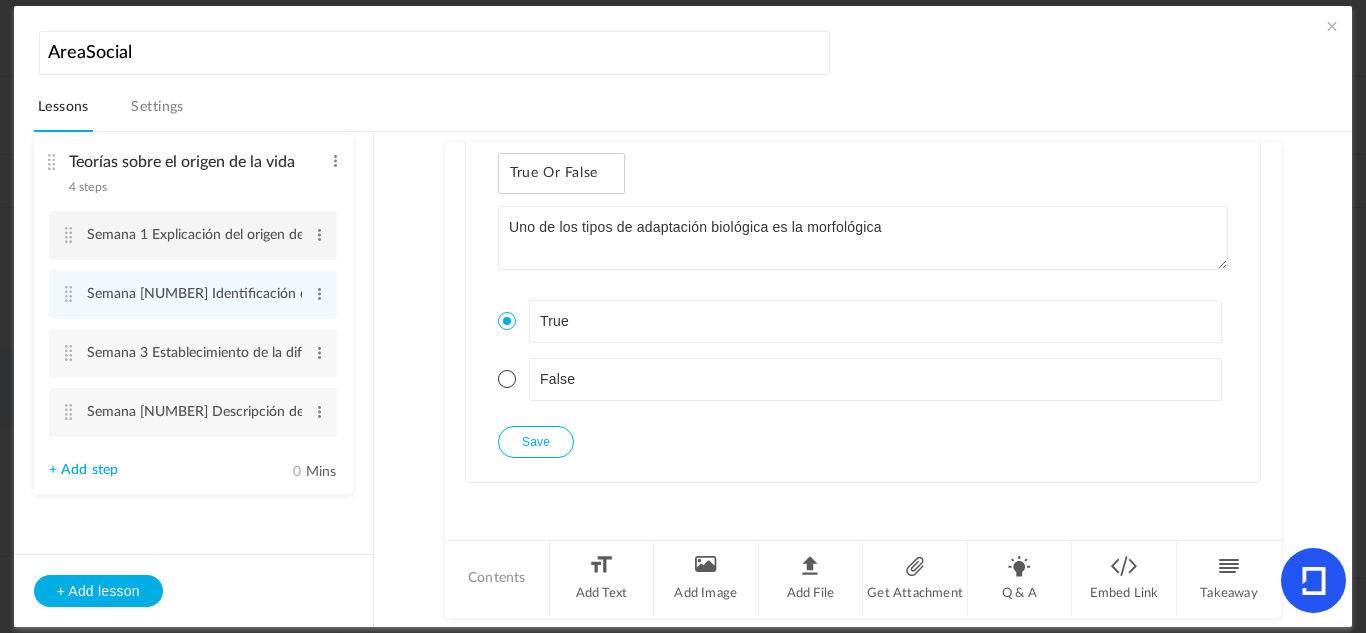 click at bounding box center [69, 235] 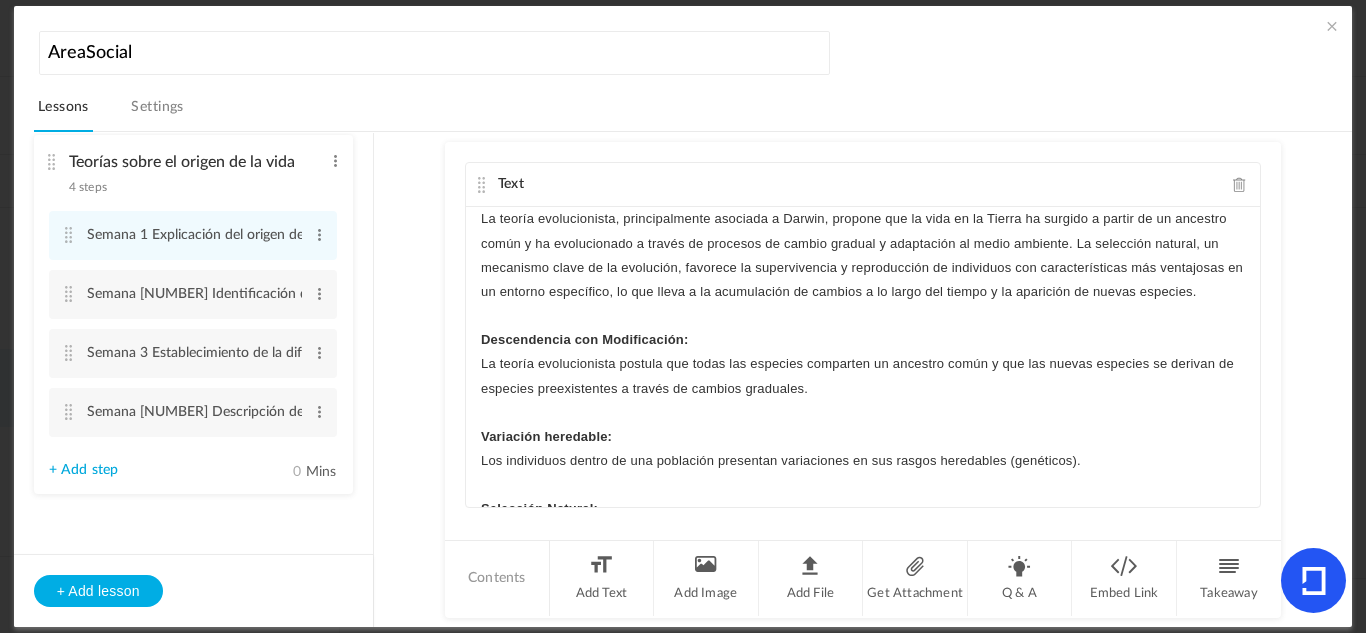 scroll, scrollTop: 271, scrollLeft: 0, axis: vertical 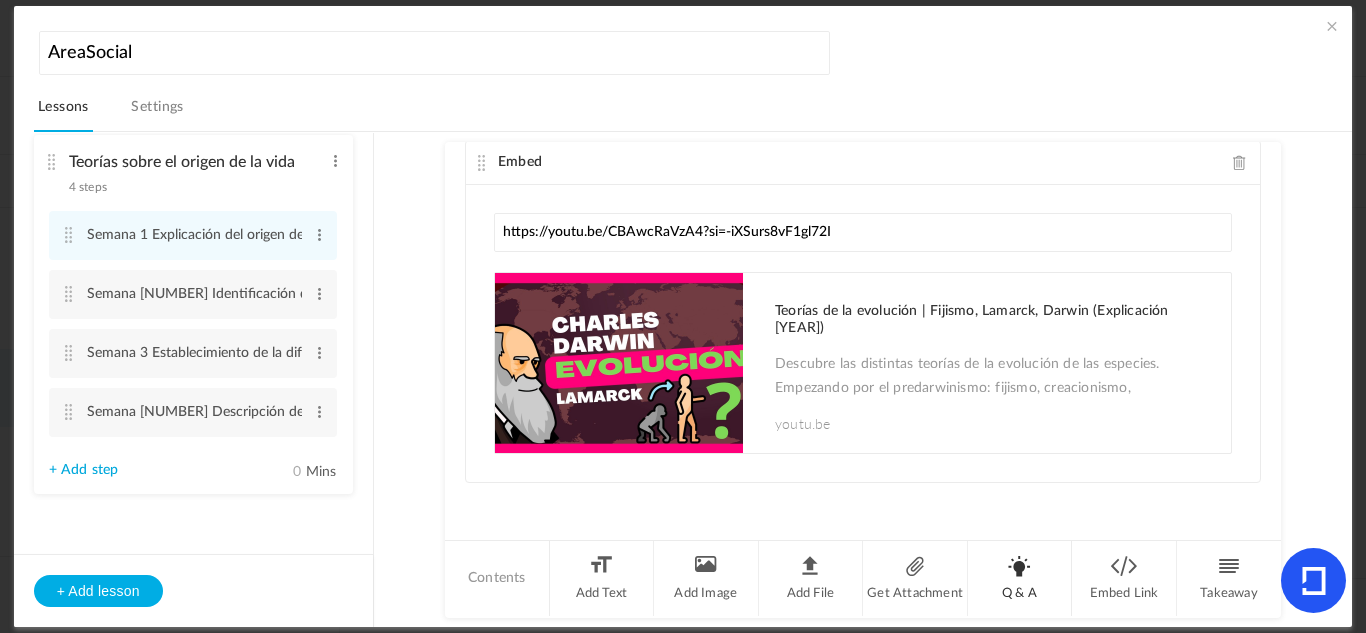 click on "Q & A" 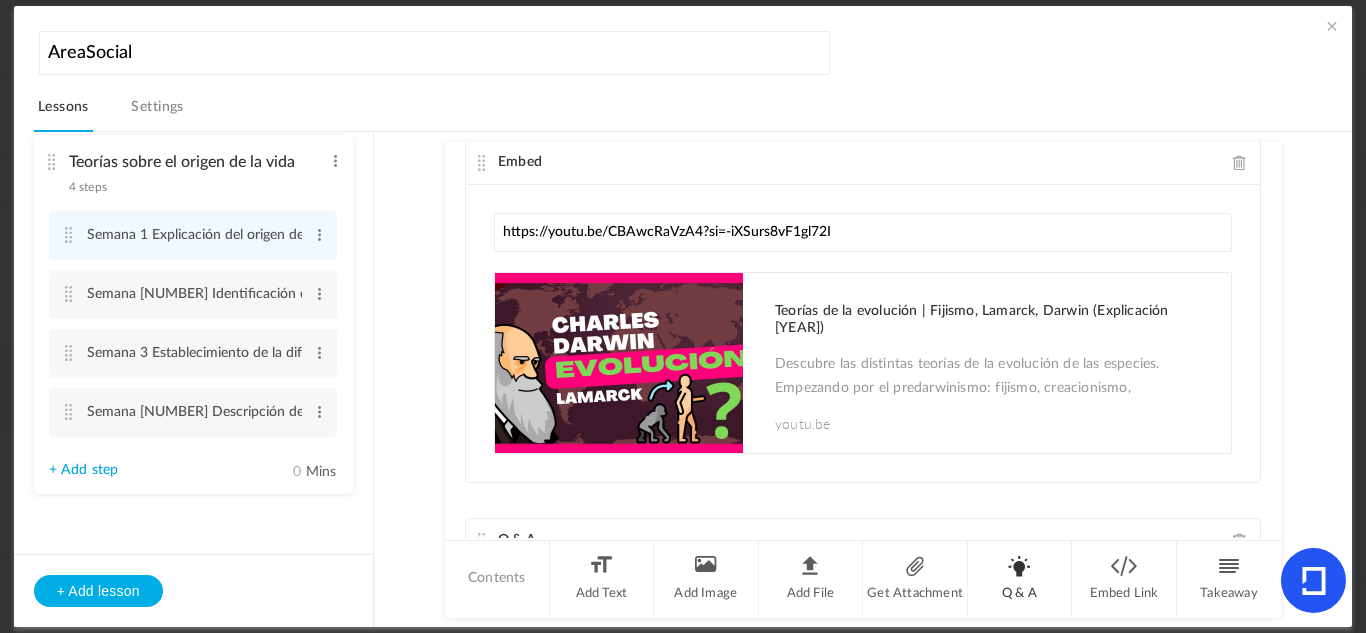 scroll, scrollTop: 1305, scrollLeft: 0, axis: vertical 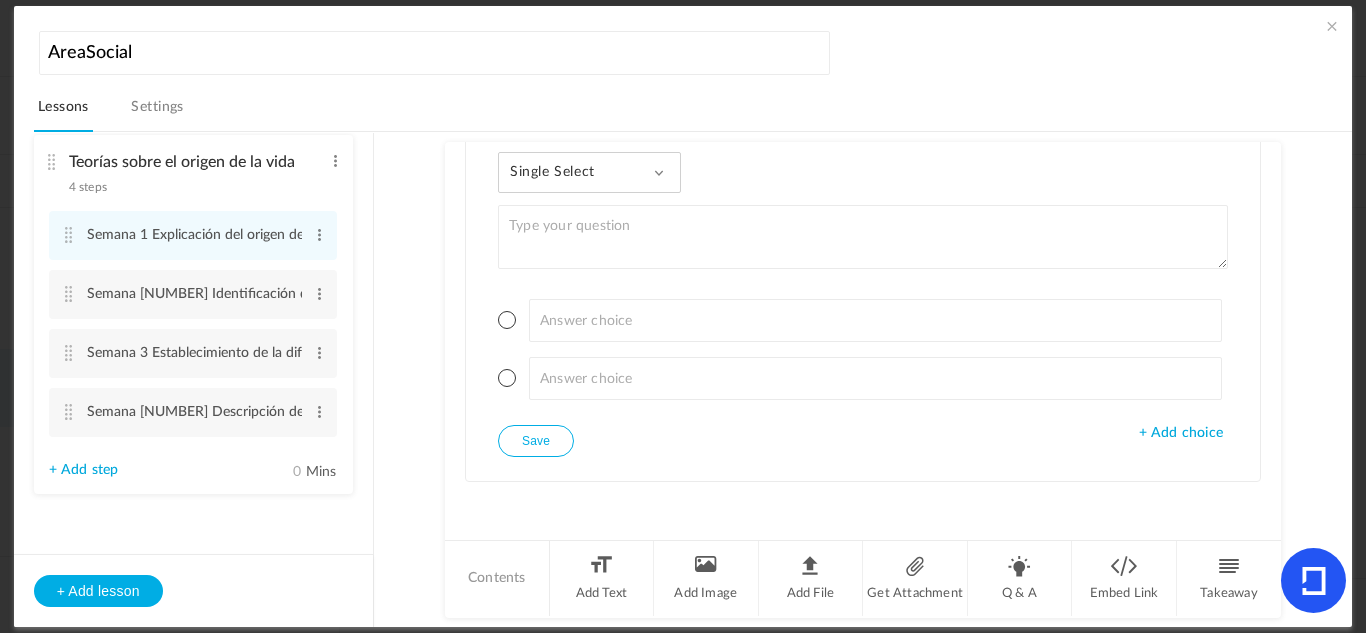 click on "Single Select
Single Select
Multi Select
True or False
Paragraph Answer" 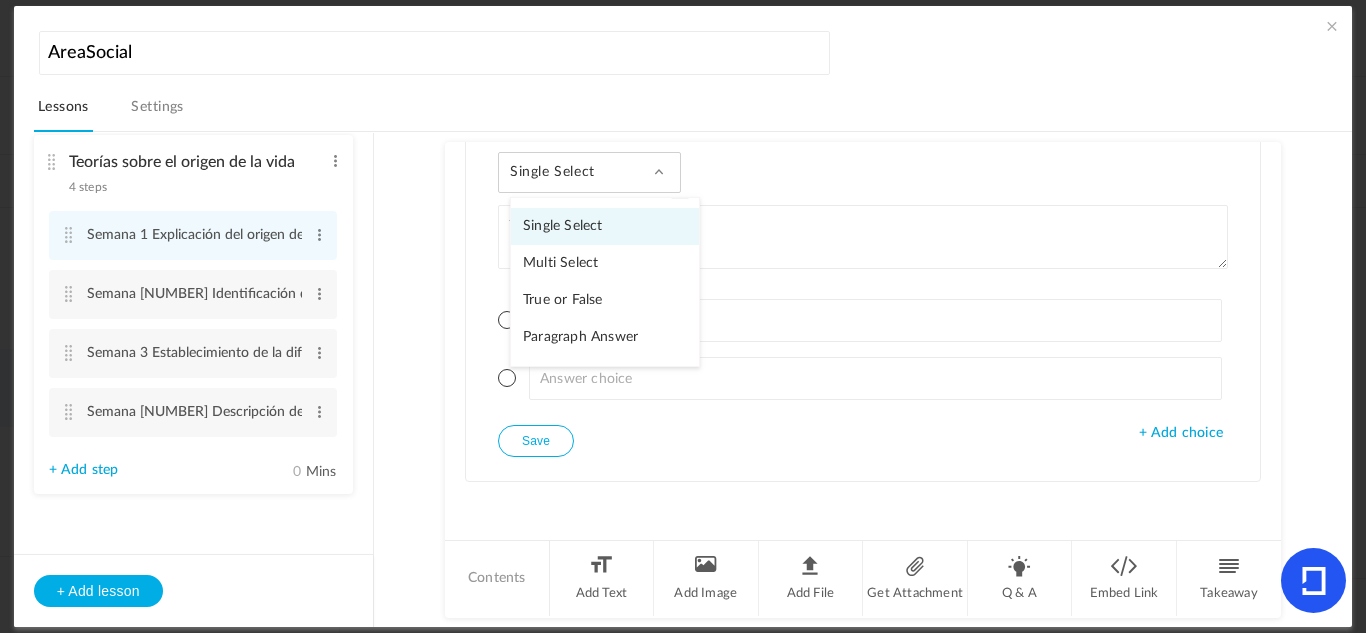 click on "Single Select
Single Select
Multi Select
True or False
Paragraph Answer" 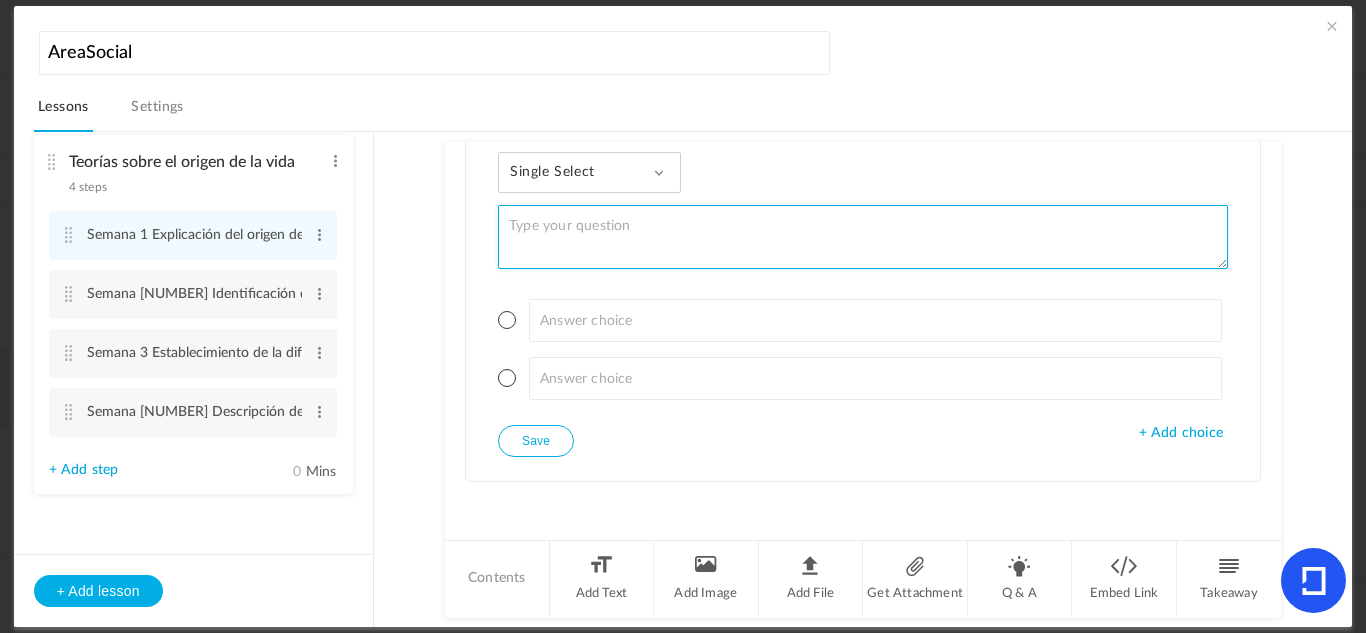 click 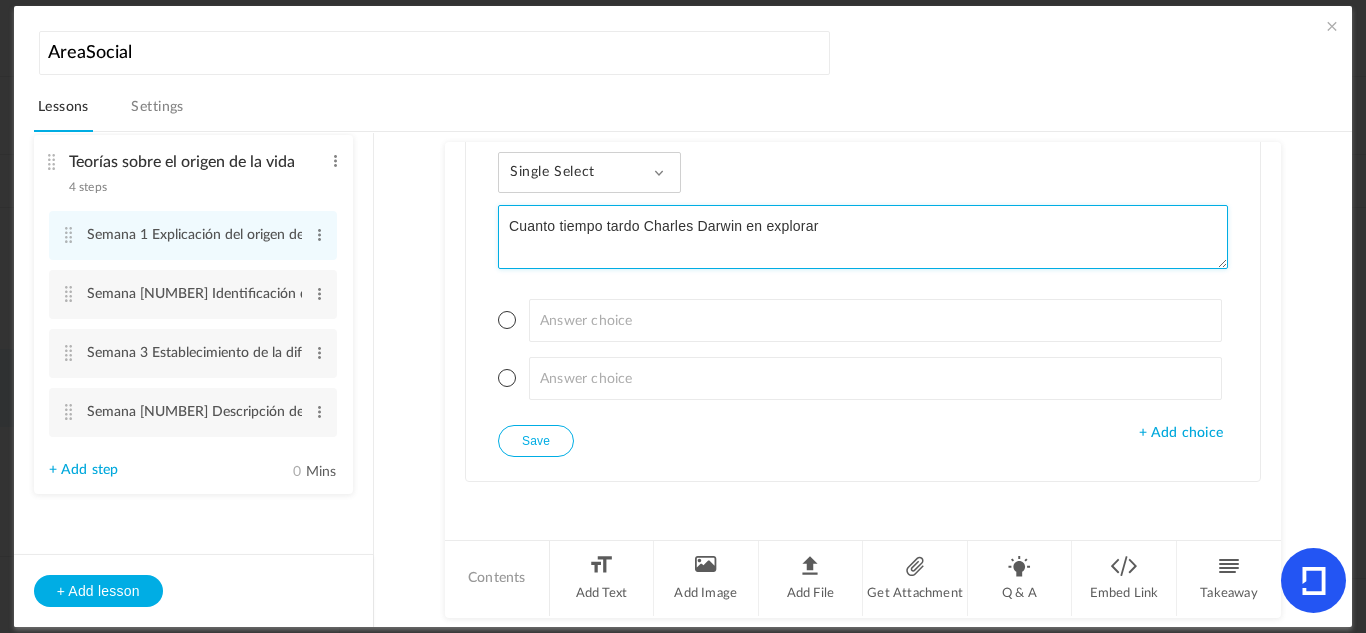 click on "Cuanto tiempo tardo Charles Darwin en explorar" 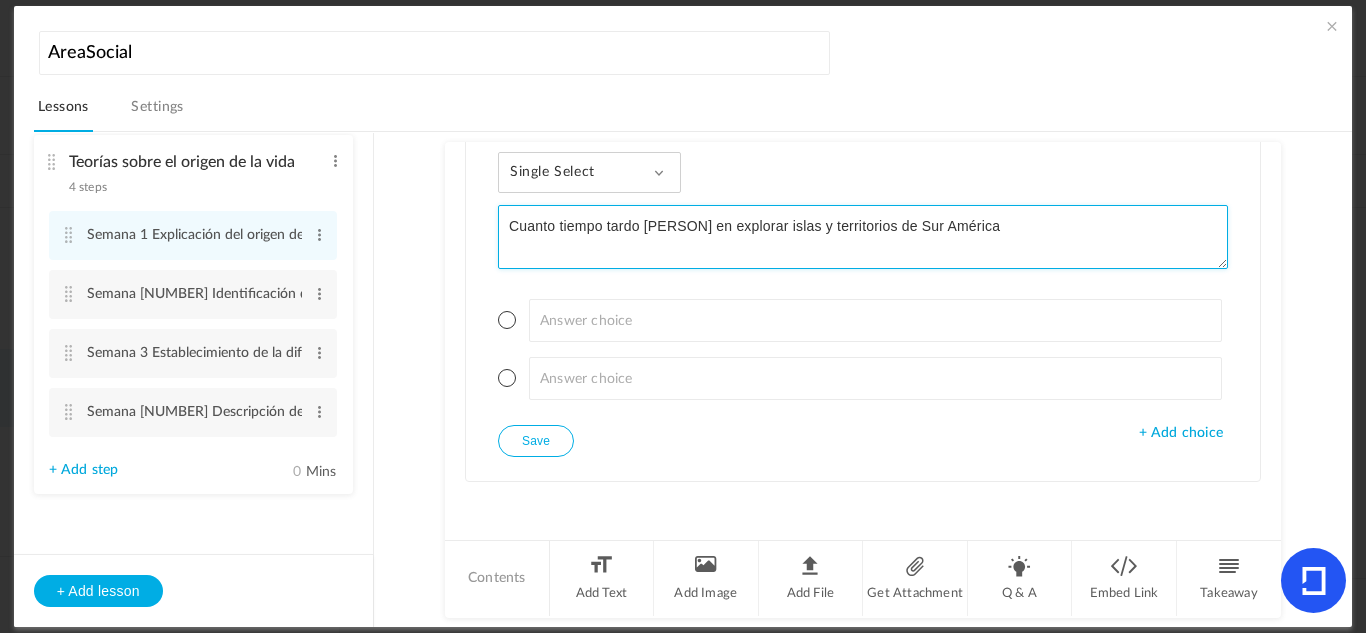 type on "Cuanto tiempo tardo Charles Darwin en explorar islas y territorios de Sur América" 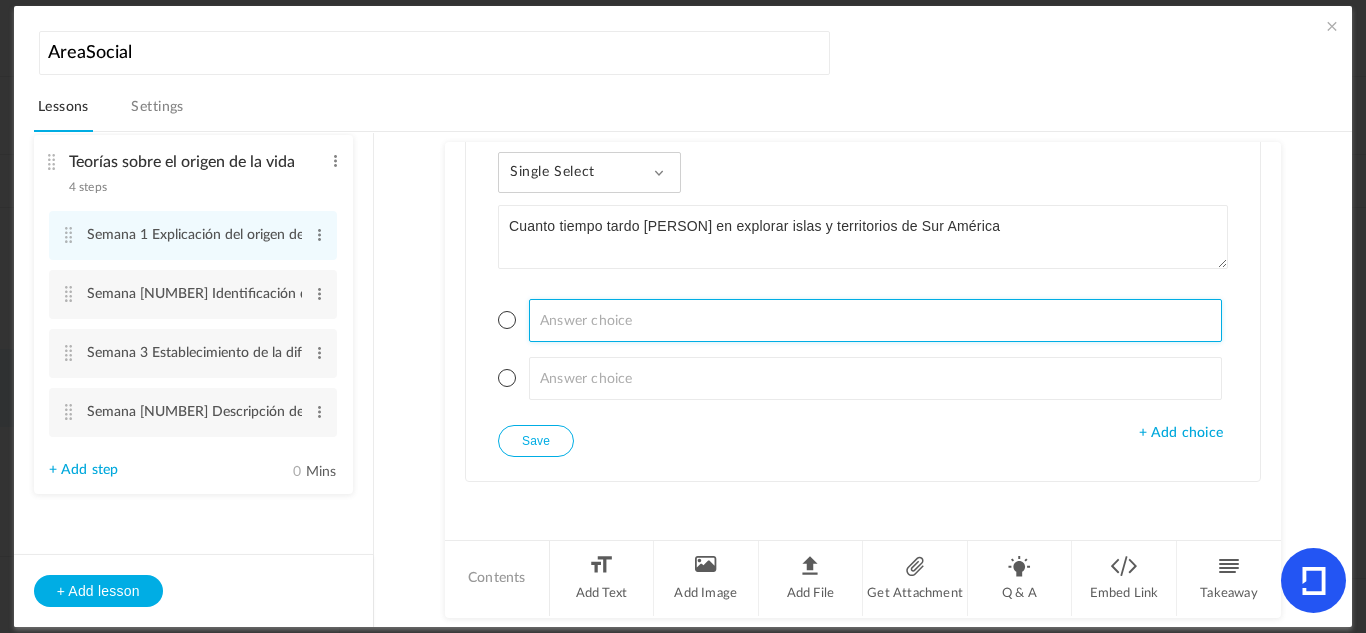 click 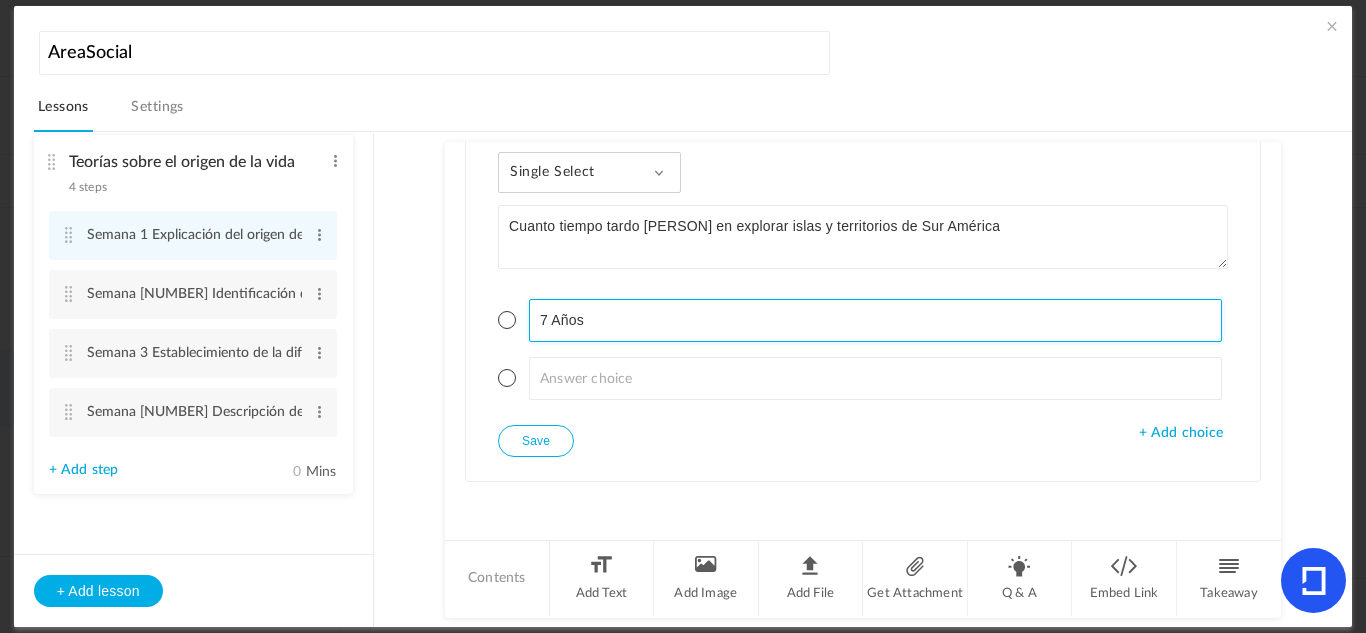type on "[AGE] Años" 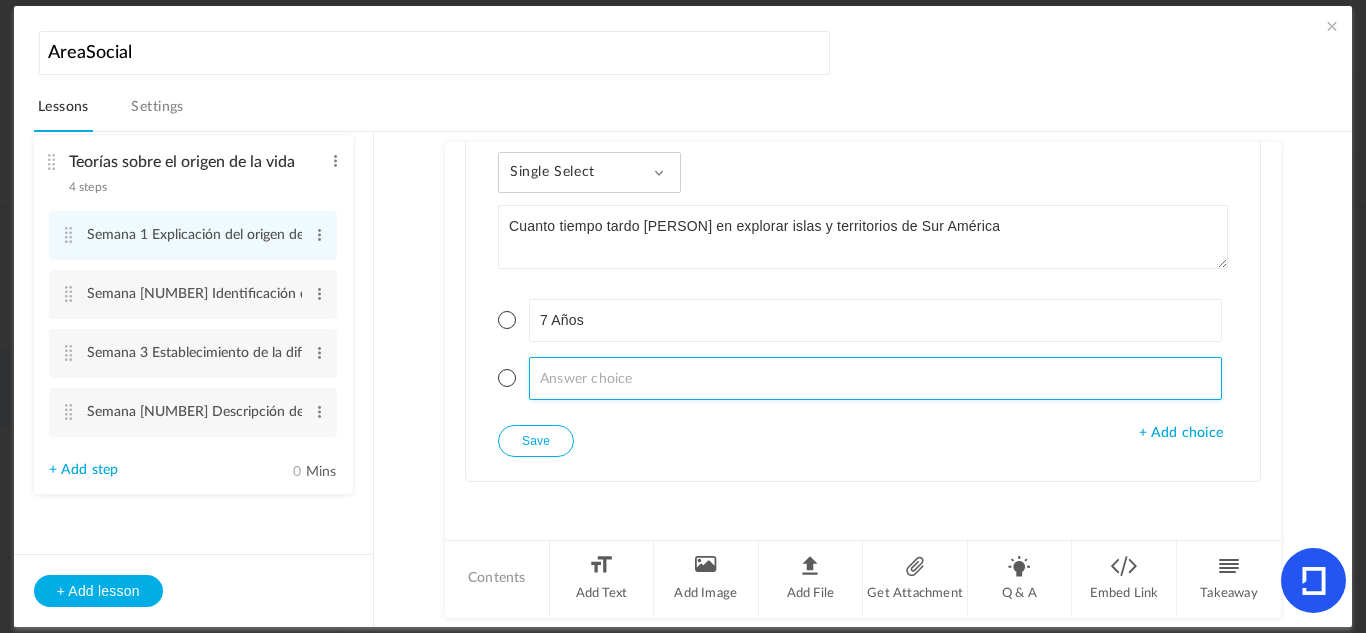 click 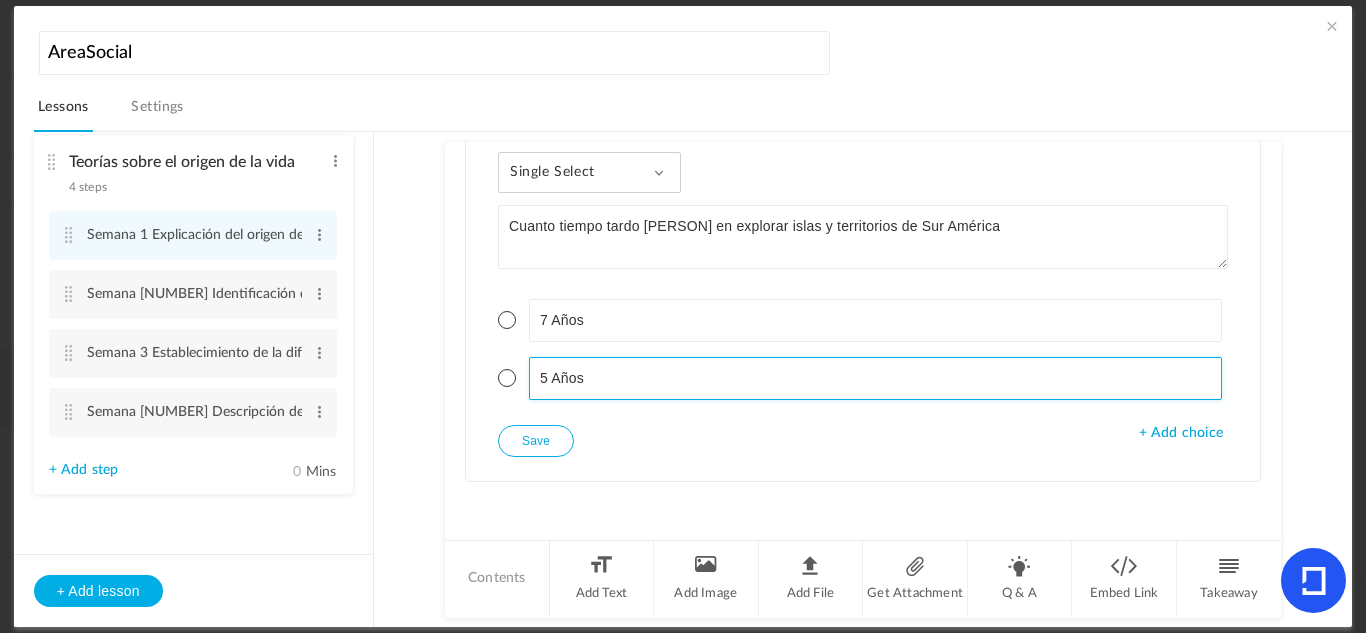 type on "[NUMBER] Años" 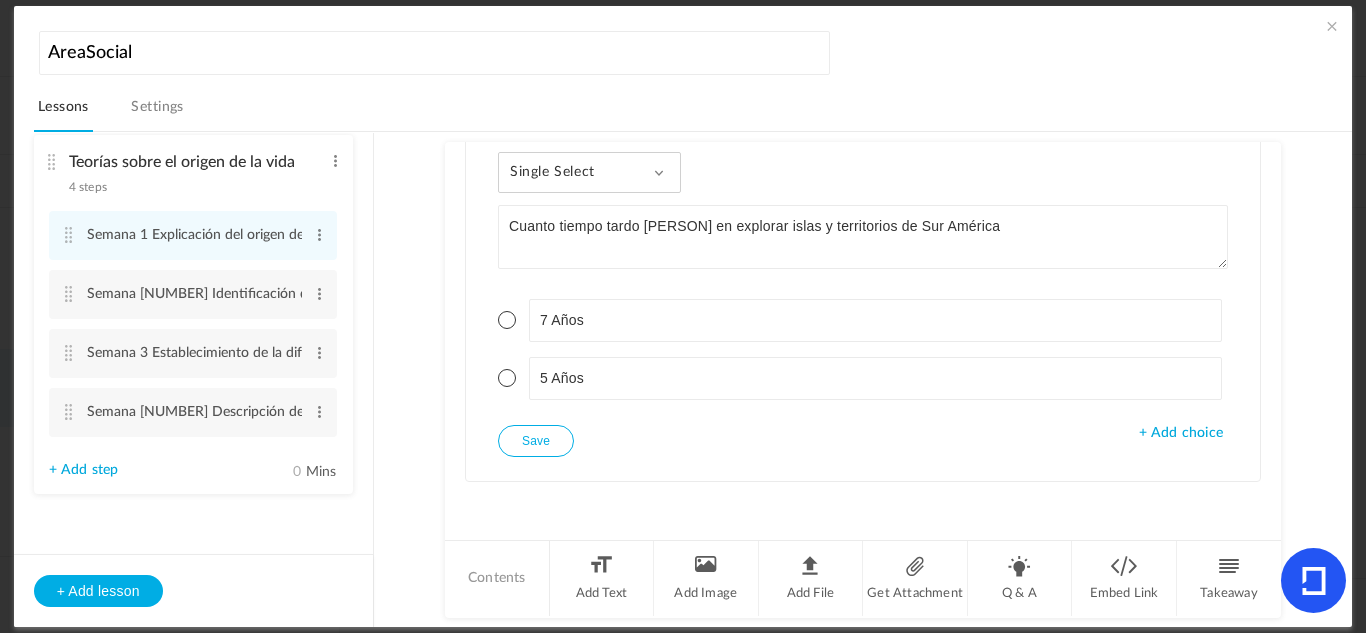 click 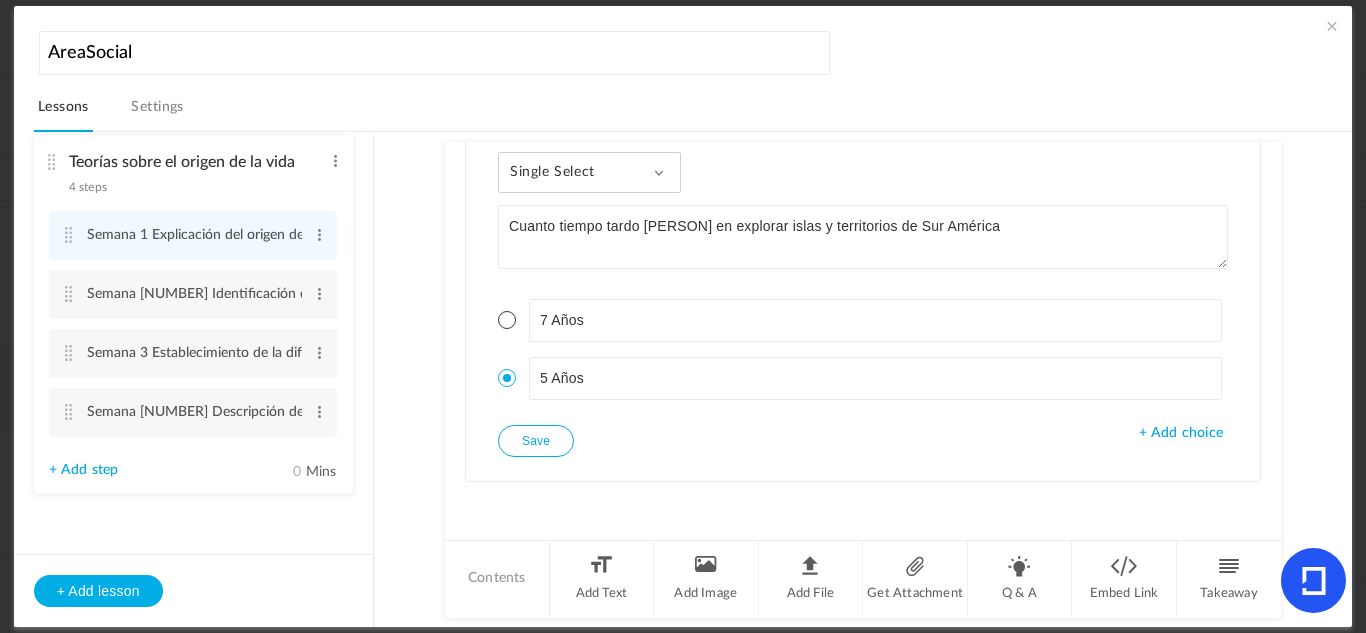 click on "Save" 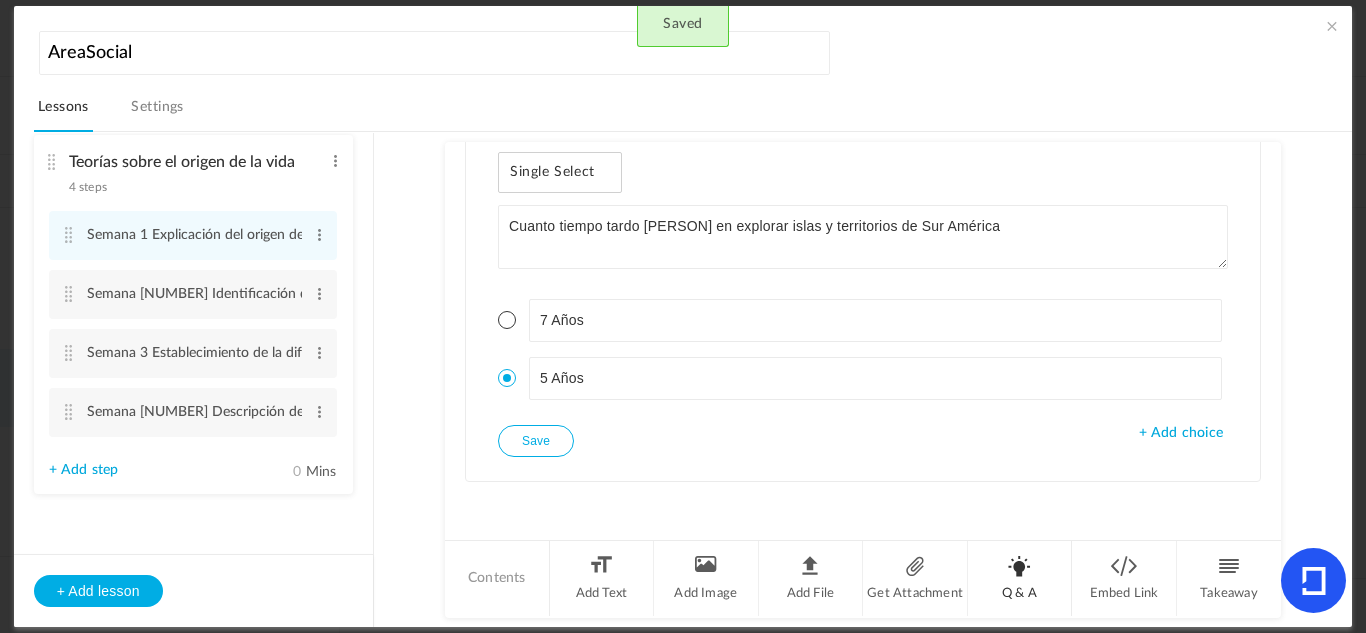 click on "Q & A" 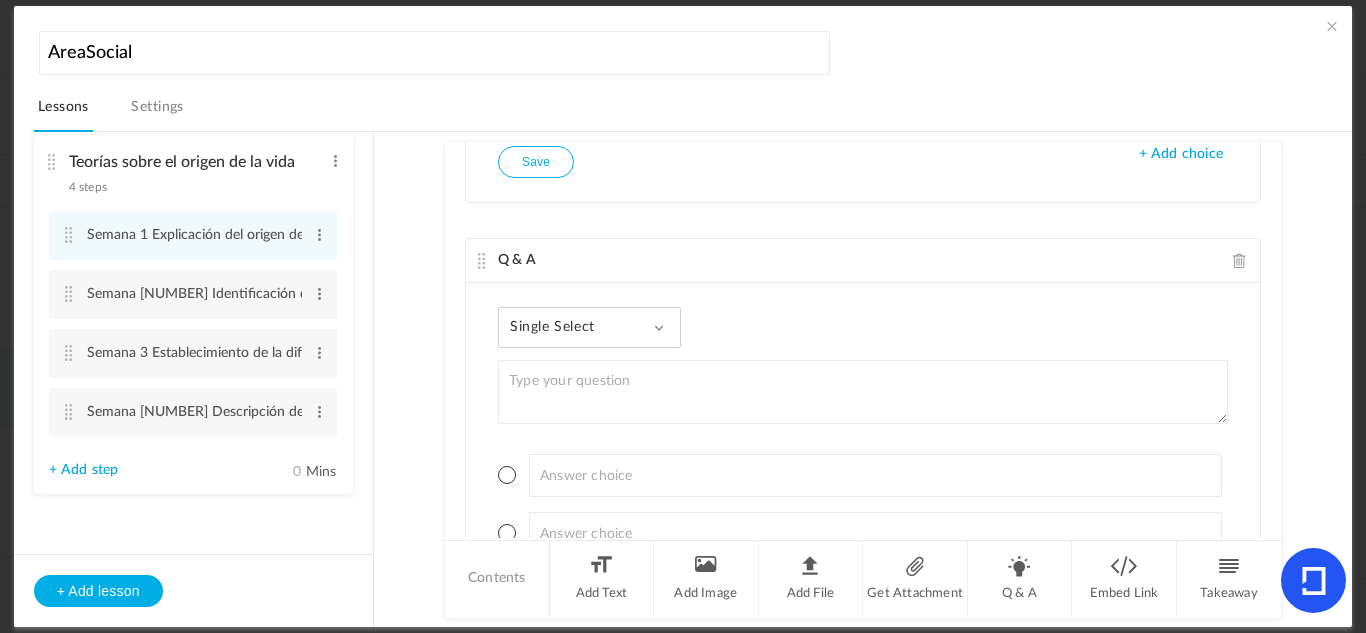 scroll, scrollTop: 1585, scrollLeft: 0, axis: vertical 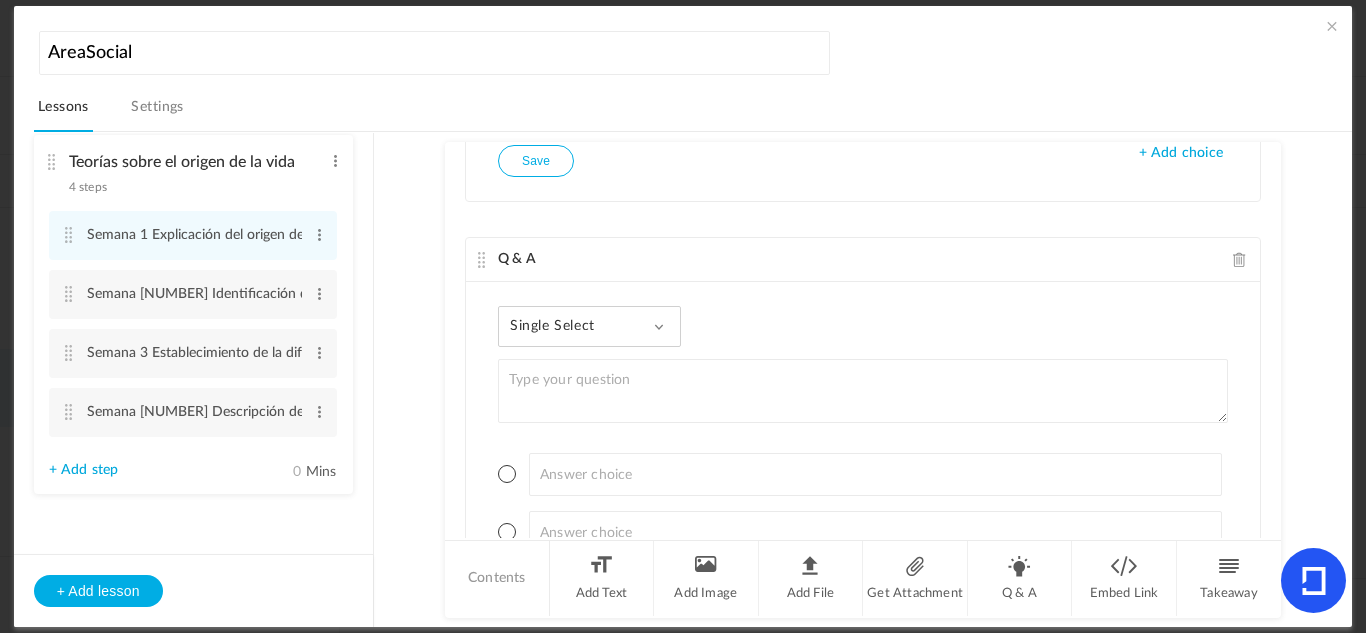 click on "Single Select
Single Select
Multi Select
True or False
Paragraph Answer" 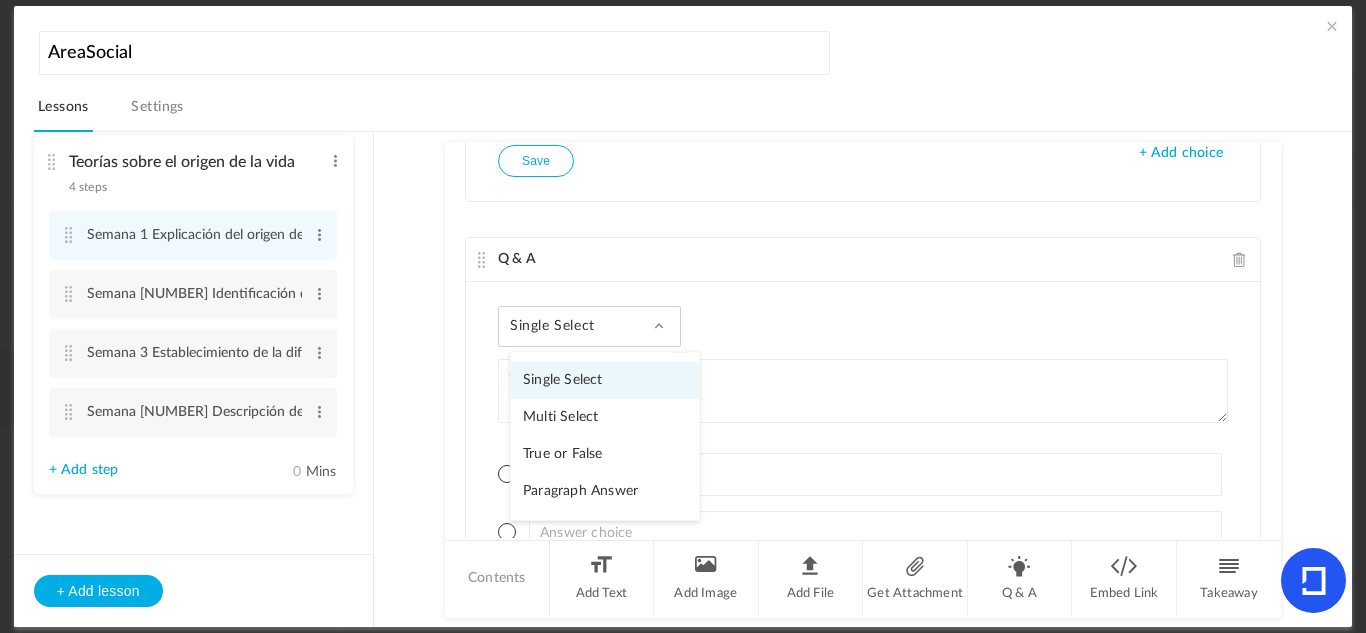 click on "True or False" 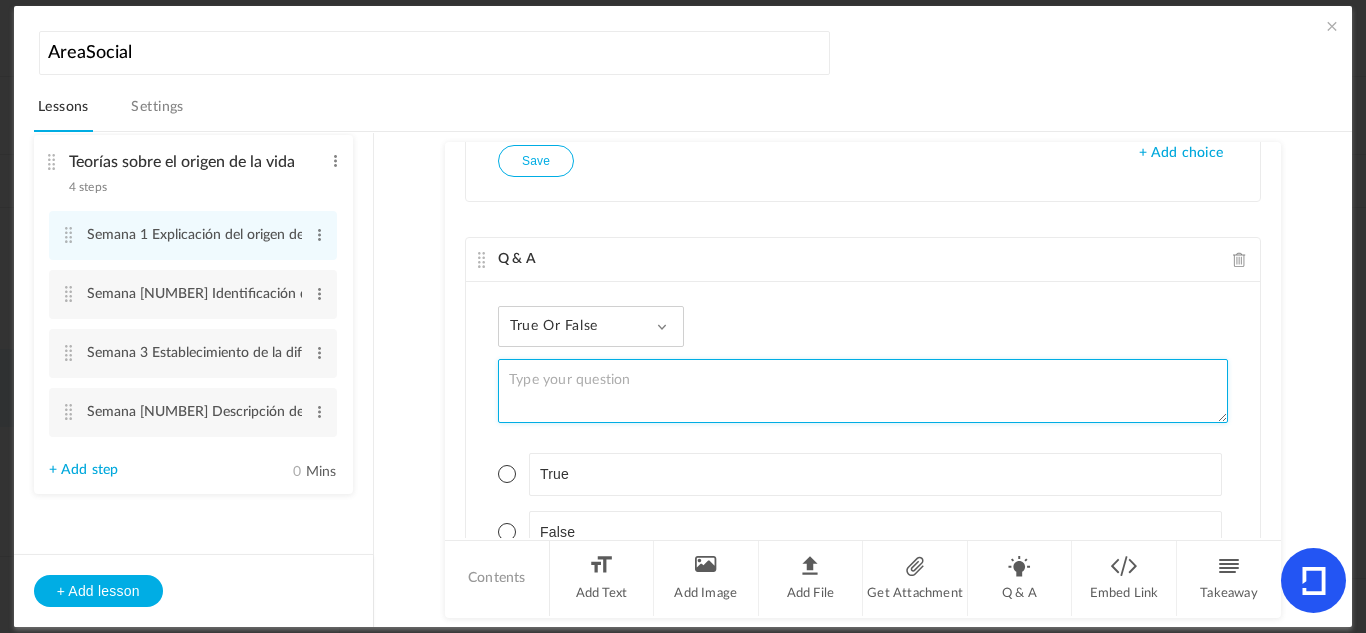 scroll, scrollTop: 1738, scrollLeft: 0, axis: vertical 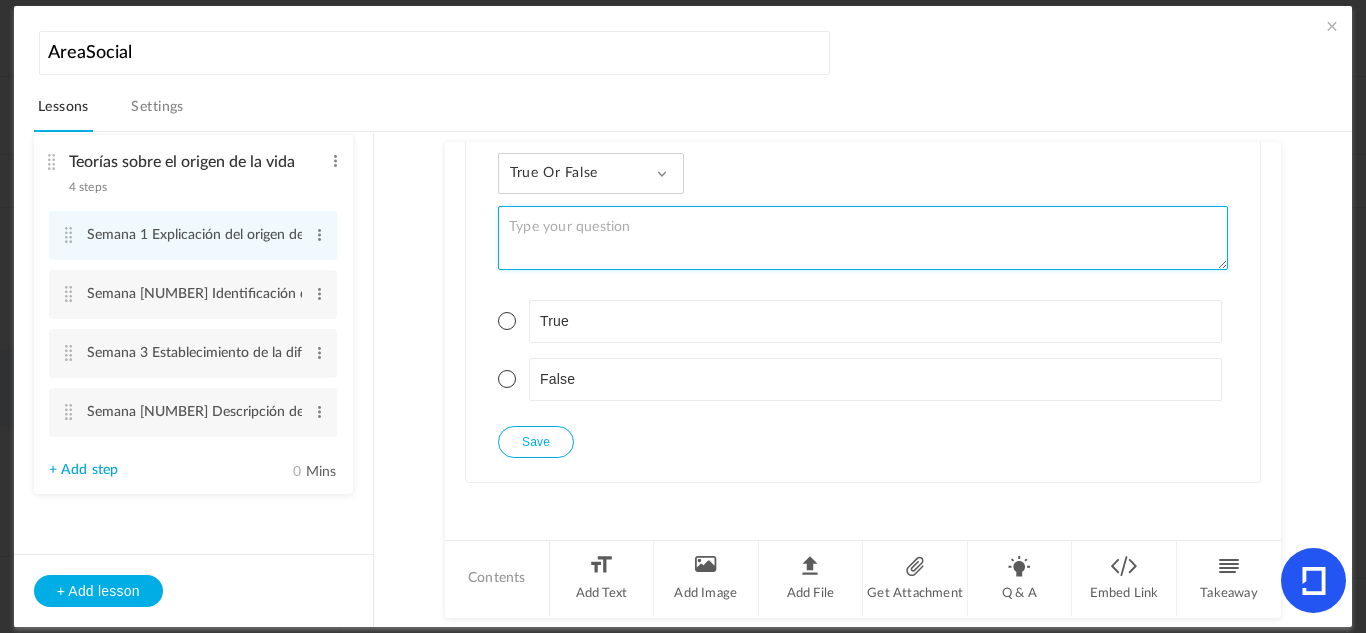 click 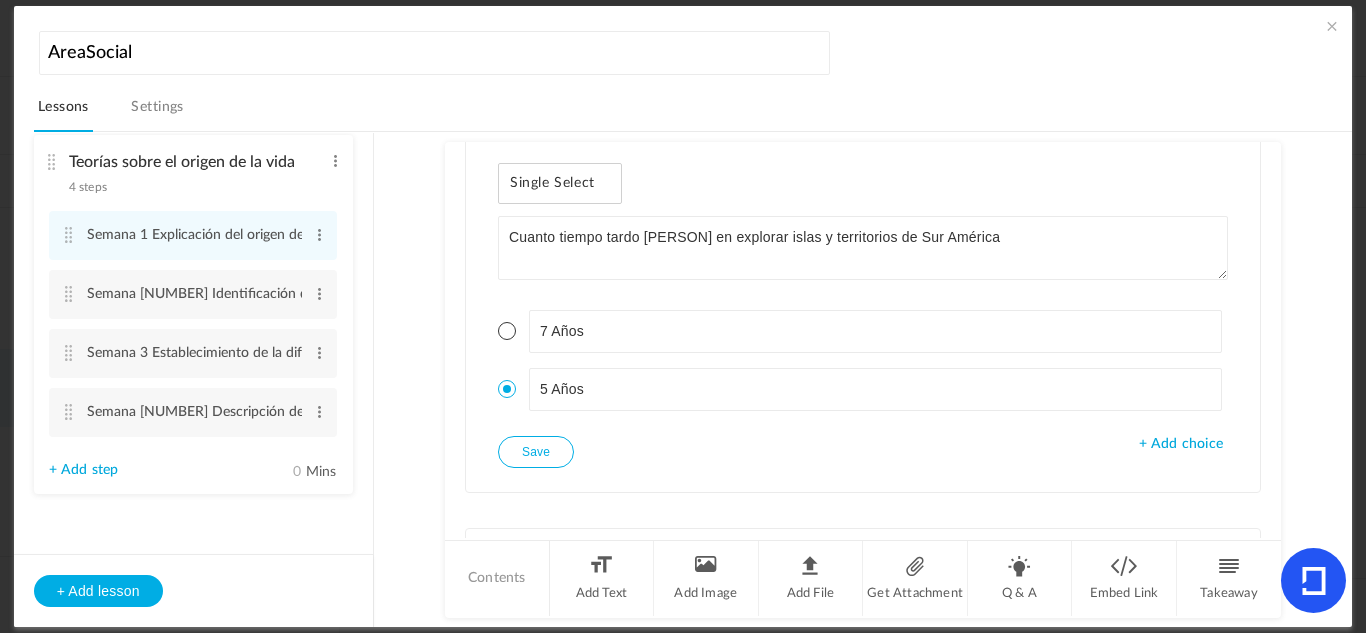 scroll, scrollTop: 1283, scrollLeft: 0, axis: vertical 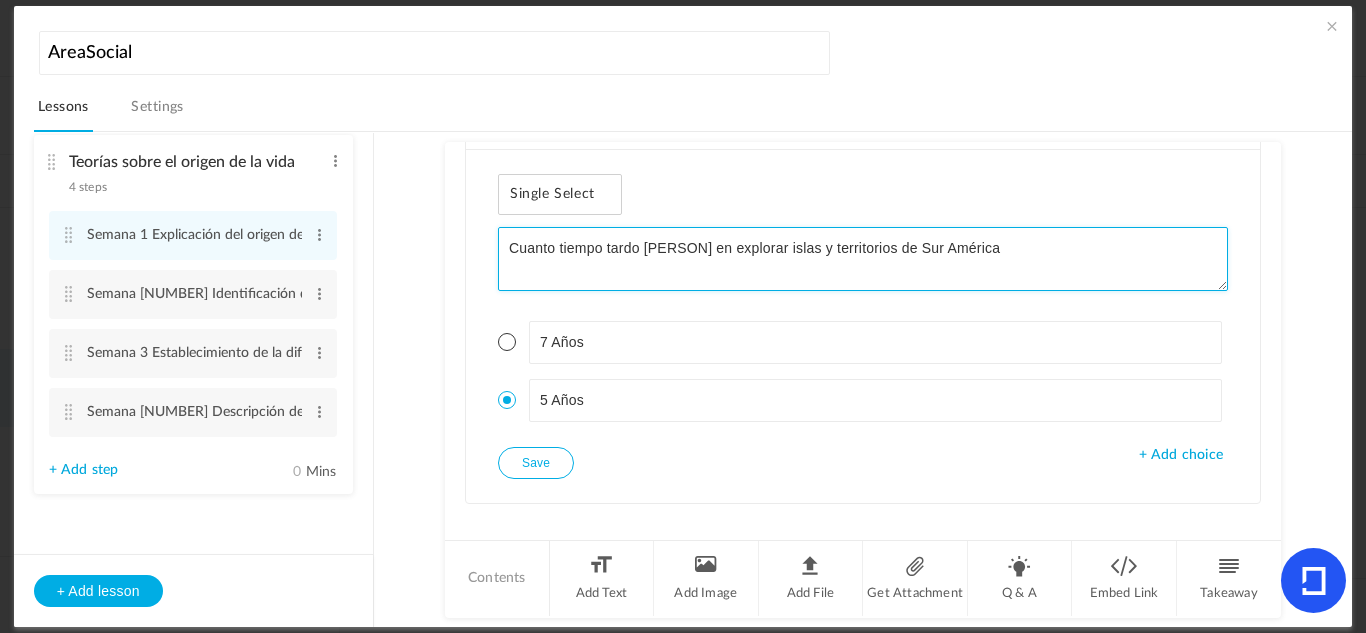 drag, startPoint x: 643, startPoint y: 250, endPoint x: 738, endPoint y: 254, distance: 95.084175 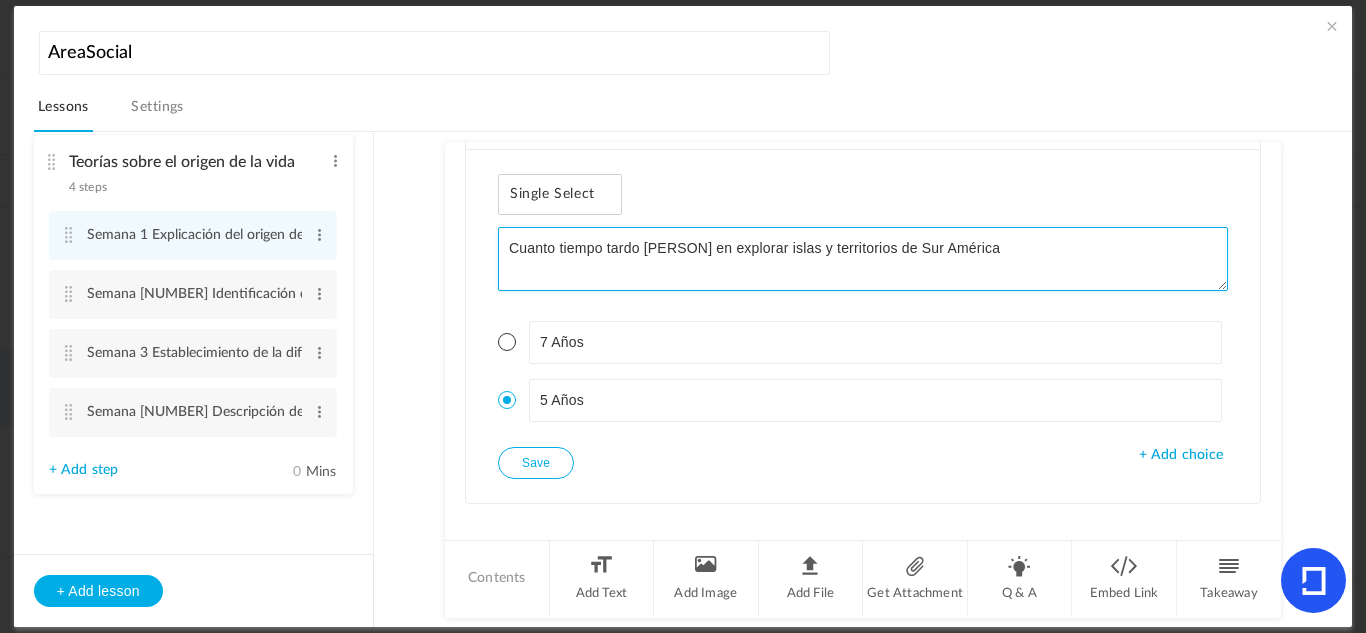 click on "Cuanto tiempo tardo Charles Darwin en explorar islas y territorios de Sur América" 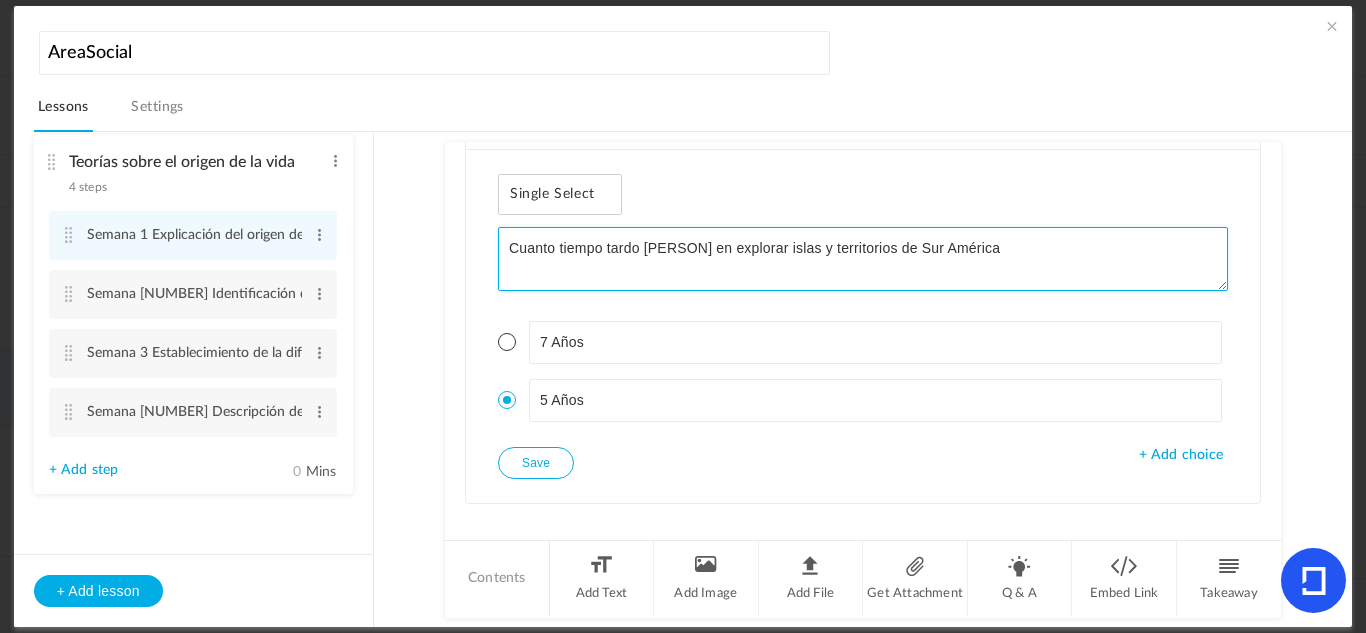 scroll, scrollTop: 1738, scrollLeft: 0, axis: vertical 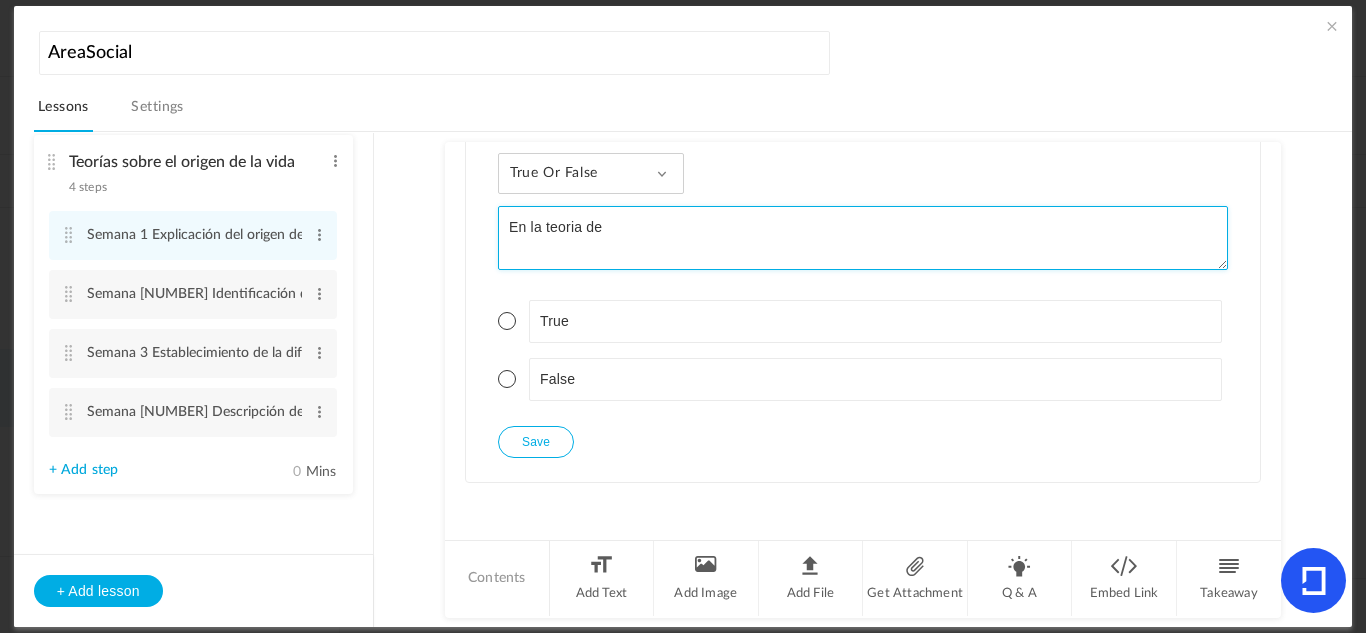 click on "En la teoria de" 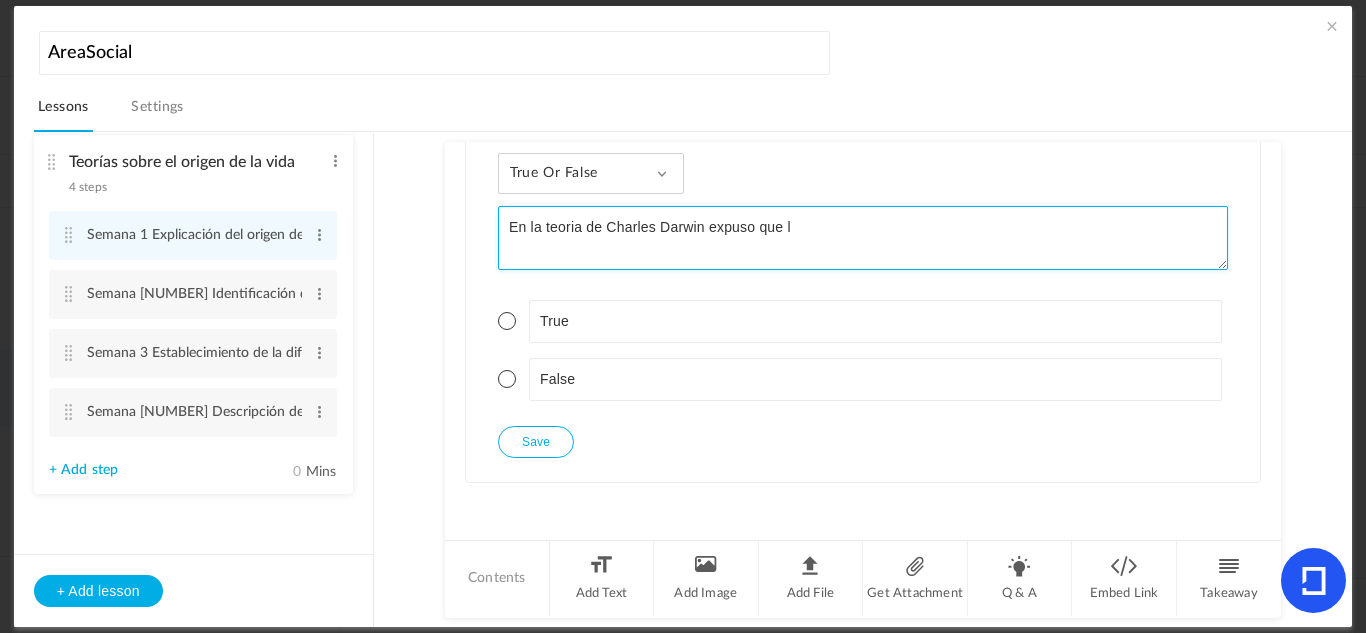 click on "En la teoria de Charles Darwin expuso que l" 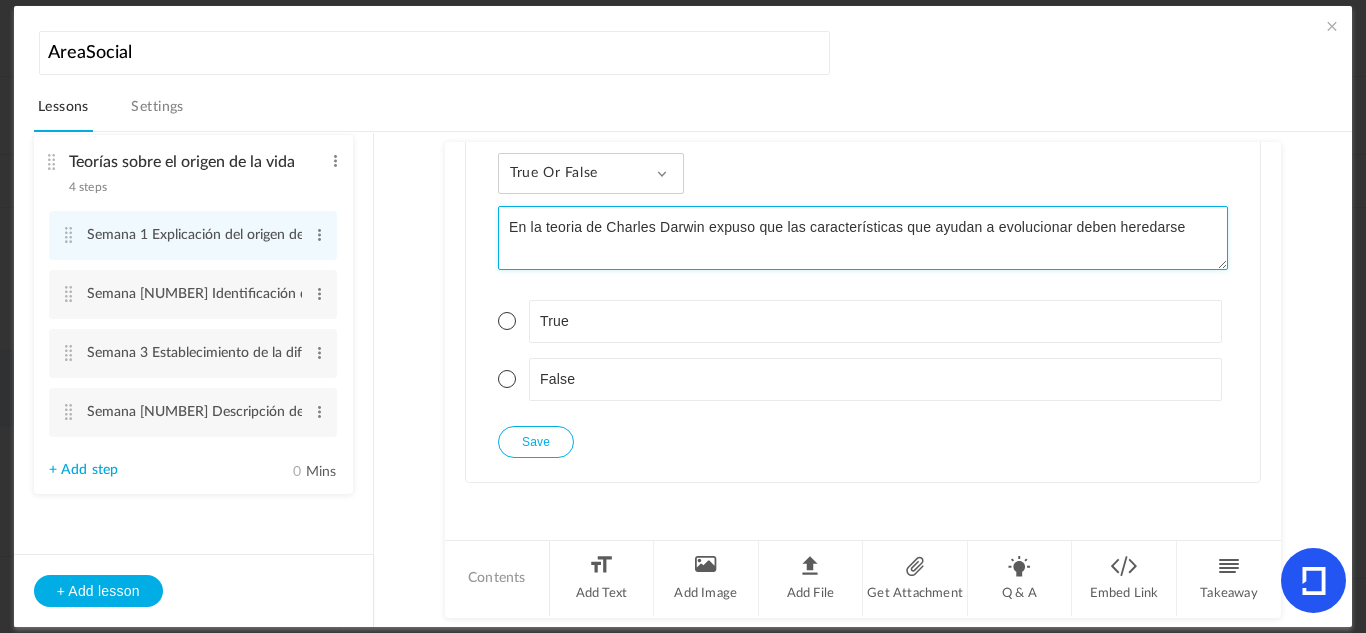 type on "En la teoría de Charles Darwin expuso que las características que ayudan a evolucionar deben heredarse" 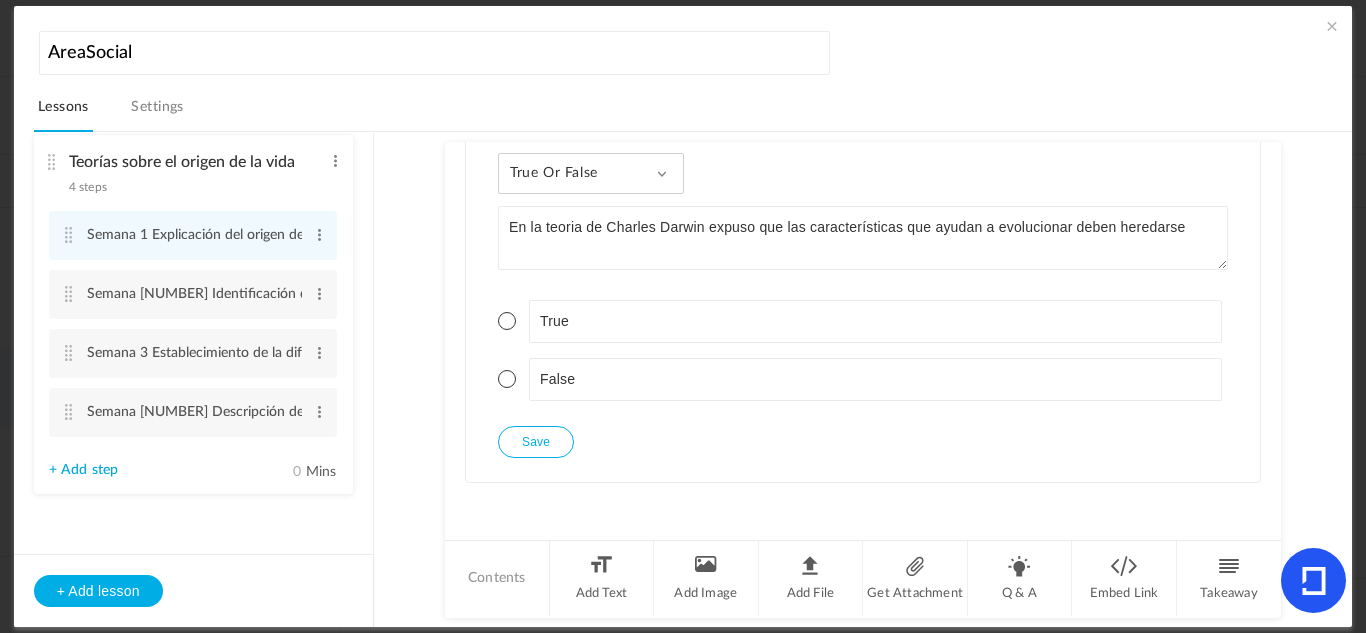 click 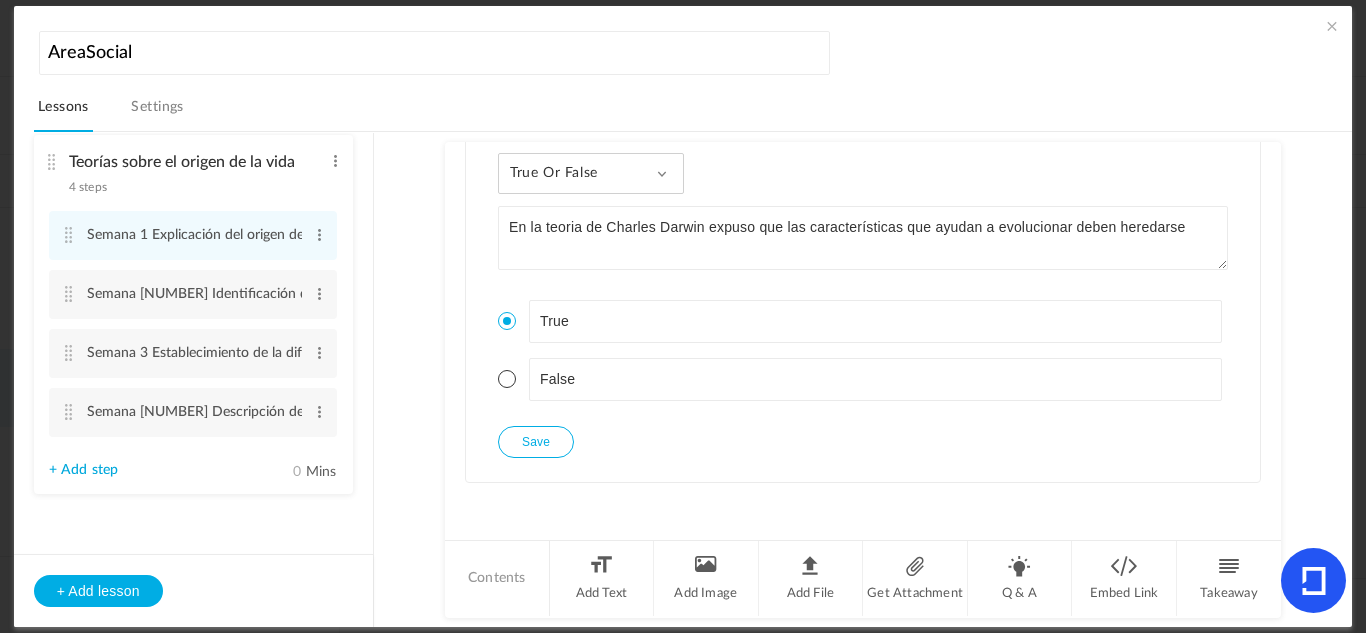 click on "Save" 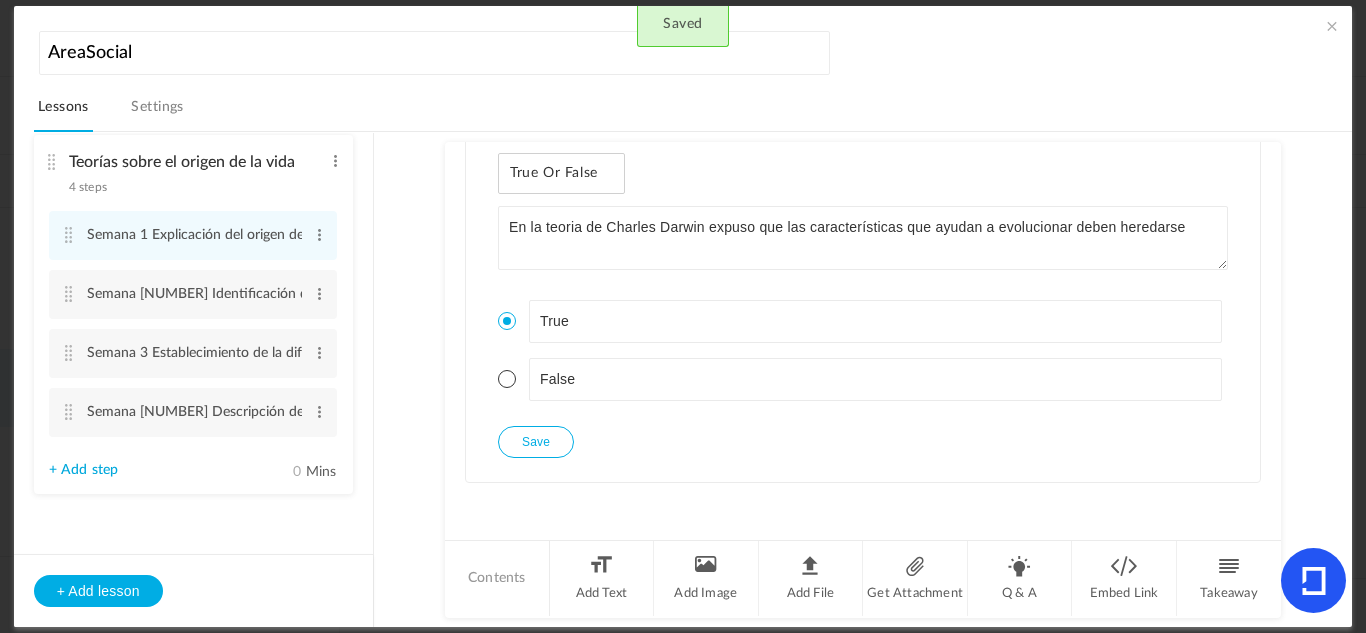click on "Text
La teoría evolucionista, principalmente asociada a Darwin, propone que la vida en la Tierra ha surgido a partir de un ancestro común y ha evolucionado a través de procesos de cambio gradual y adaptación al medio ambiente. La selección natural, un mecanismo clave de la evolución, favorece la supervivencia y reproducción de individuos con características más ventajosas en un entorno específico, lo que lleva a la acumulación de cambios a lo largo del tiempo y la aparición de nuevas especies.   Descendencia con Modificación:   La teoría evolucionista postula que todas las especies comparten un ancestro común y que las nuevas especies se derivan de especies preexistentes a través de cambios graduales.   Variación heredable:   Los individuos dentro de una población presentan variaciones en sus rasgos heredables (genéticos).   Selección Natural:   Especiación:   Árbol de vida:" 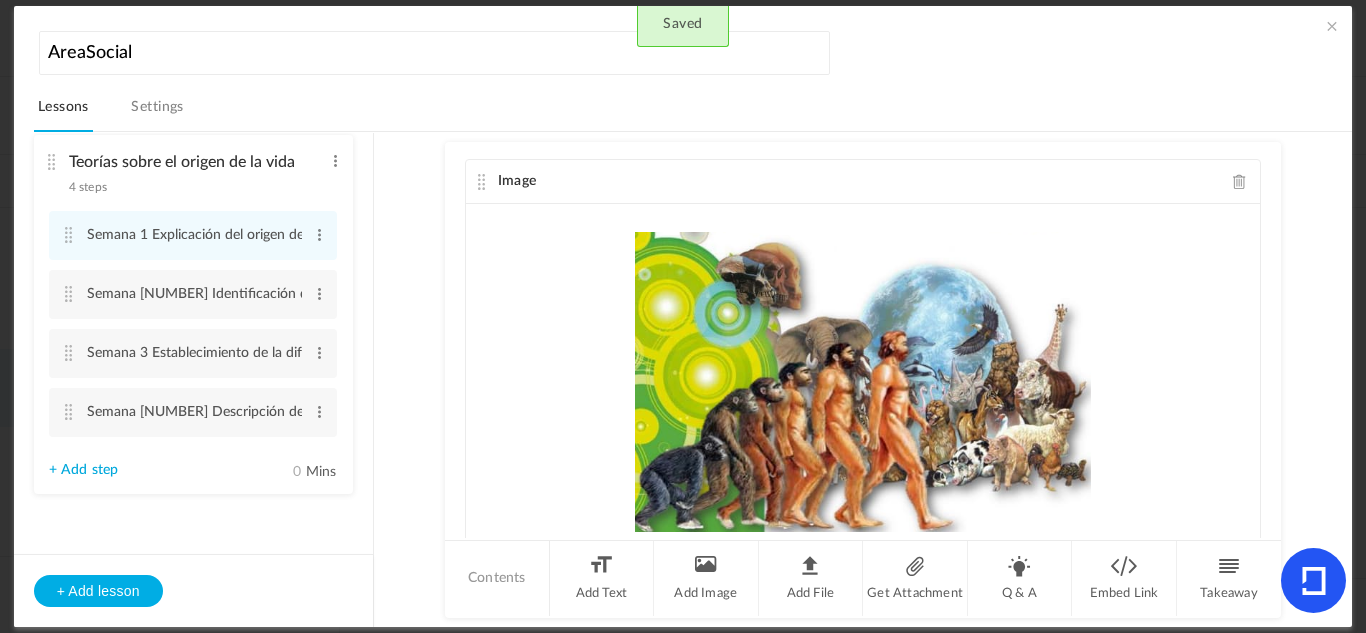 scroll, scrollTop: 0, scrollLeft: 0, axis: both 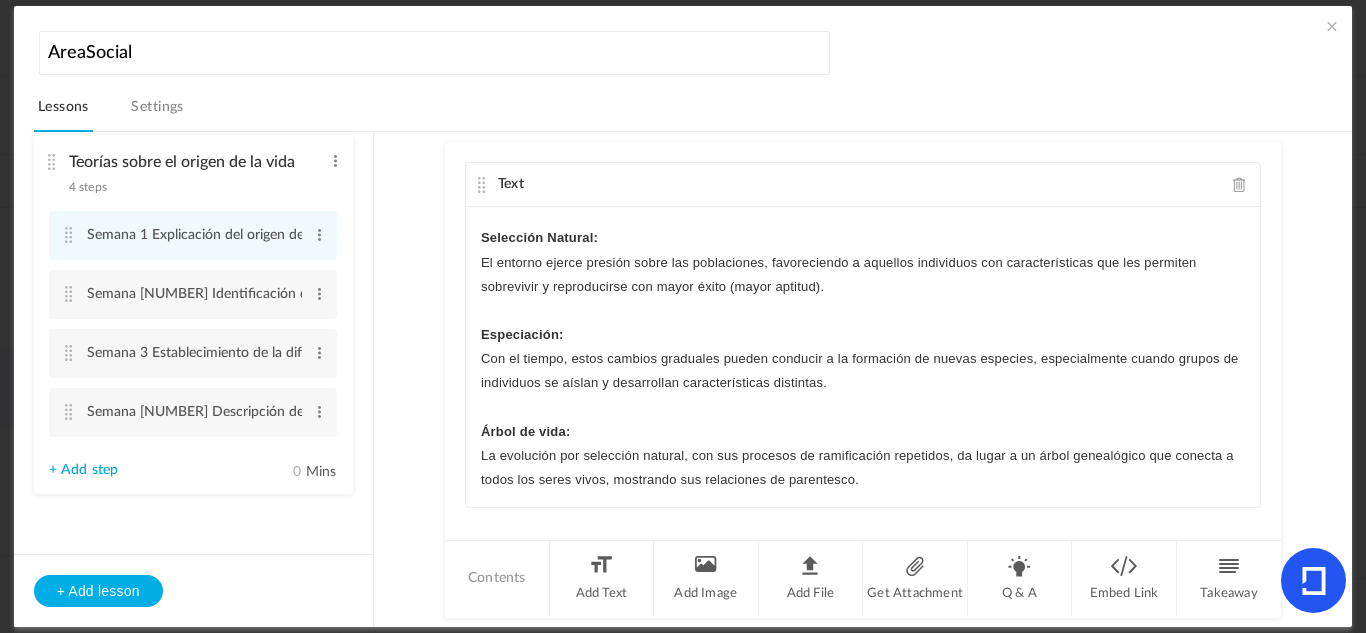 click at bounding box center [1332, 26] 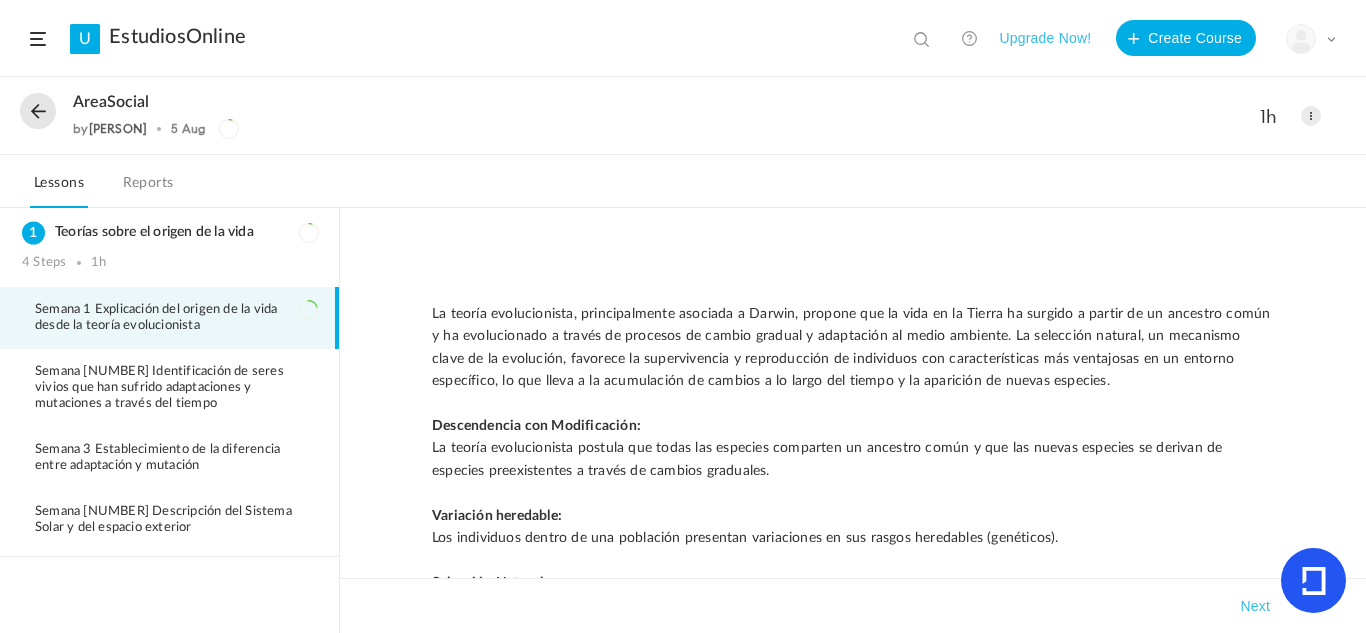 click on "Semana 1 Explicación del origen de la vida desde la teoría evolucionista" at bounding box center (176, 318) 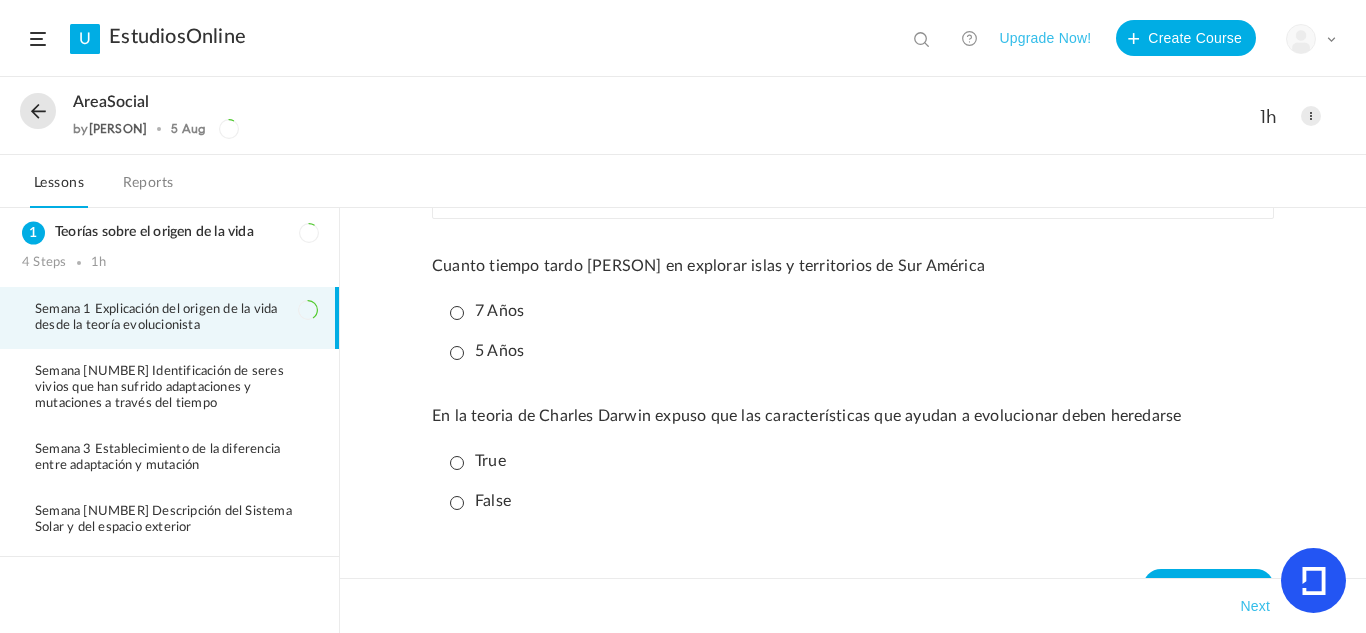 scroll, scrollTop: 1482, scrollLeft: 0, axis: vertical 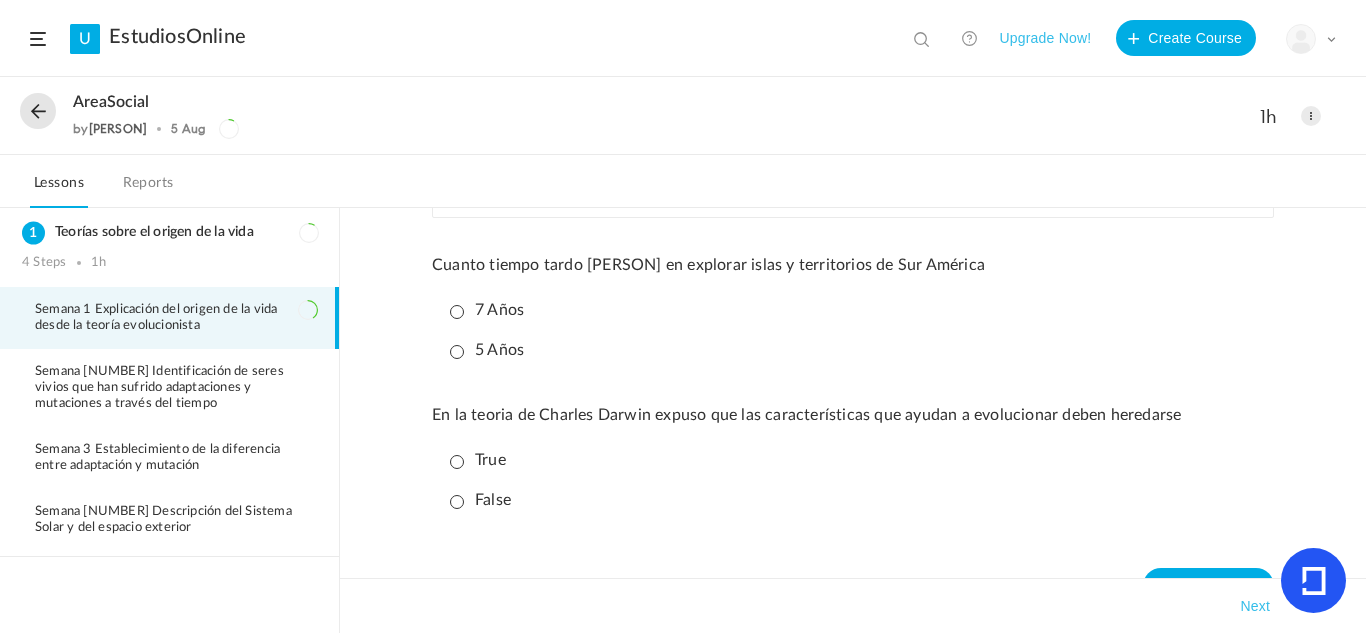 click on "[NUMBER] Años" at bounding box center (487, 350) 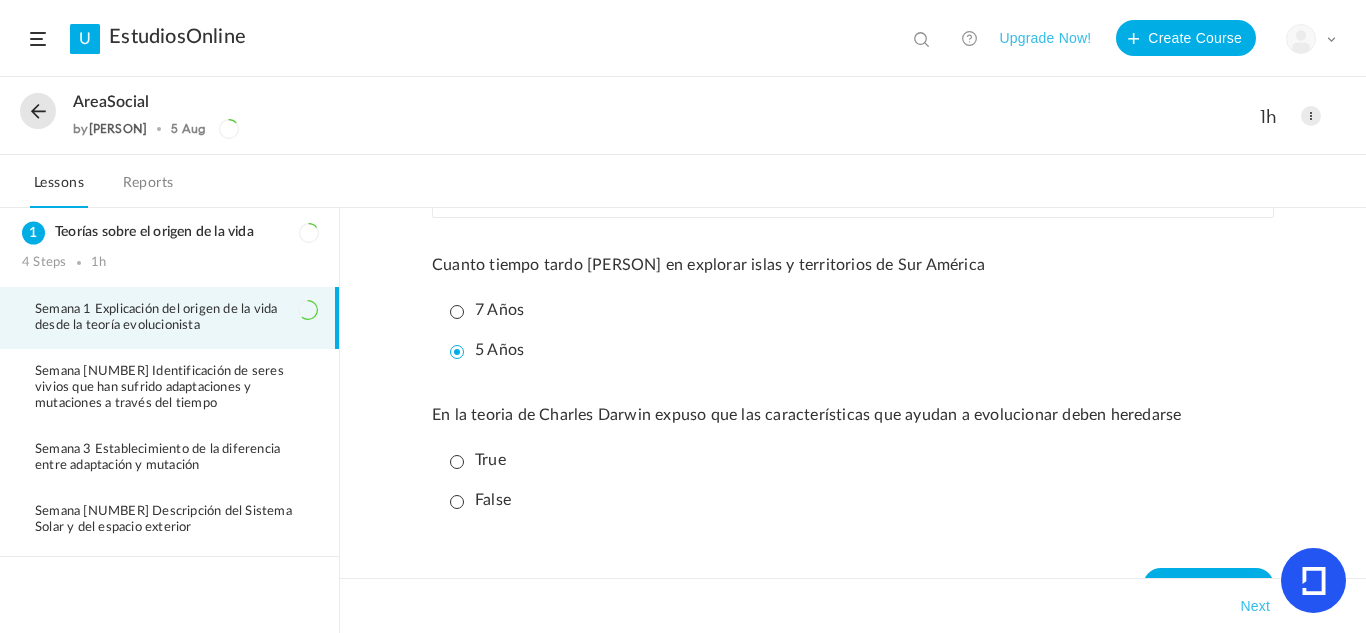 scroll, scrollTop: 1528, scrollLeft: 0, axis: vertical 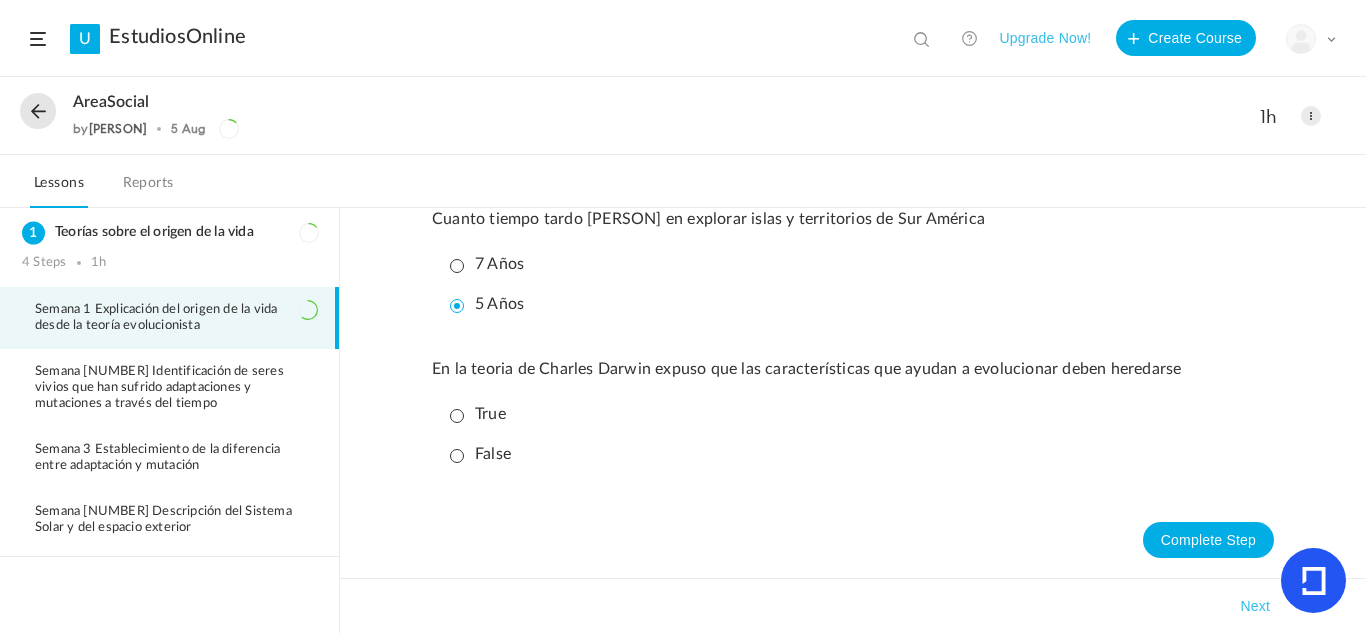 click on "True" at bounding box center [478, 414] 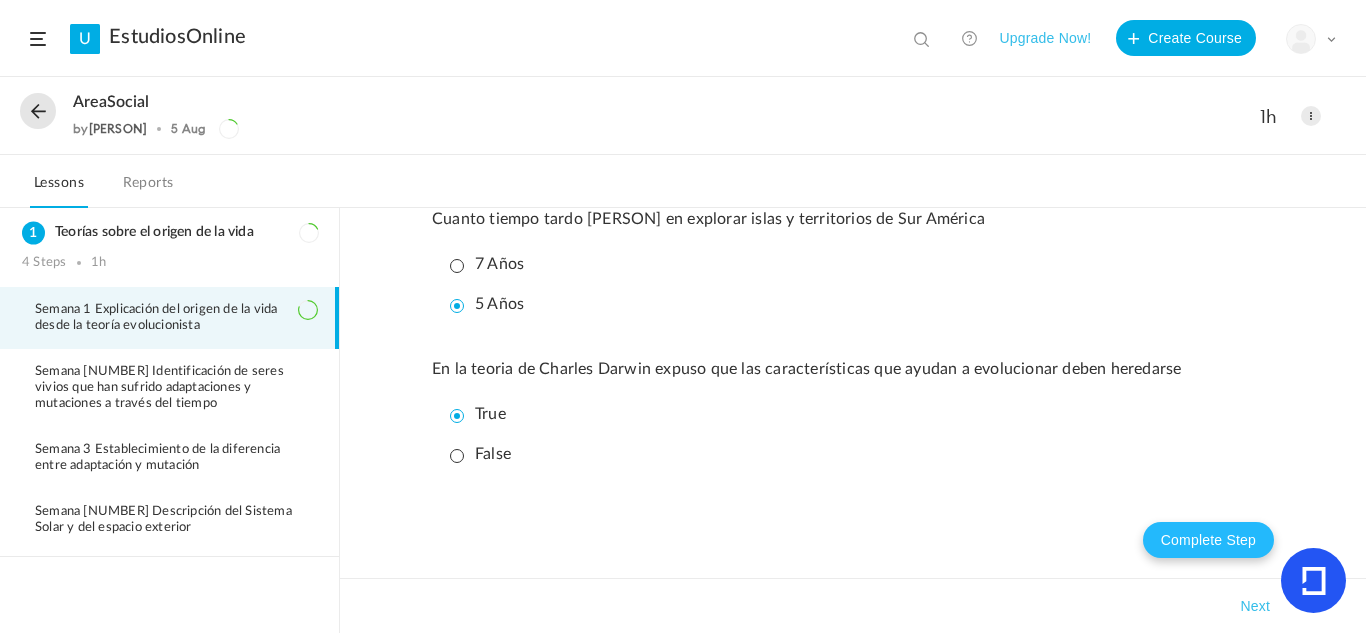 click on "Complete Step" 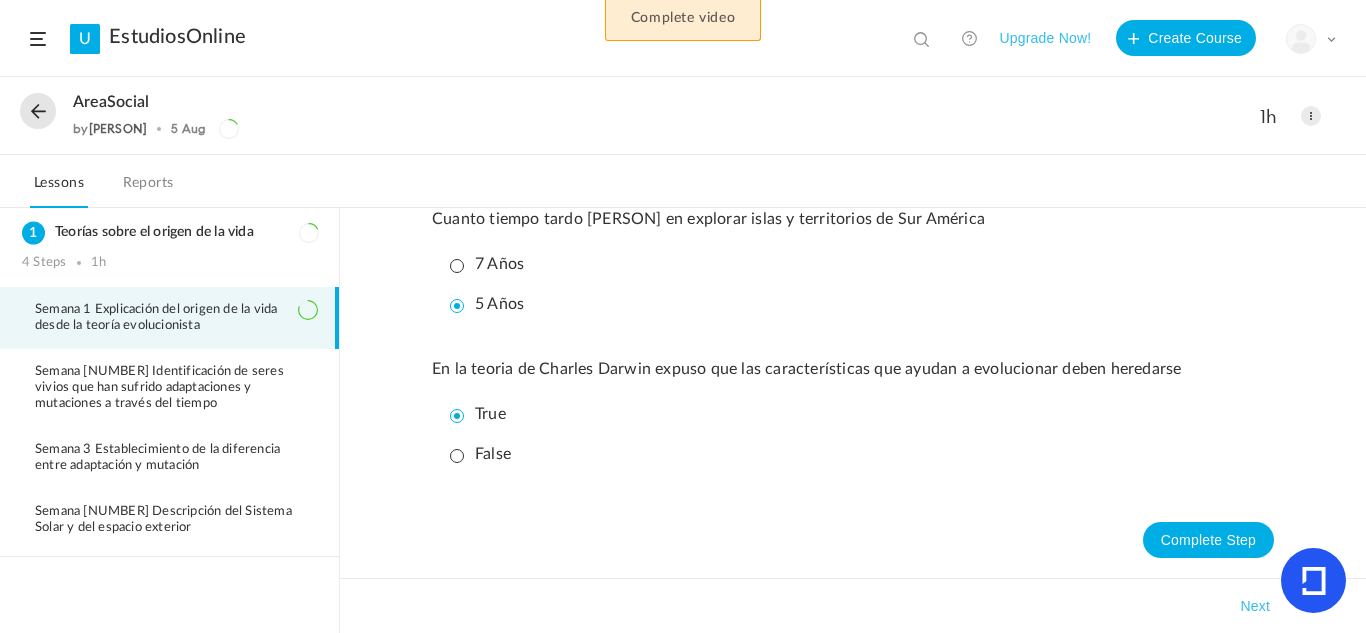 click on "False" at bounding box center [858, 454] 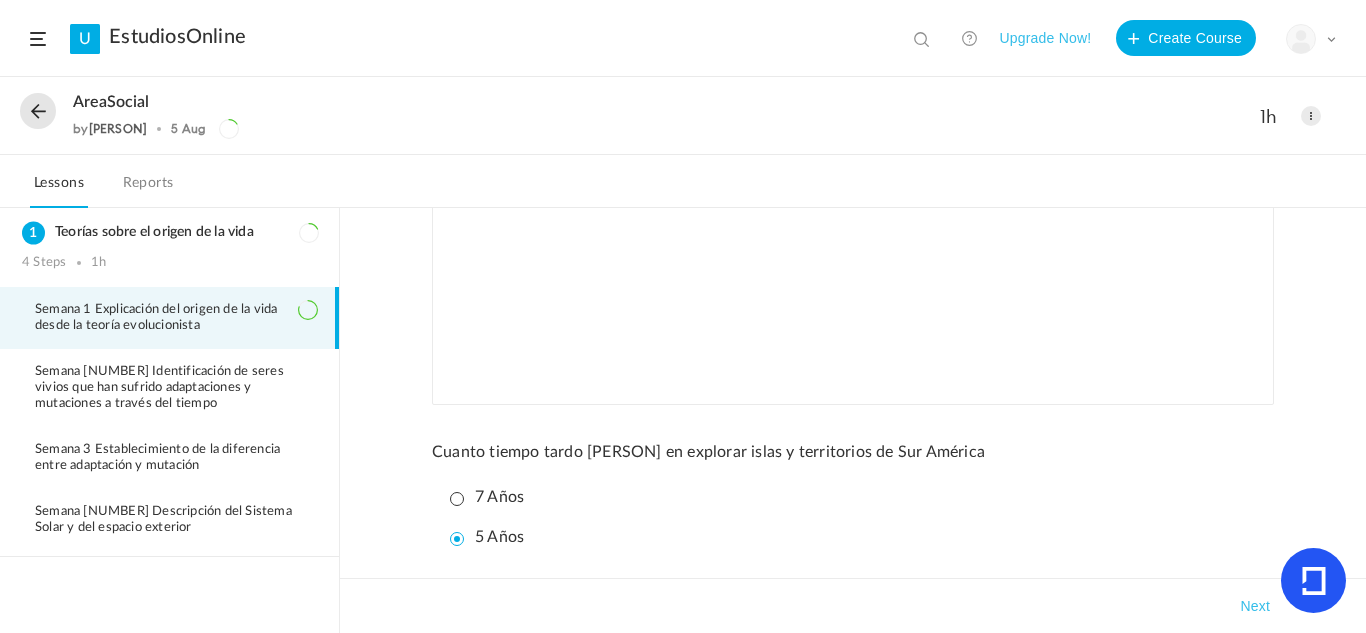 scroll, scrollTop: 1528, scrollLeft: 0, axis: vertical 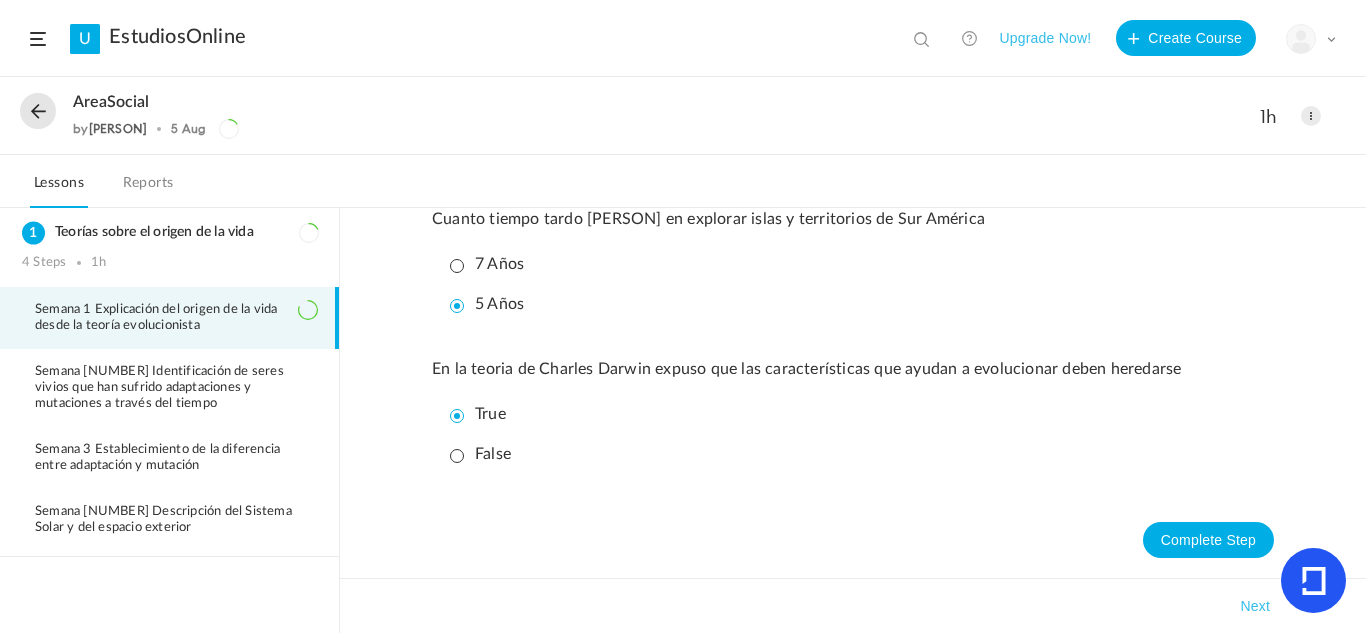 click on "En la teoría de Charles Darwin expuso que las características que ayudan a evolucionar deben heredarse" 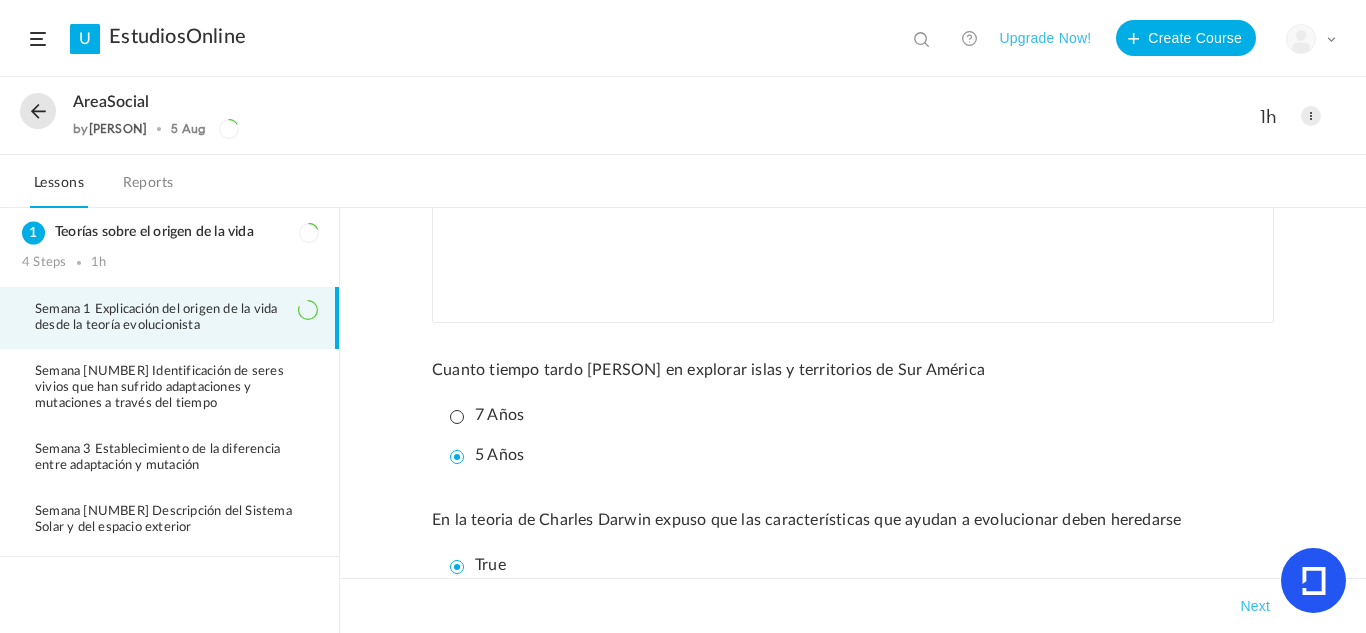 scroll, scrollTop: 1528, scrollLeft: 0, axis: vertical 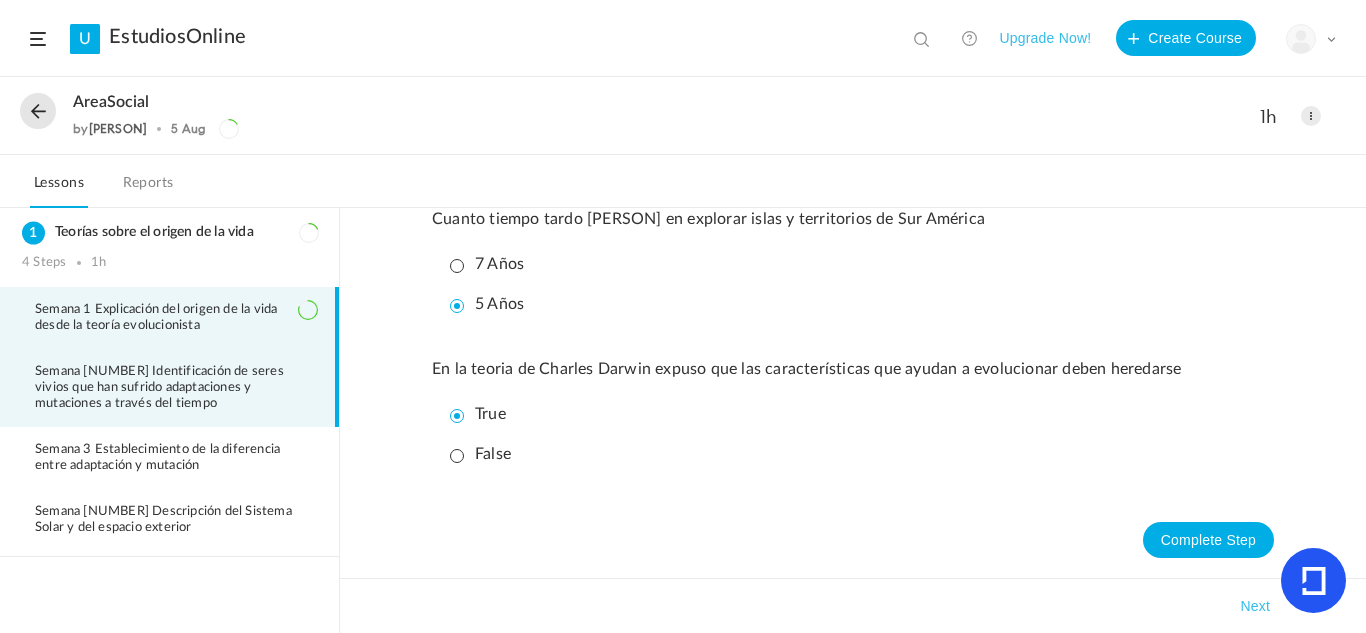 click on "Semana 2 Identificación de seres vivios que han sufrido adaptaciones y mutaciones a través del tiempo" at bounding box center [176, 388] 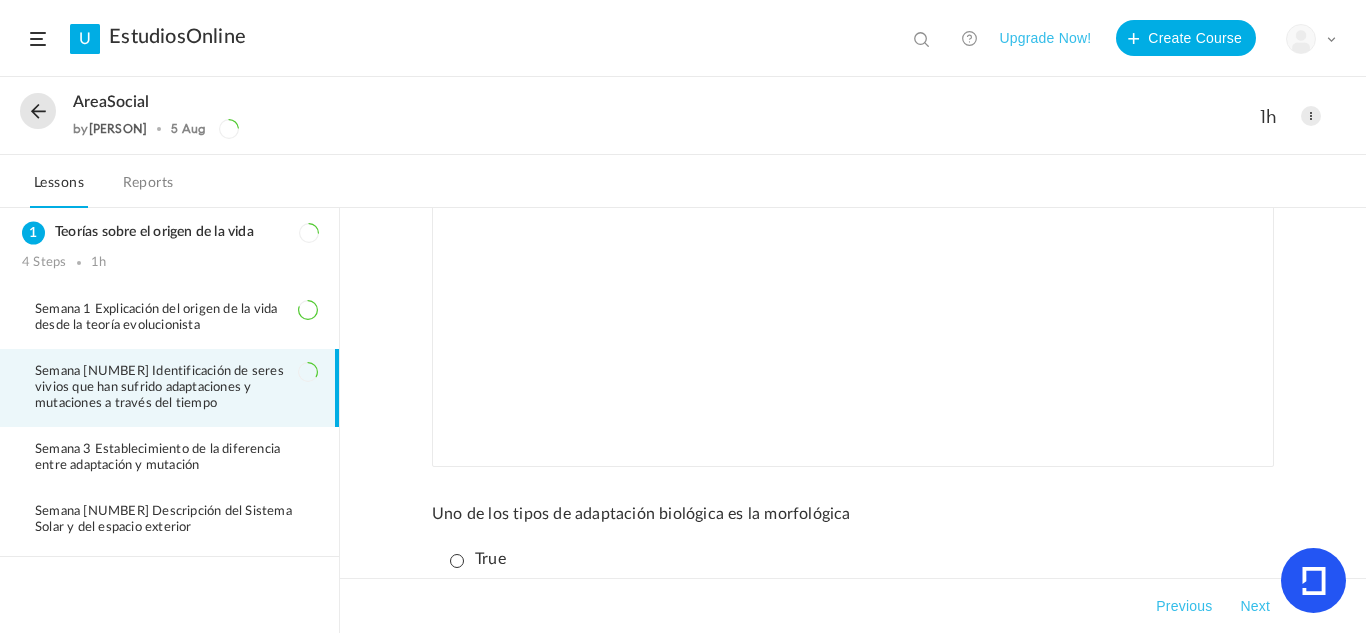 scroll, scrollTop: 1021, scrollLeft: 0, axis: vertical 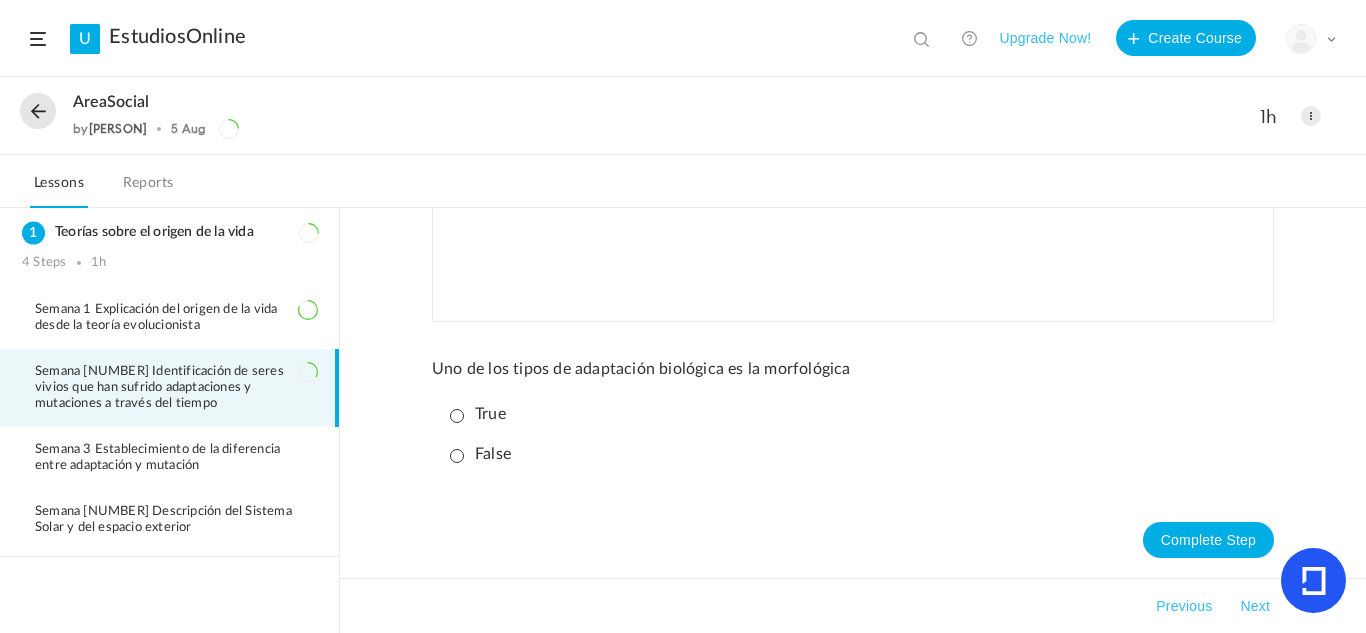 click on "True" at bounding box center (478, 414) 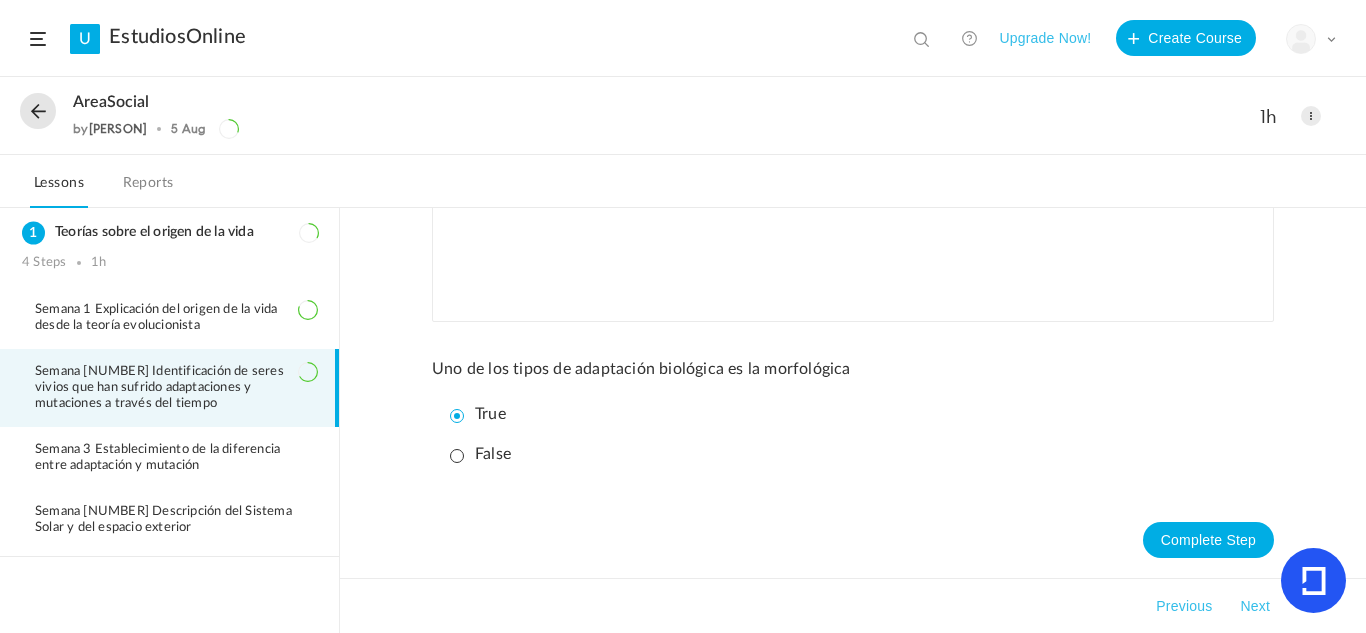 click on "Next" 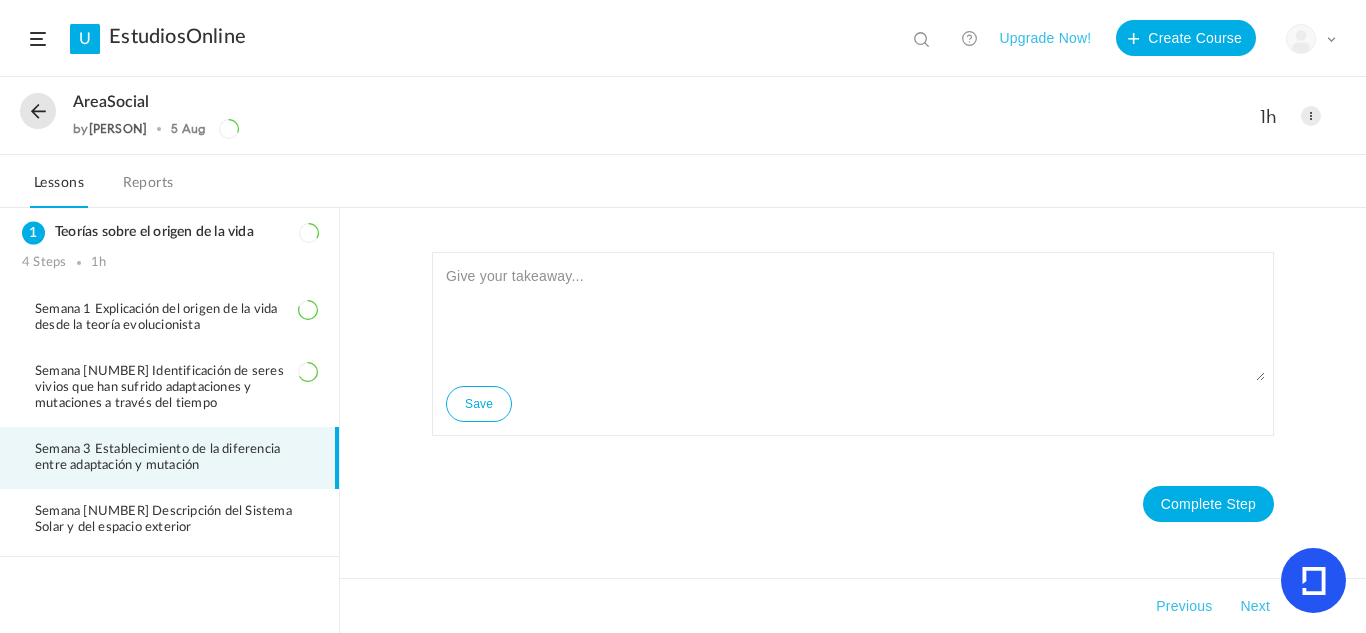 click on "Next" 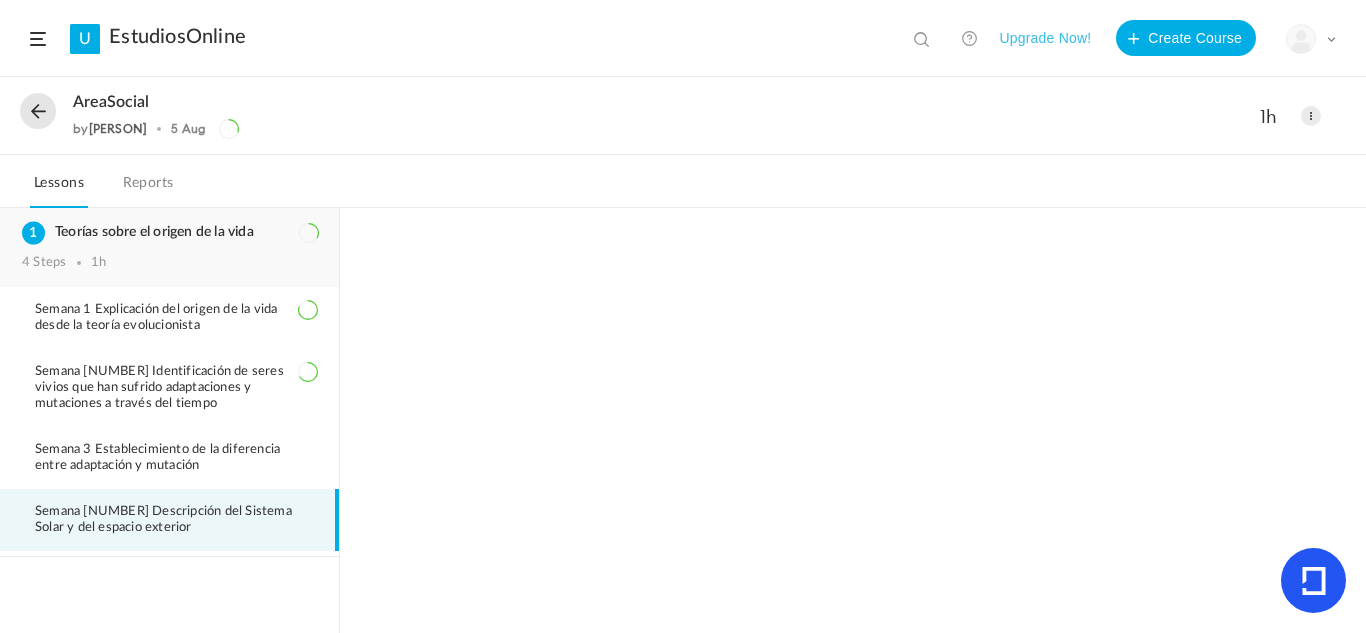 click on "4 Steps
1h" at bounding box center [169, 263] 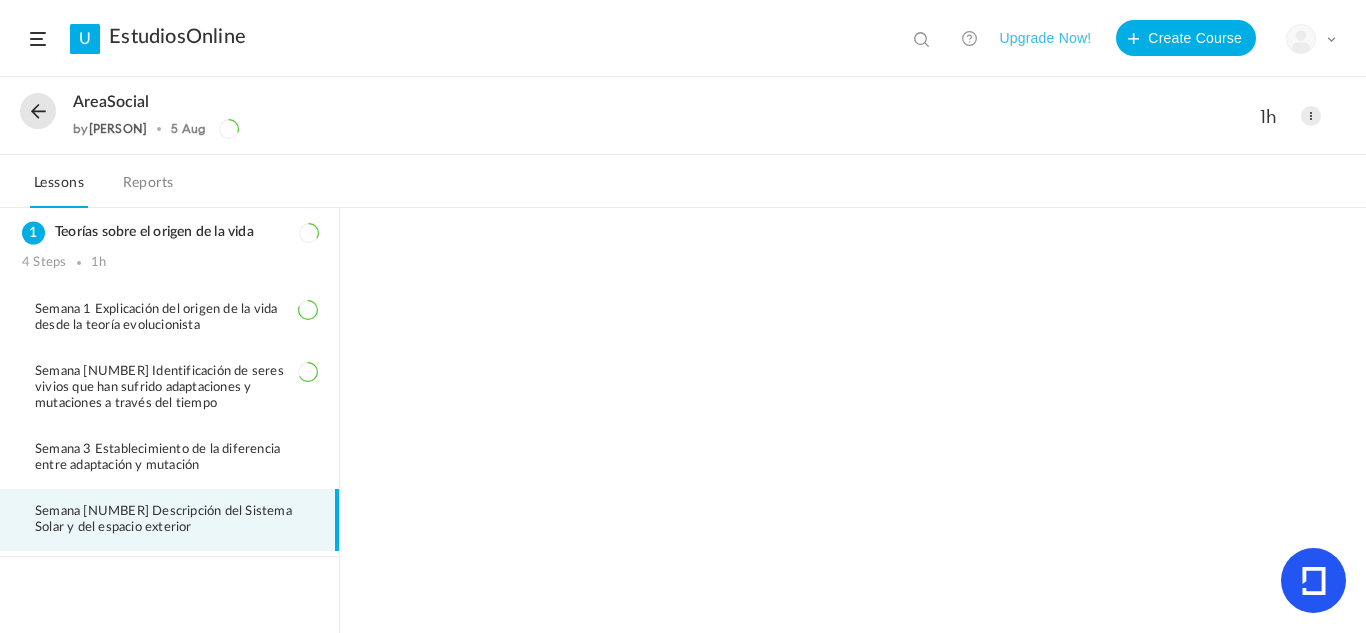 click on "Reports" 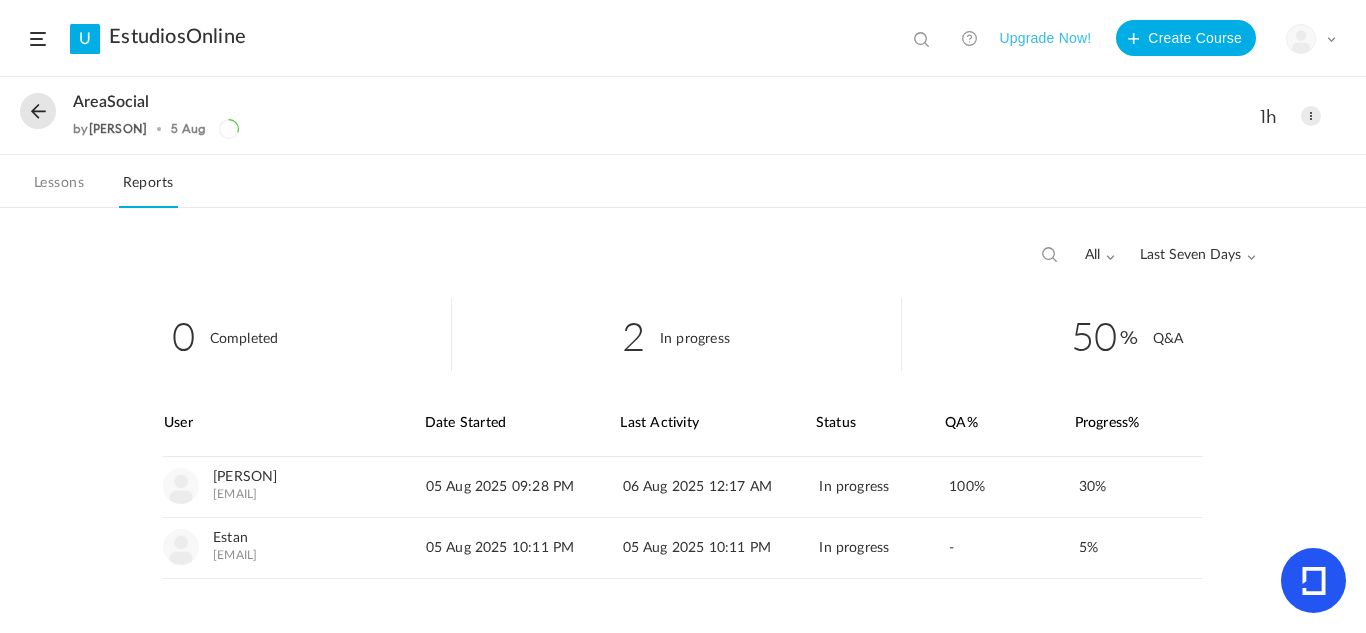 click on "Lessons" 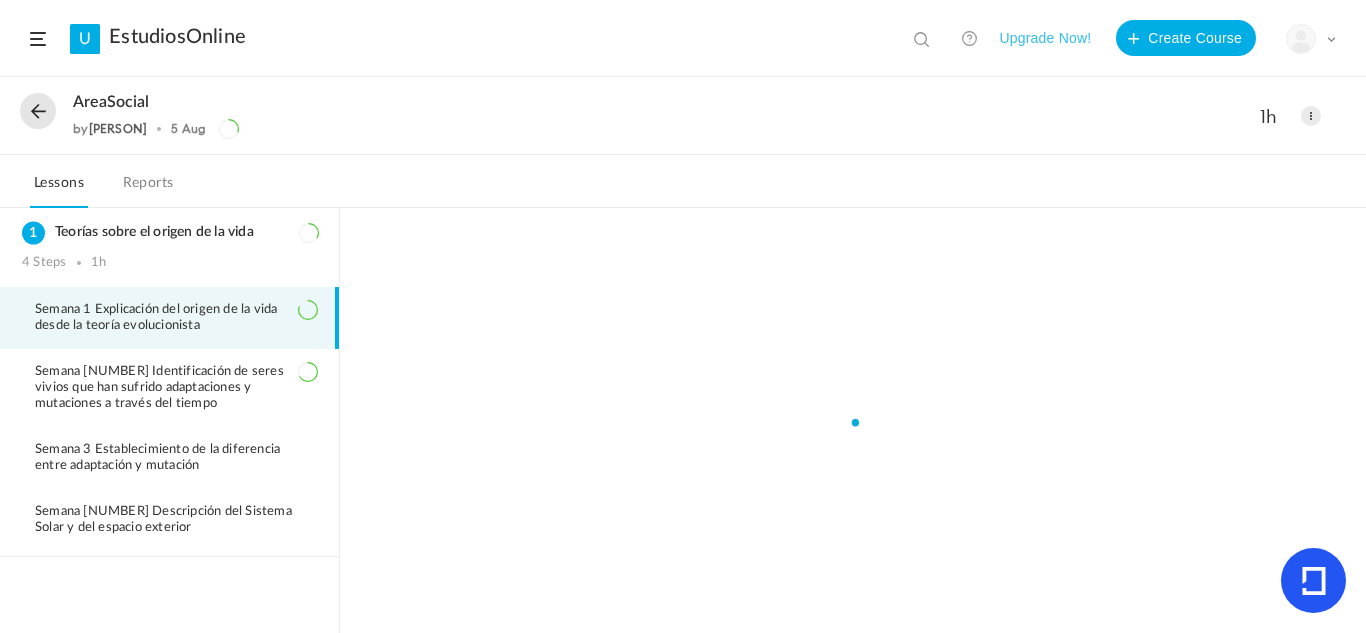 click on "Reports" 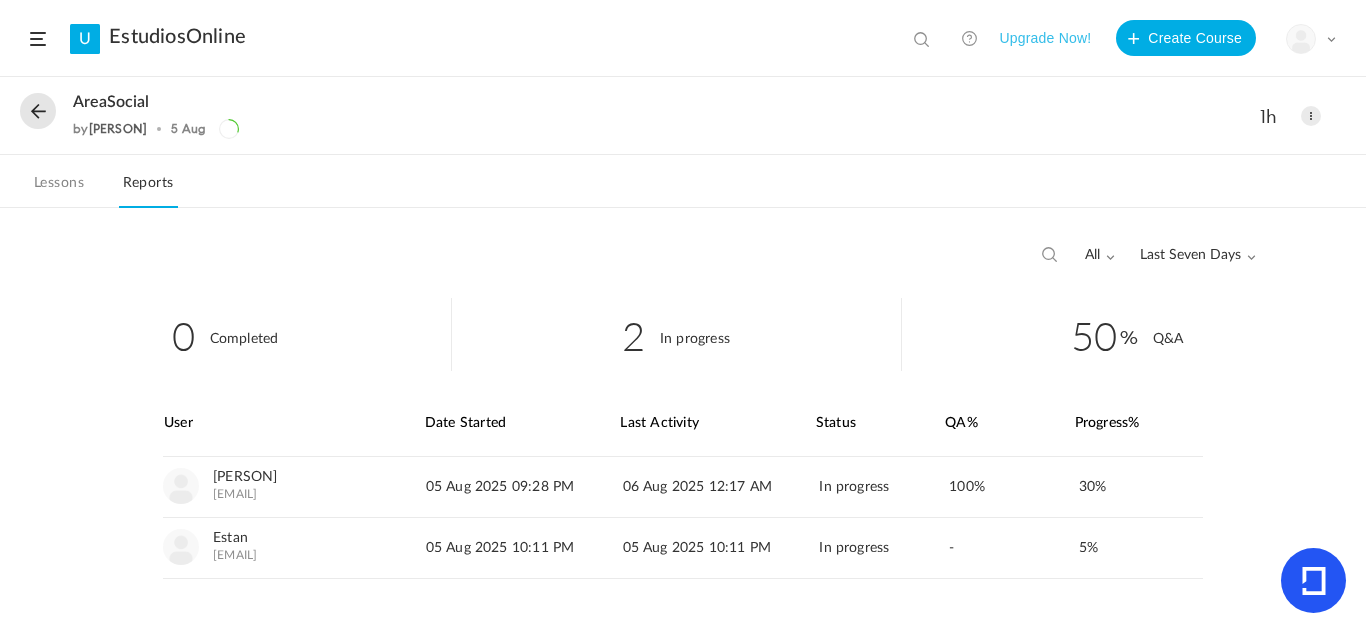 scroll, scrollTop: 16, scrollLeft: 0, axis: vertical 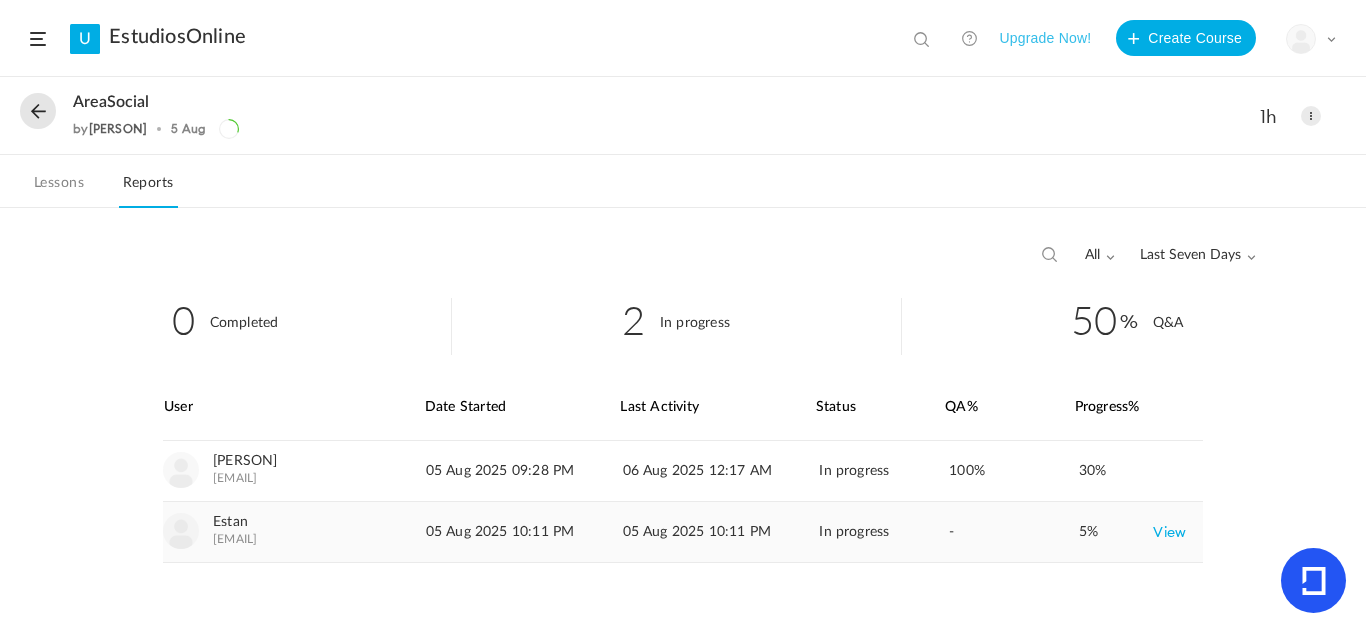 click on "Estan agomezg14@miumg.edu.gt" at bounding box center (292, 532) 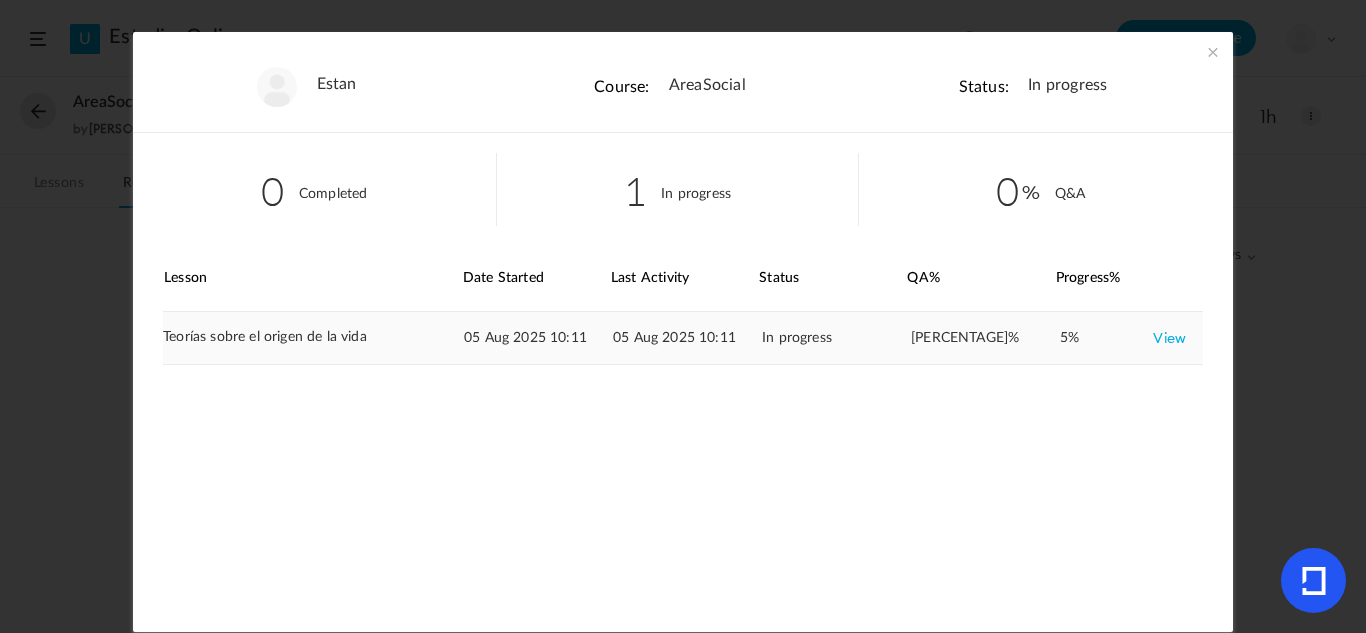 click on "View" at bounding box center (1169, 338) 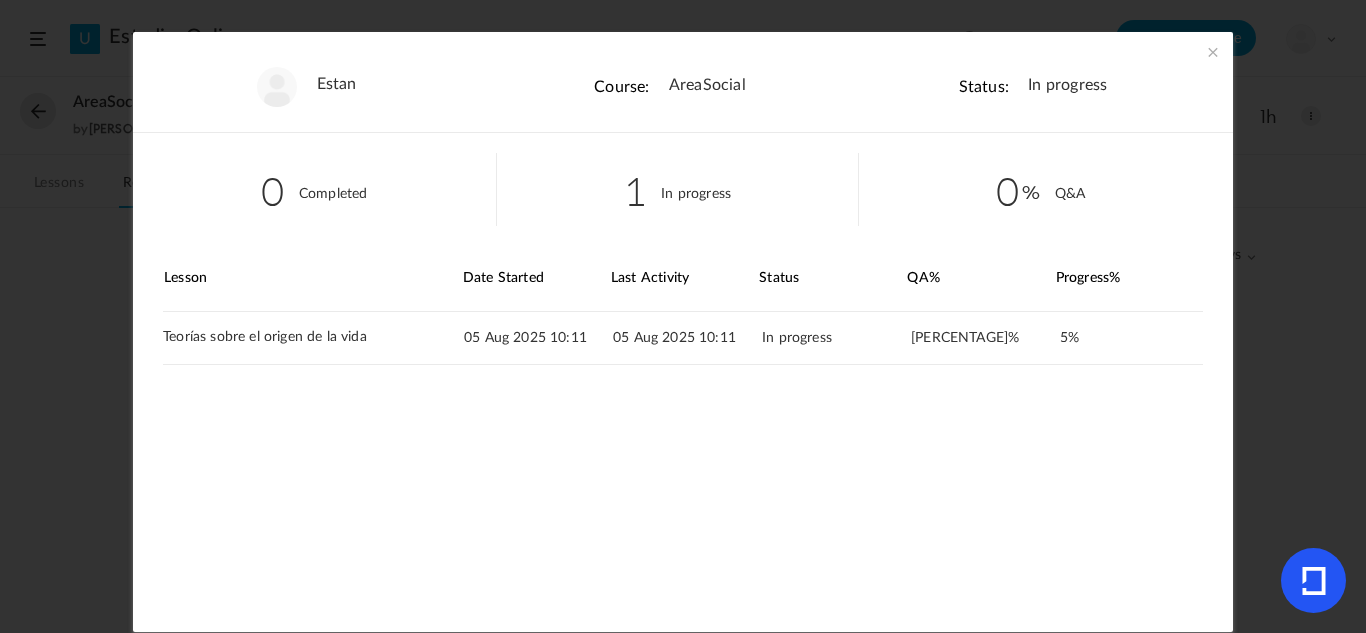 click at bounding box center [1213, 52] 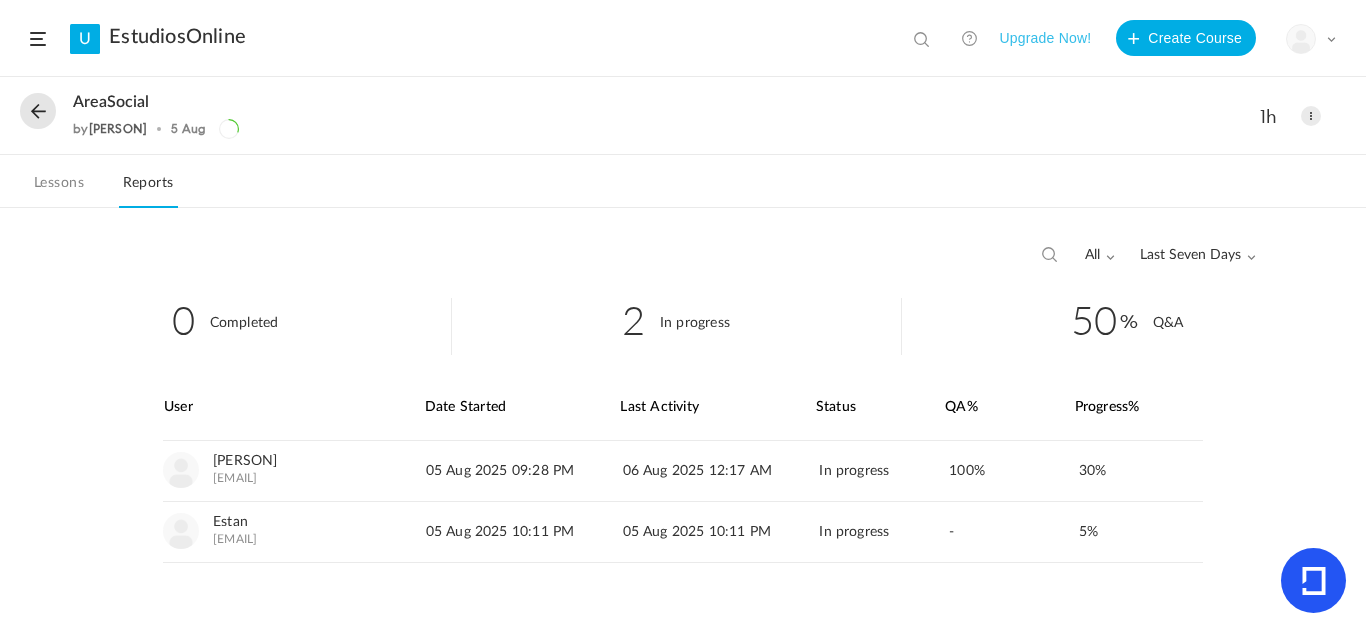 click on "EstudiosOnline" 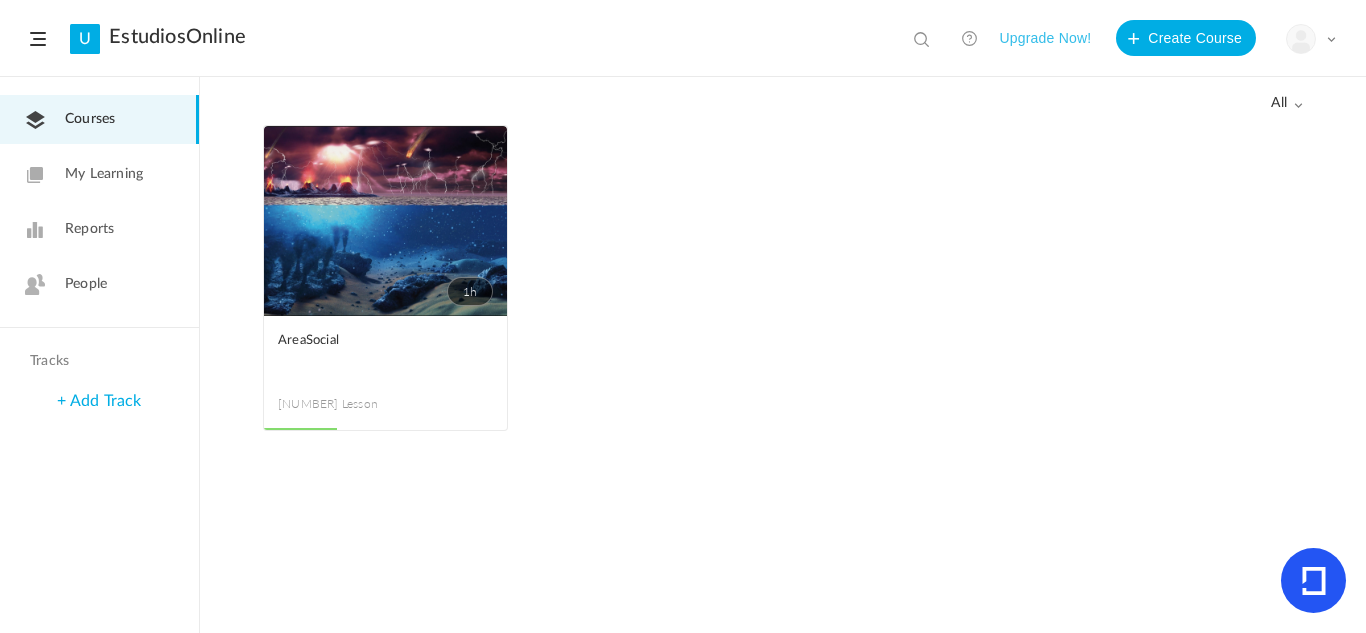 click on "1h" 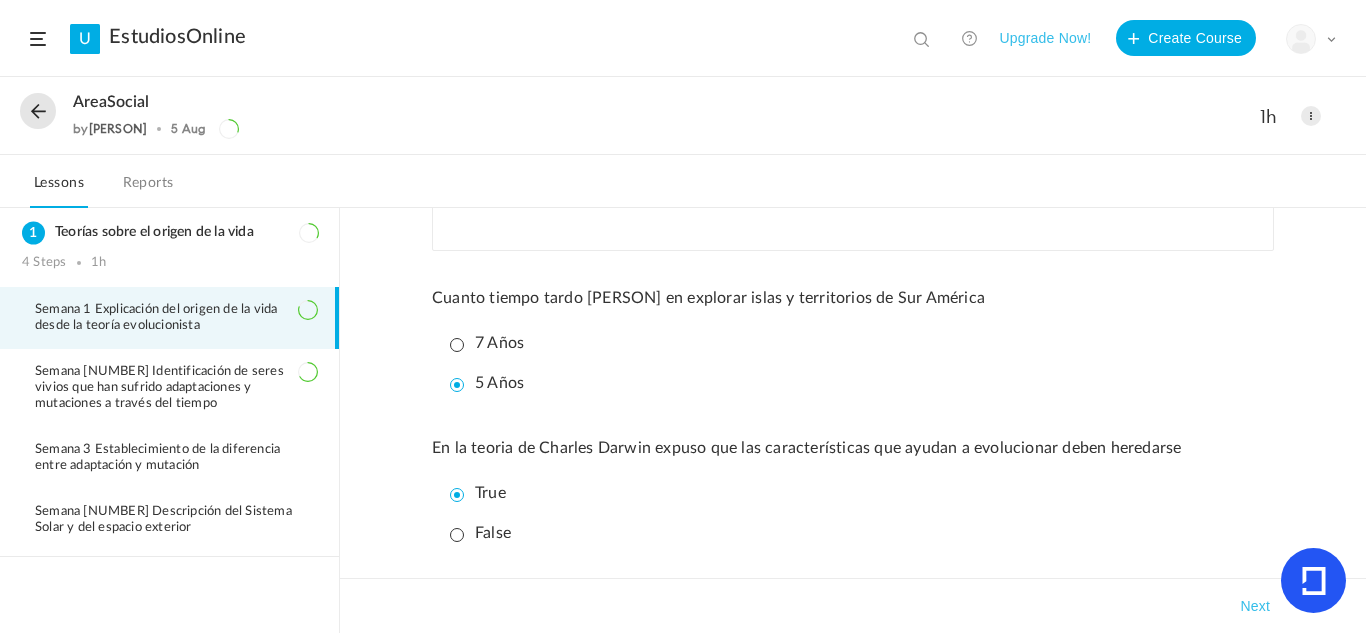 scroll, scrollTop: 1528, scrollLeft: 0, axis: vertical 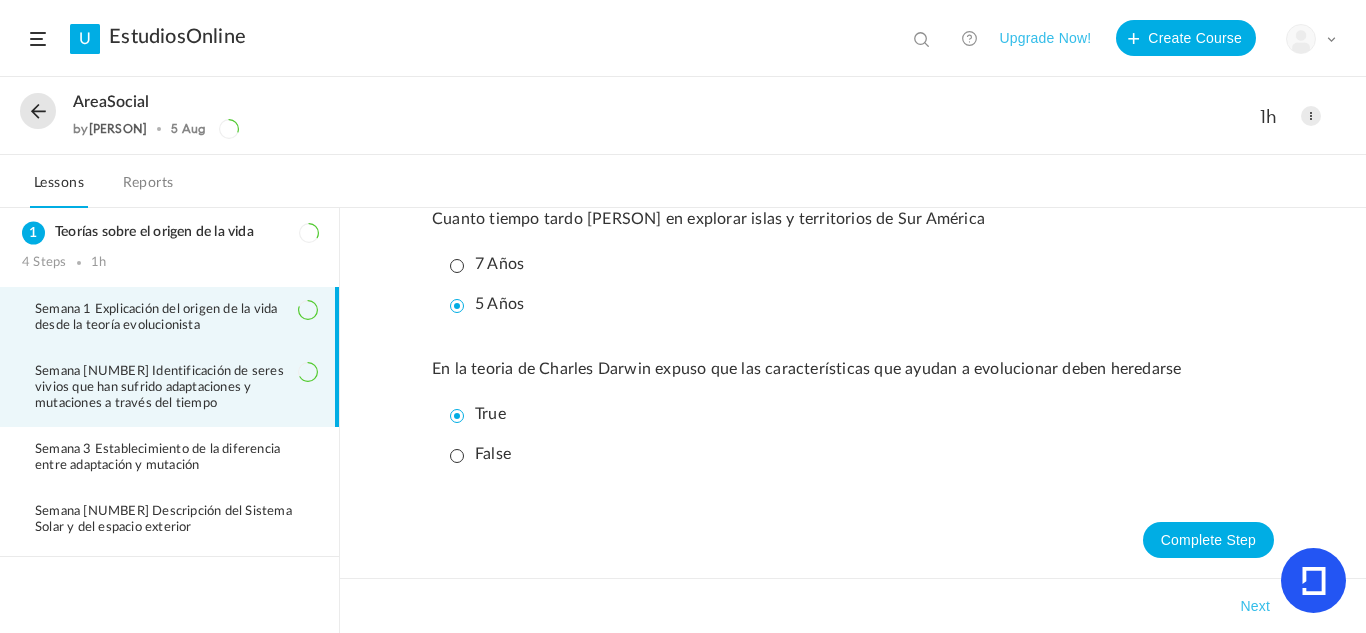 click on "Semana 2 Identificación de seres vivios que han sufrido adaptaciones y mutaciones a través del tiempo" at bounding box center [176, 388] 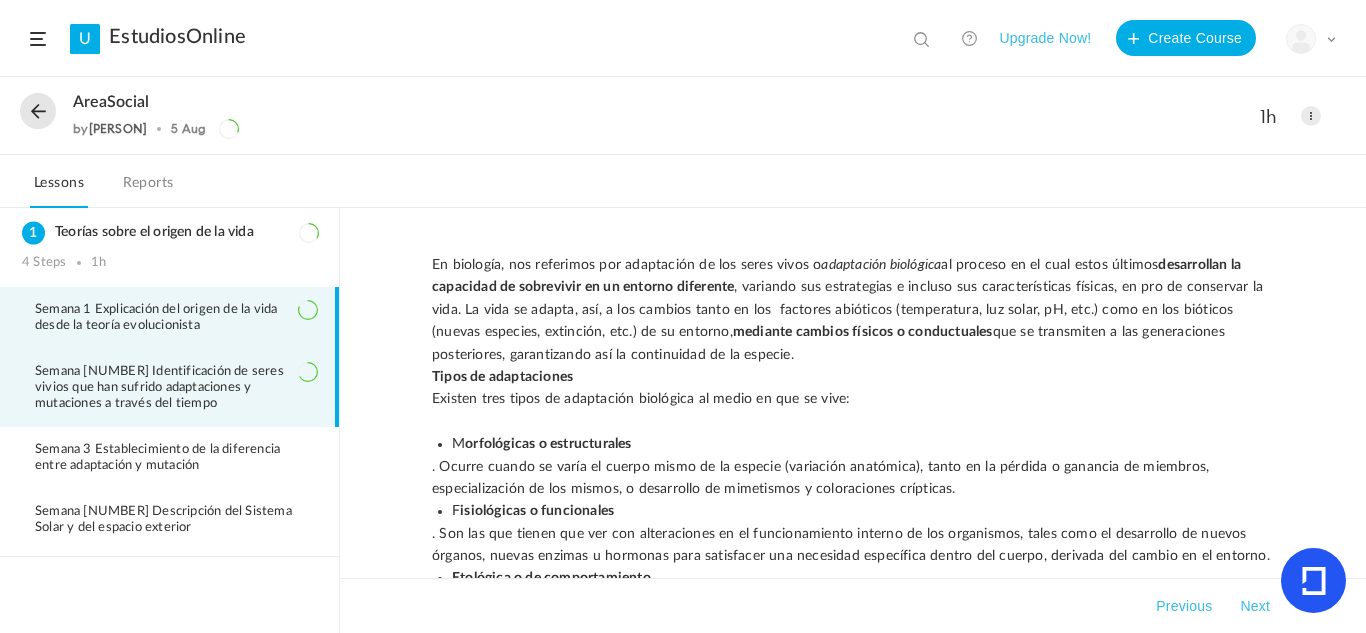click on "Semana 1 Explicación del origen de la vida desde la teoría evolucionista" at bounding box center (176, 318) 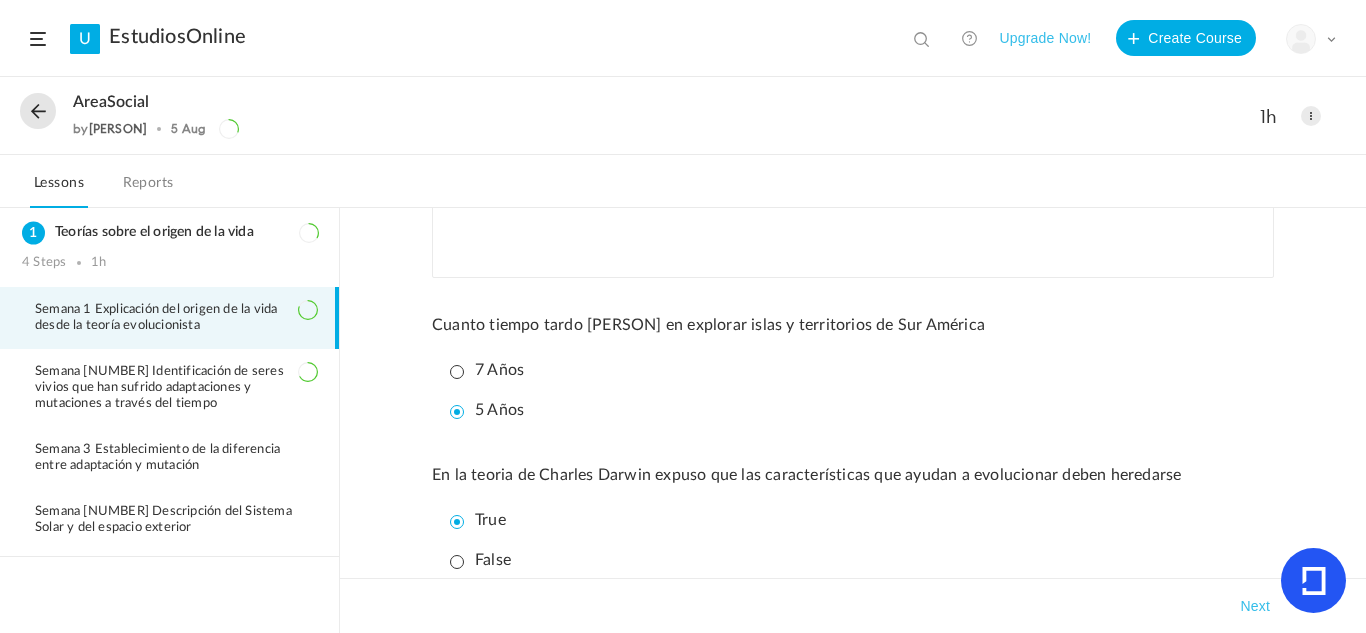 scroll, scrollTop: 1428, scrollLeft: 0, axis: vertical 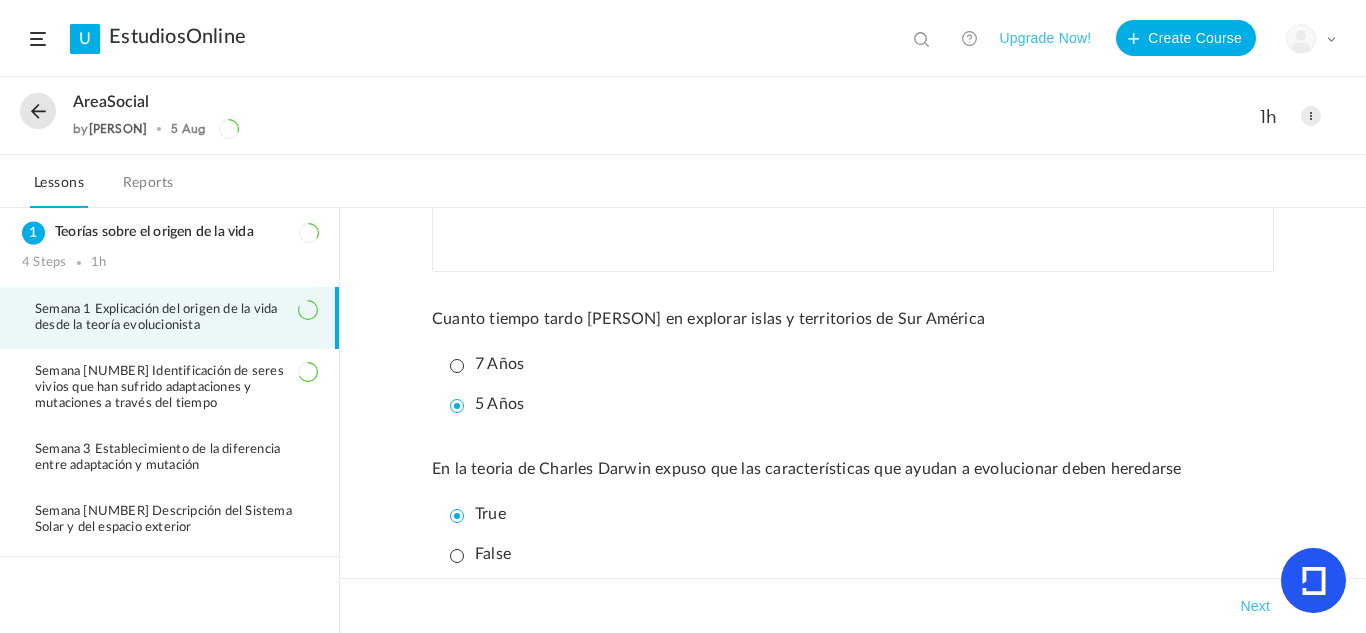 click on "[NUMBER] Años" at bounding box center (487, 404) 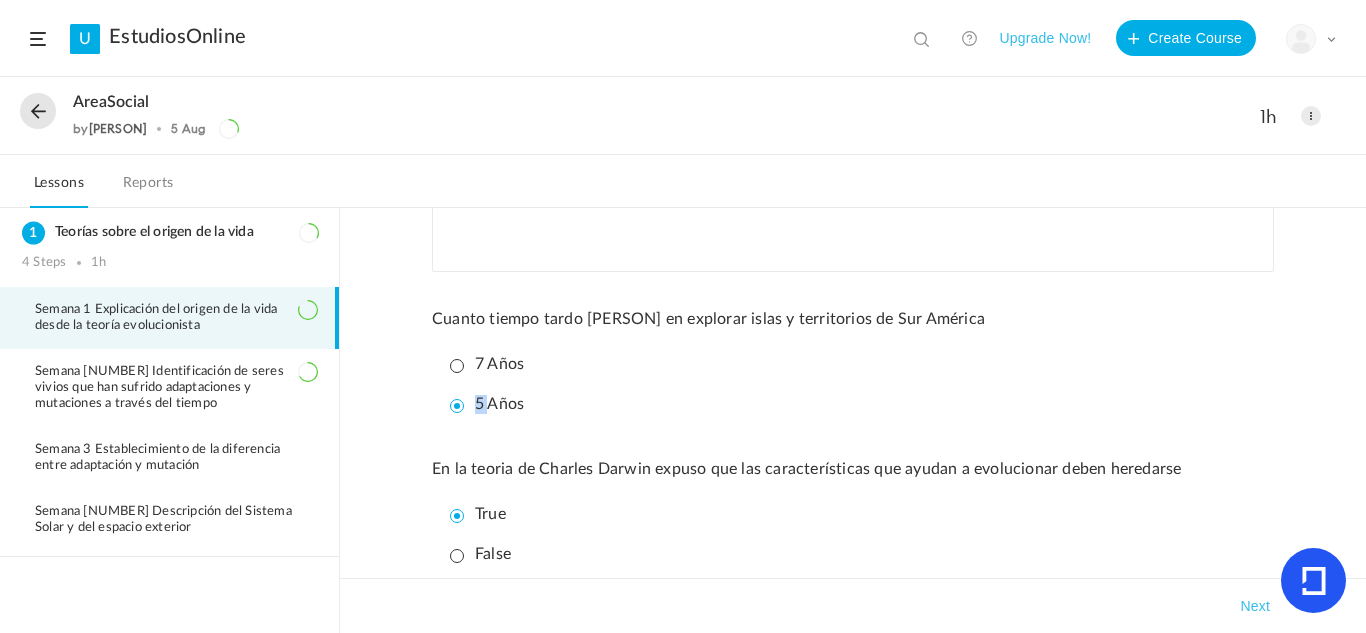 click on "[NUMBER] Años" at bounding box center [487, 404] 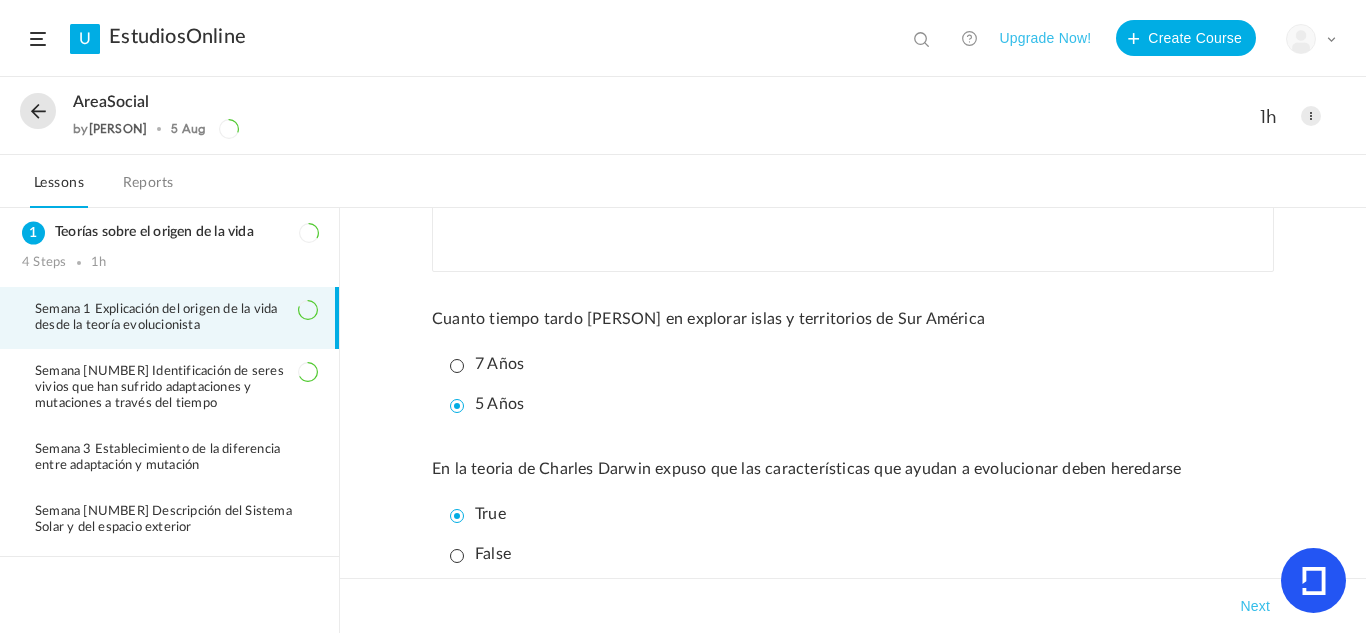 click on "True" at bounding box center [478, 514] 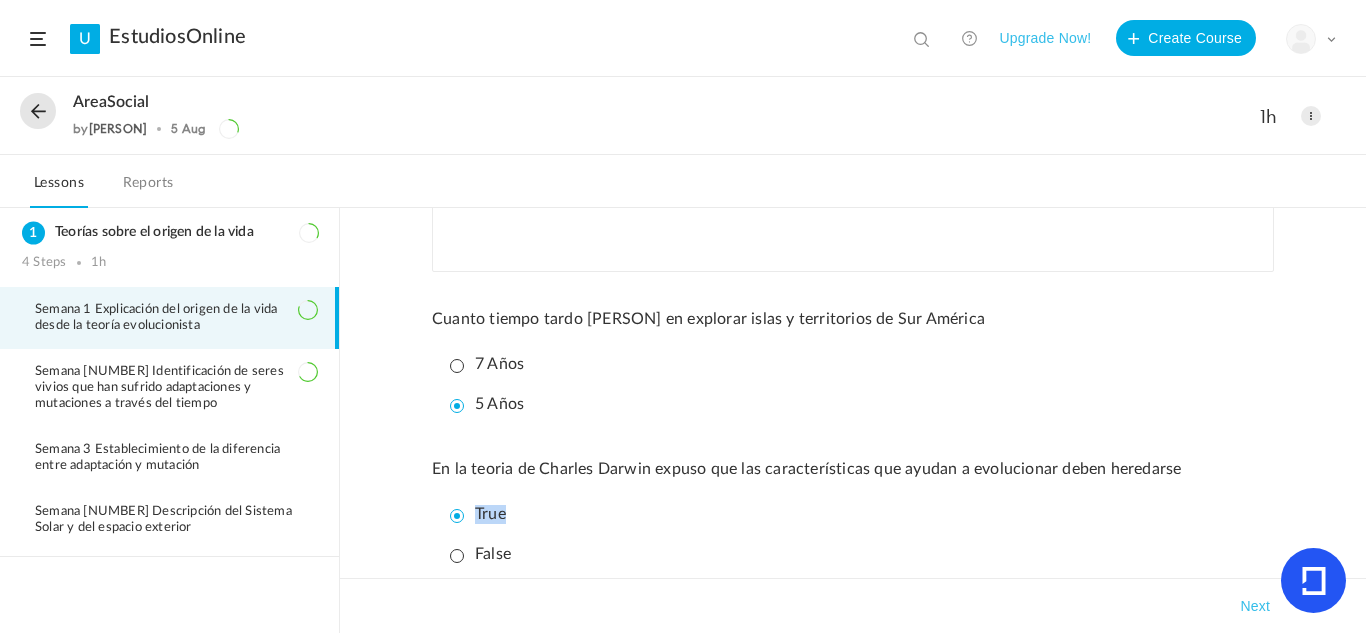 click on "True" at bounding box center [478, 514] 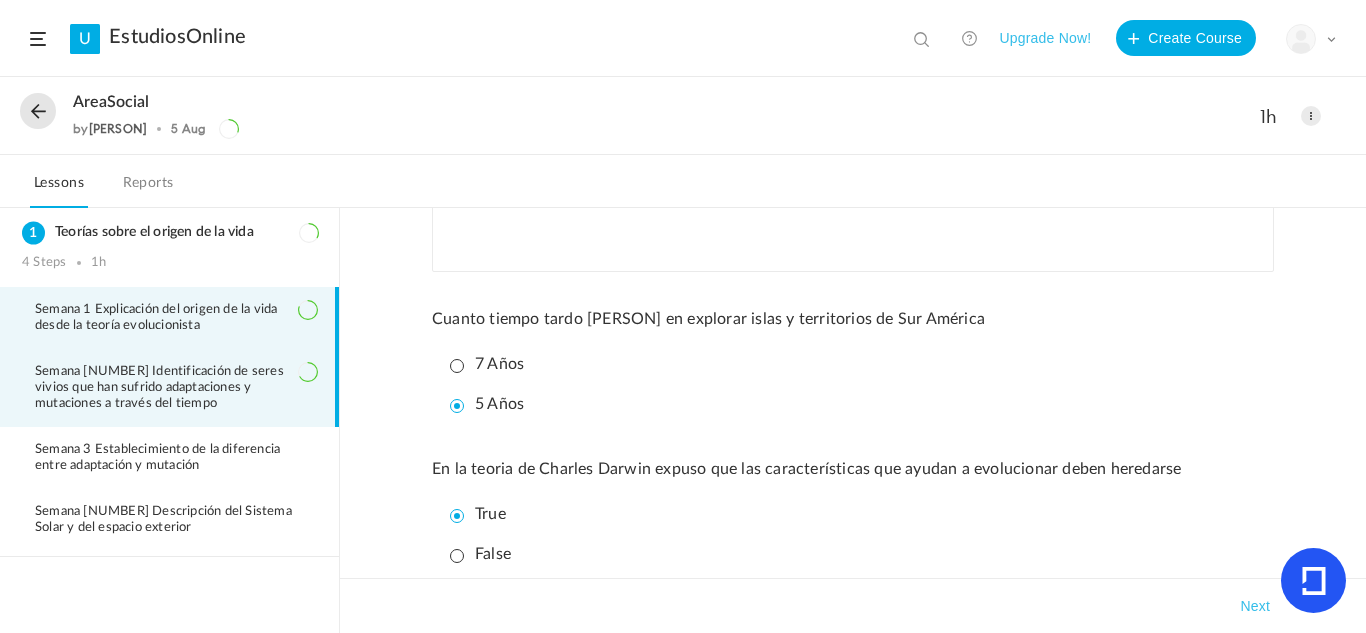 click on "Semana 2 Identificación de seres vivios que han sufrido adaptaciones y mutaciones a través del tiempo" at bounding box center [176, 388] 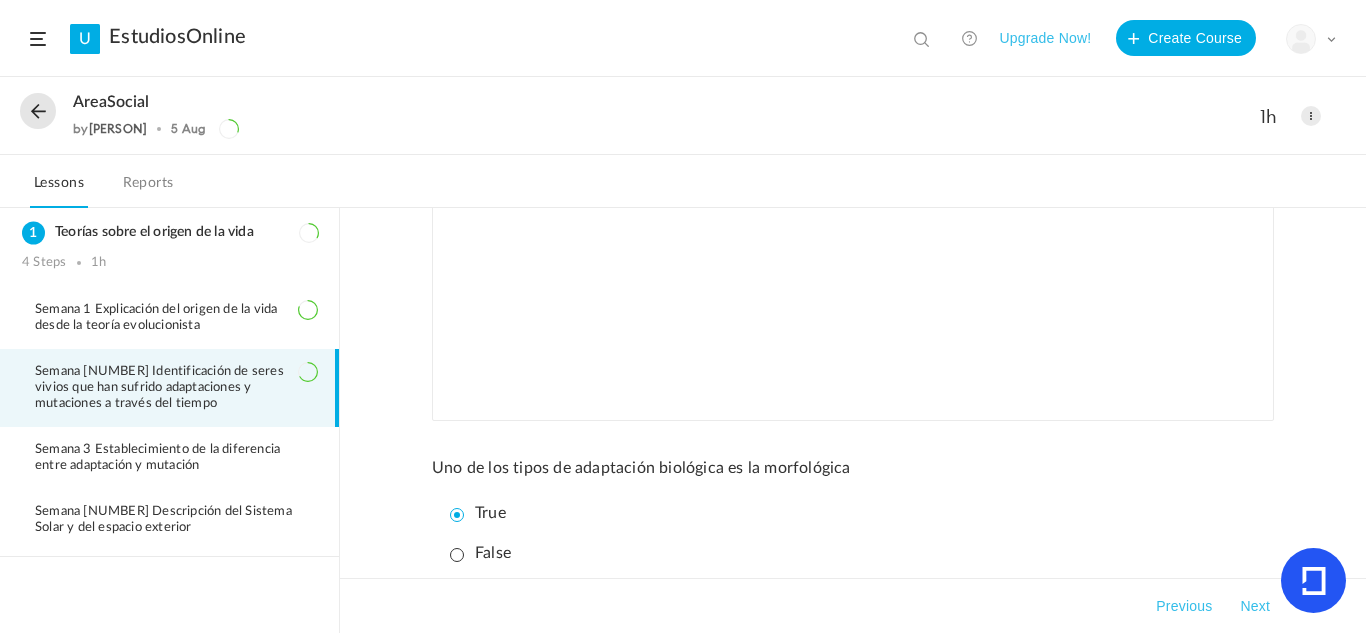 scroll, scrollTop: 1021, scrollLeft: 0, axis: vertical 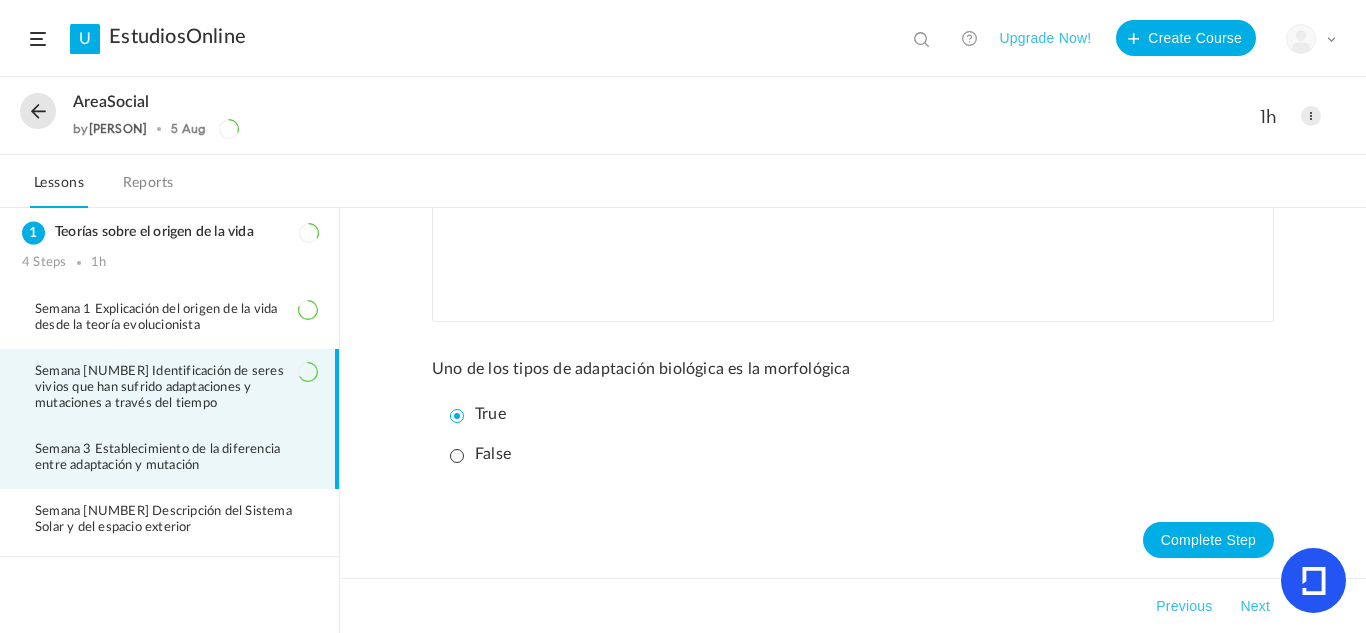 click on "Semana [NUMBER] Establecimiento de la diferencia entre adaptación y mutación" at bounding box center (176, 458) 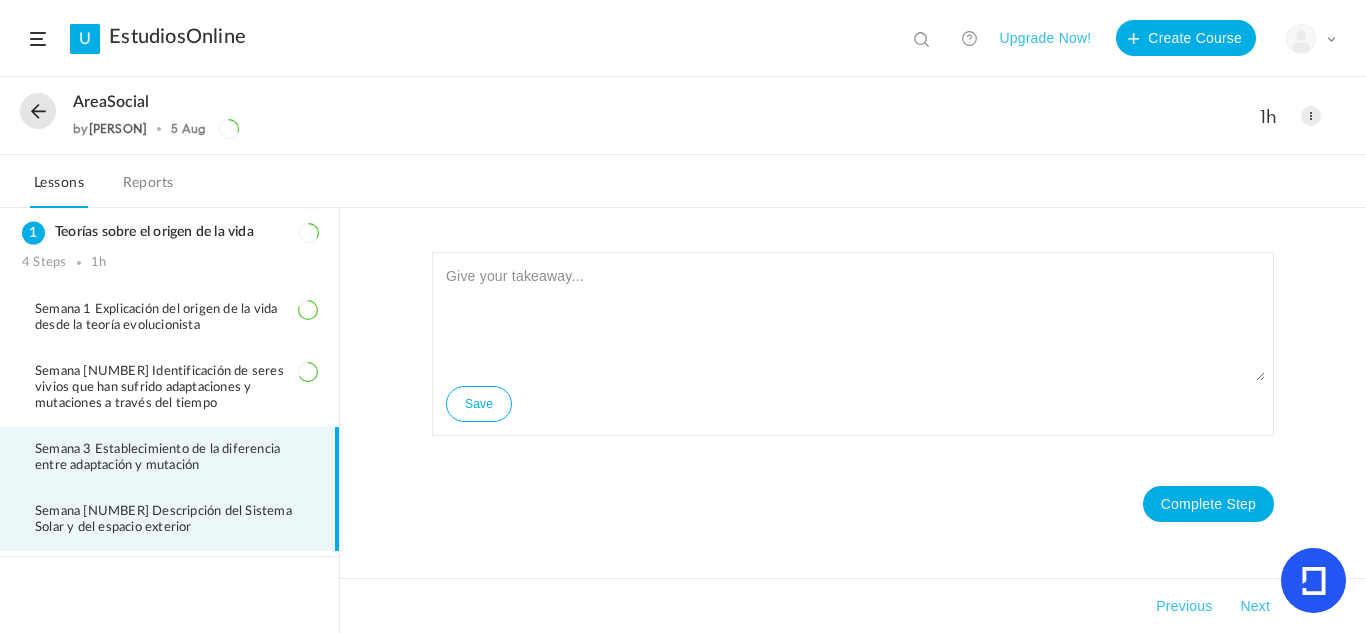 click on "Semana [NUMBER] Descripción del Sistema Solar y del espacio exterior" at bounding box center (169, 520) 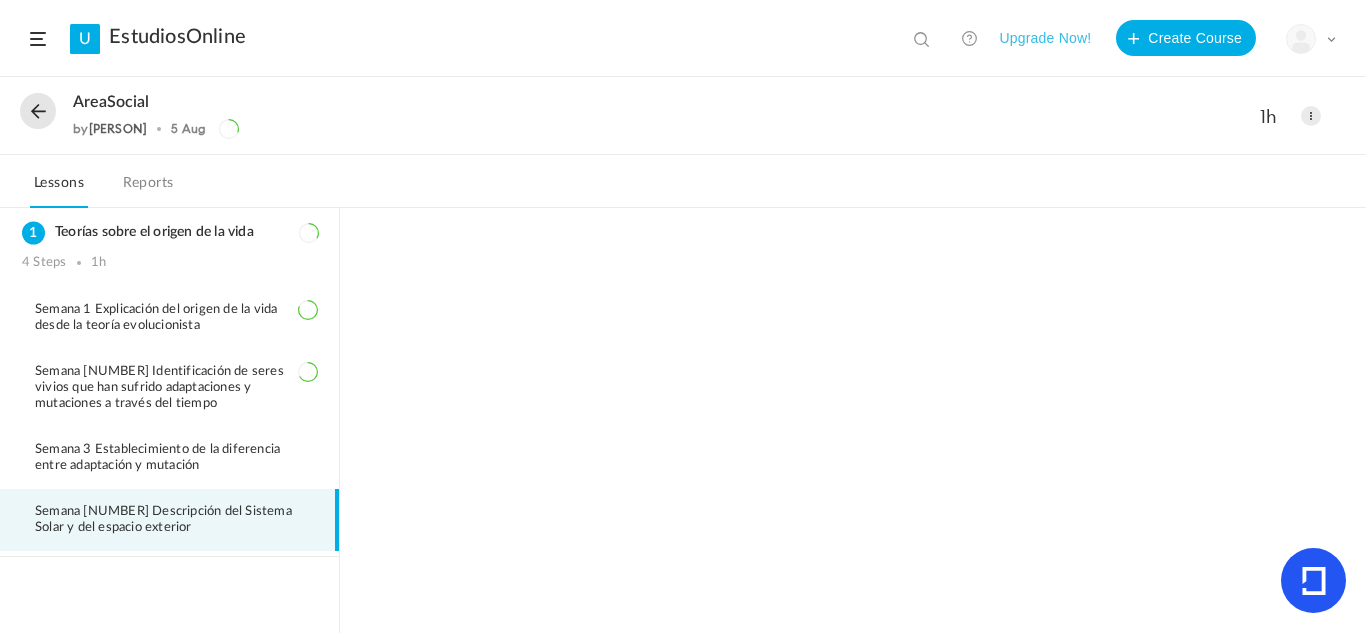 click 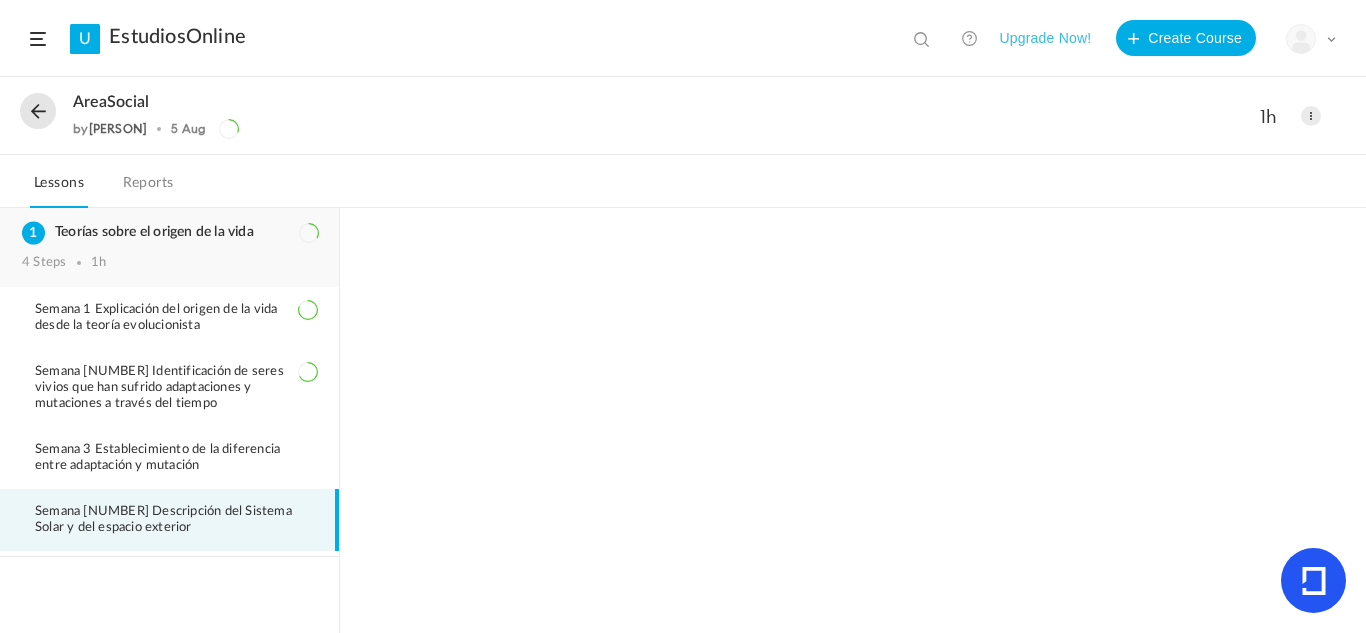 click on "4 Steps
1h" at bounding box center [169, 263] 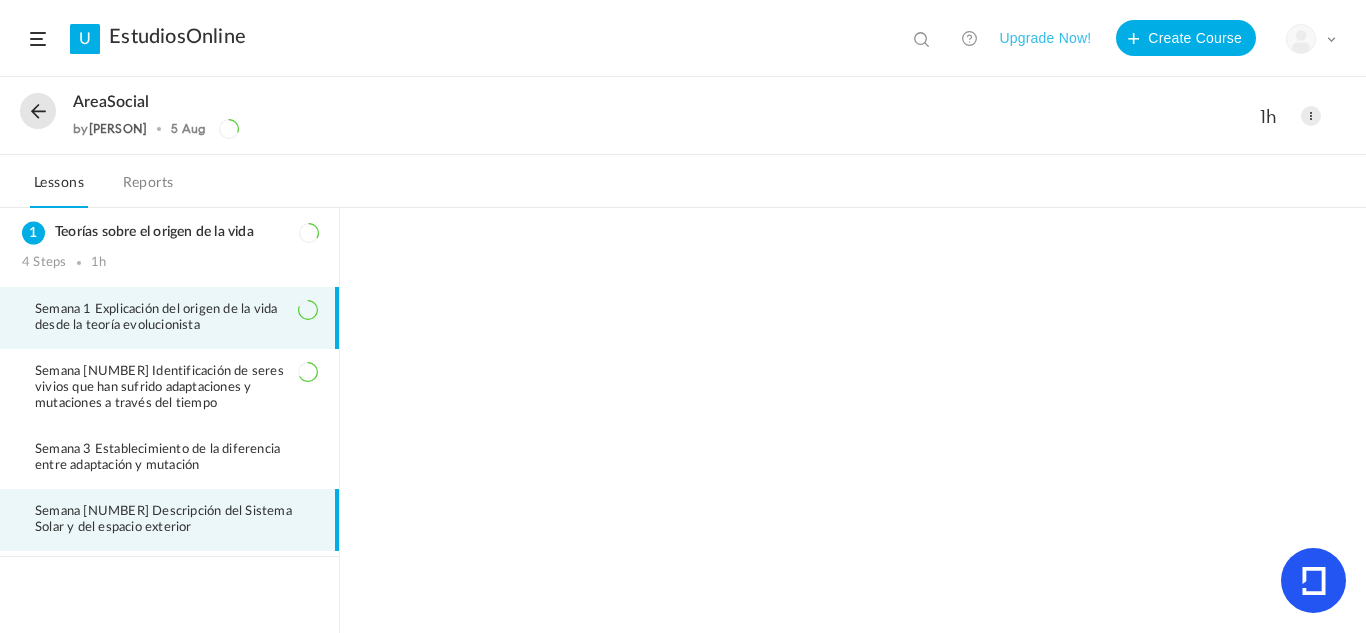 click on "Semana 1 Explicación del origen de la vida desde la teoría evolucionista" at bounding box center [176, 318] 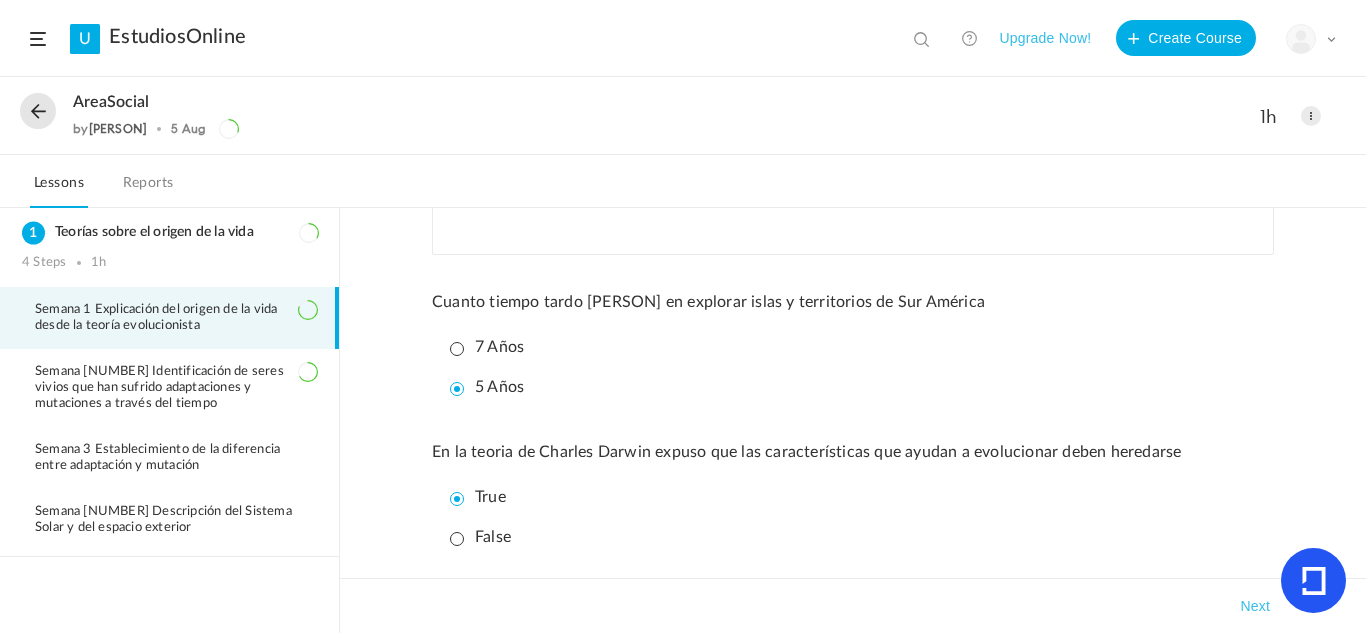scroll, scrollTop: 1528, scrollLeft: 0, axis: vertical 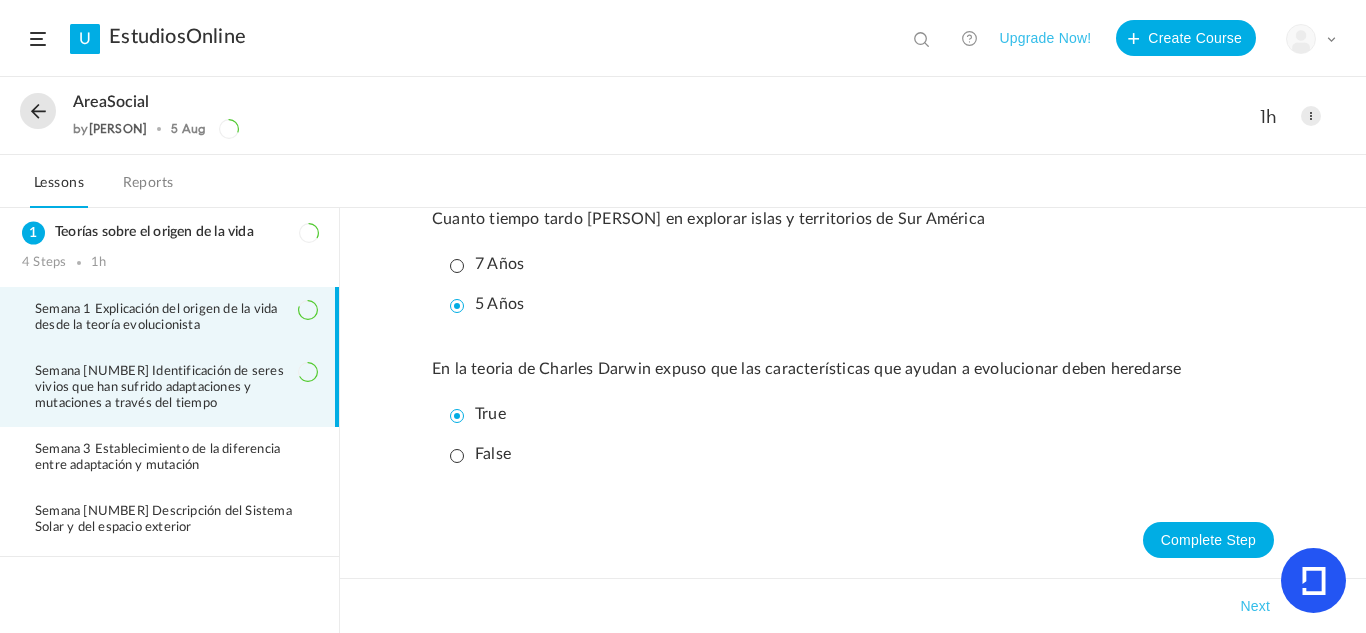 click on "Semana 2 Identificación de seres vivios que han sufrido adaptaciones y mutaciones a través del tiempo" at bounding box center [176, 388] 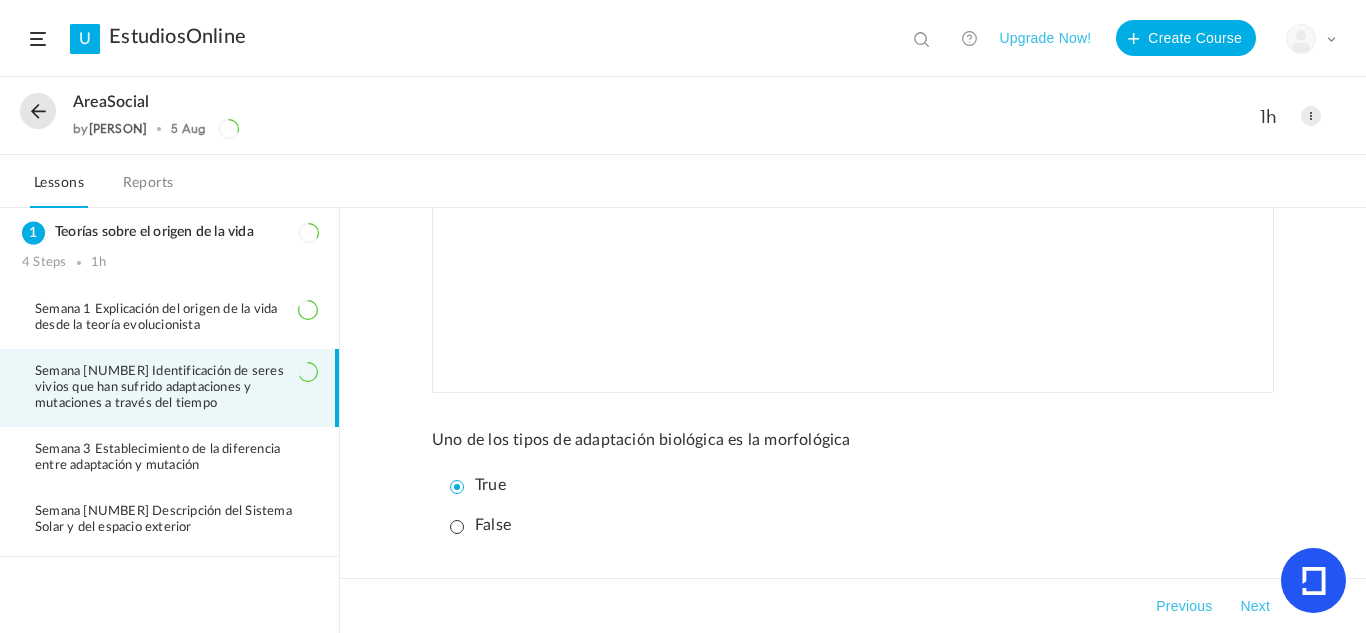 scroll, scrollTop: 1021, scrollLeft: 0, axis: vertical 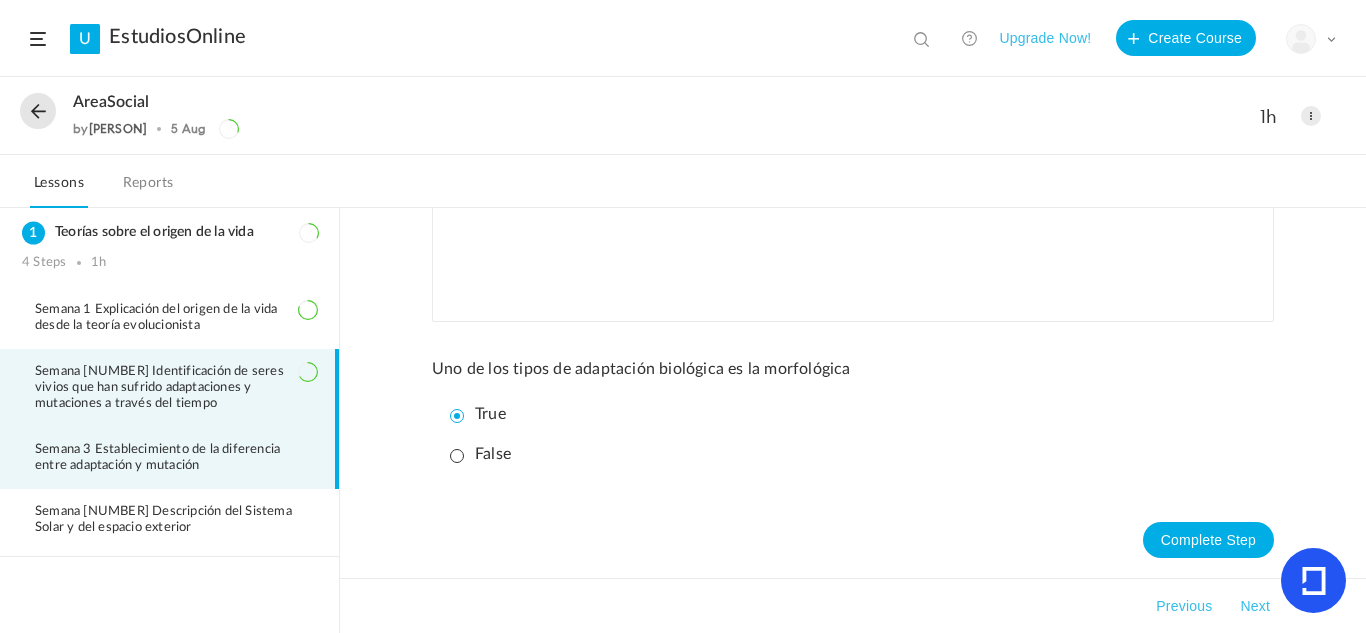 click on "Semana [NUMBER] Establecimiento de la diferencia entre adaptación y mutación" at bounding box center (169, 458) 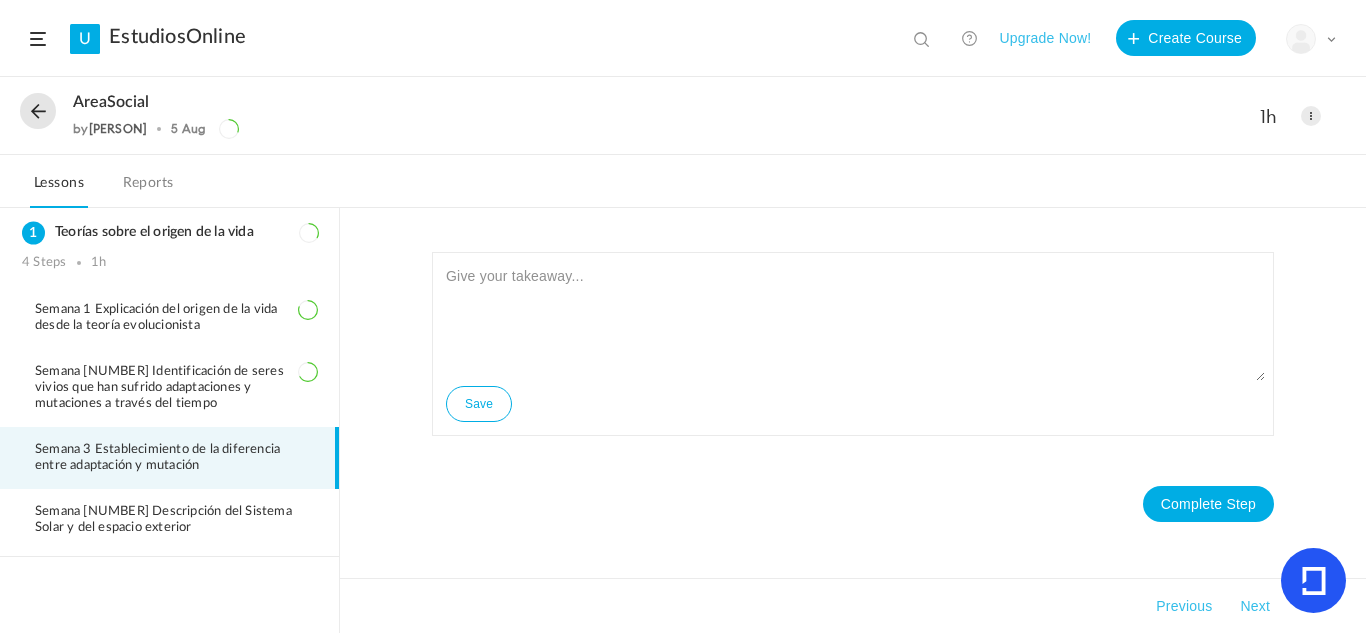 click 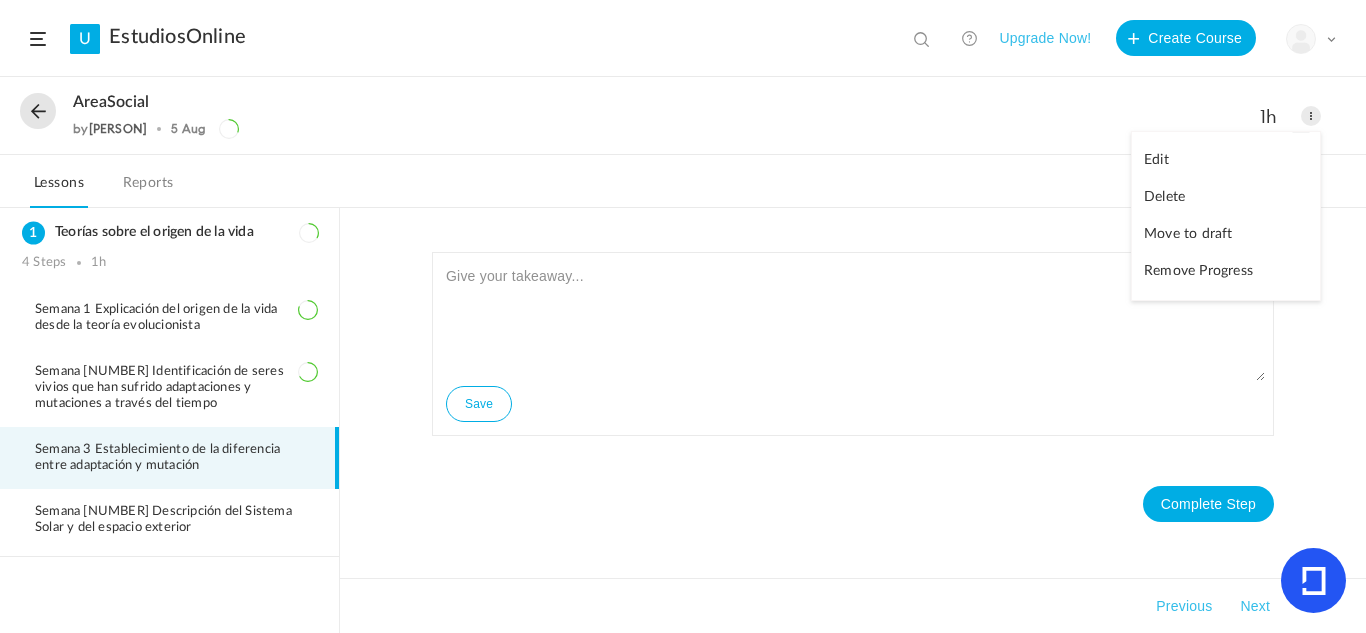 click on "Edit
Delete Move to draft Remove Progress" 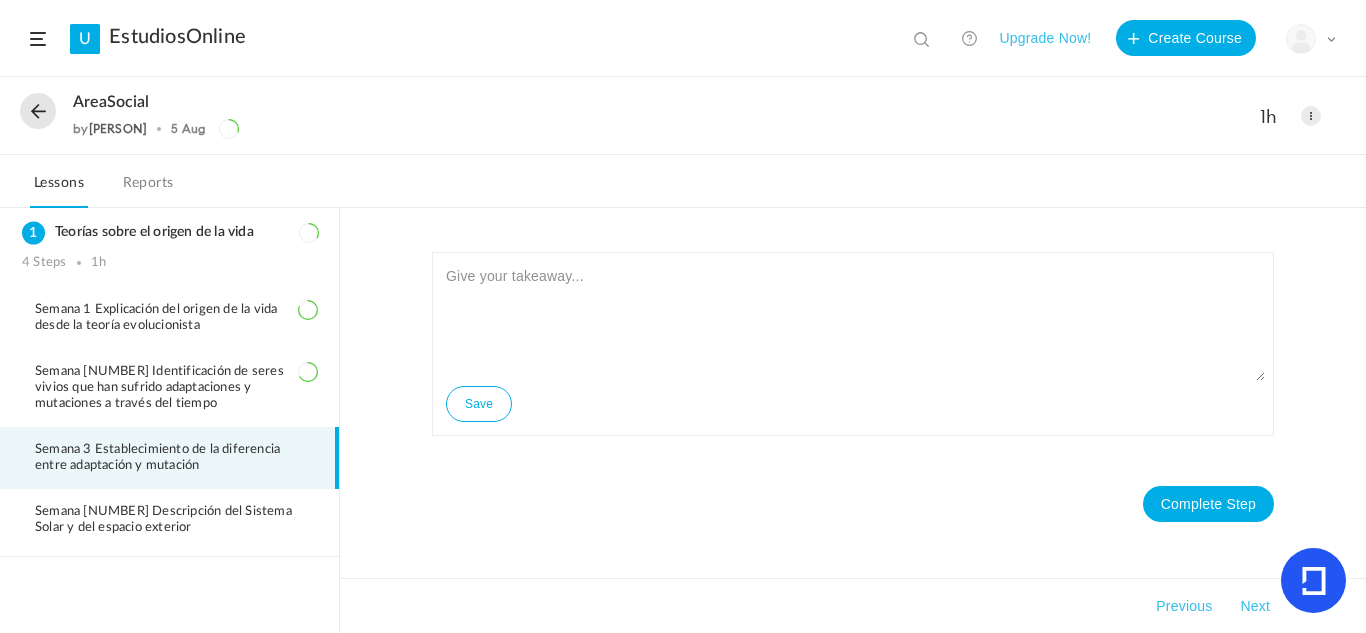 click 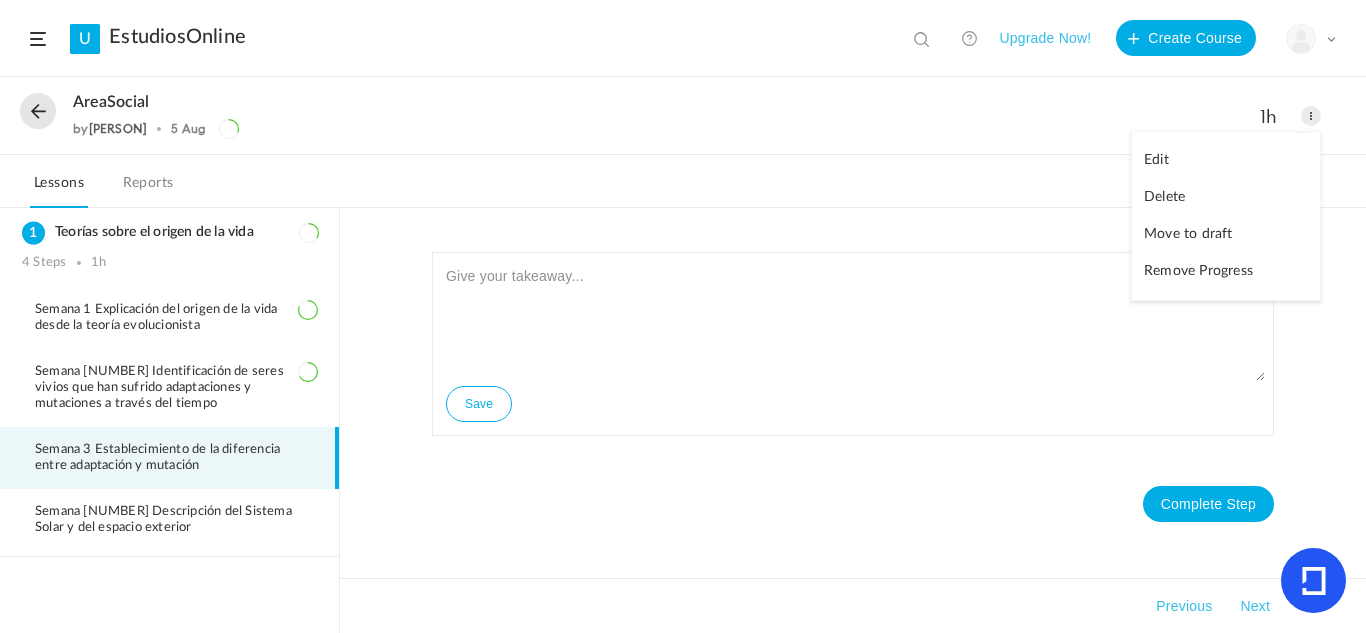 click on "Edit" 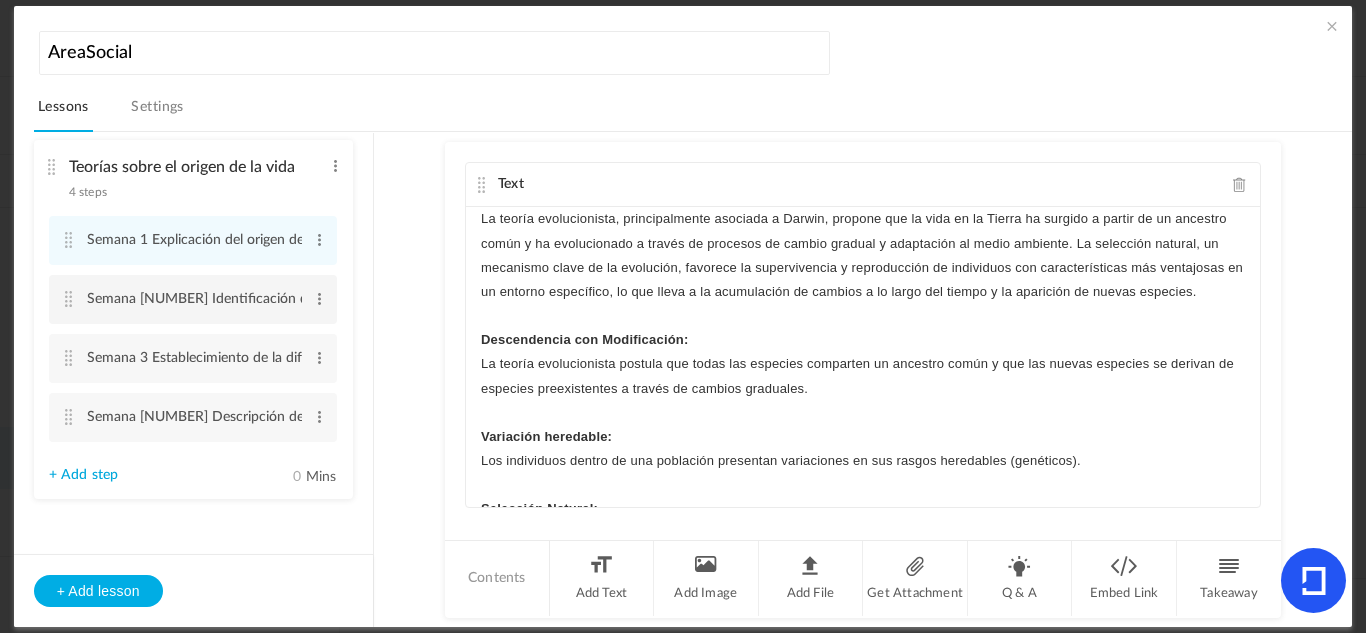 scroll, scrollTop: 26, scrollLeft: 0, axis: vertical 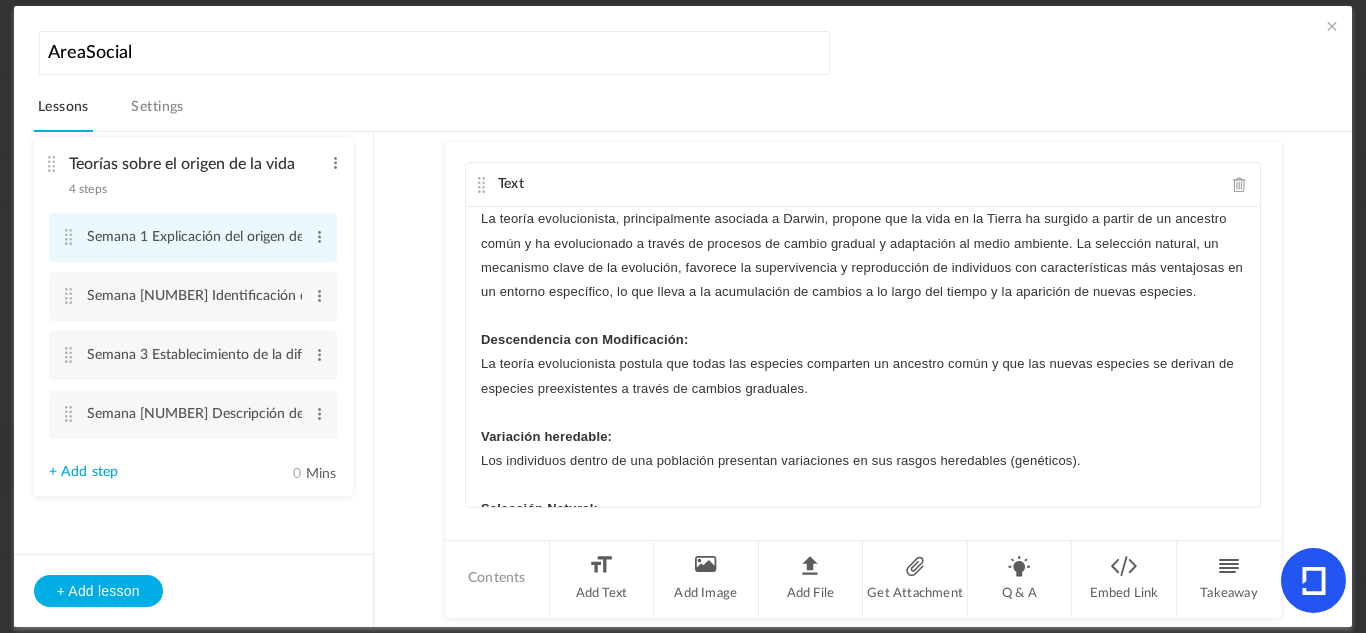 click at bounding box center (69, 237) 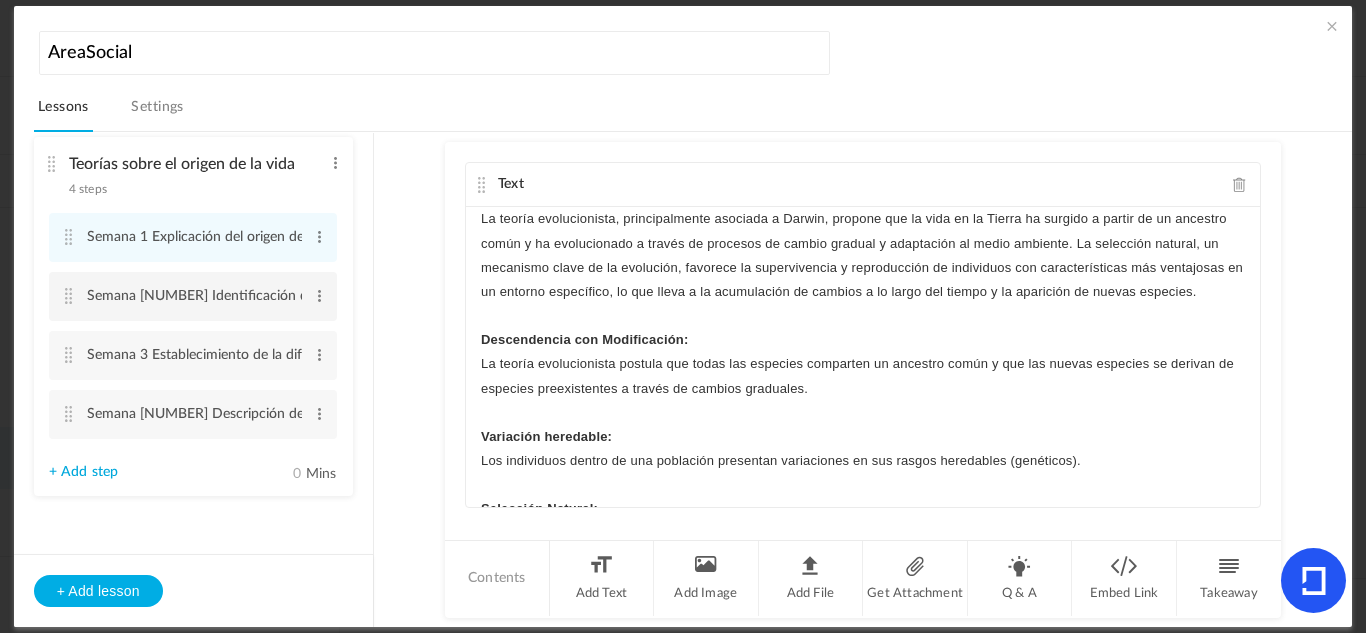 click at bounding box center (69, 296) 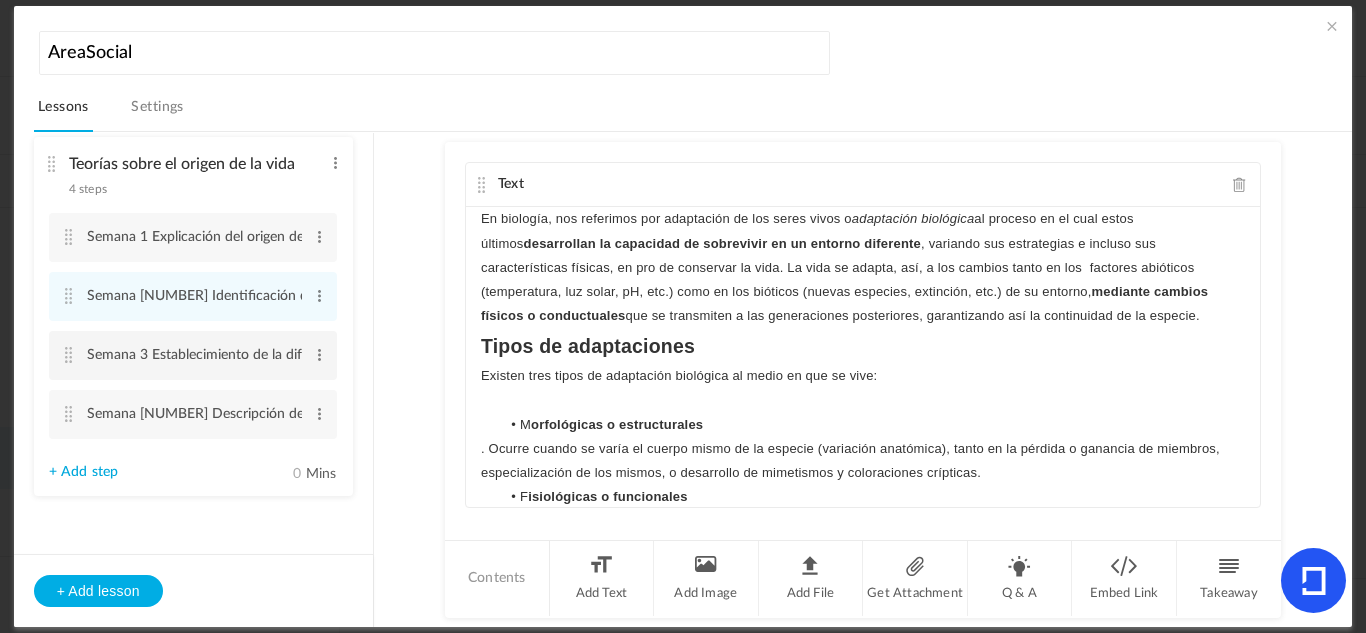 click at bounding box center [69, 355] 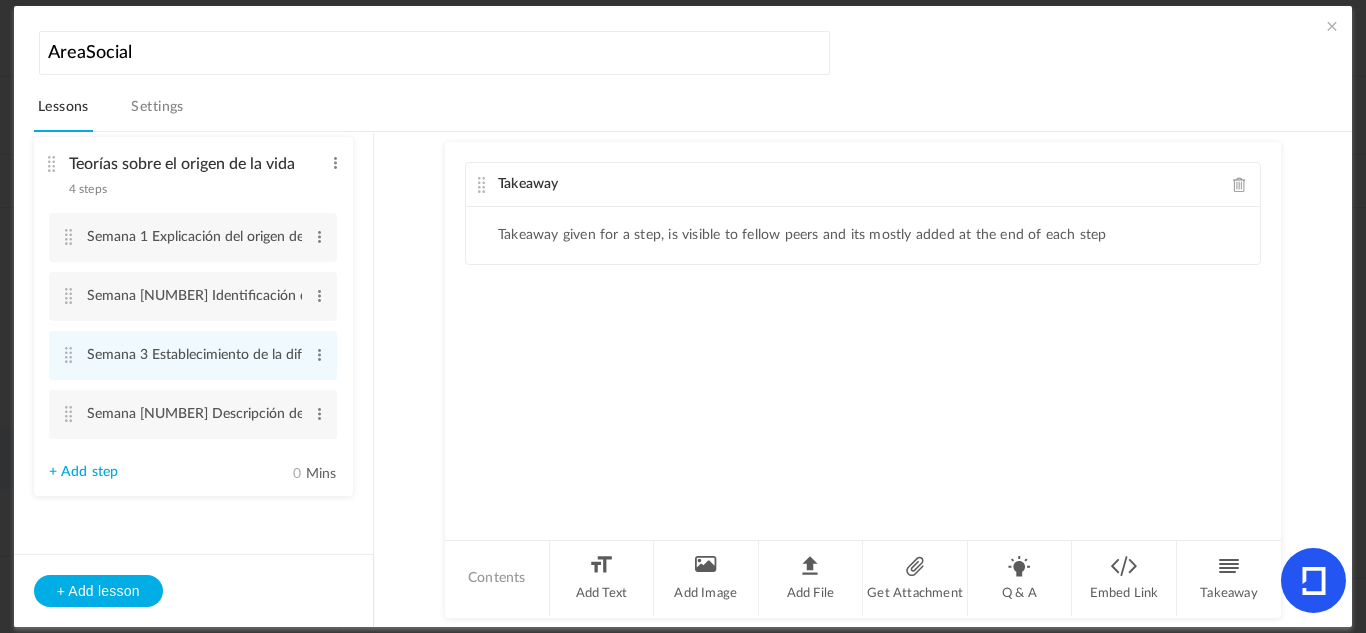 click 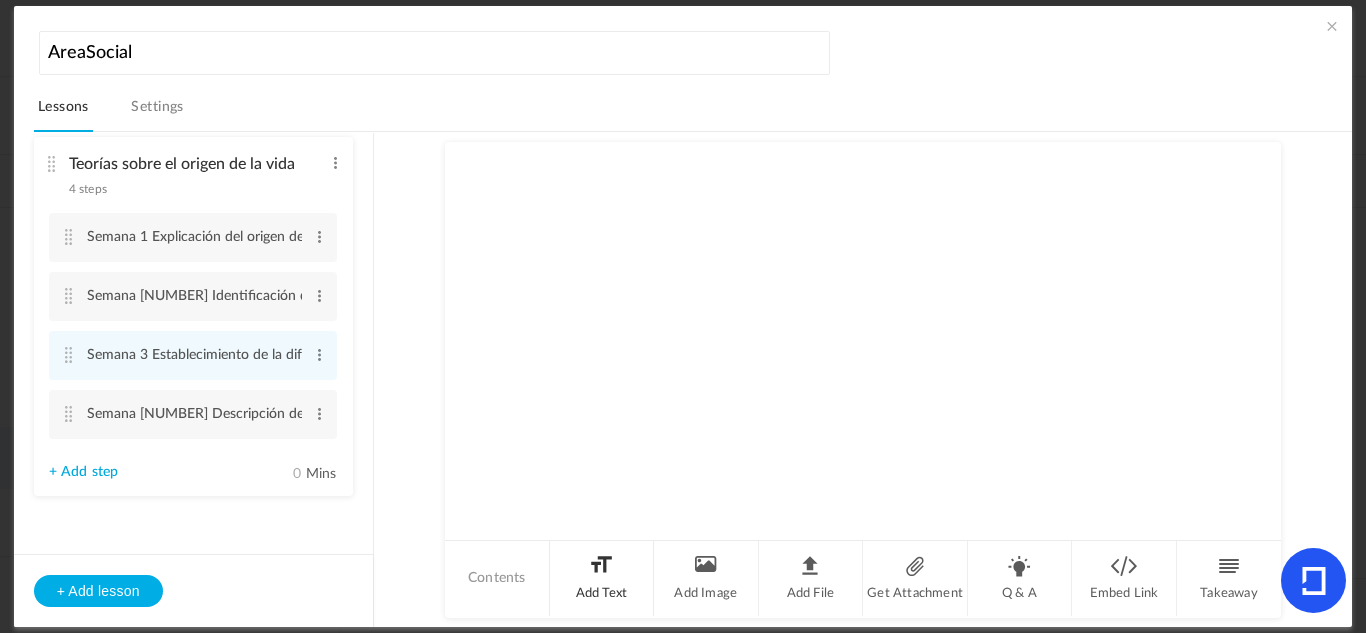 click on "Add Text" 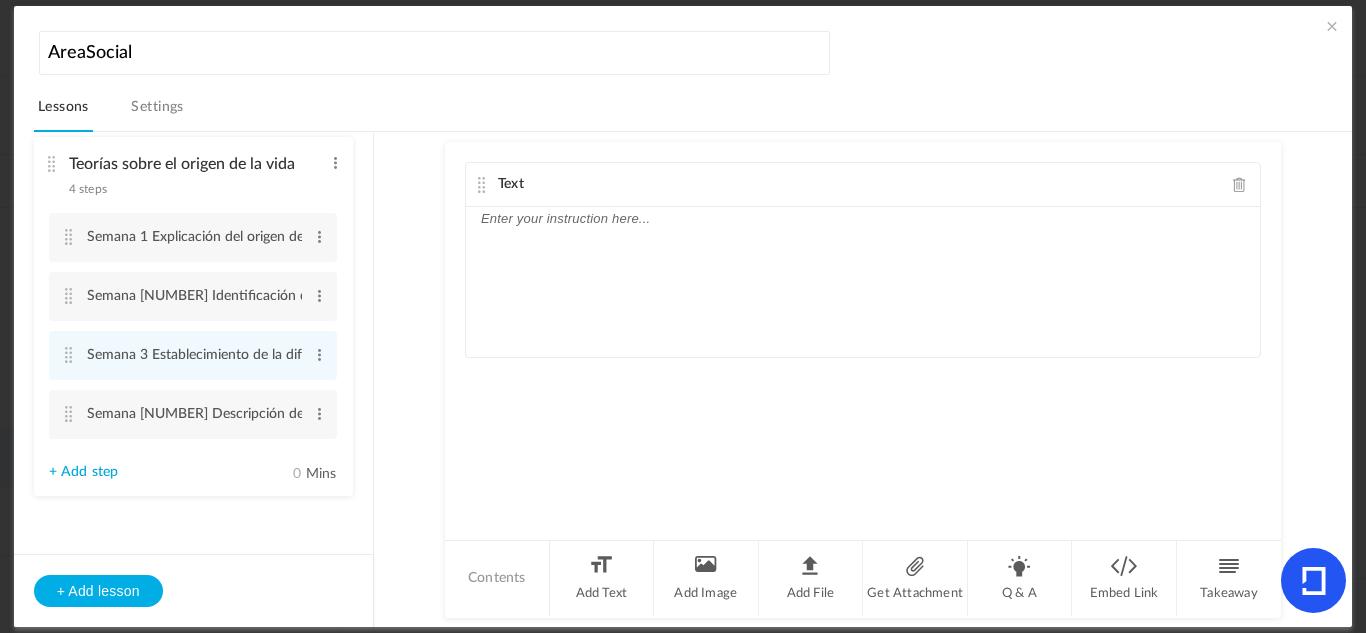 click 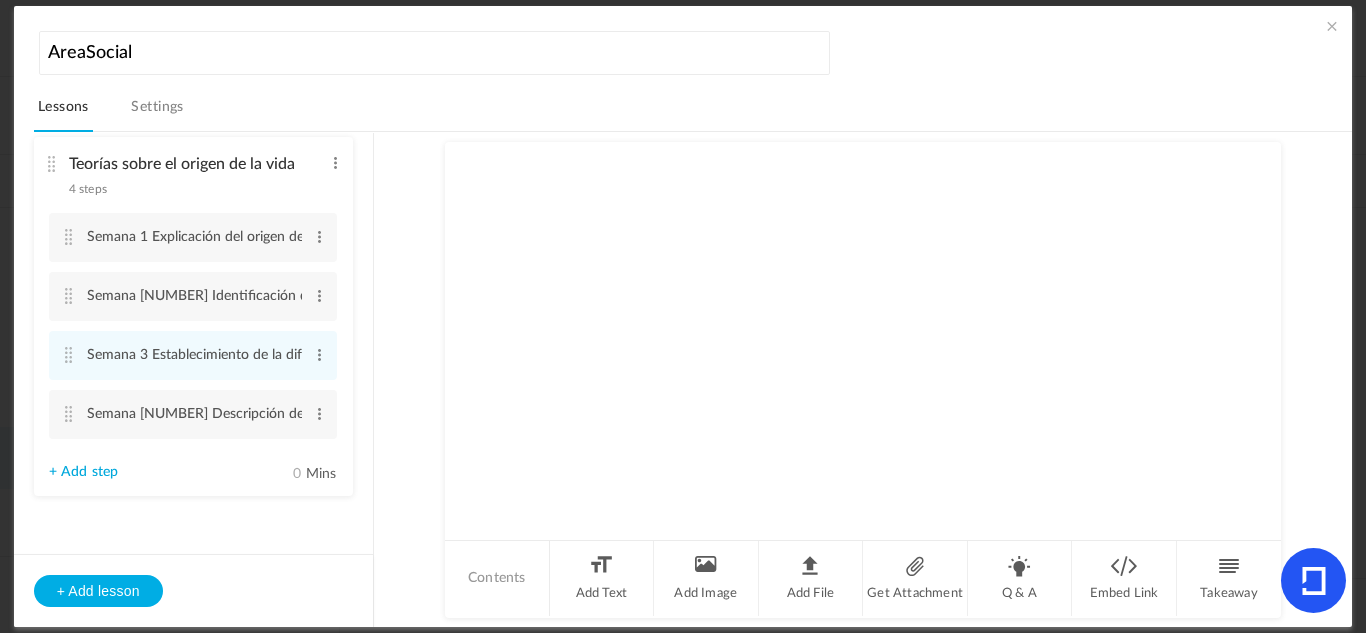 click on "Lessons
Settings" at bounding box center (693, 112) 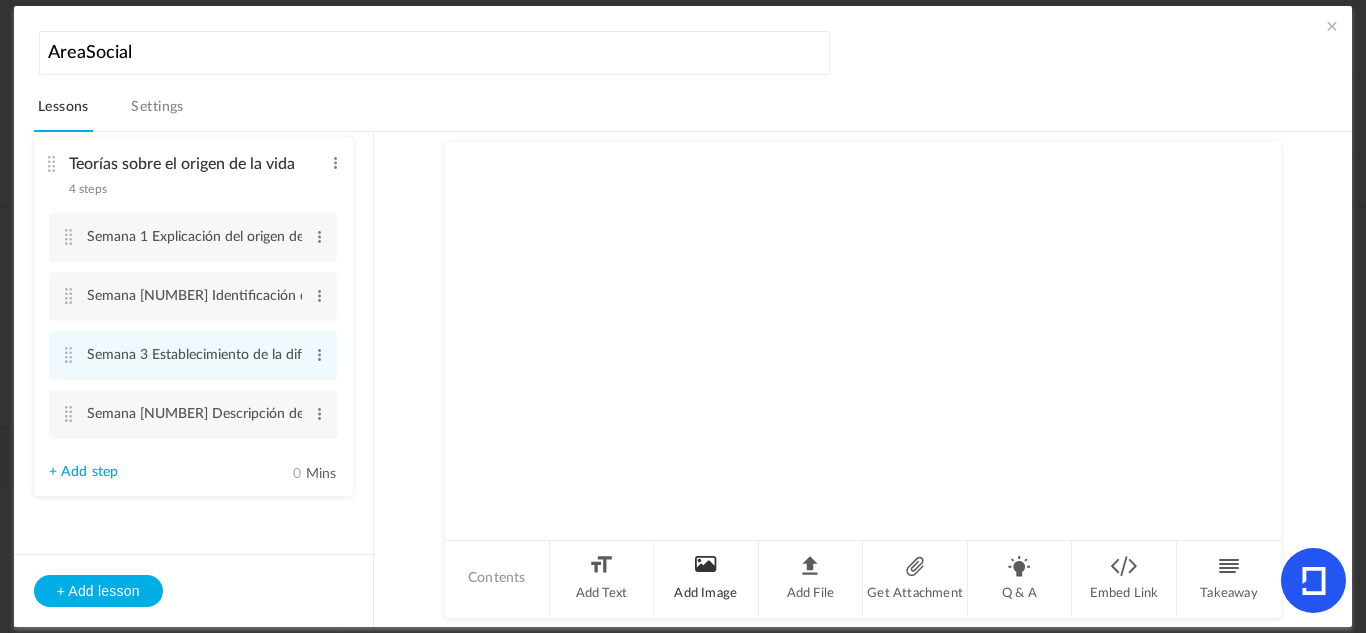 click on "Add Image" 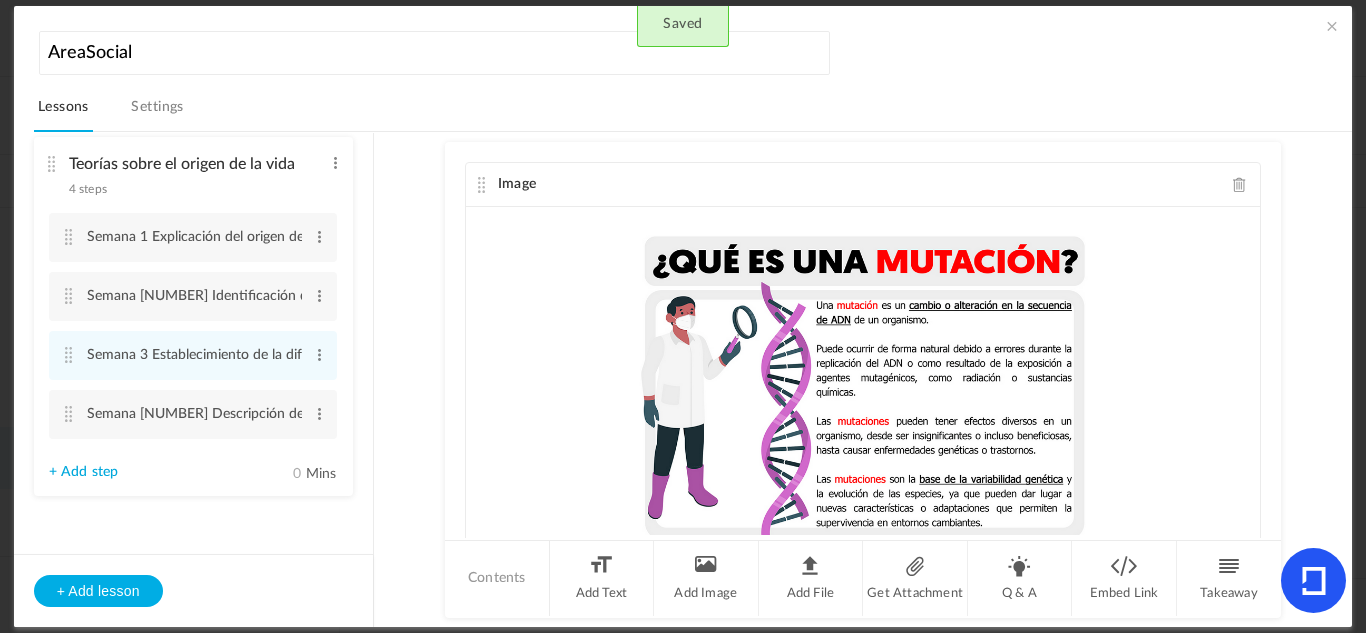 click on "Image
Upload your file here
Saved
Contents
Add Text
Add Image
Add File
Get Attachment
Q & A
Embed Link
Takeaway" 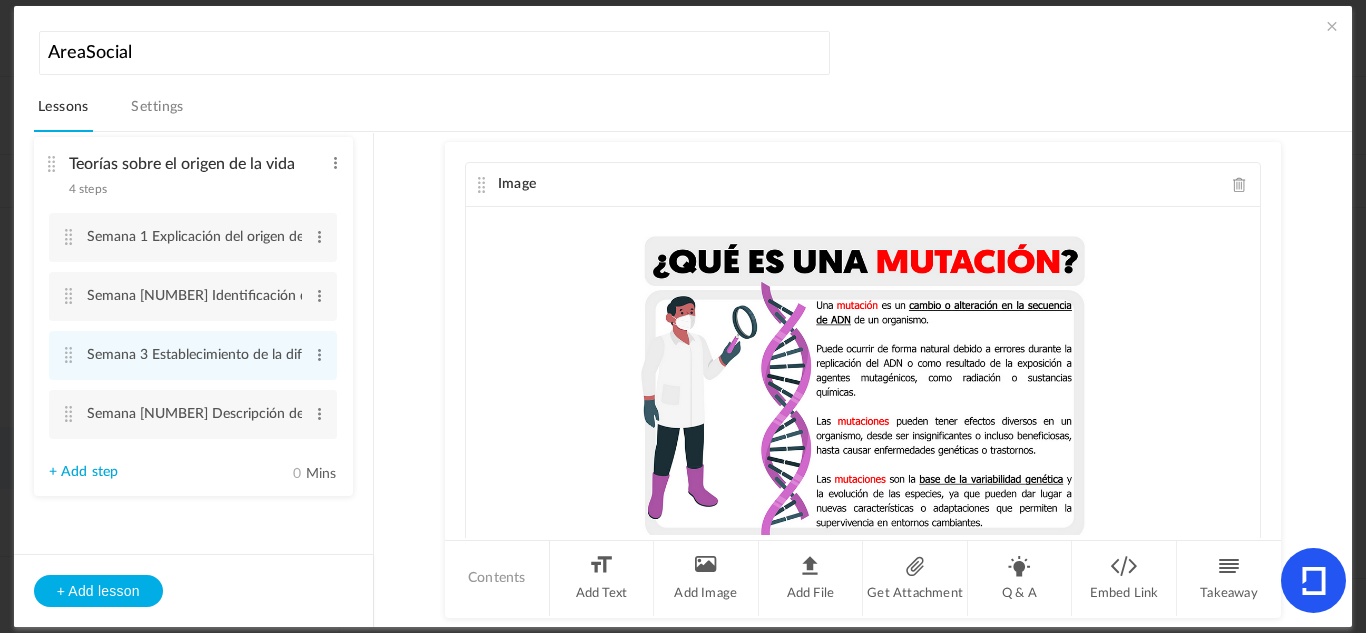 scroll, scrollTop: 111, scrollLeft: 0, axis: vertical 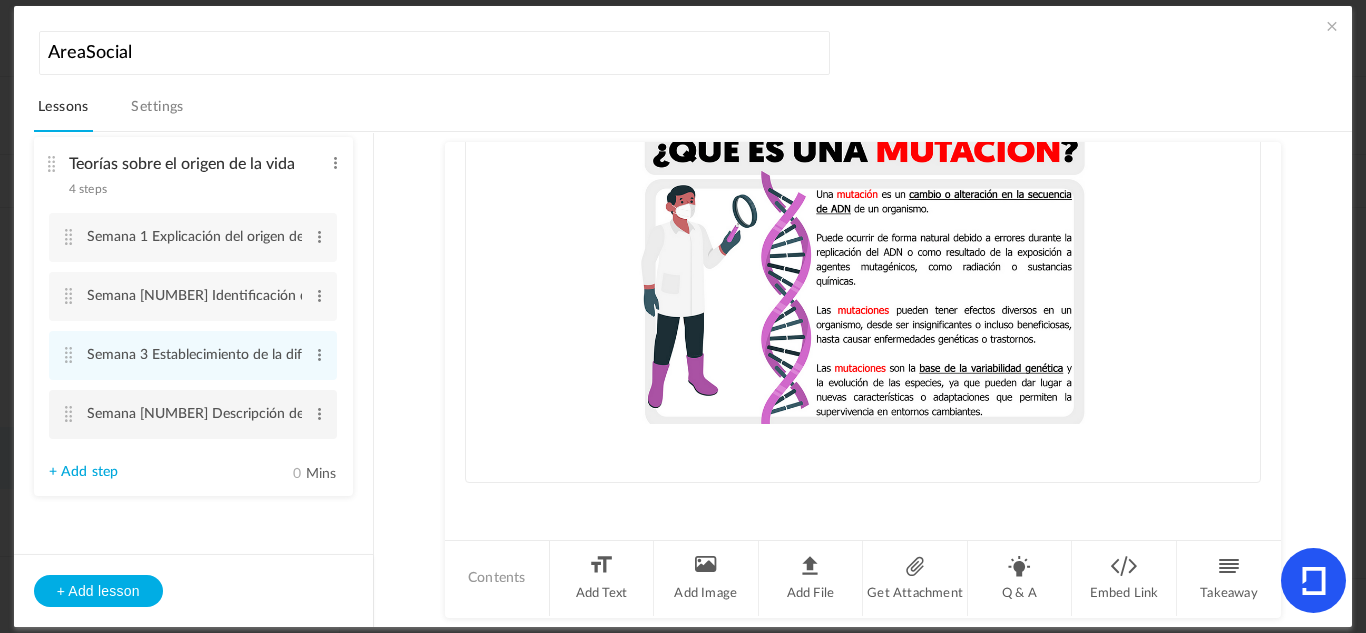 click on "Semana 4 Descripción del Sistema Solar y del espacio exterior
Edit
Delete" at bounding box center [193, 414] 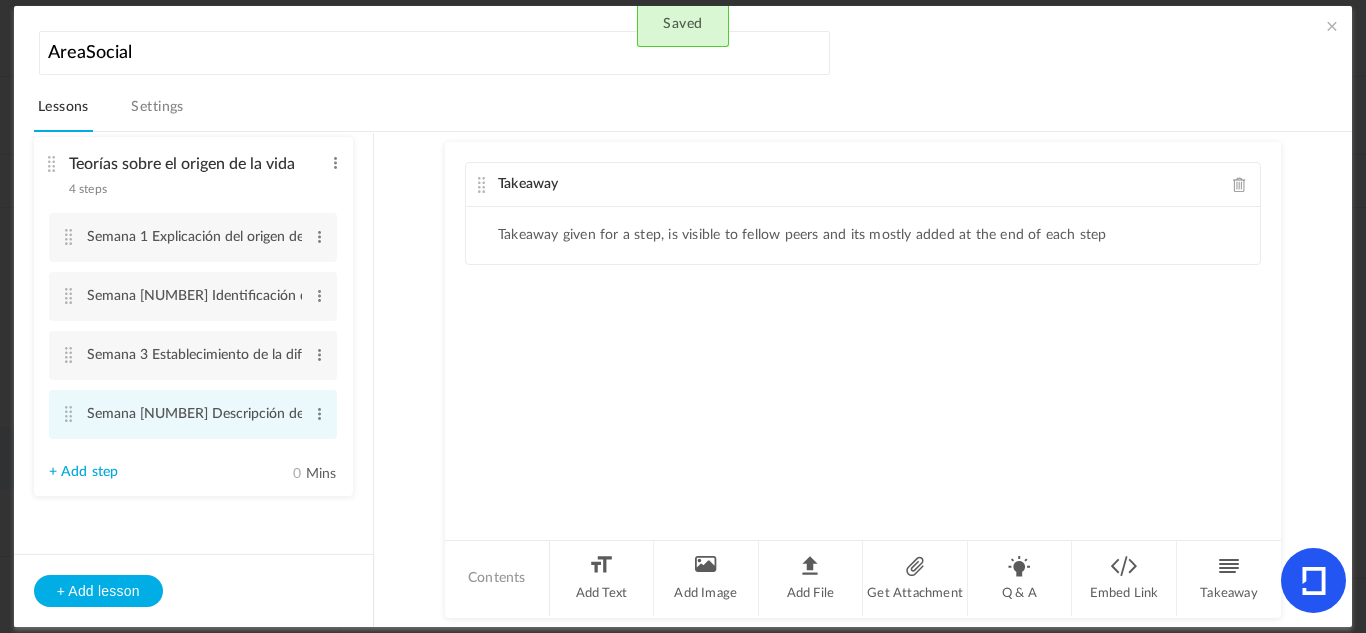 click at bounding box center (69, 414) 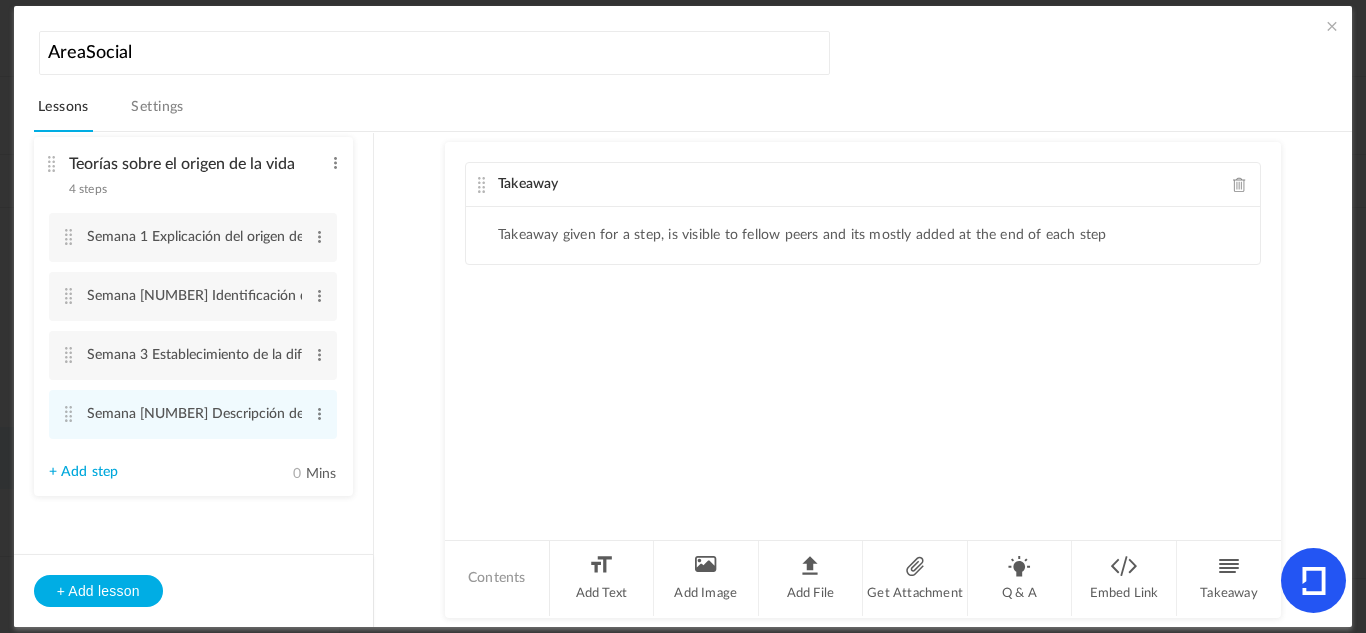 click 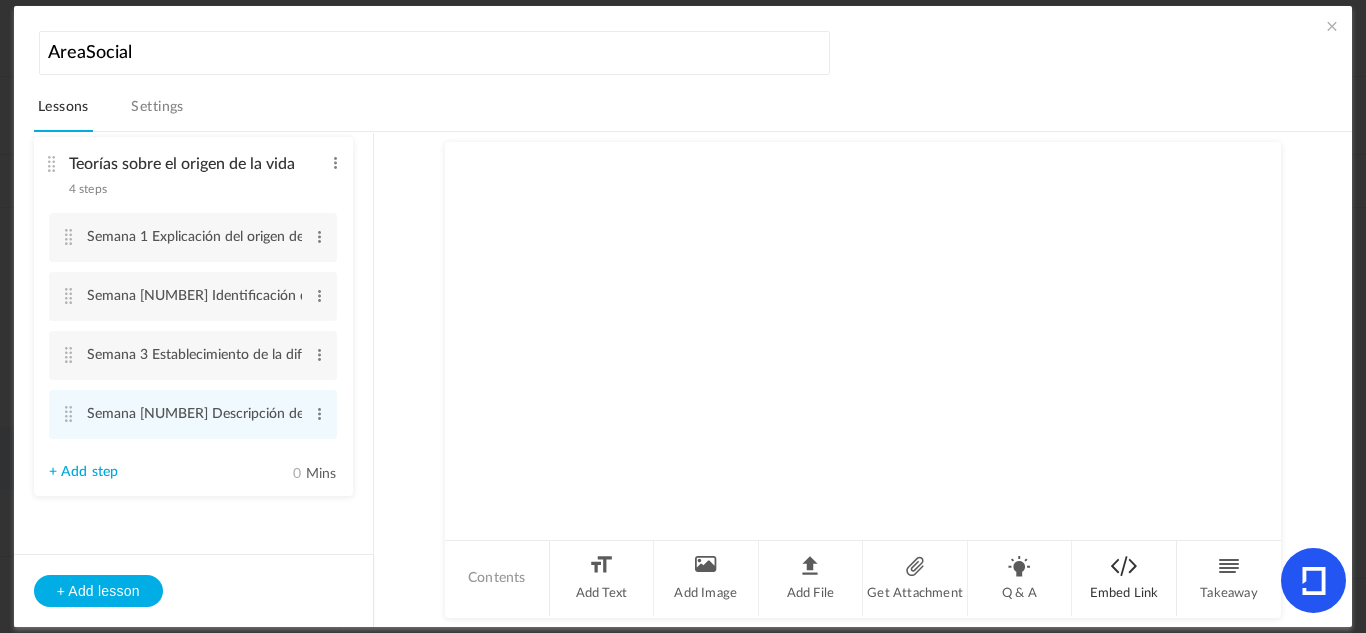 click on "Embed Link" 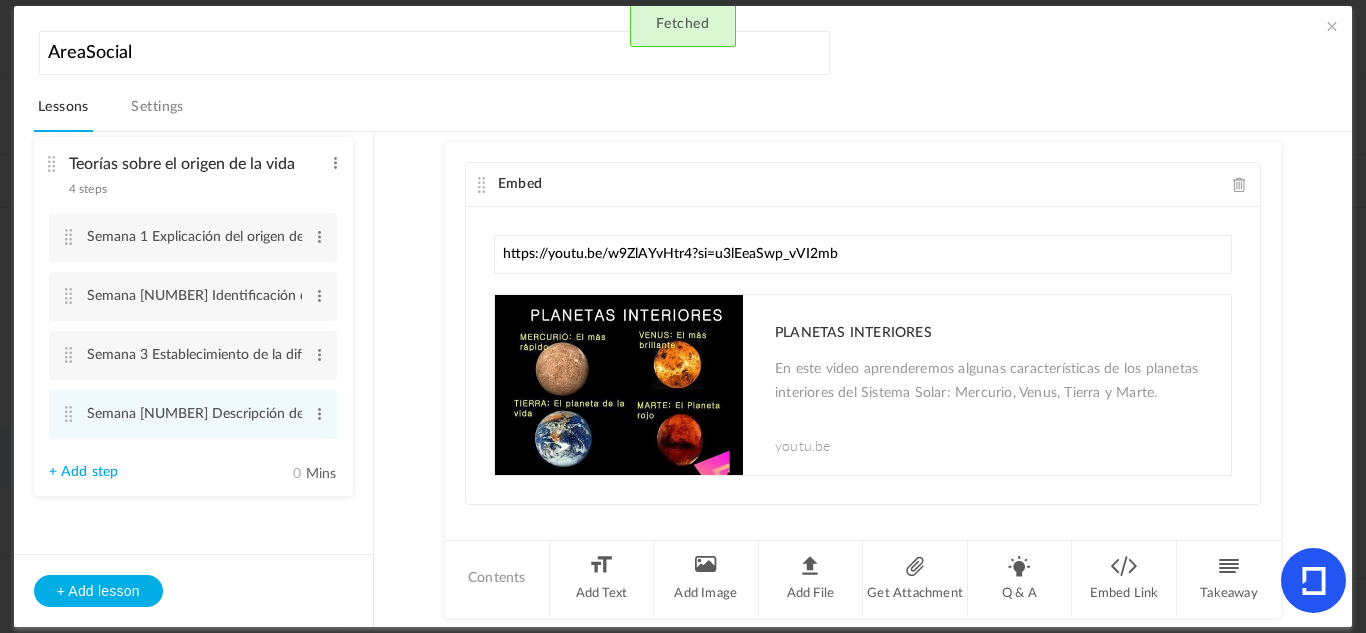 type on "https://youtu.be/w9ZlAYvHtr4?si=u3lEeaSwp_vVI2mb" 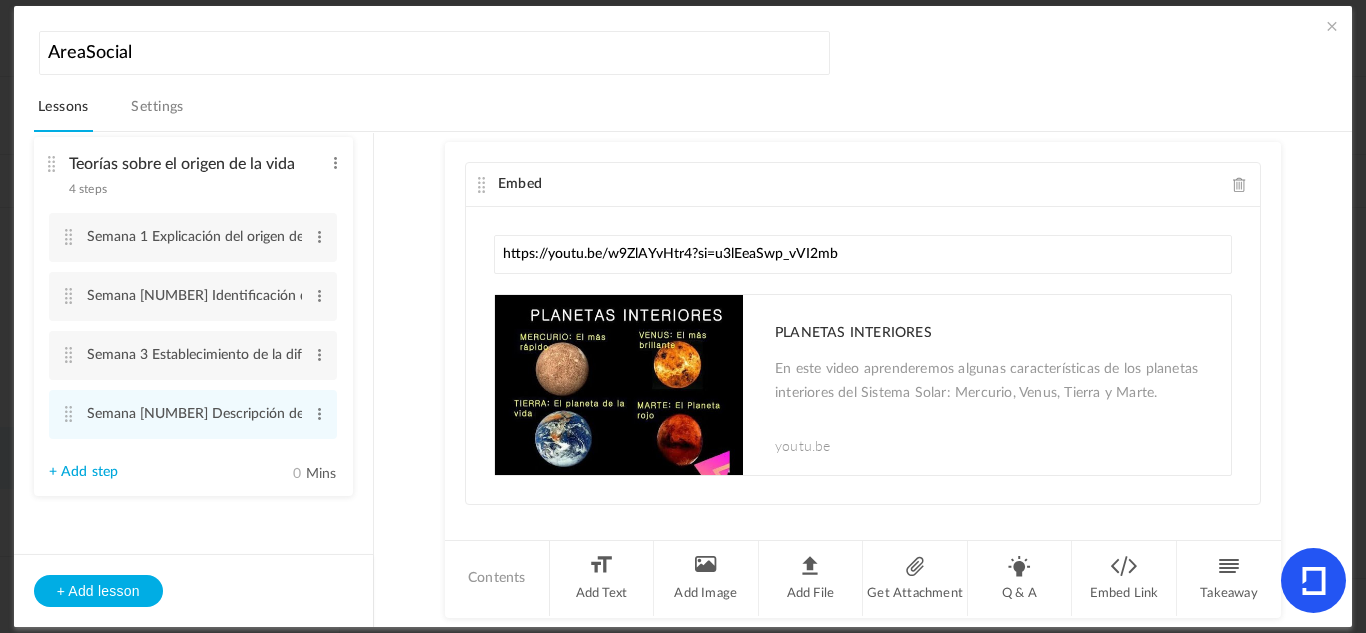 click on "Embed
https://youtu.be/w9ZlAYvHtr4?si=u3lEeaSwp_vVI2mb
PLANETAS INTERIORES
En este video aprenderemos algunas características de los planetas interiores del Sistema Solar: Mercurio, Venus, Tierra y Marte.
youtu.be
Sorry! The content that you are looking for is not available
The link may have expired or the content is restricted to be visible in other platforms
Contents
Add Text
Add Image
Q & A" 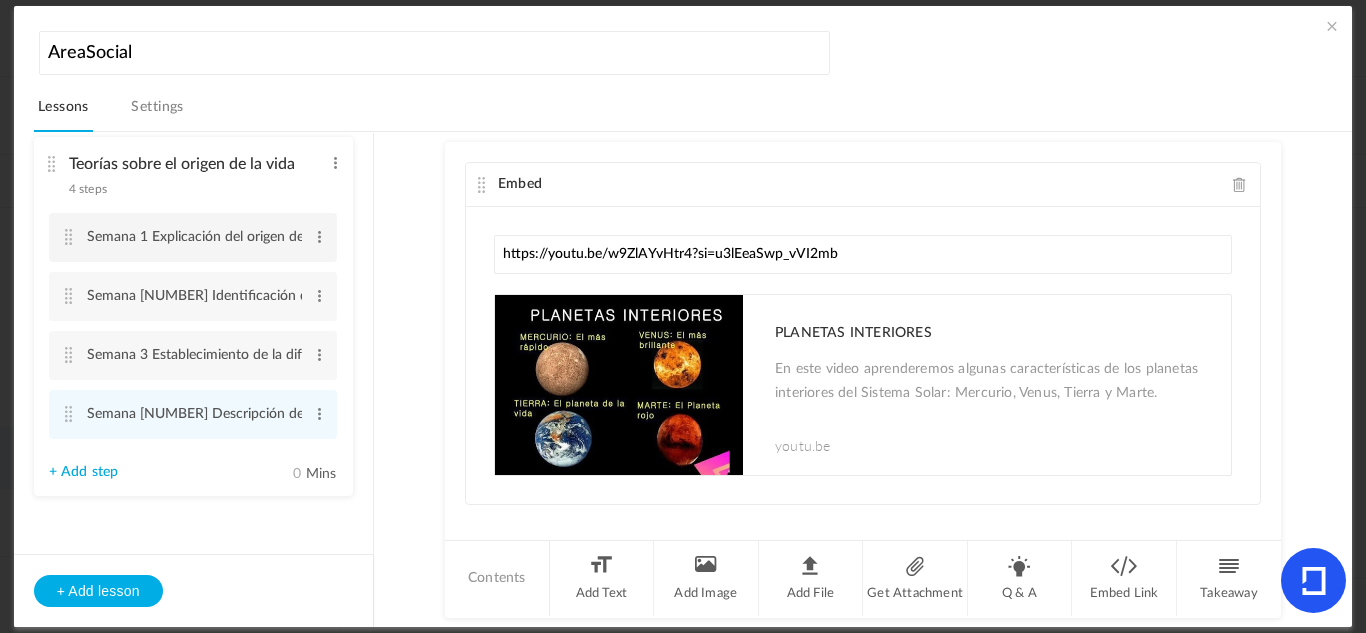 click at bounding box center (69, 237) 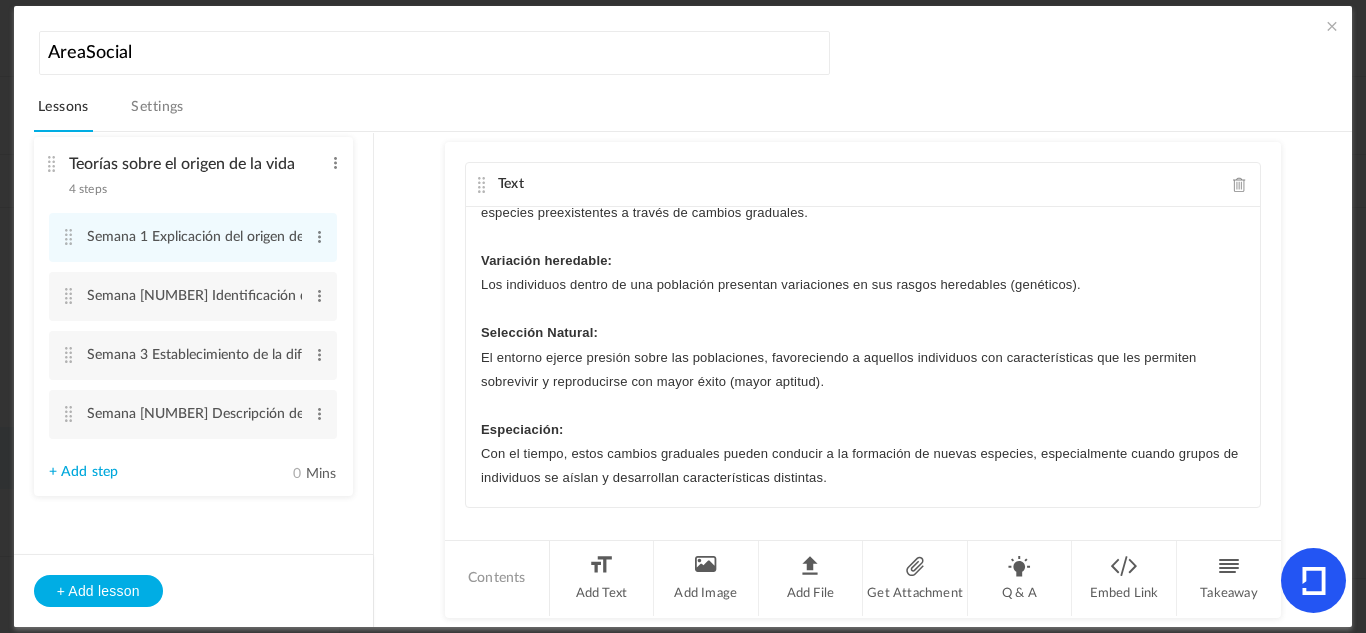 scroll, scrollTop: 271, scrollLeft: 0, axis: vertical 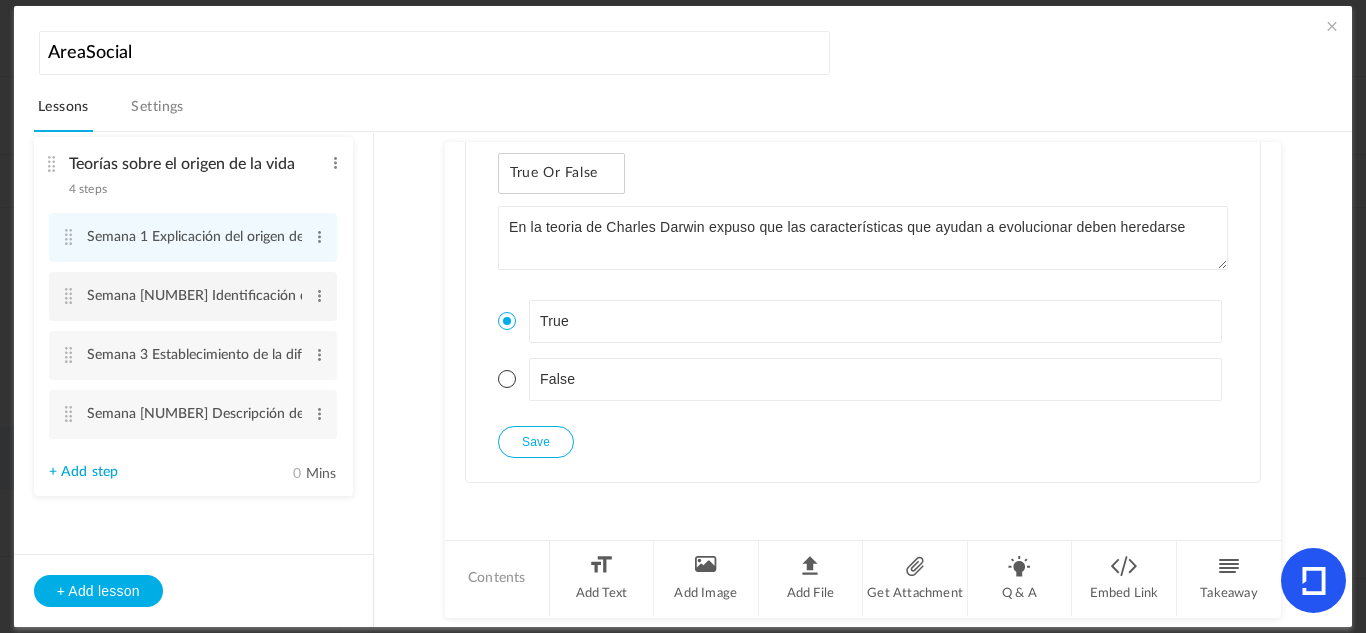 click at bounding box center [69, 296] 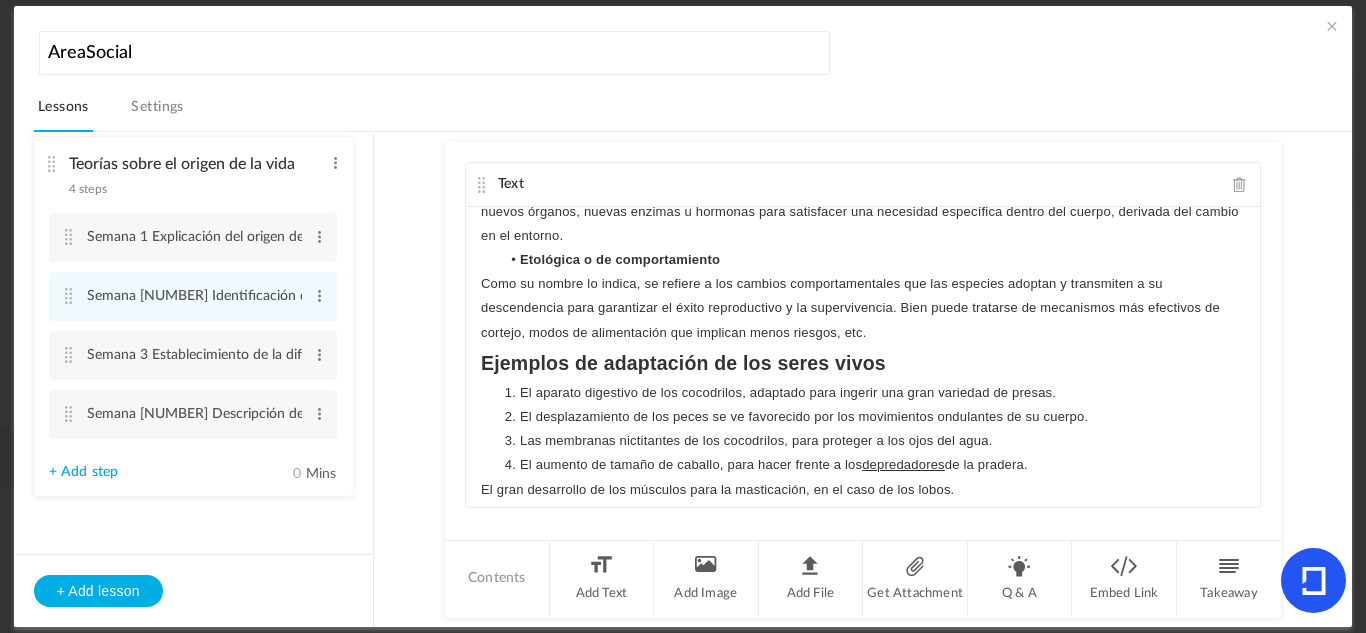 scroll, scrollTop: 343, scrollLeft: 0, axis: vertical 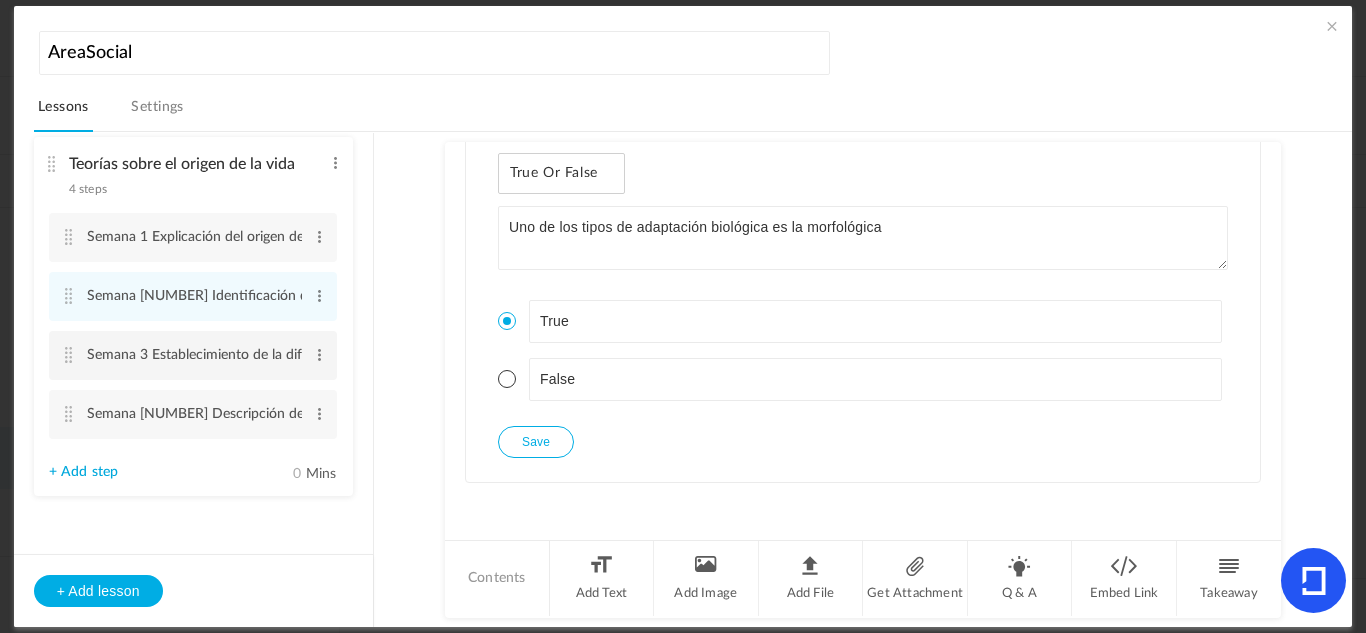 click at bounding box center [69, 355] 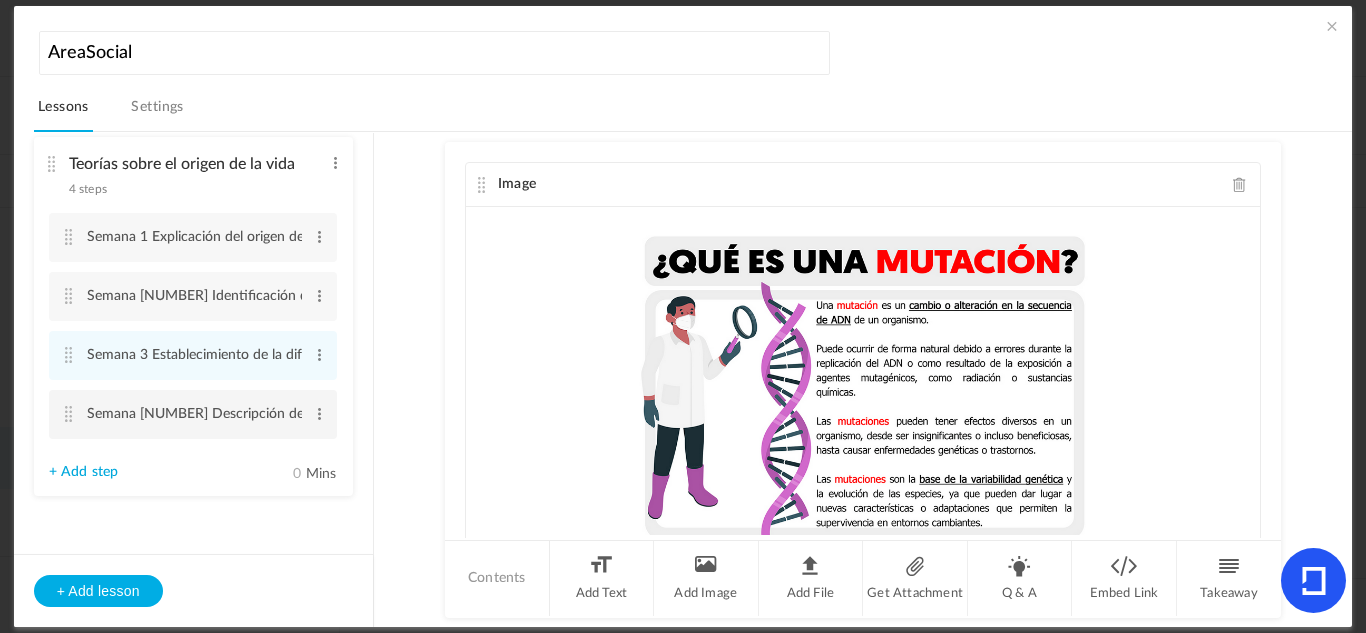 click at bounding box center (69, 414) 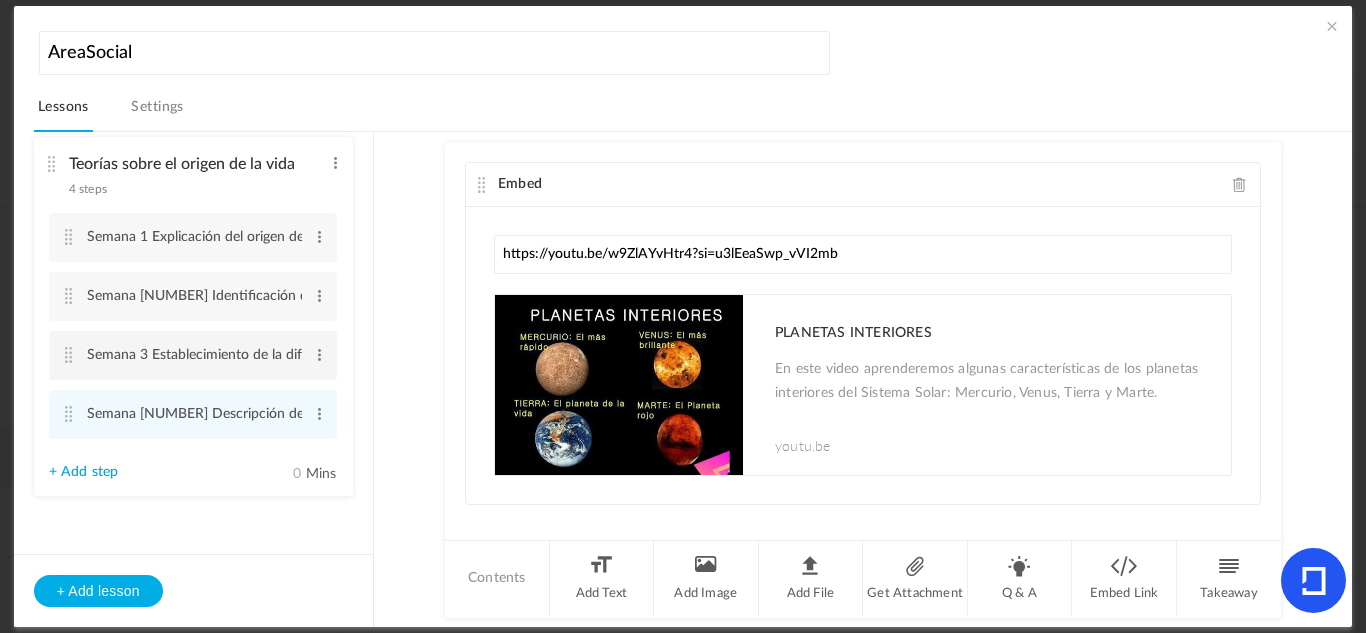 click on "Semana 3 Establecimiento de la diferencia entre adaptación y mutación
Edit
Delete" at bounding box center (193, 355) 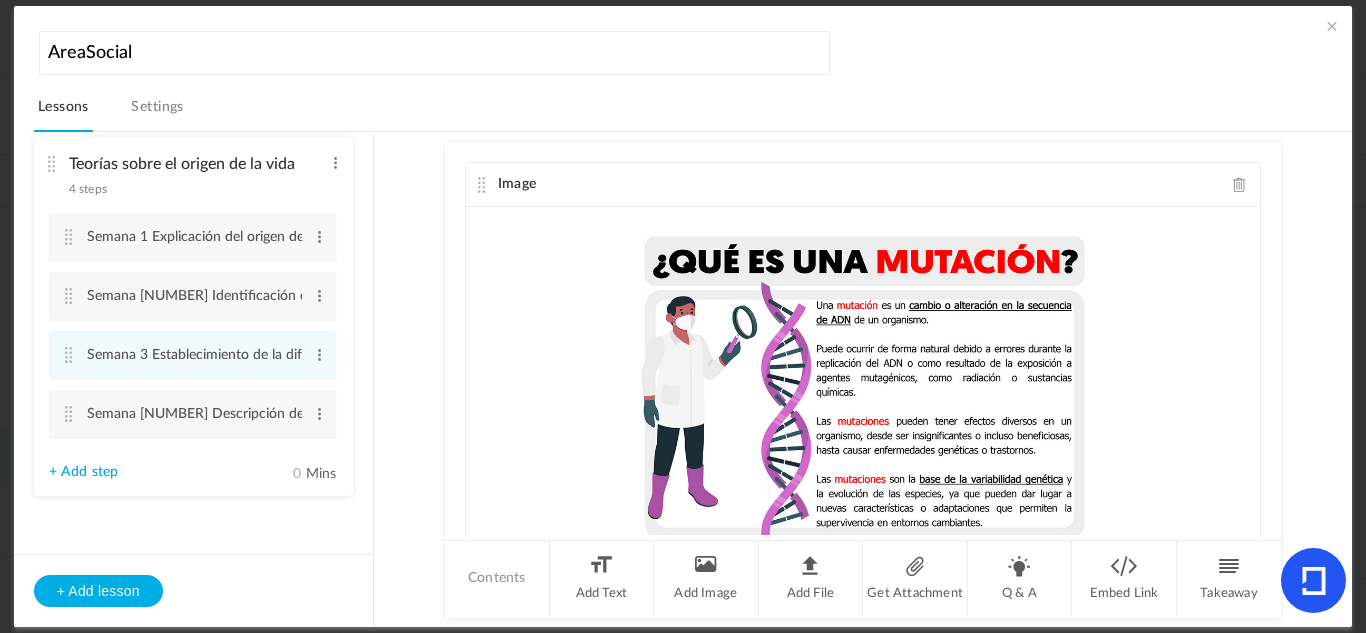 scroll, scrollTop: 111, scrollLeft: 0, axis: vertical 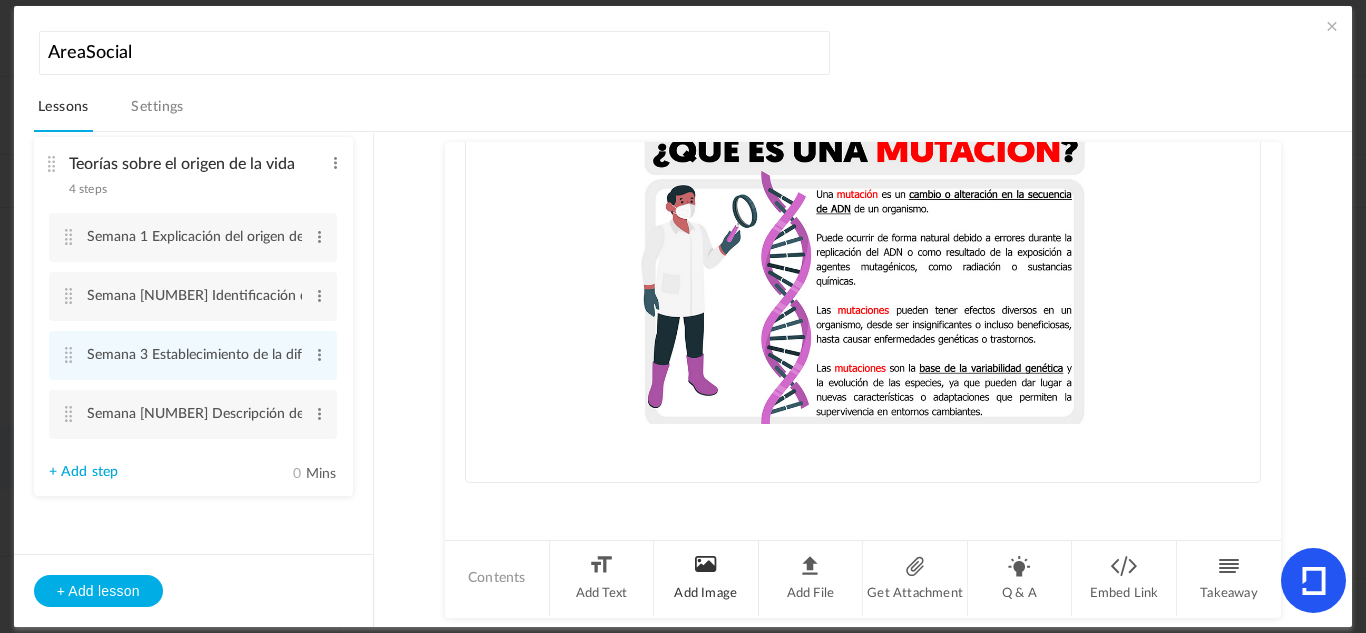 click on "Add Image" 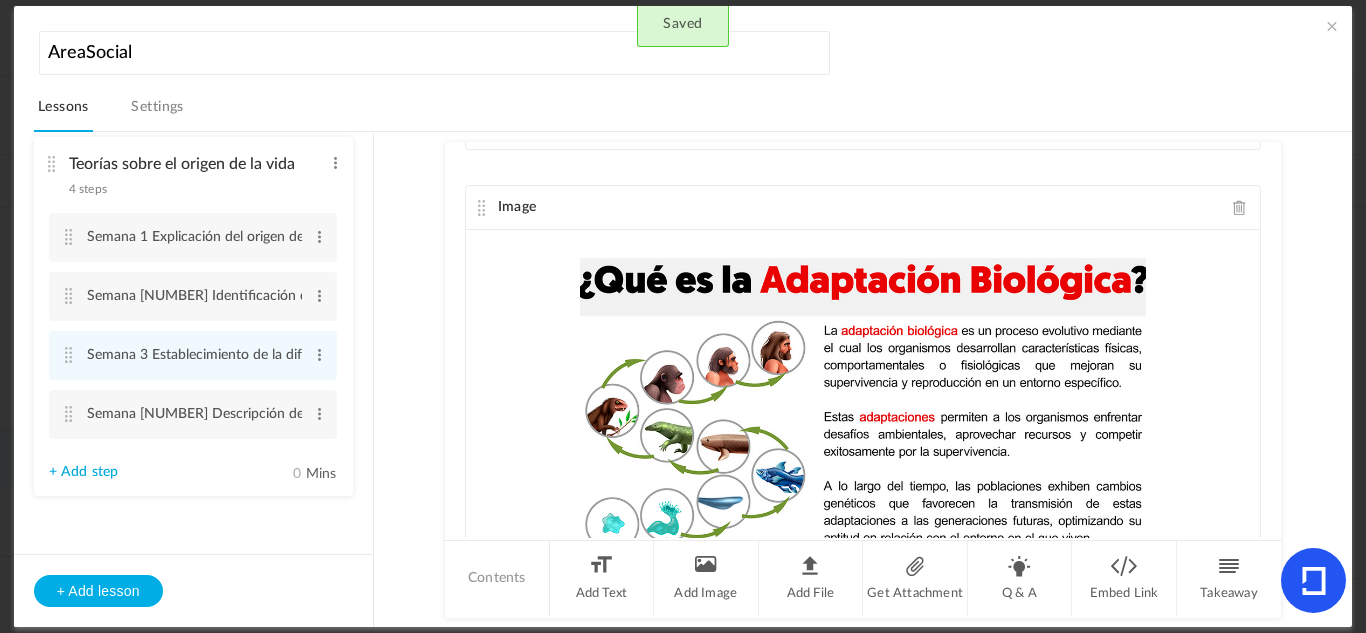 scroll, scrollTop: 578, scrollLeft: 0, axis: vertical 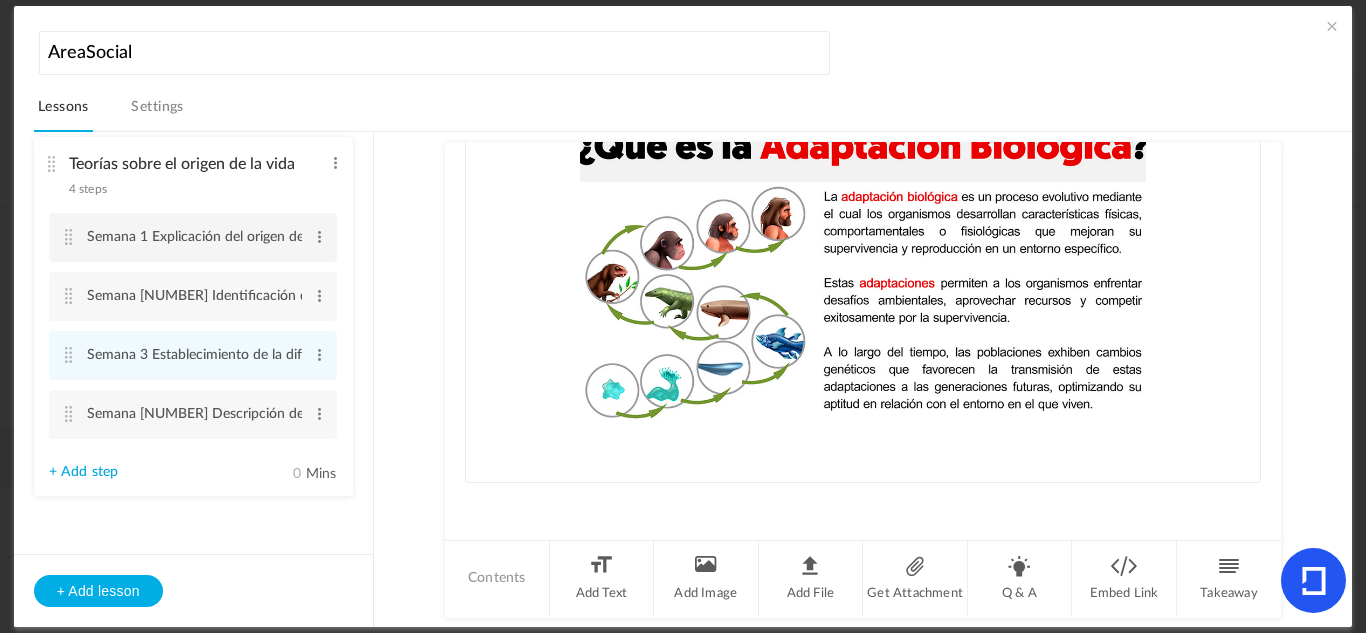 click at bounding box center (69, 237) 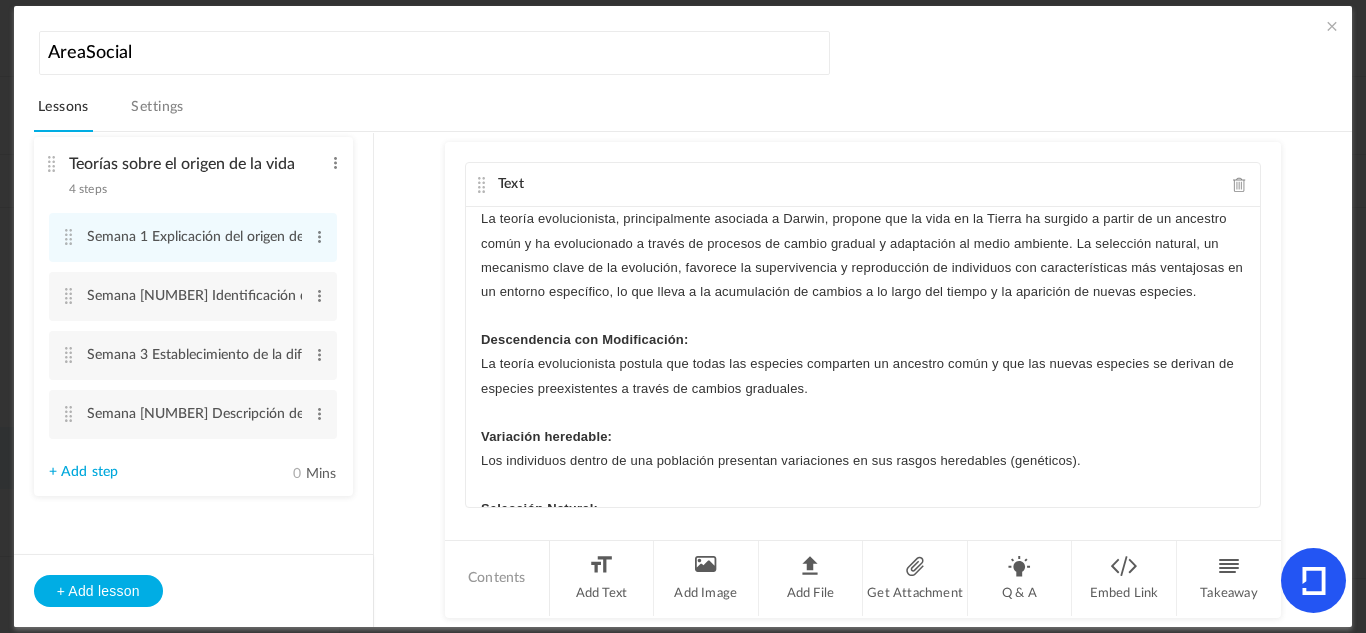 scroll, scrollTop: 271, scrollLeft: 0, axis: vertical 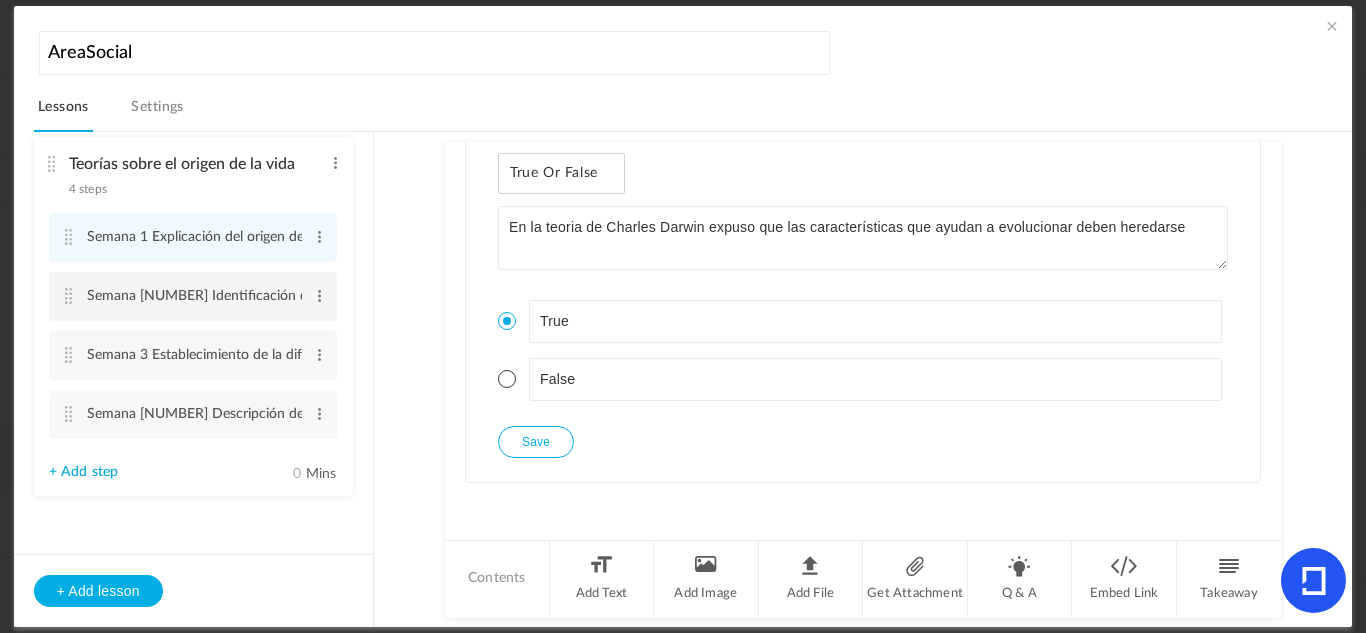 click at bounding box center (69, 296) 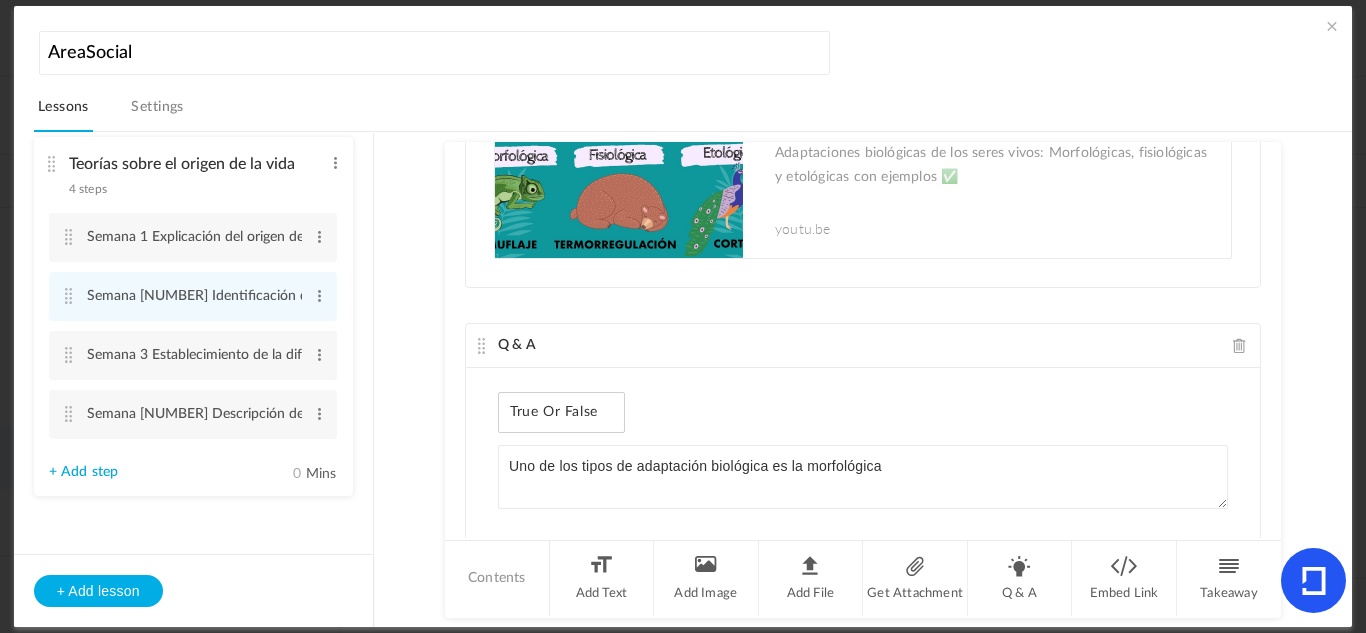 scroll, scrollTop: 837, scrollLeft: 0, axis: vertical 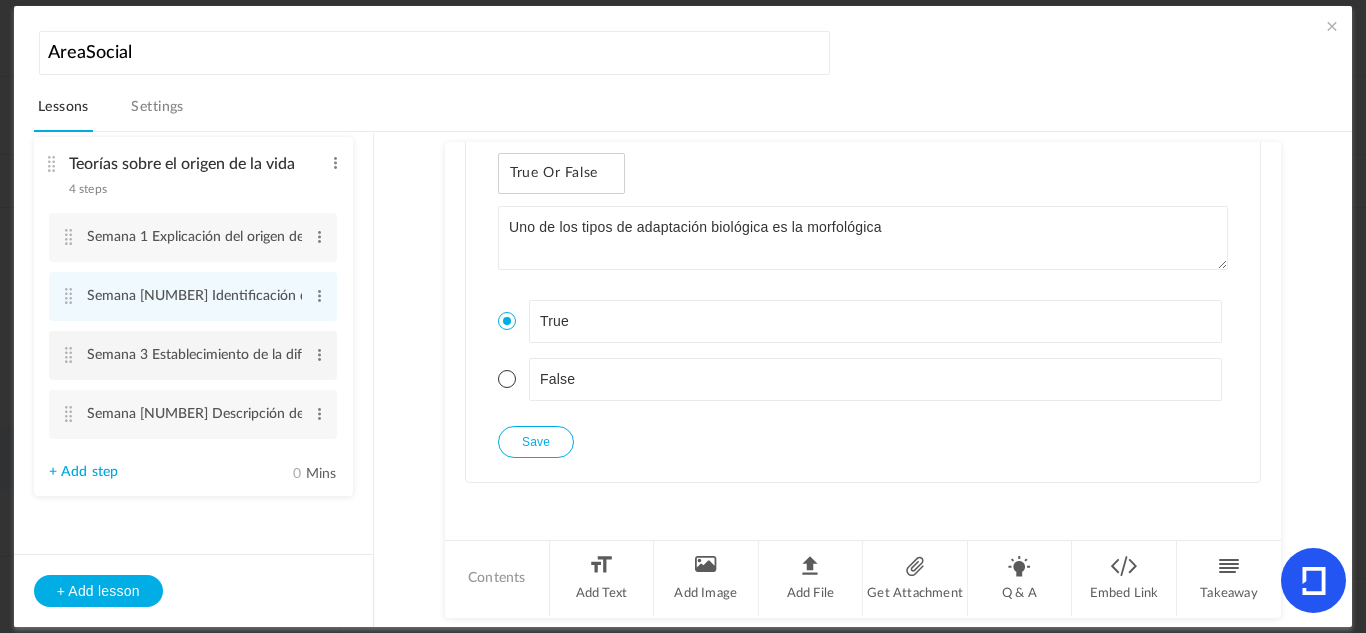 click at bounding box center [69, 355] 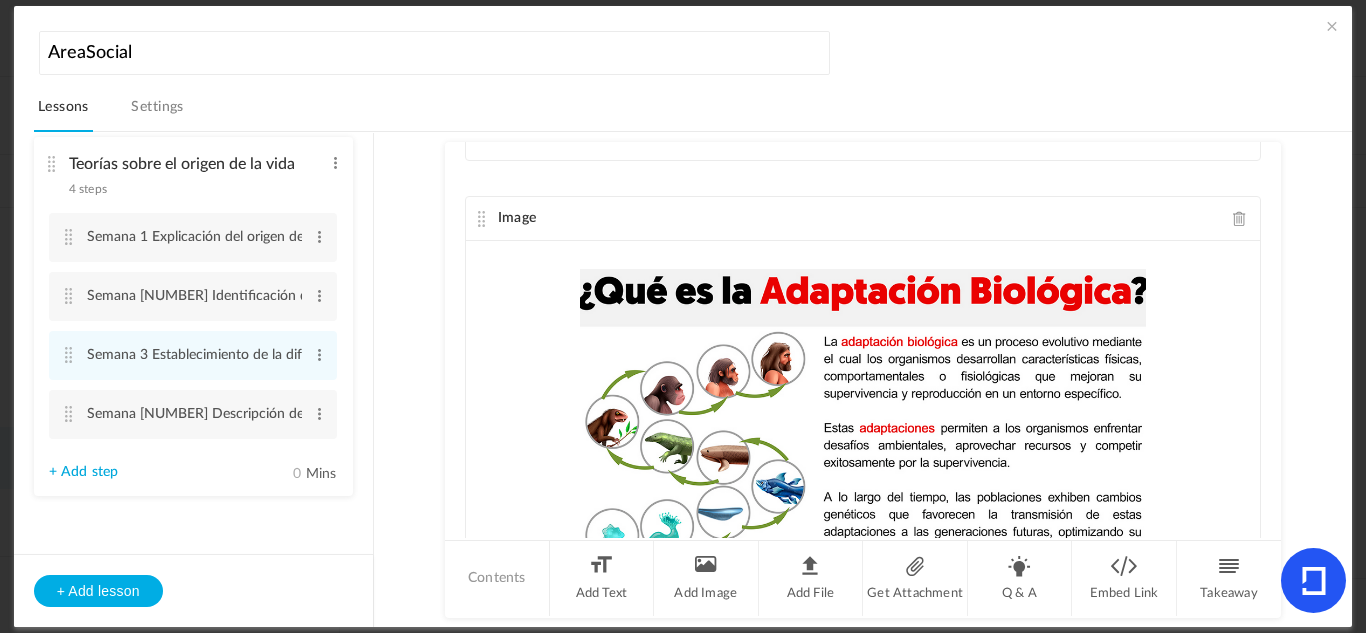 scroll, scrollTop: 578, scrollLeft: 0, axis: vertical 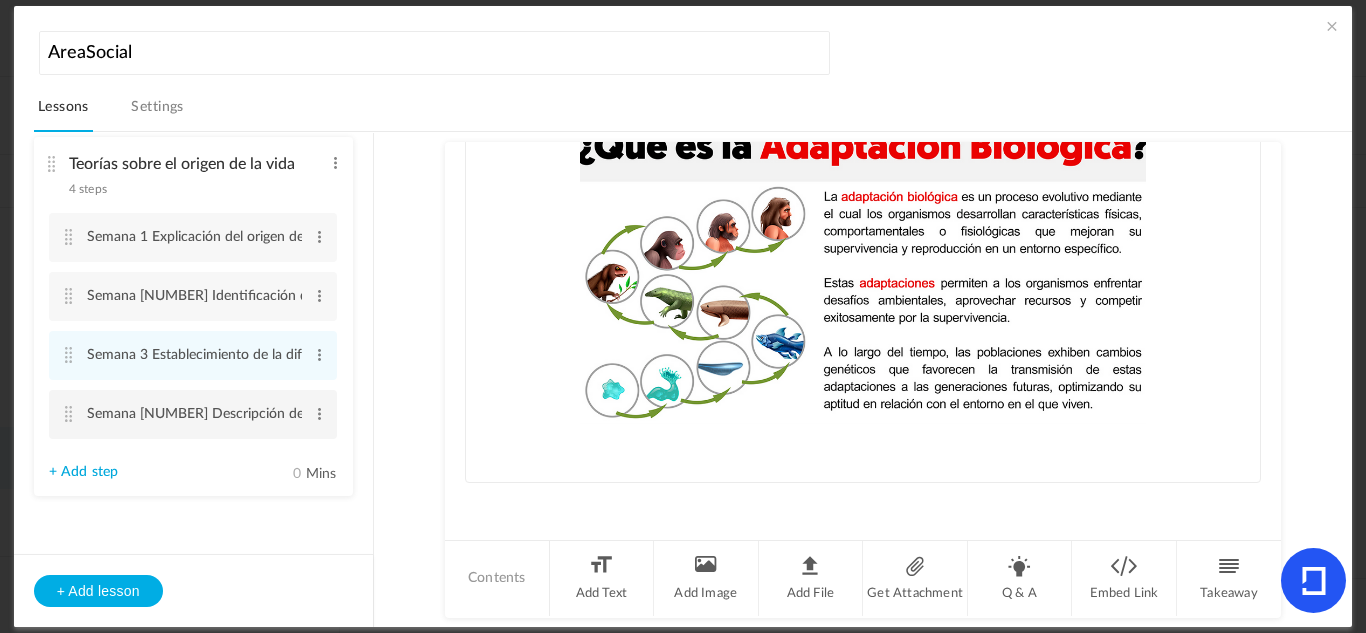 click at bounding box center (69, 414) 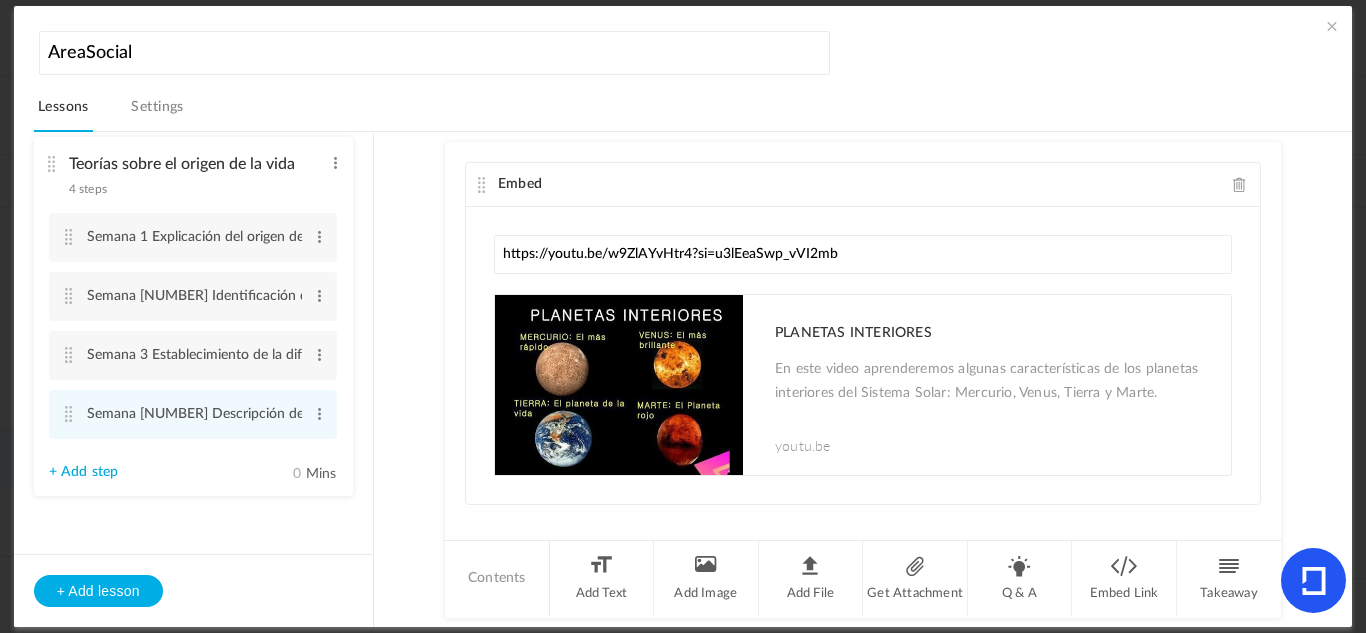 scroll, scrollTop: 22, scrollLeft: 0, axis: vertical 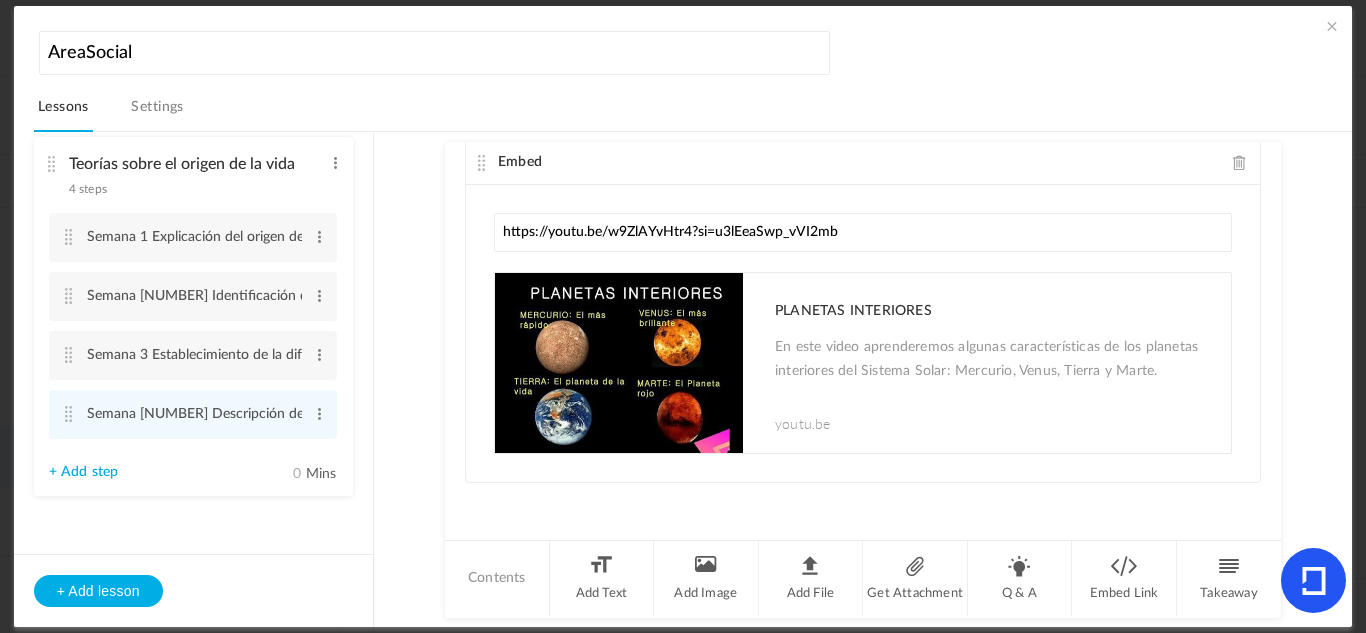 click at bounding box center (1332, 26) 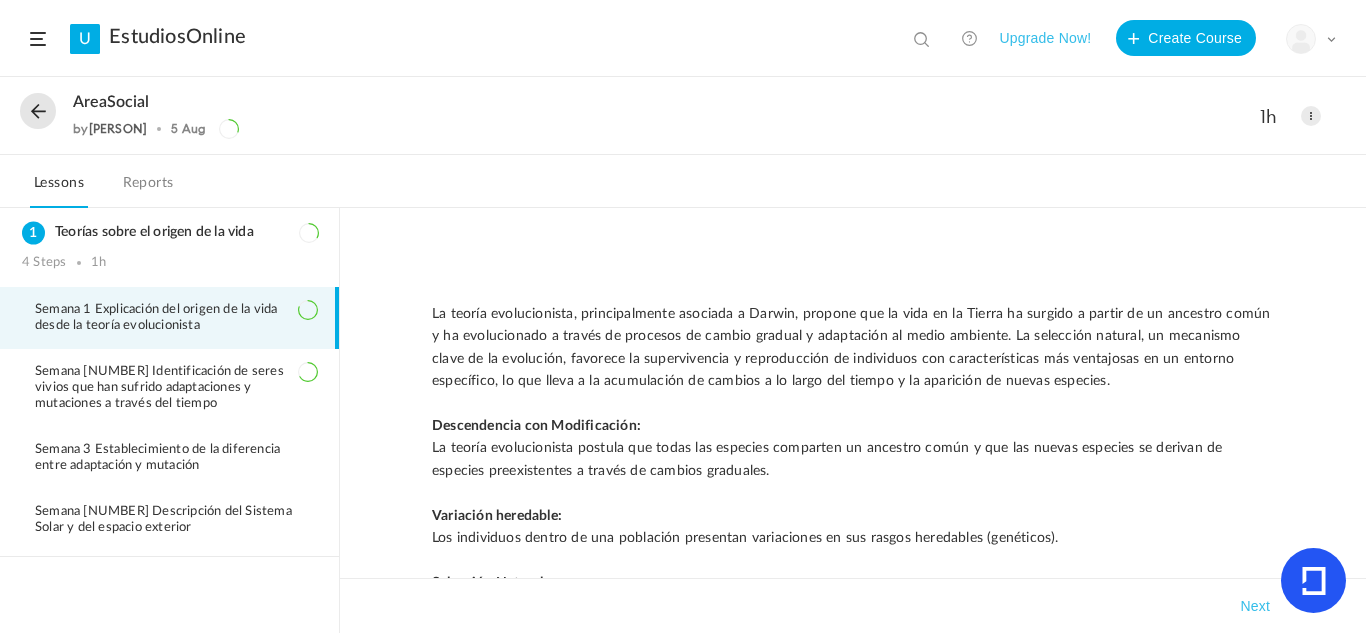click on "EstudiosOnline" 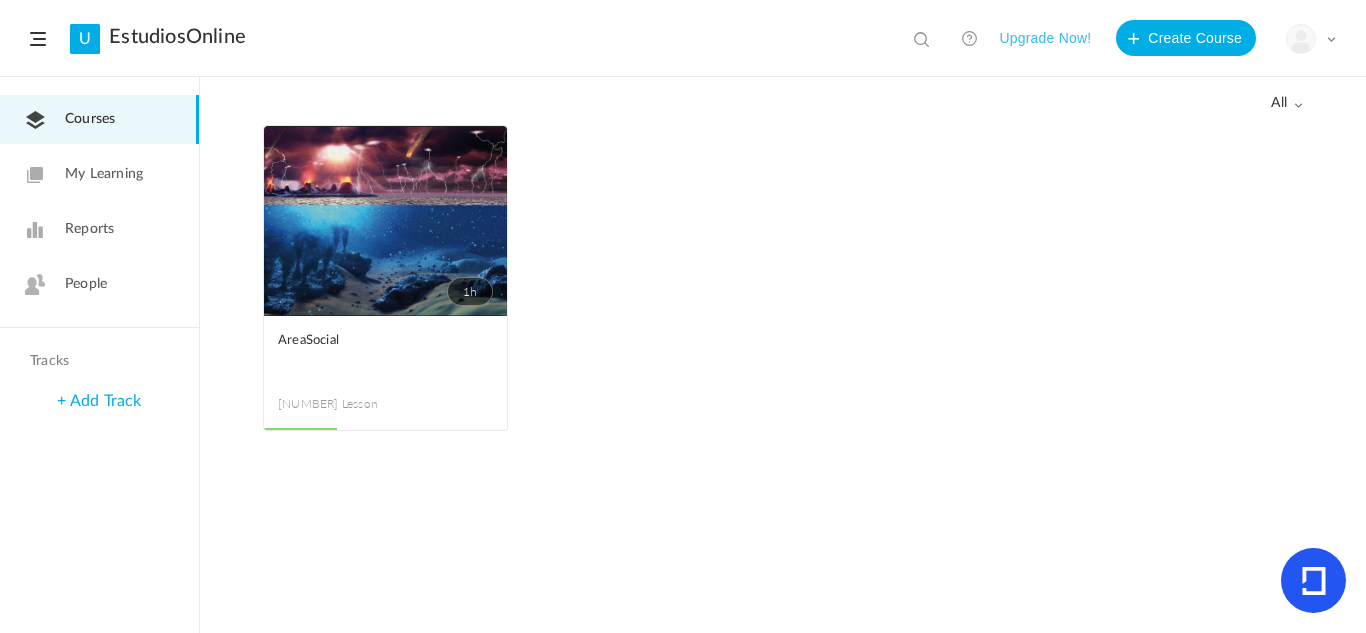 click on "1h" 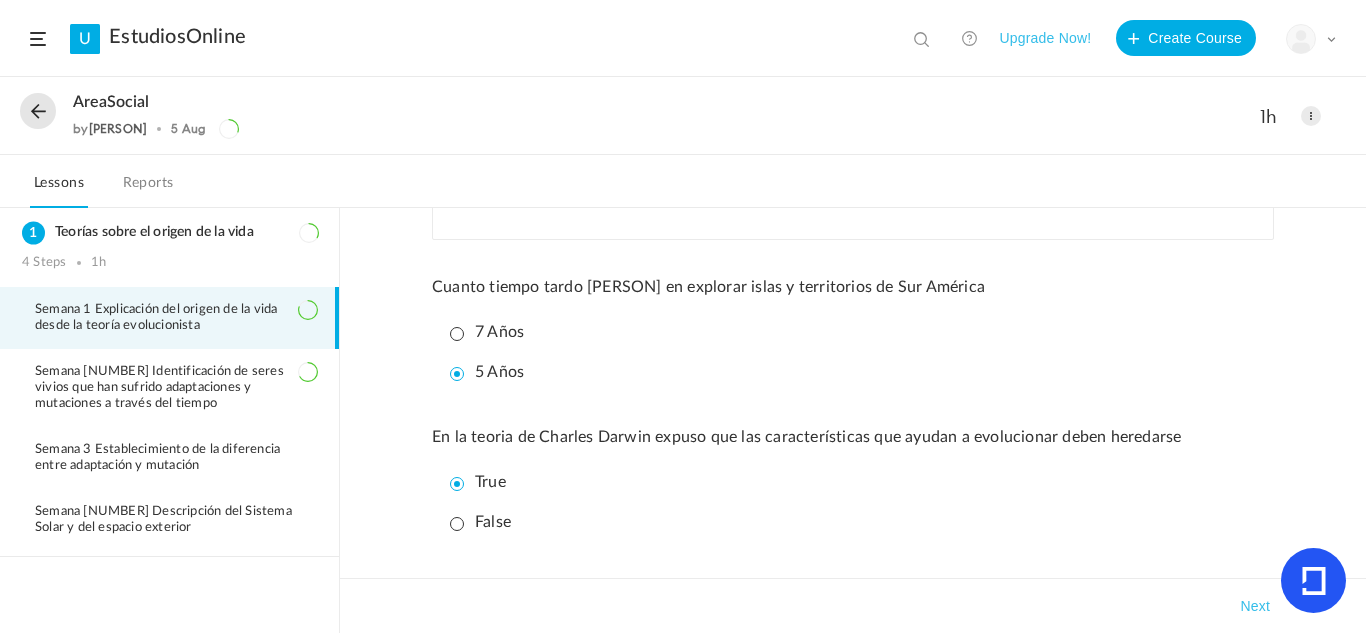 scroll, scrollTop: 1528, scrollLeft: 0, axis: vertical 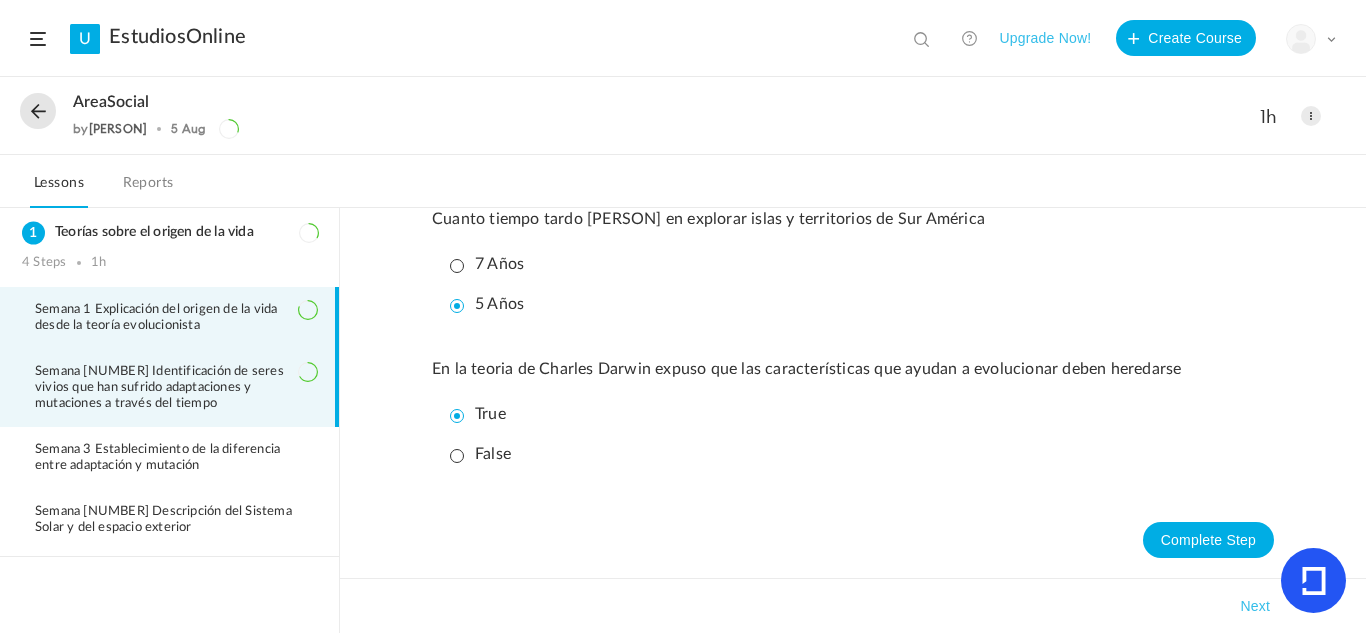 click on "Semana 2 Identificación de seres vivios que han sufrido adaptaciones y mutaciones a través del tiempo" at bounding box center (176, 388) 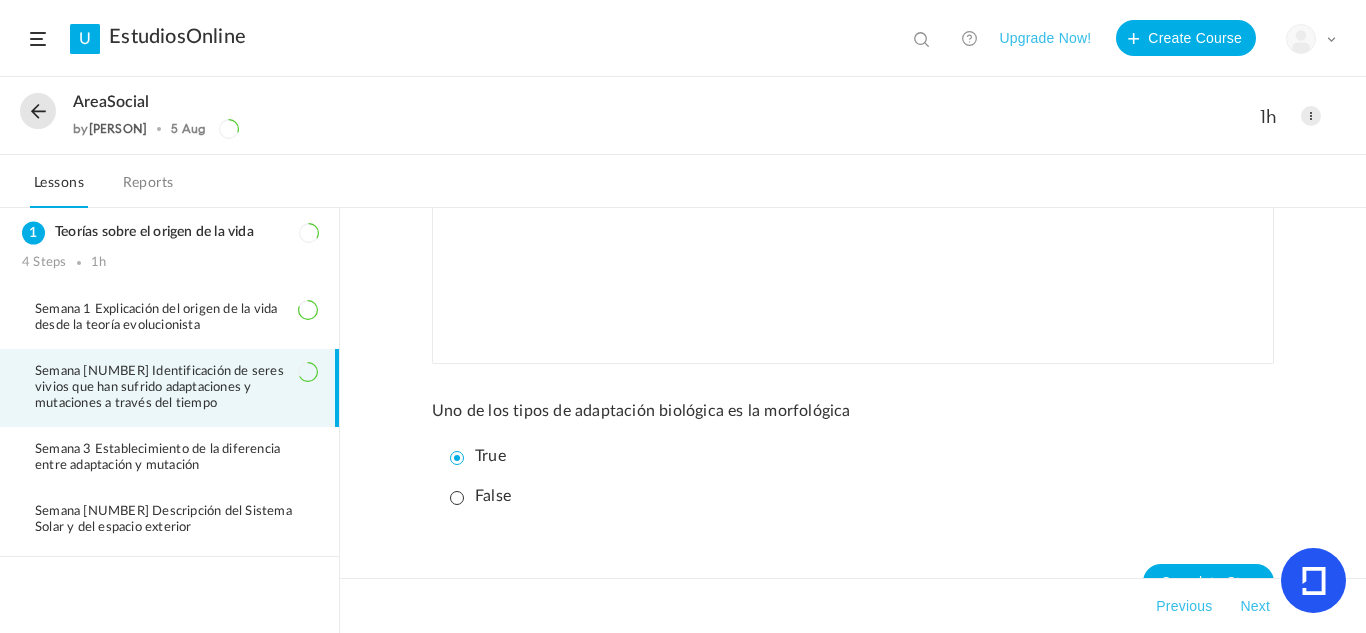 scroll, scrollTop: 1021, scrollLeft: 0, axis: vertical 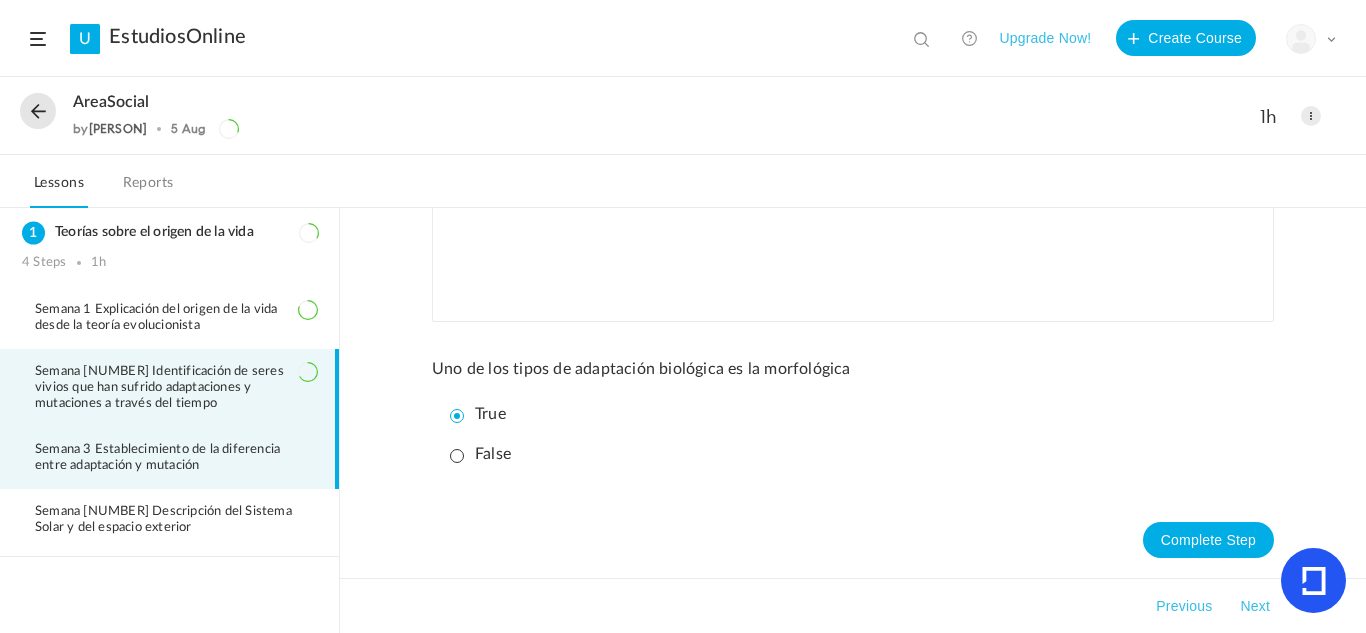 click on "Semana [NUMBER] Establecimiento de la diferencia entre adaptación y mutación" at bounding box center [169, 458] 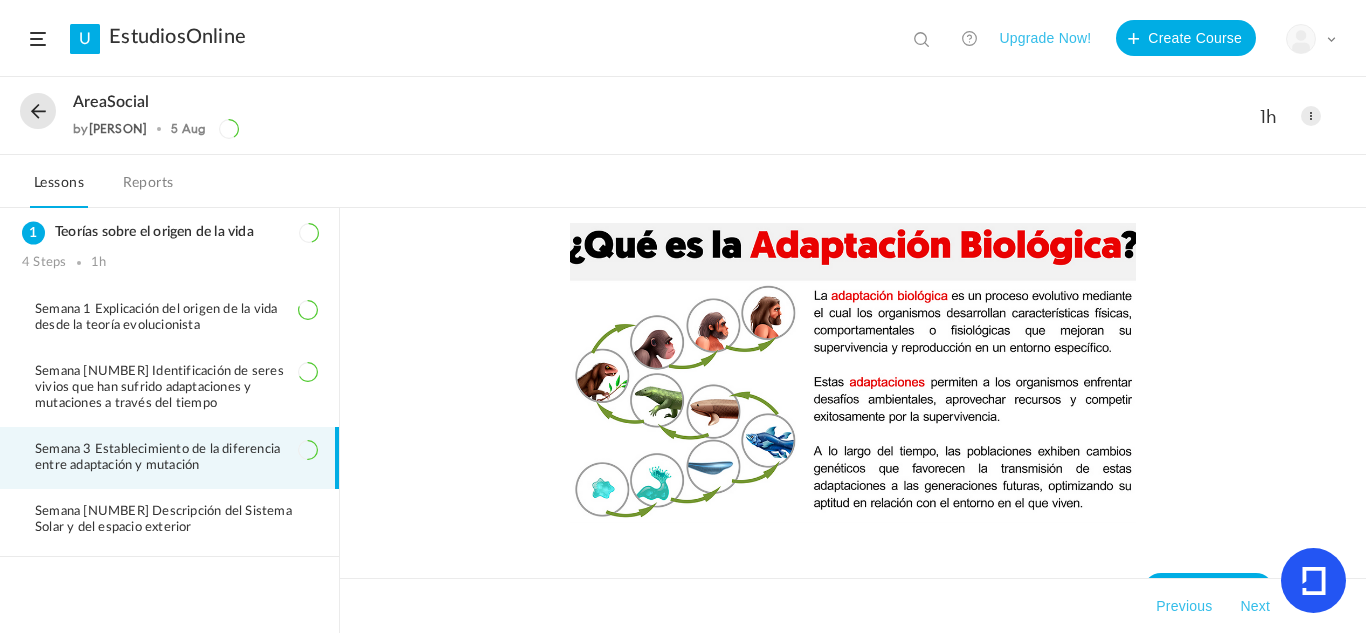 scroll, scrollTop: 410, scrollLeft: 0, axis: vertical 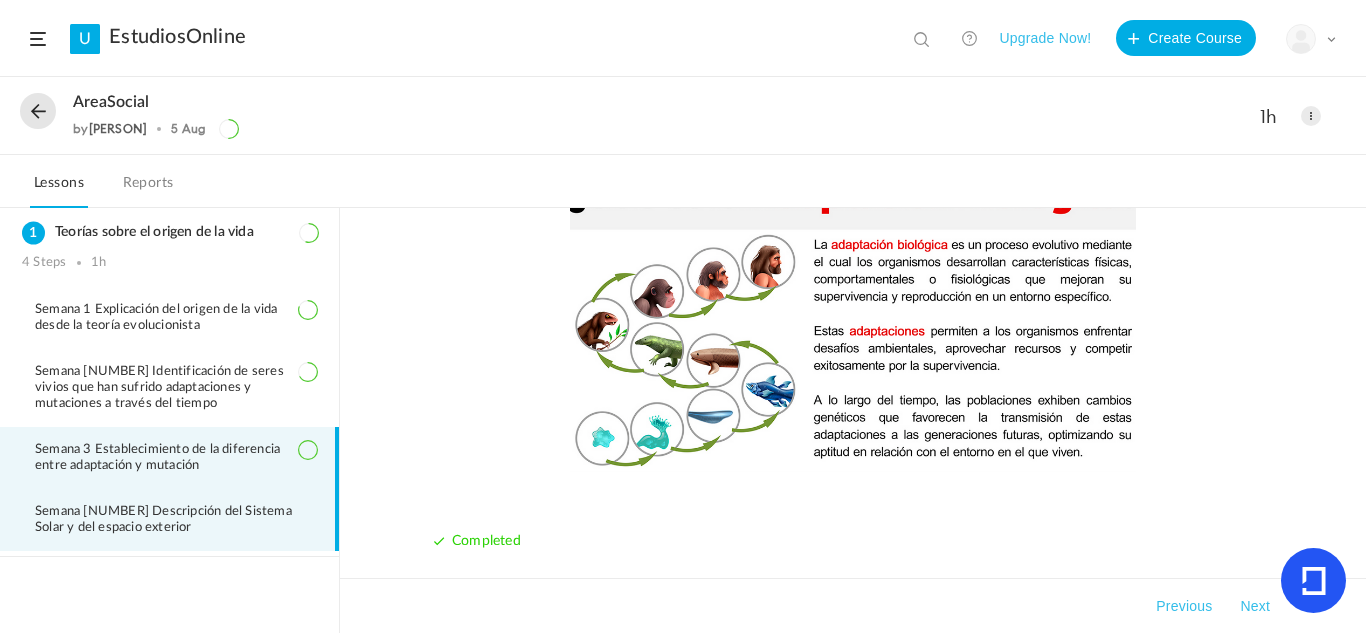 click on "Semana [NUMBER] Descripción del Sistema Solar y del espacio exterior" at bounding box center (169, 520) 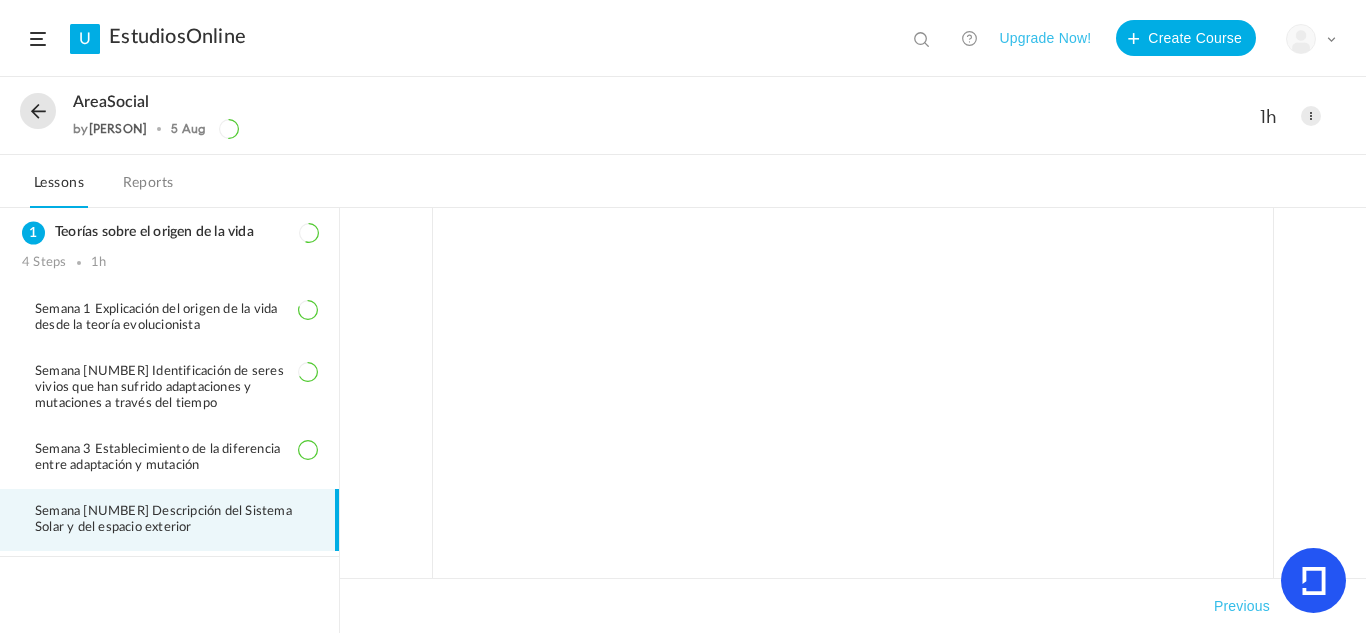 scroll, scrollTop: 302, scrollLeft: 0, axis: vertical 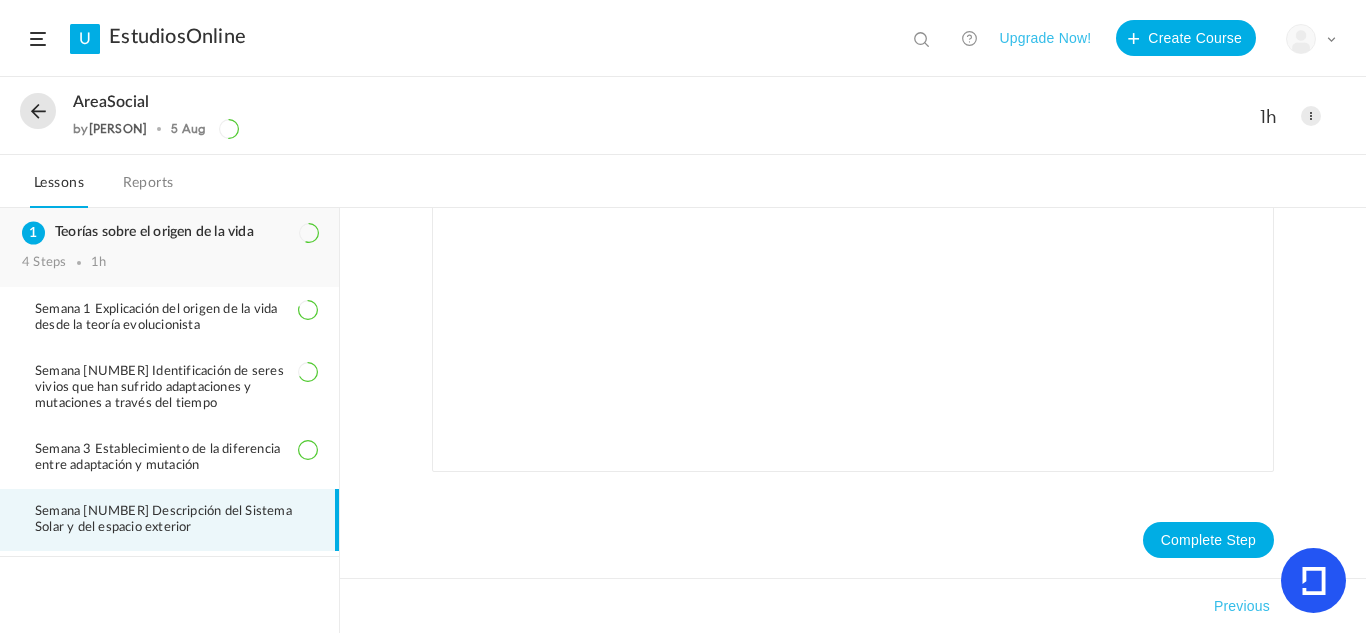 click on "4 Steps
1h" at bounding box center [169, 263] 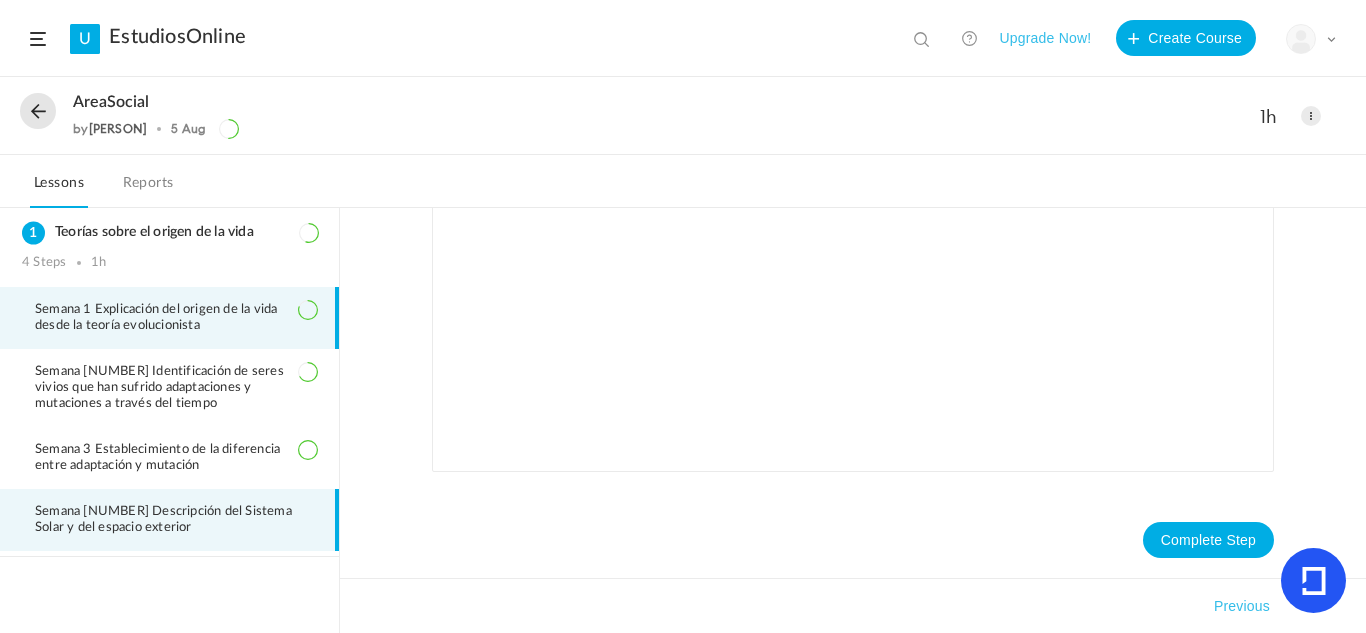 click on "Semana 1 Explicación del origen de la vida desde la teoría evolucionista" at bounding box center (176, 318) 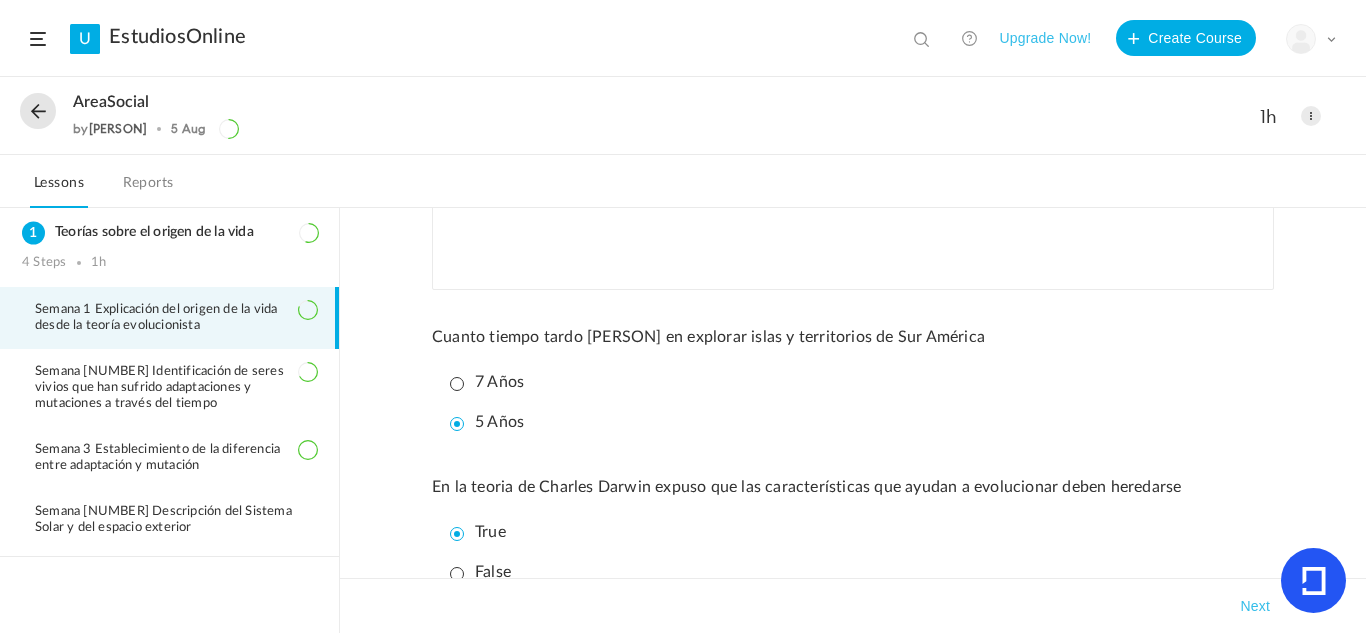 scroll, scrollTop: 1528, scrollLeft: 0, axis: vertical 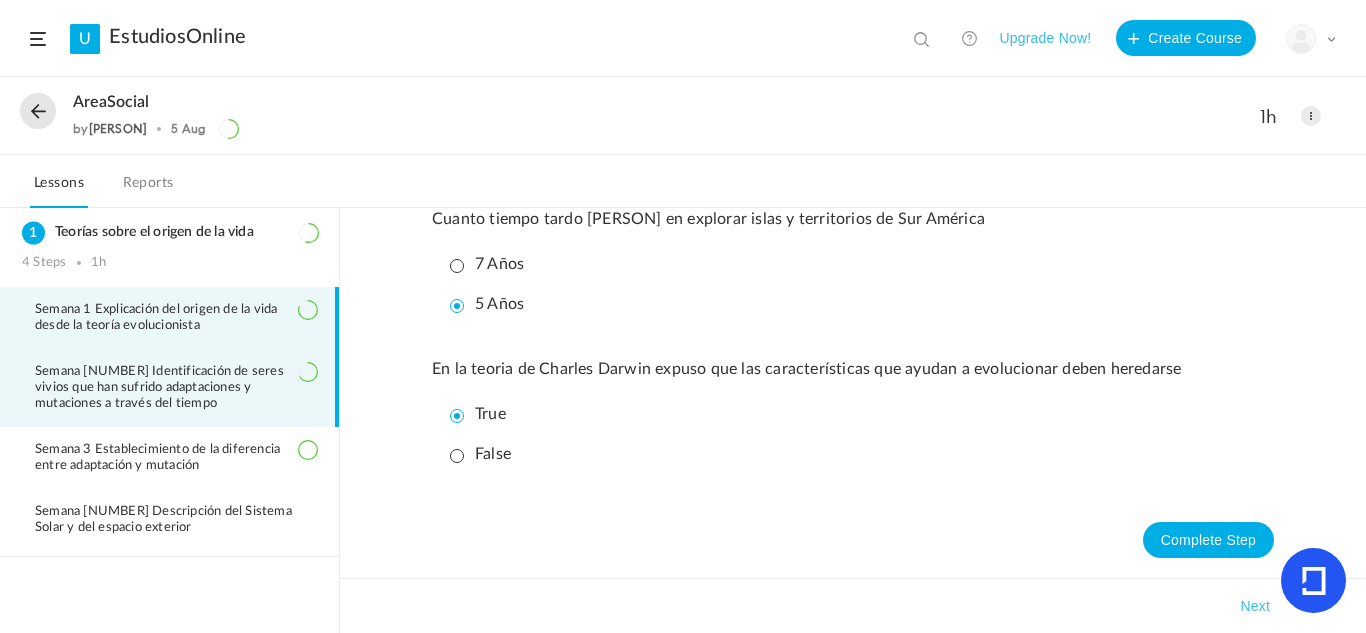 click on "Semana 2 Identificación de seres vivios que han sufrido adaptaciones y mutaciones a través del tiempo" at bounding box center [176, 388] 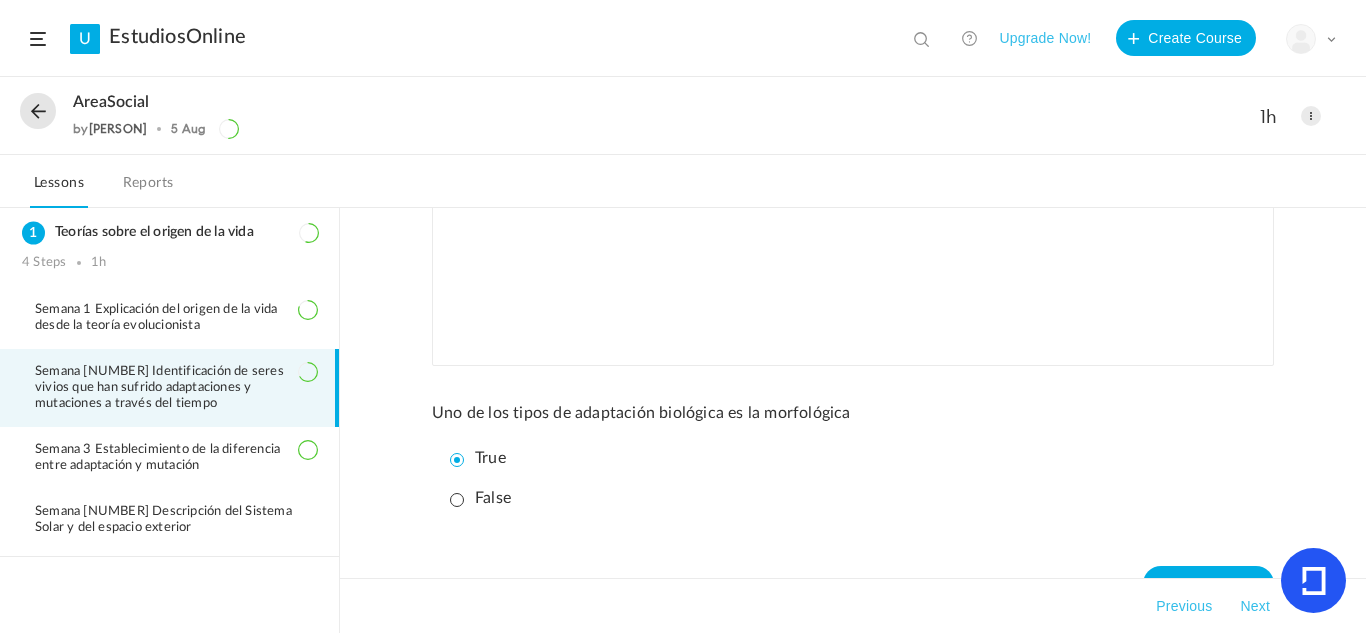 scroll, scrollTop: 1021, scrollLeft: 0, axis: vertical 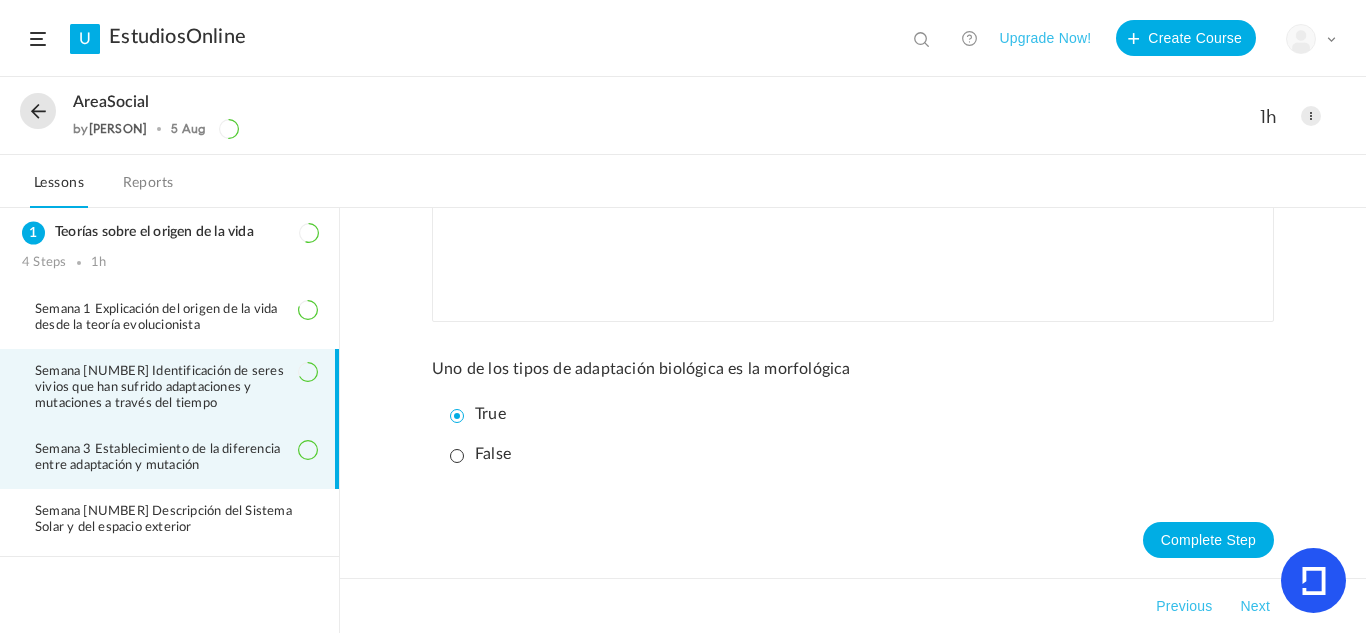 click on "Semana [NUMBER] Establecimiento de la diferencia entre adaptación y mutación" at bounding box center [176, 458] 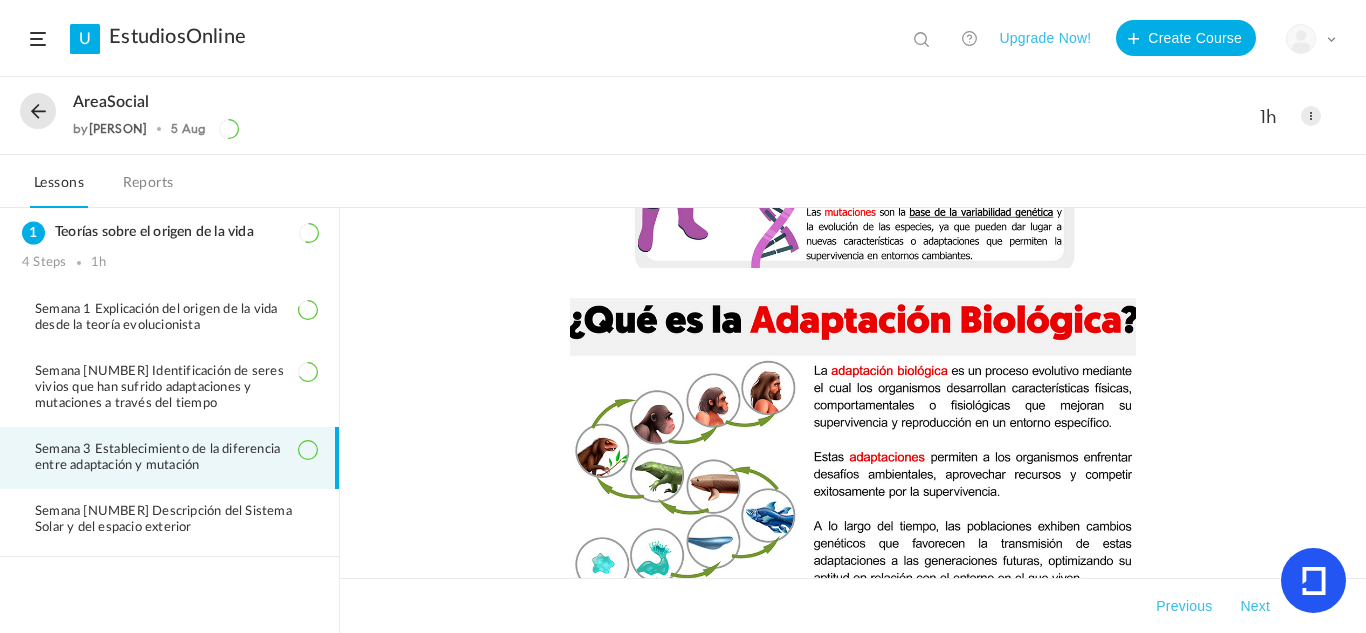scroll, scrollTop: 412, scrollLeft: 0, axis: vertical 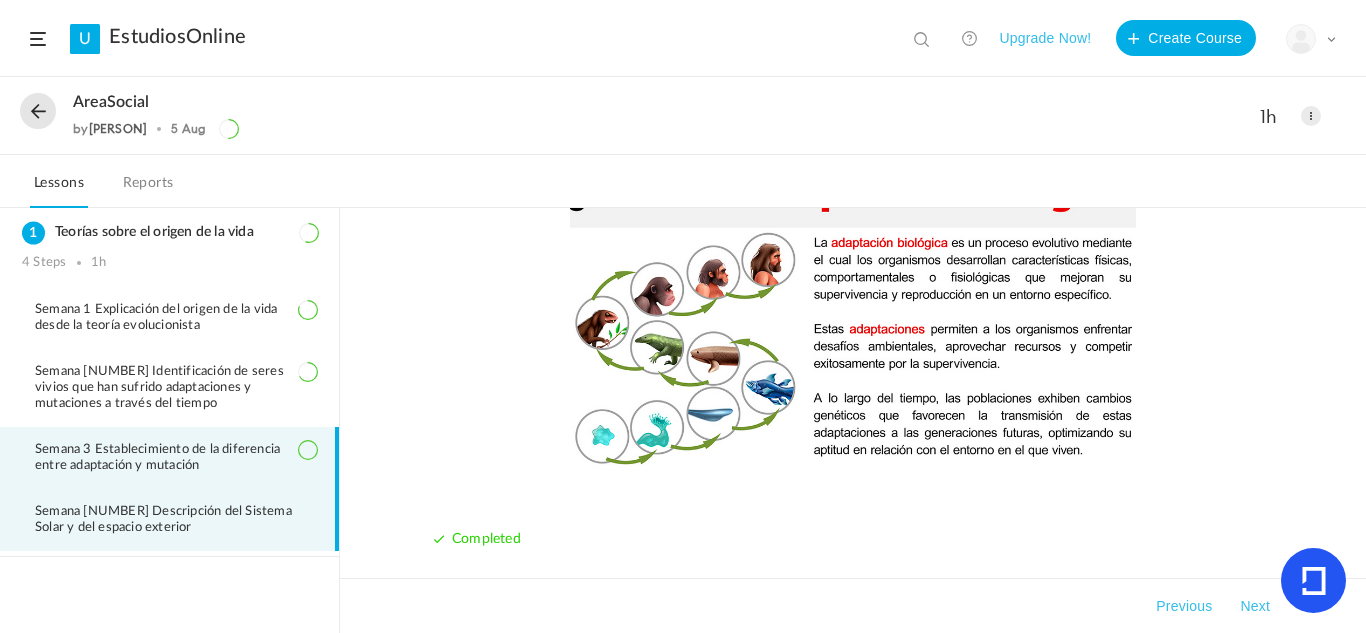 click on "Semana [NUMBER] Descripción del Sistema Solar y del espacio exterior" at bounding box center (169, 520) 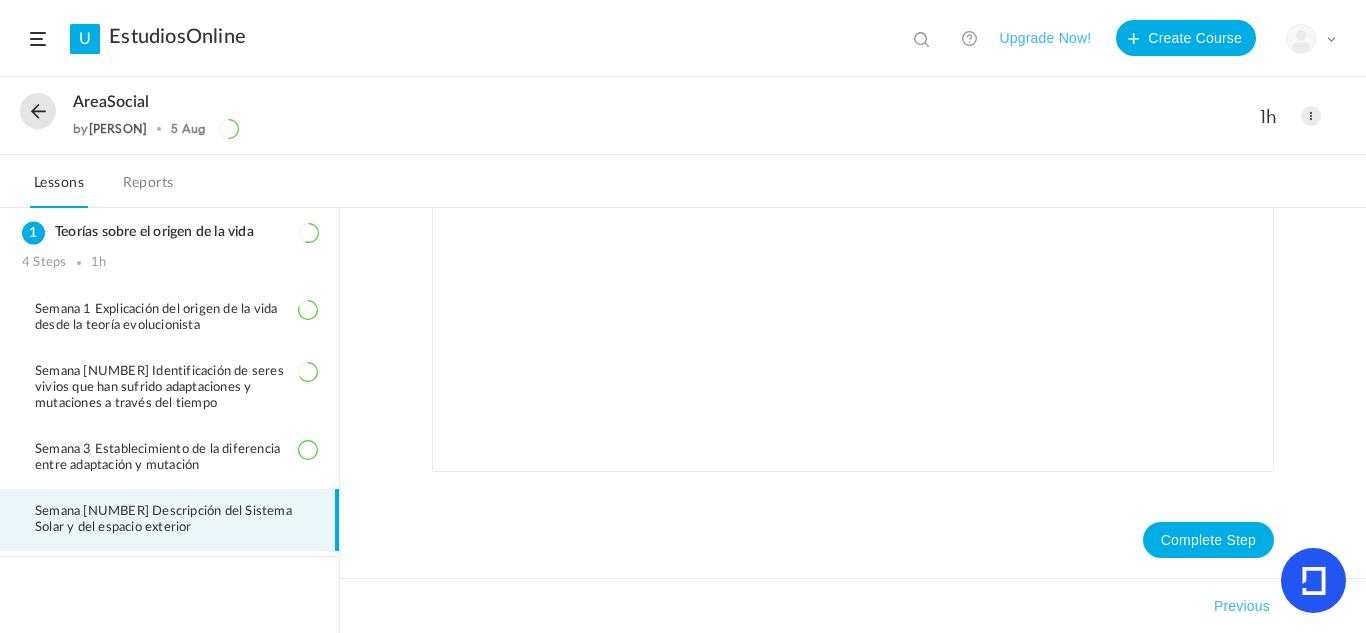 scroll, scrollTop: 0, scrollLeft: 0, axis: both 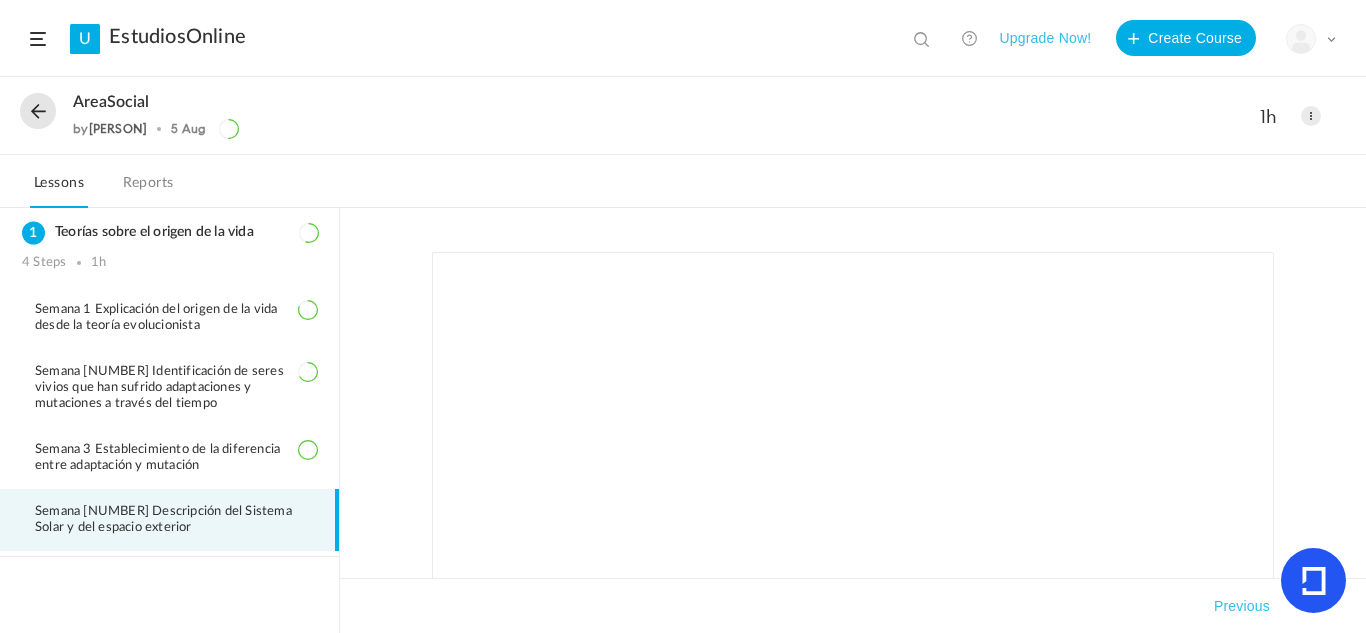 click on "EstudiosOnline" 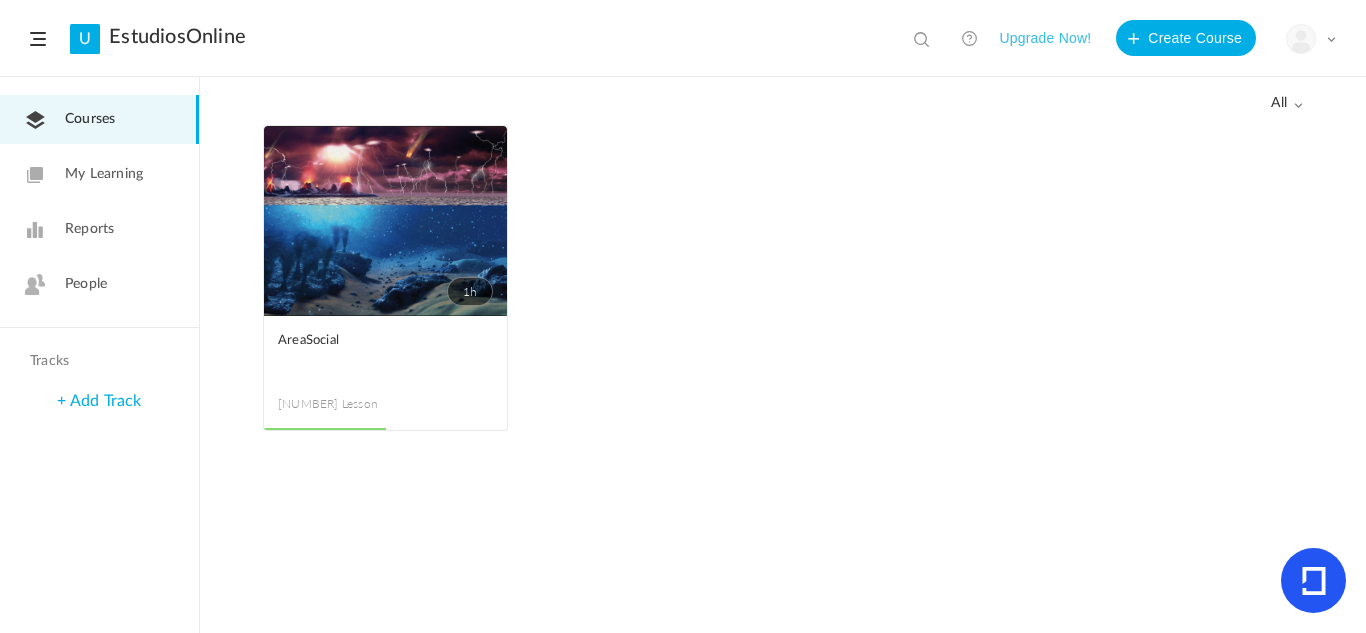 click on "AreaSocial
1 Lesson" 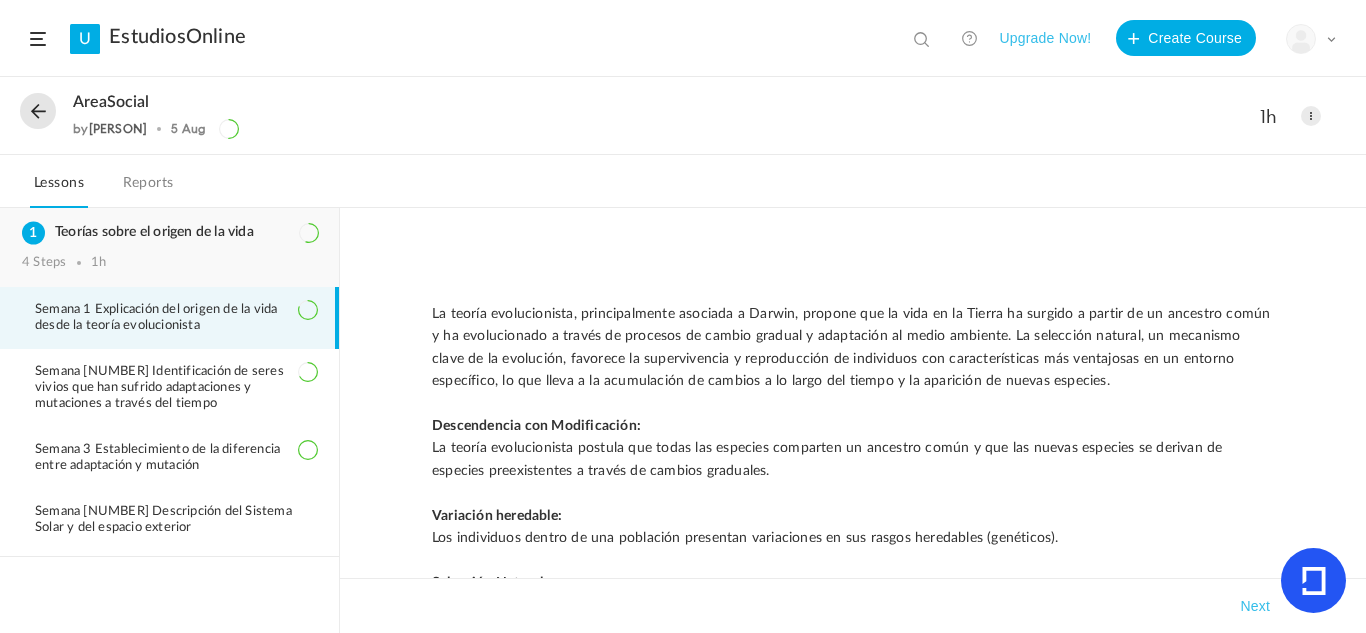 click on "Teorías sobre el origen de la vida
4 Steps
1h" at bounding box center [169, 247] 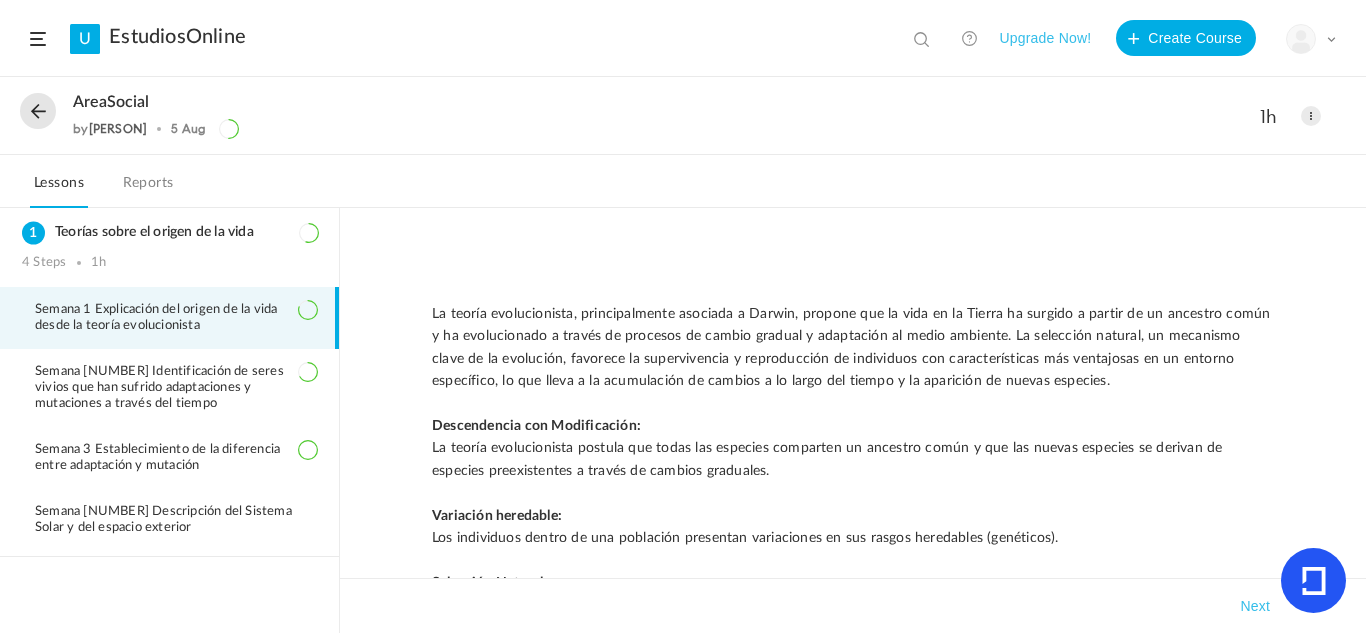 click on "Semana 1 Explicación del origen de la vida desde la teoría evolucionista" at bounding box center [176, 318] 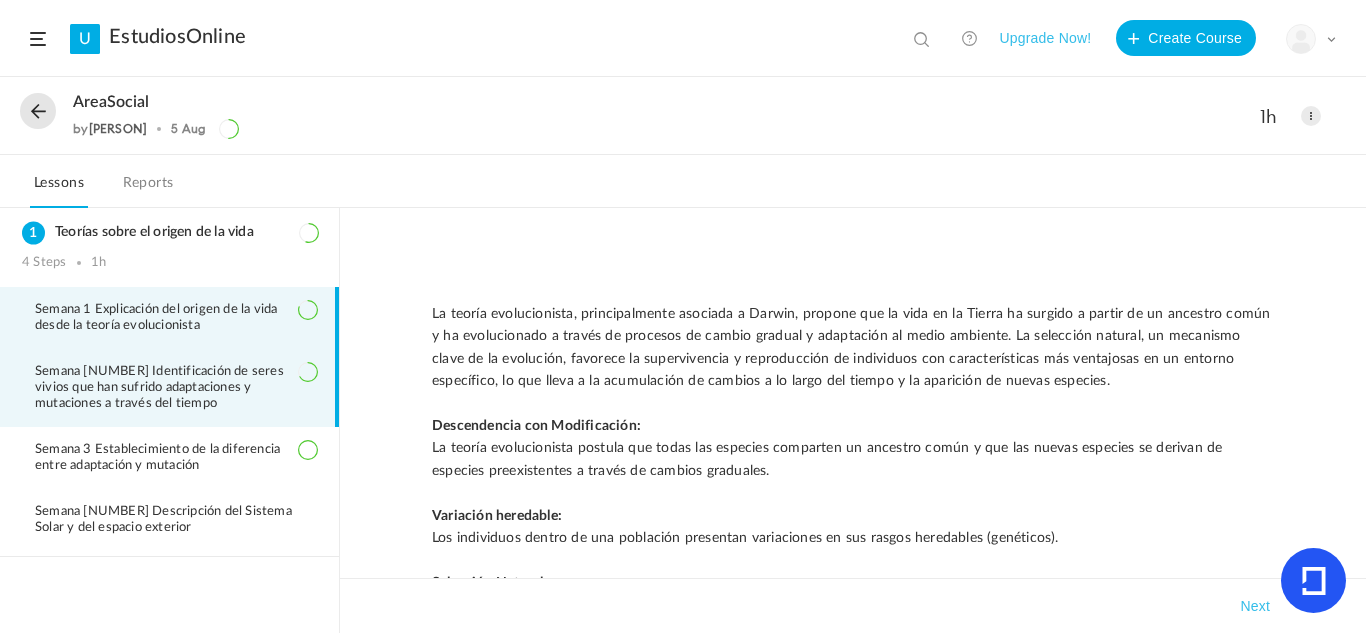 click on "Semana 2 Identificación de seres vivios que han sufrido adaptaciones y mutaciones a través del tiempo" at bounding box center (176, 388) 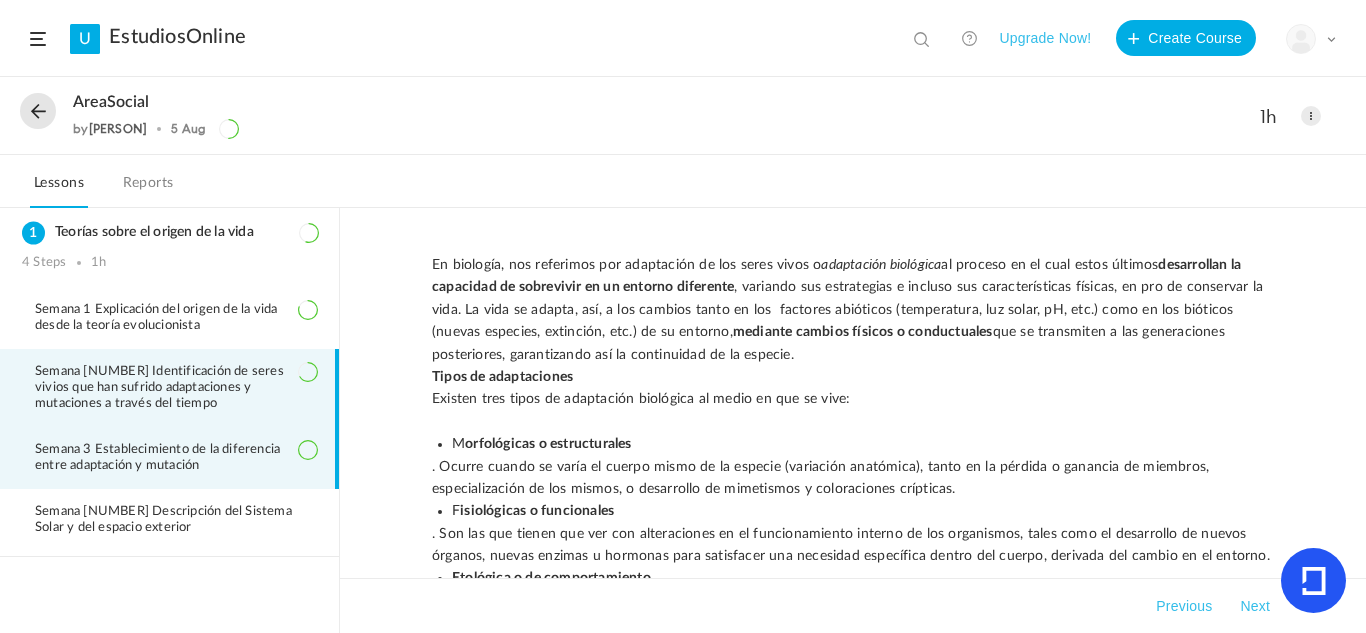 click on "Semana [NUMBER] Establecimiento de la diferencia entre adaptación y mutación" at bounding box center [176, 458] 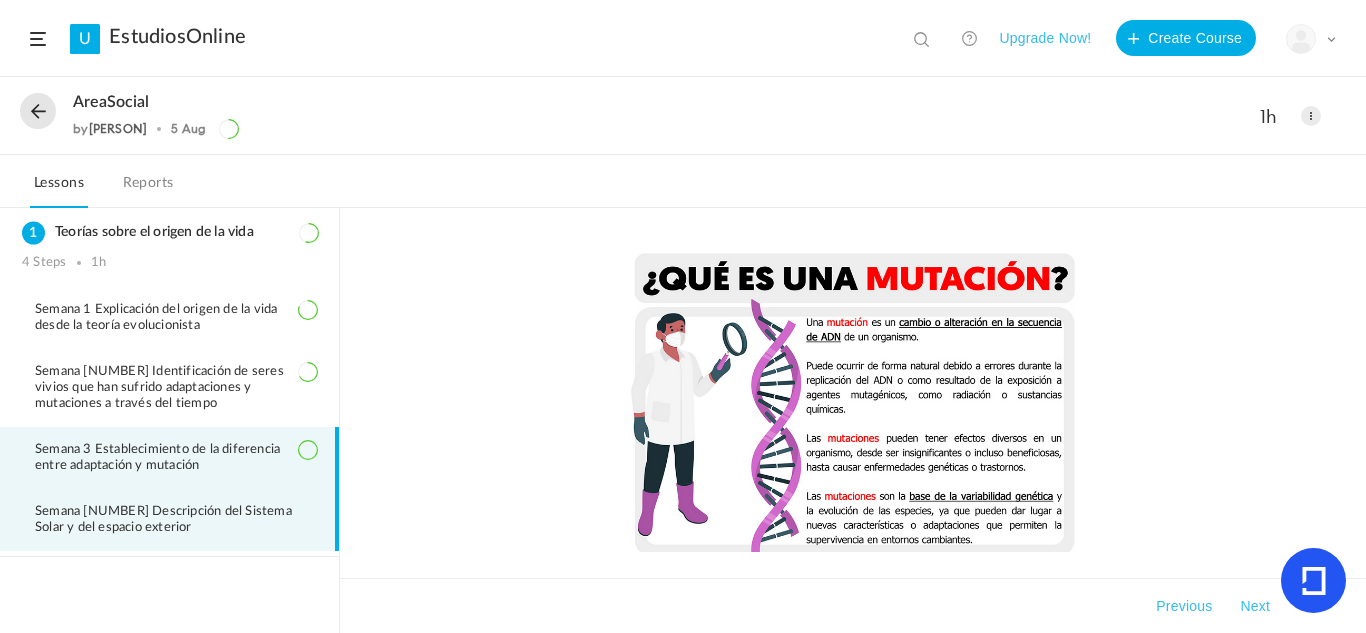 click on "Semana [NUMBER] Descripción del Sistema Solar y del espacio exterior" at bounding box center [169, 520] 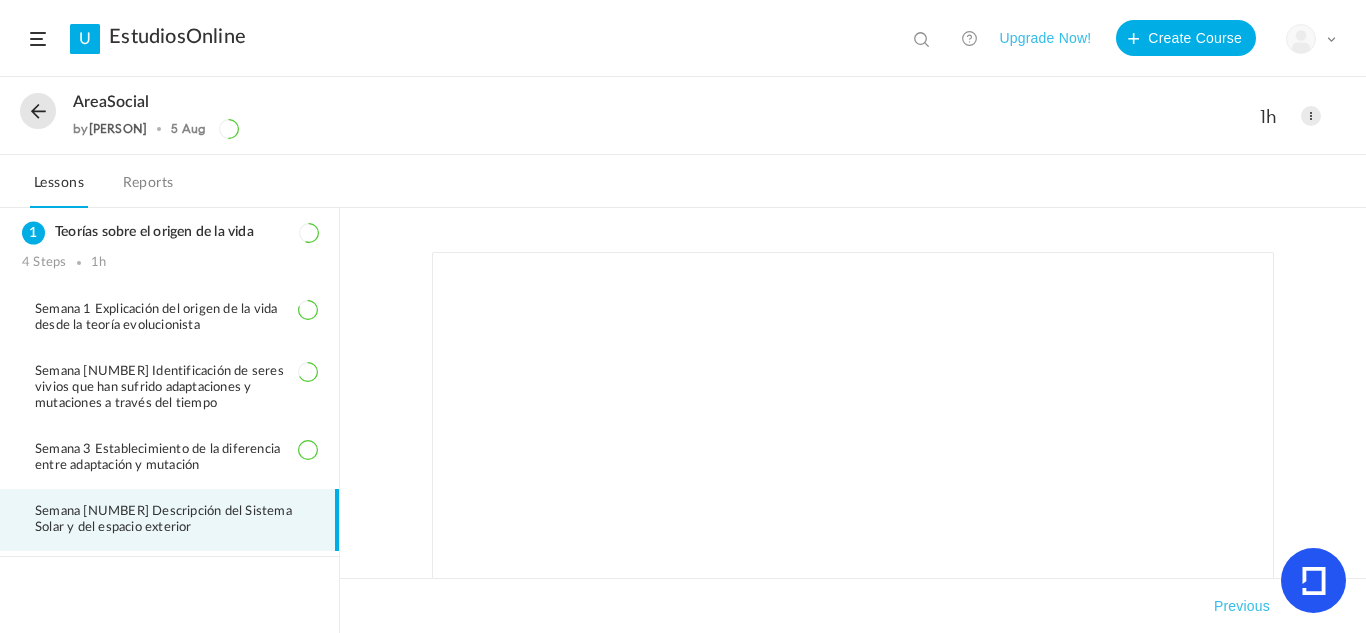 click on "AreaSocial" 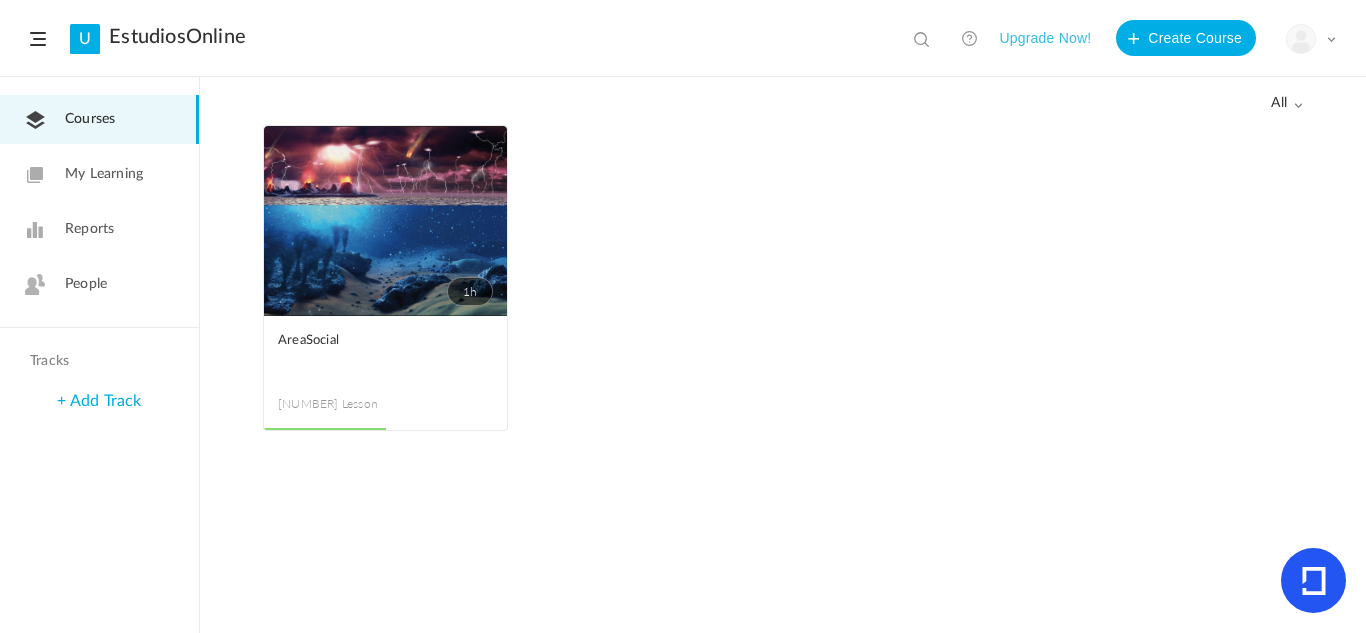 click on "all" 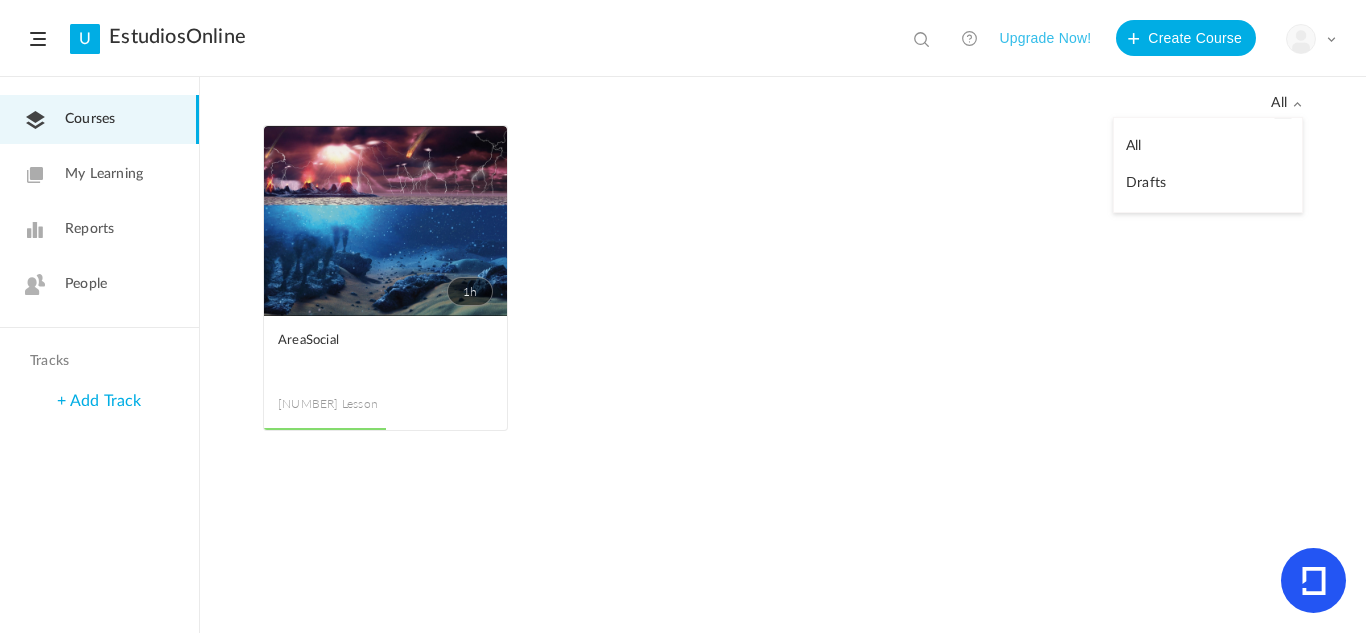 click on "all" 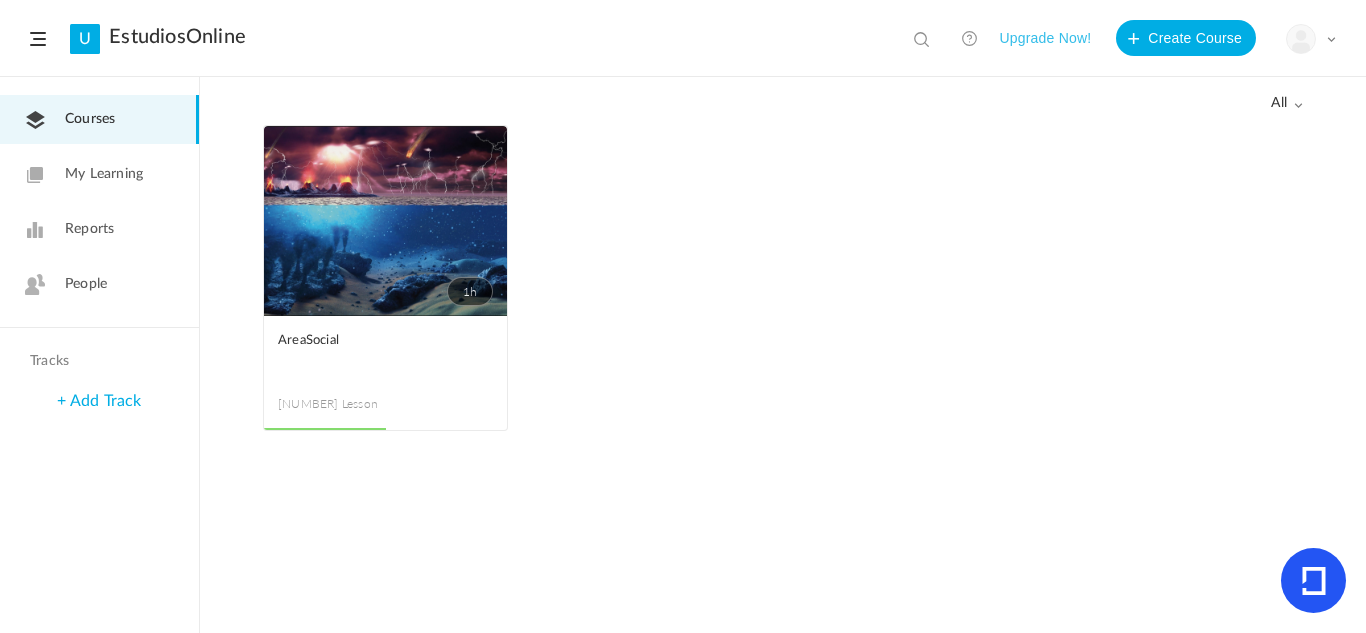 click on "1h" 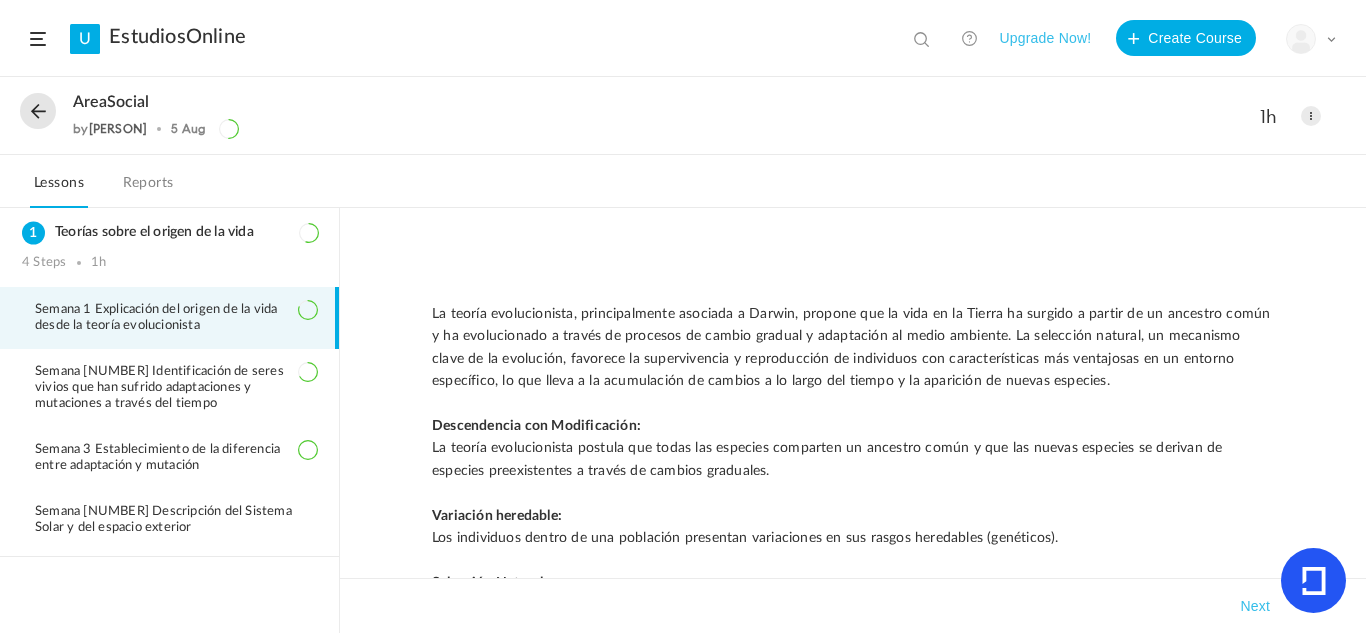 click 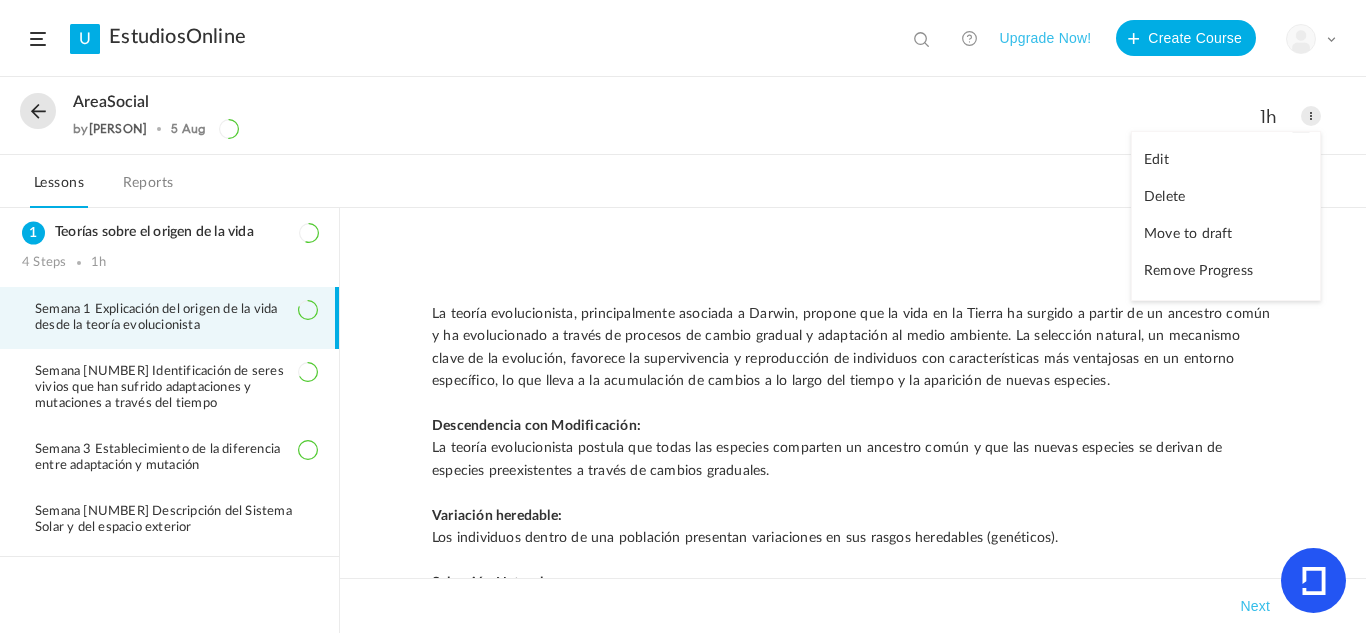 click on "Edit" 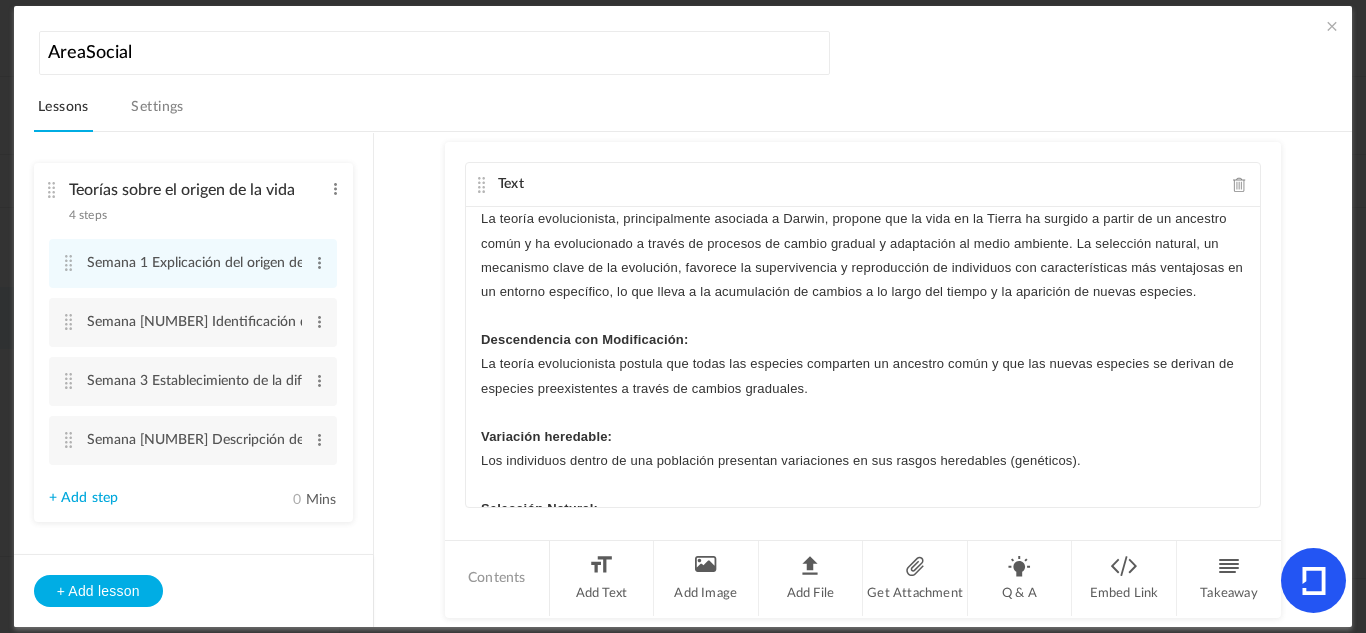 click on "Settings" at bounding box center (157, 113) 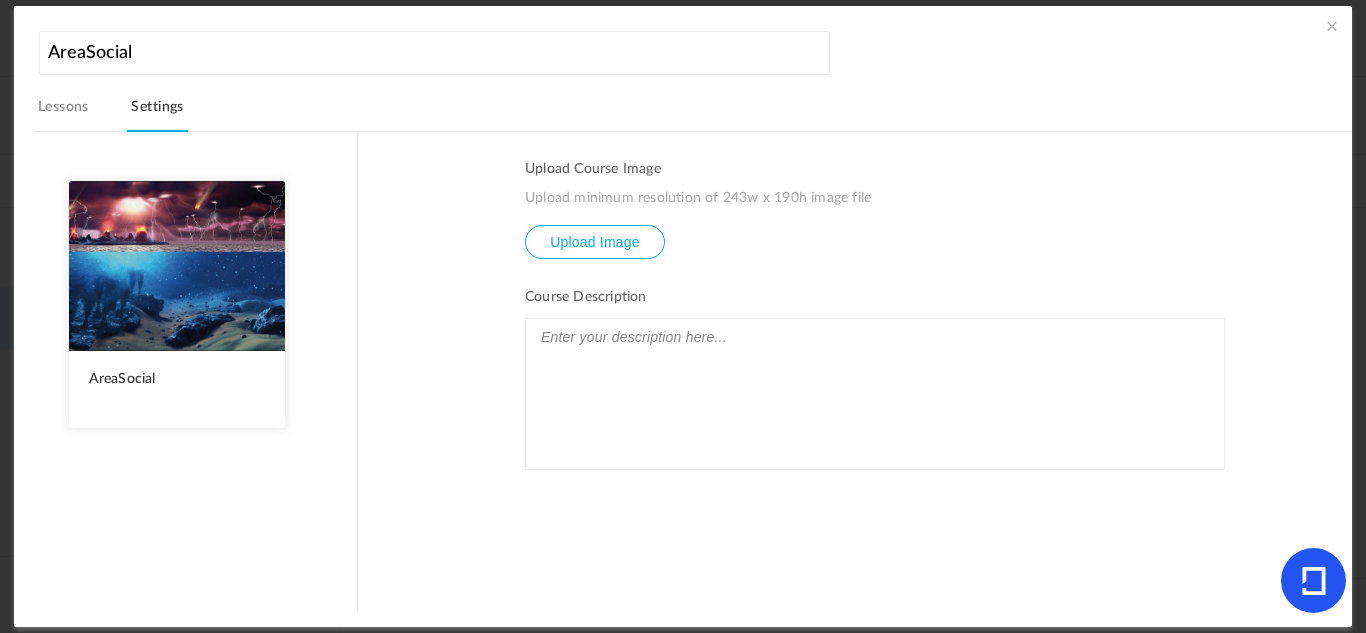 click at bounding box center (875, 337) 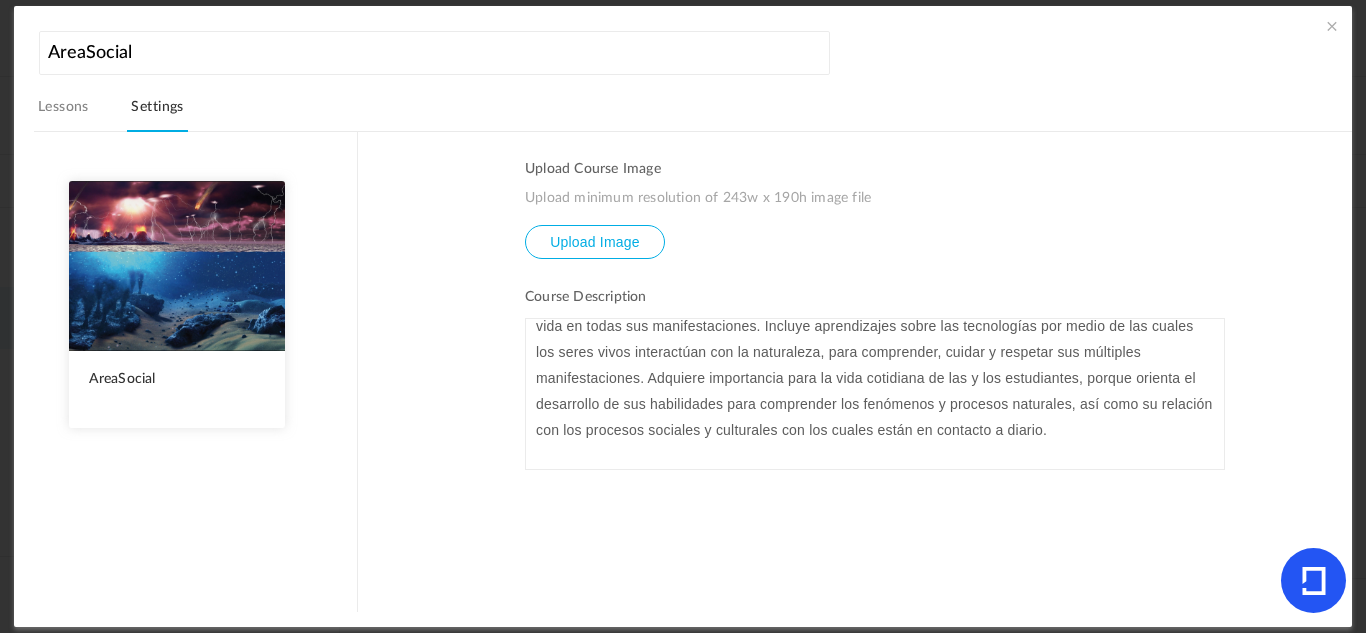 scroll, scrollTop: 63, scrollLeft: 0, axis: vertical 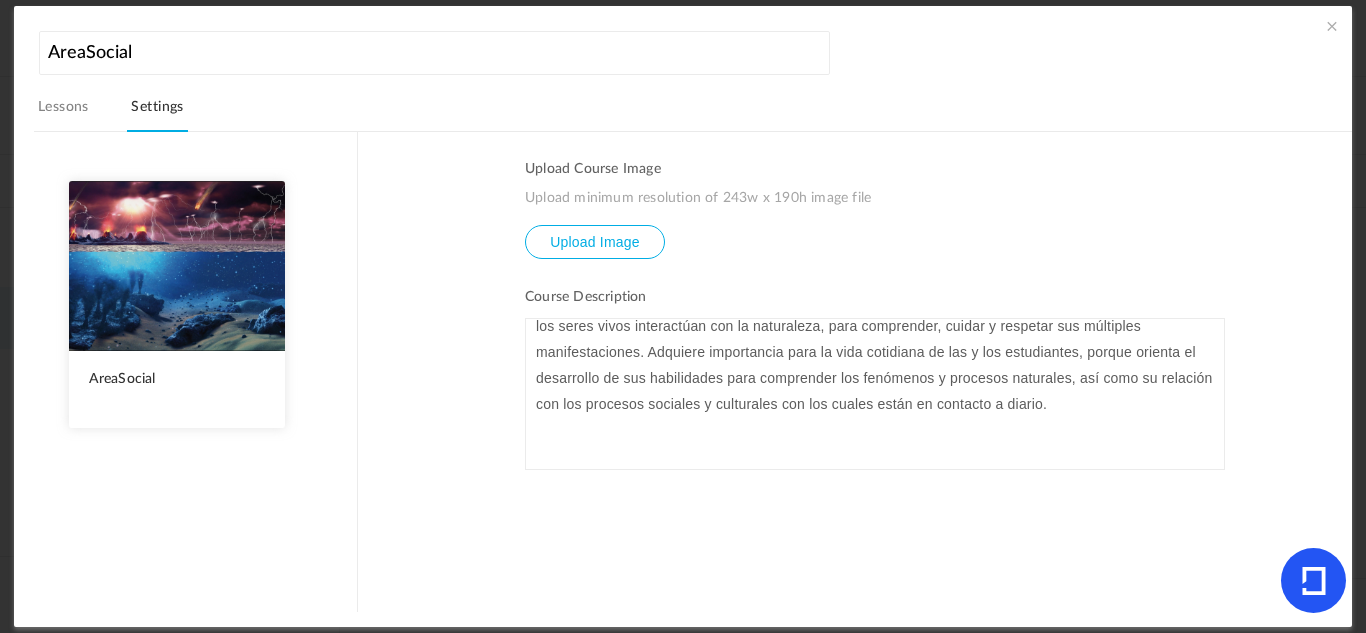 click at bounding box center (875, 431) 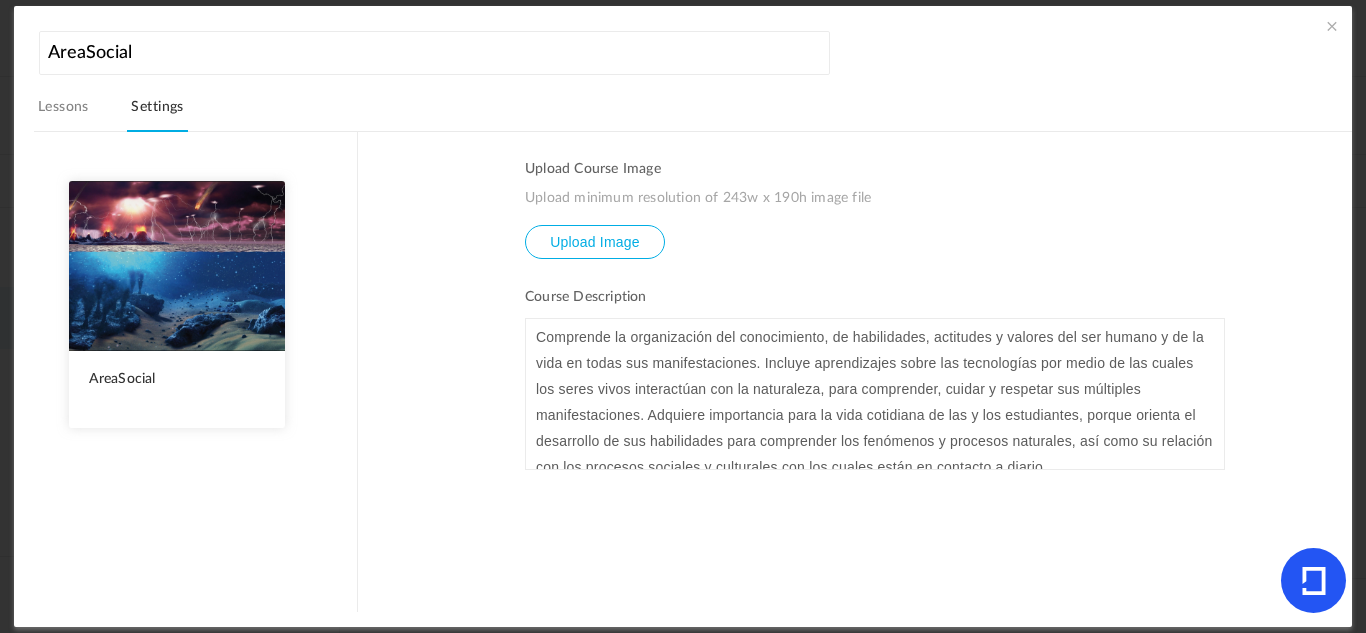 scroll, scrollTop: 115, scrollLeft: 0, axis: vertical 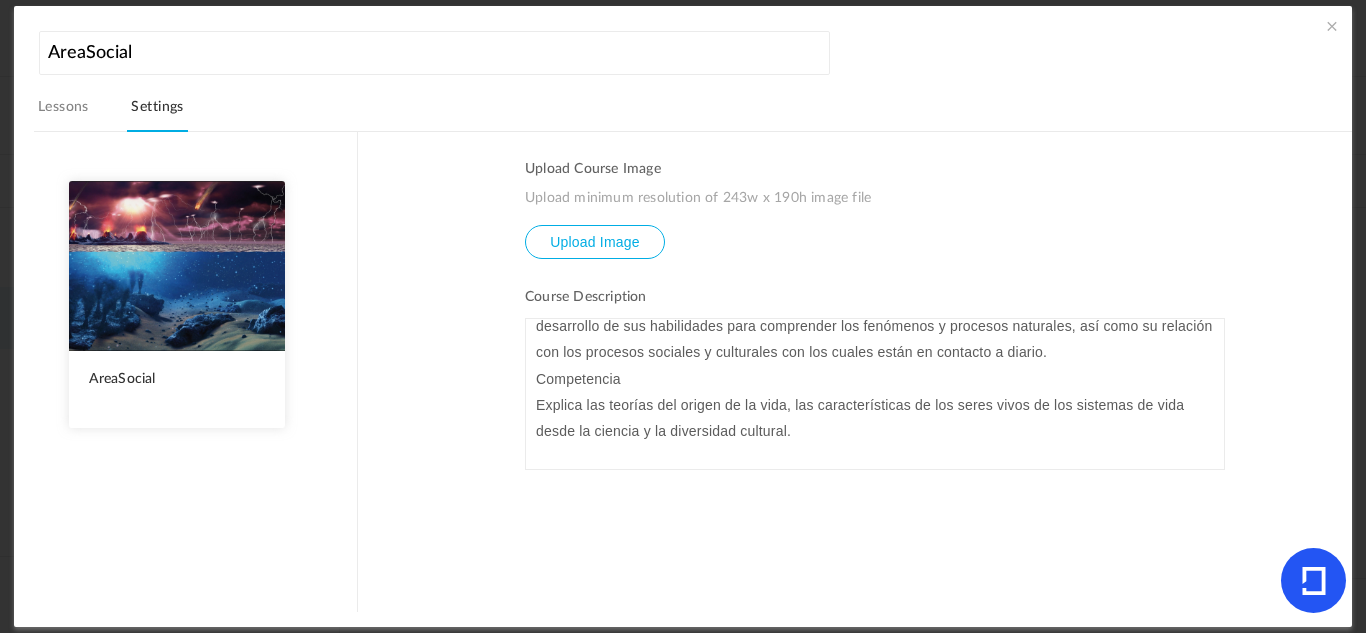 click on "Upload Course Image
Upload minimum resolution of 243w x 190h image file
Upload Image
Course Description
Comprende la organización del conocimiento, de habilidades, actitudes y valores del ser humano y de la vida en todas sus manifestaciones. Incluye aprendizajes sobre las tecnologías por medio de las cuales los seres vivos interactúan con la naturaleza, para comprender, cuidar y respetar sus múltiples manifestaciones. Adquiere importancia para la vida cotidiana de las y los estudiantes, porque orienta el desarrollo de sus habilidades para comprender los fenómenos y procesos naturales, así como su relación con los procesos sociales y culturales con los cuales están en contacto a diario.  Competencia Explica las teorías del origen de la vida, las características de los seres vivos de los sistemas de vida desde la ciencia y la diversidad cultural." at bounding box center [875, 386] 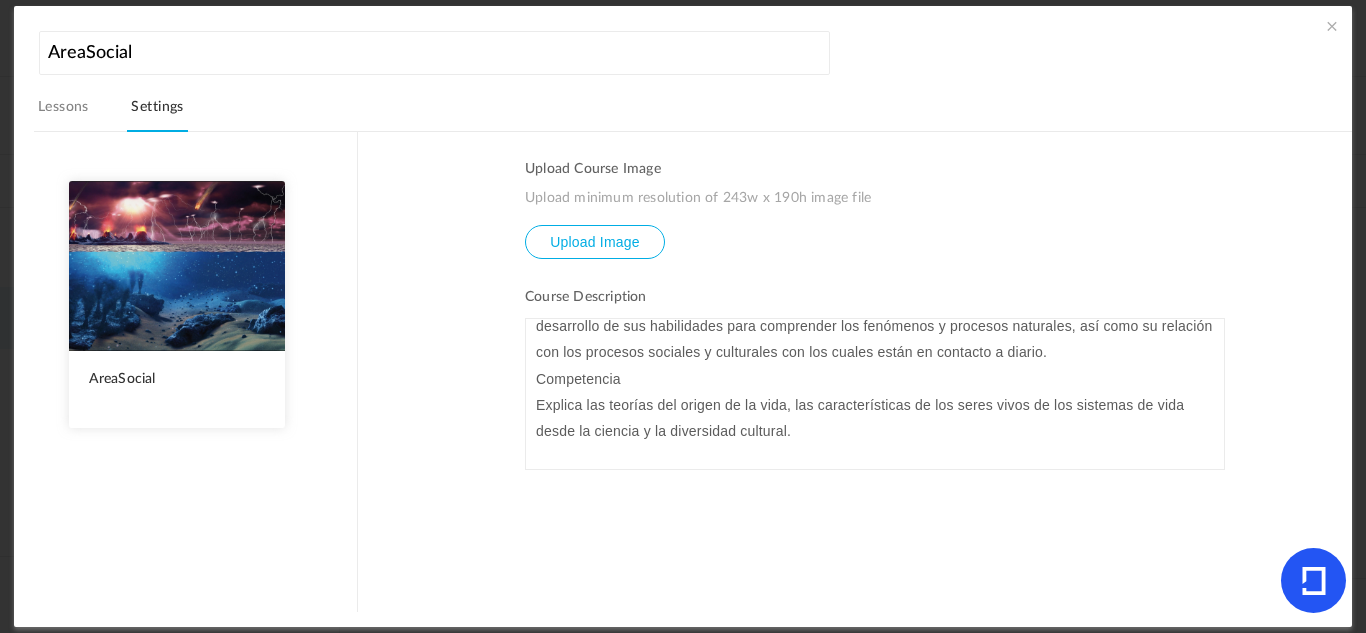 click on "Upload Course Image
Upload minimum resolution of 243w x 190h image file
Upload Image
Course Description
Comprende la organización del conocimiento, de habilidades, actitudes y valores del ser humano y de la vida en todas sus manifestaciones. Incluye aprendizajes sobre las tecnologías por medio de las cuales los seres vivos interactúan con la naturaleza, para comprender, cuidar y respetar sus múltiples manifestaciones. Adquiere importancia para la vida cotidiana de las y los estudiantes, porque orienta el desarrollo de sus habilidades para comprender los fenómenos y procesos naturales, así como su relación con los procesos sociales y culturales con los cuales están en contacto a diario.  Competencia Explica las teorías del origen de la vida, las características de los seres vivos de los sistemas de vida desde la ciencia y la diversidad cultural." at bounding box center (875, 386) 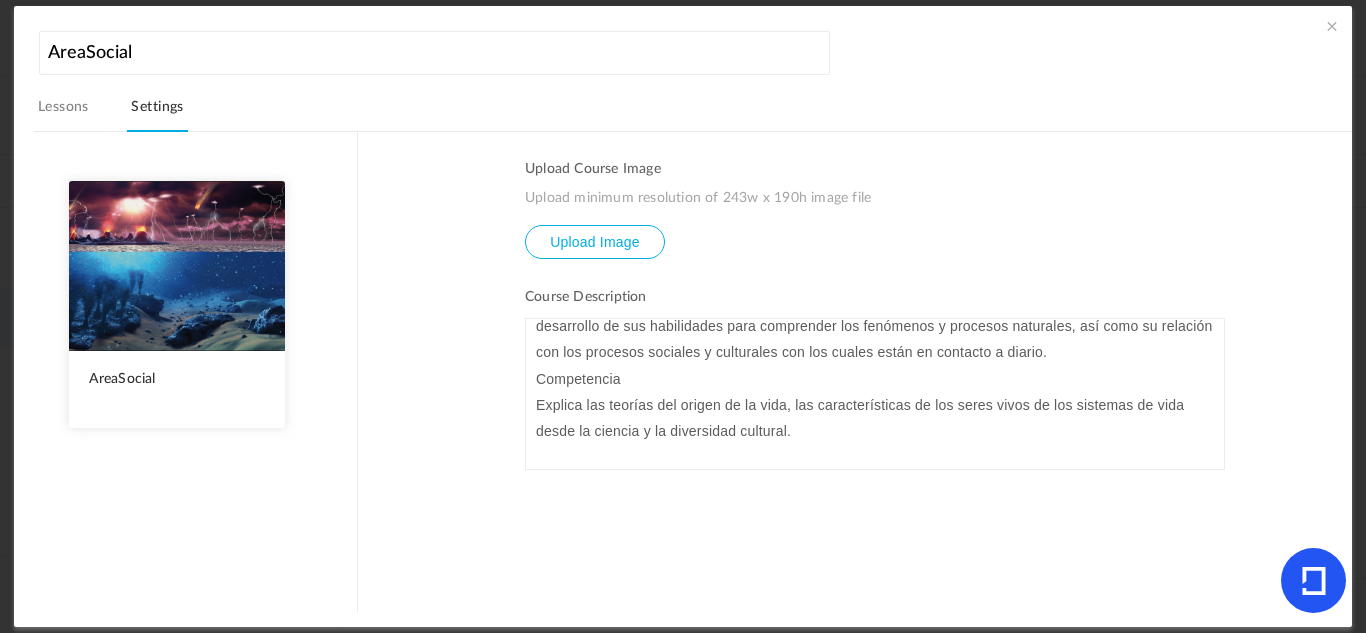 click on "Lessons" at bounding box center [63, 113] 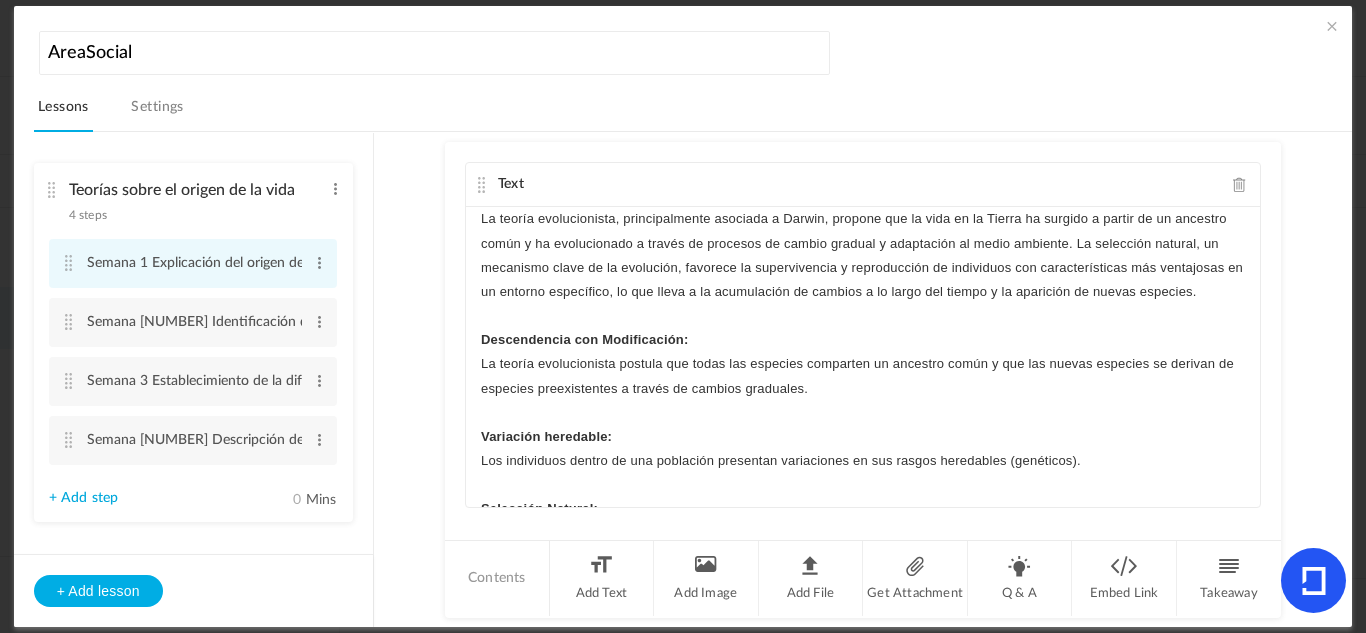 click on "Semana 1 Explicación del origen de la vida desde la teoría evolucionista
Edit
Delete" at bounding box center [193, 263] 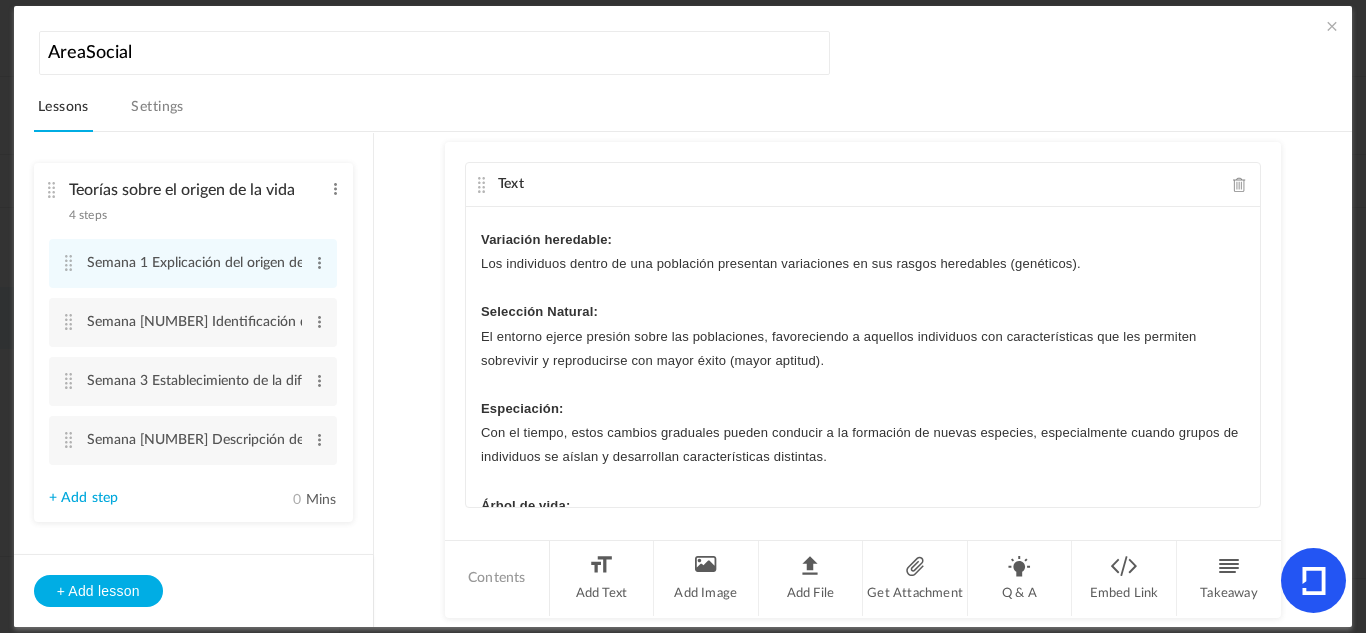 scroll, scrollTop: 271, scrollLeft: 0, axis: vertical 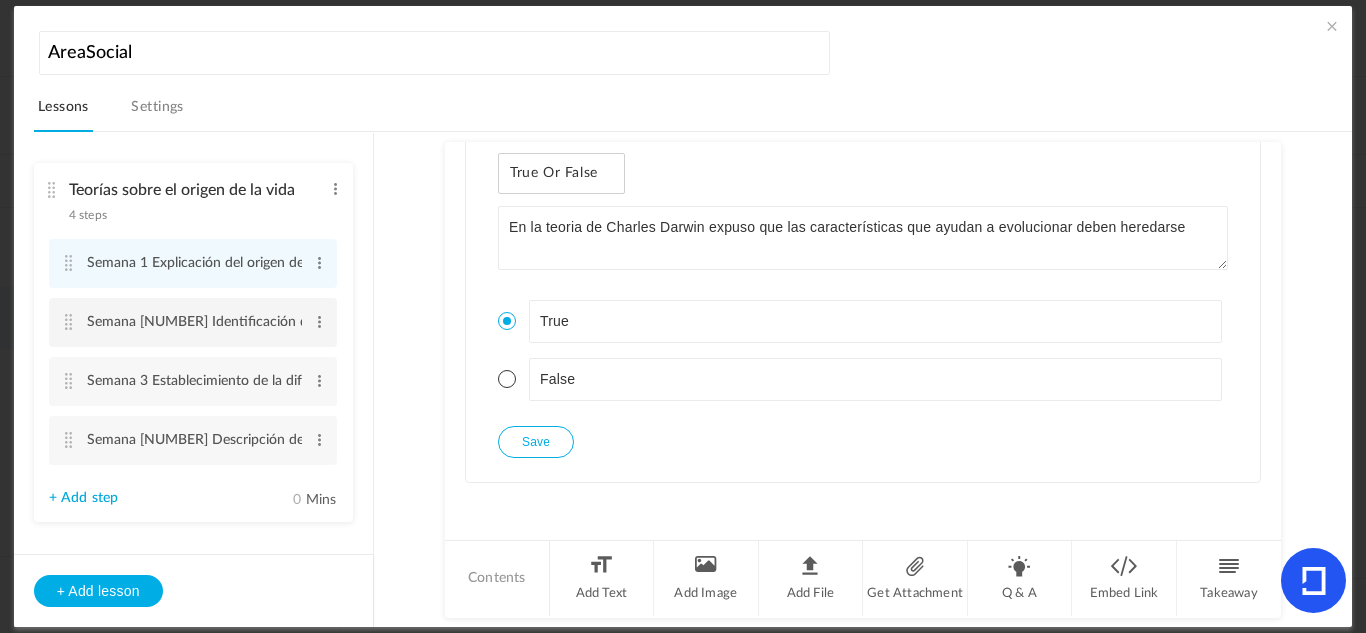 click on "Semana 2 Identificación de seres vivios que han sufrido adaptaciones y mutaciones a través del tiempo
Edit
Delete" at bounding box center (193, 322) 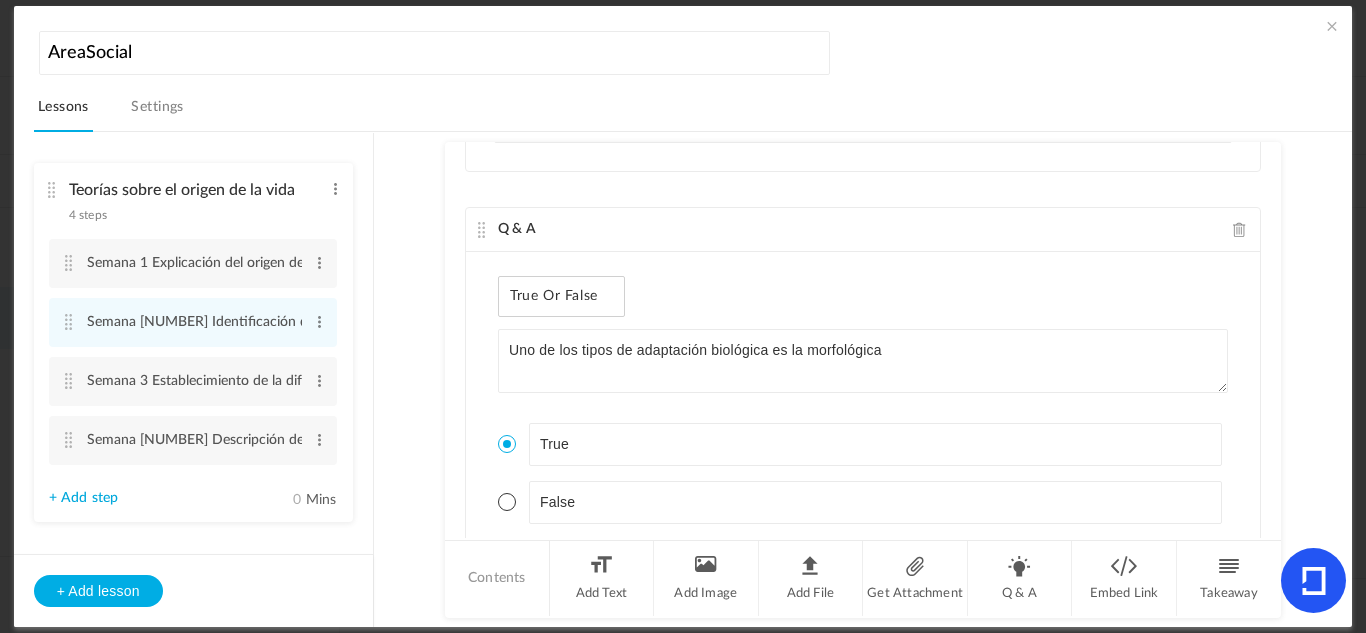 scroll, scrollTop: 837, scrollLeft: 0, axis: vertical 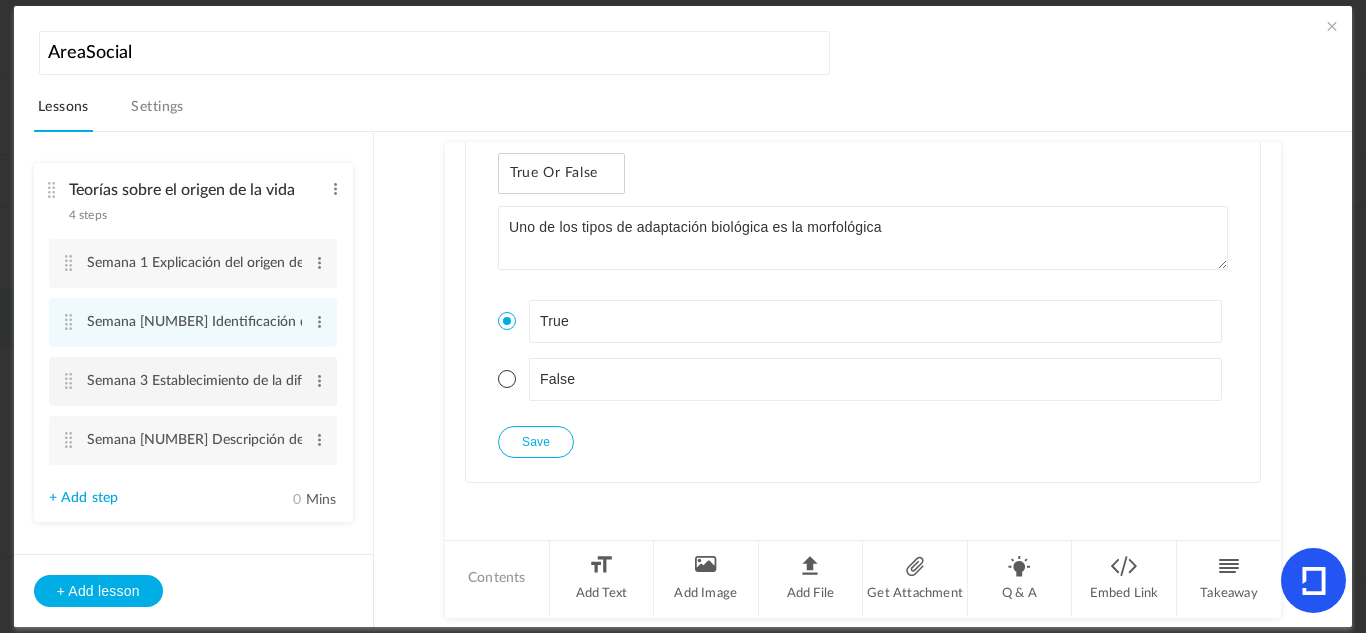 click on "Semana 3 Establecimiento de la diferencia entre adaptación y mutación
Edit
Delete" at bounding box center [193, 381] 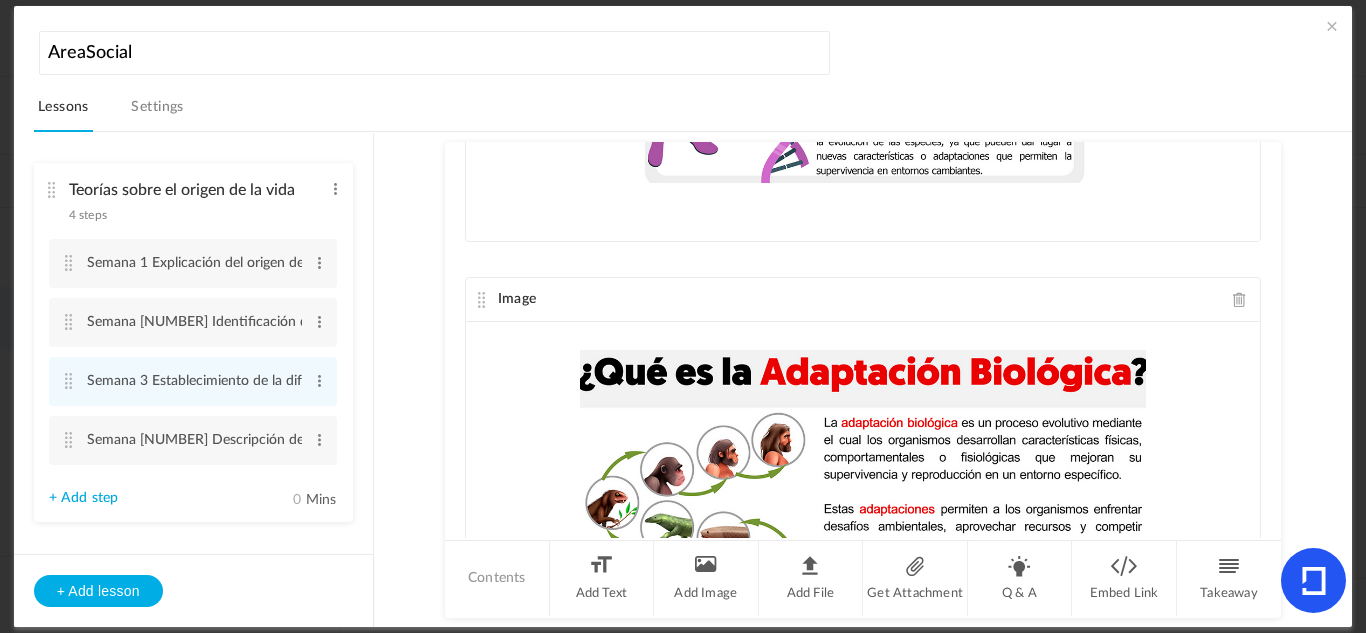 scroll, scrollTop: 578, scrollLeft: 0, axis: vertical 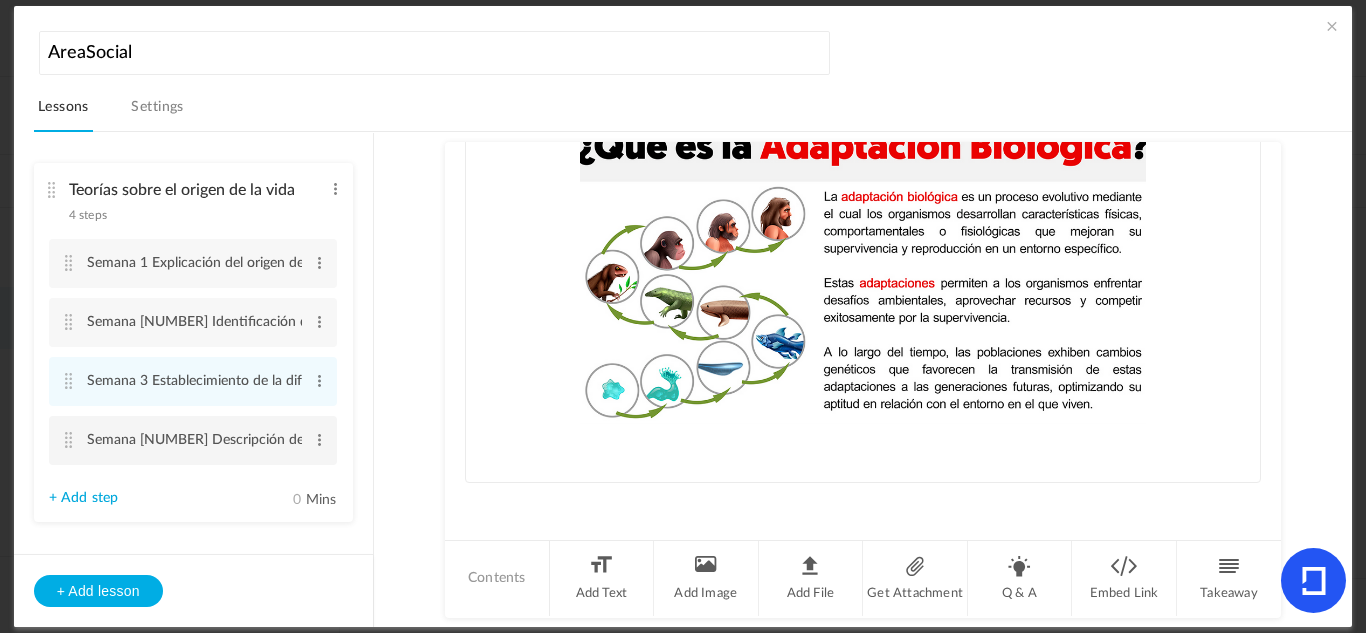 click at bounding box center (69, 440) 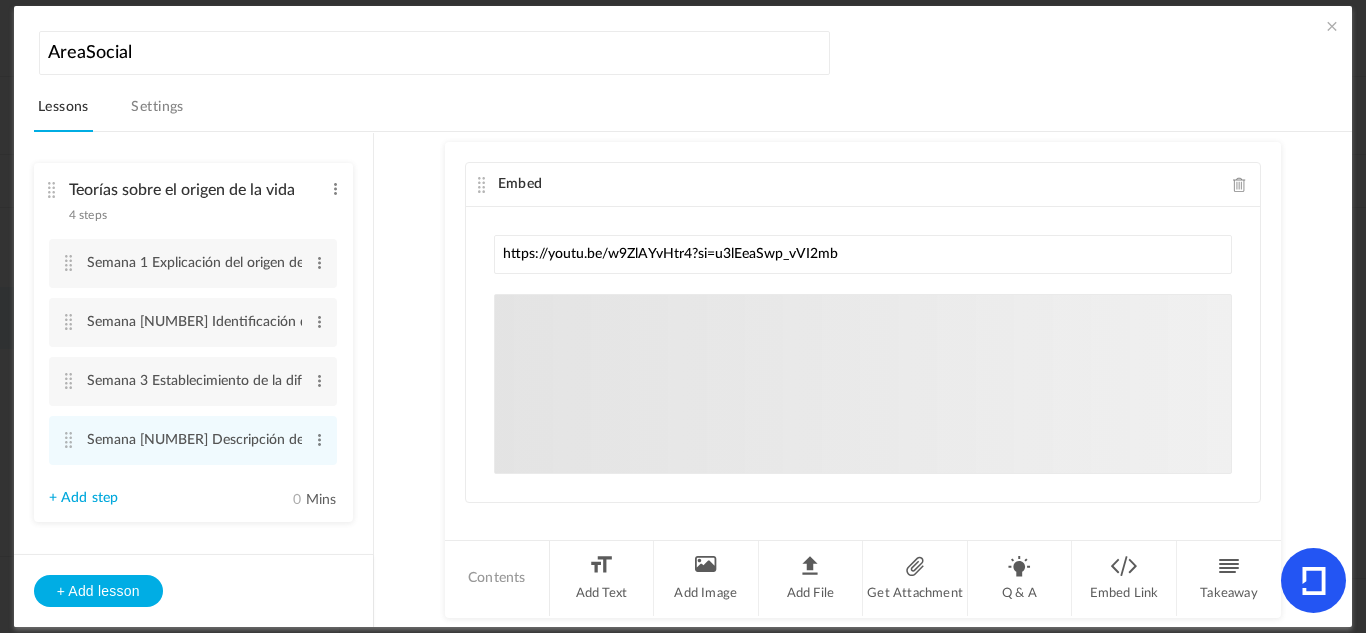 scroll, scrollTop: 22, scrollLeft: 0, axis: vertical 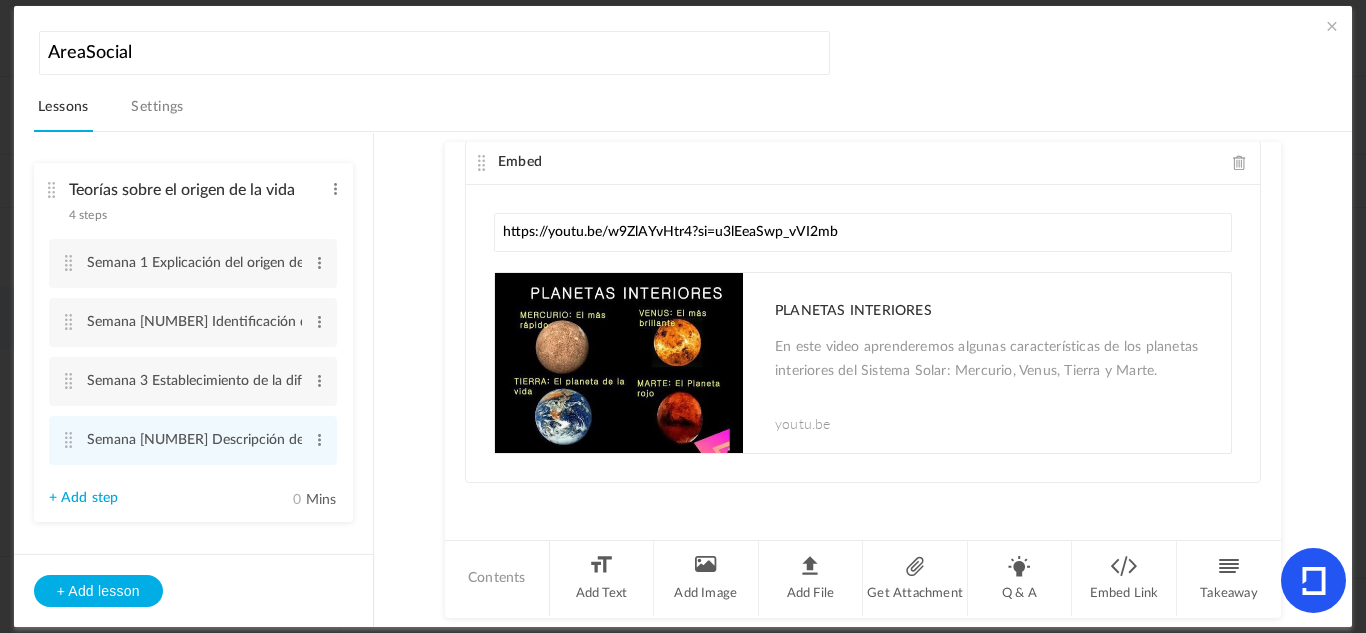 click on "AreaSocial
Lessons
Settings
Publish" at bounding box center [693, 79] 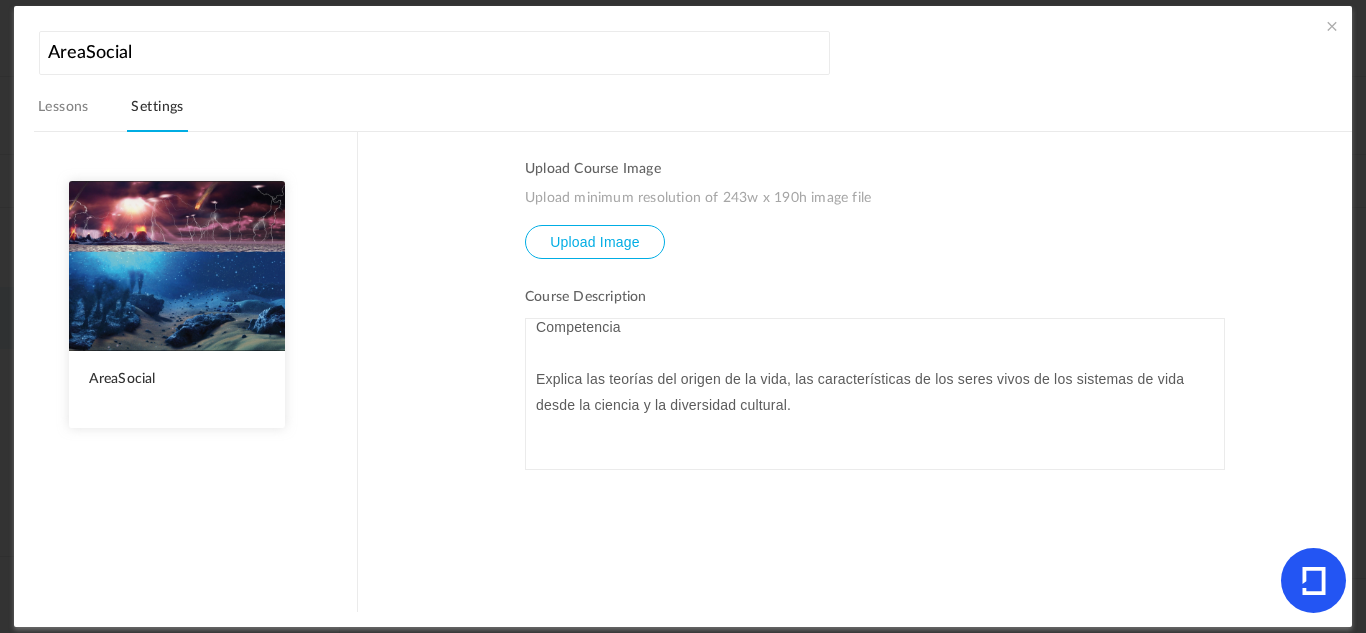scroll, scrollTop: 0, scrollLeft: 0, axis: both 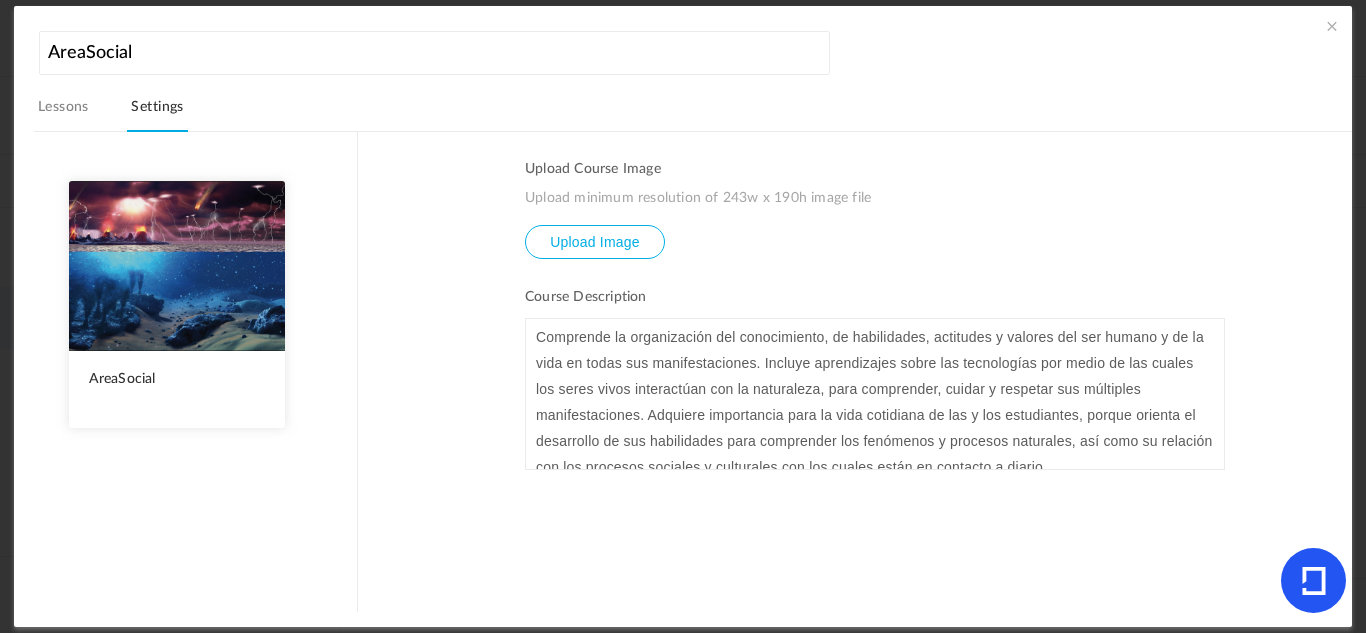 click at bounding box center [1332, 26] 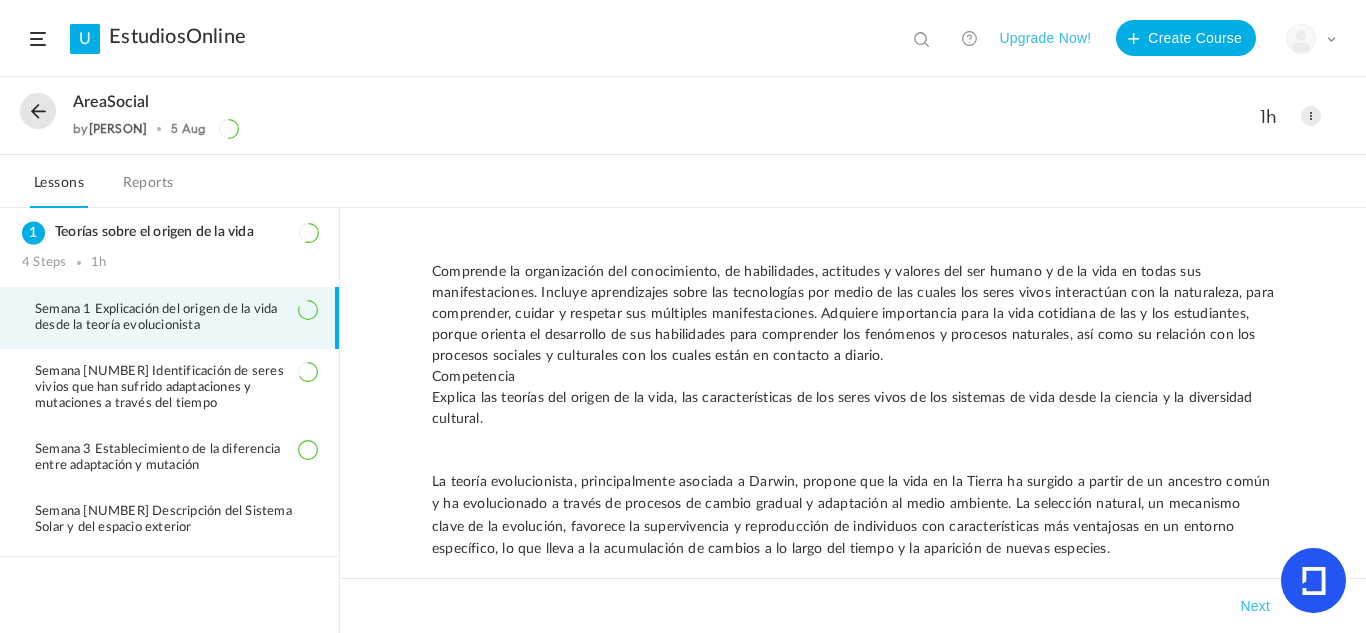 click on "EstudiosOnline" 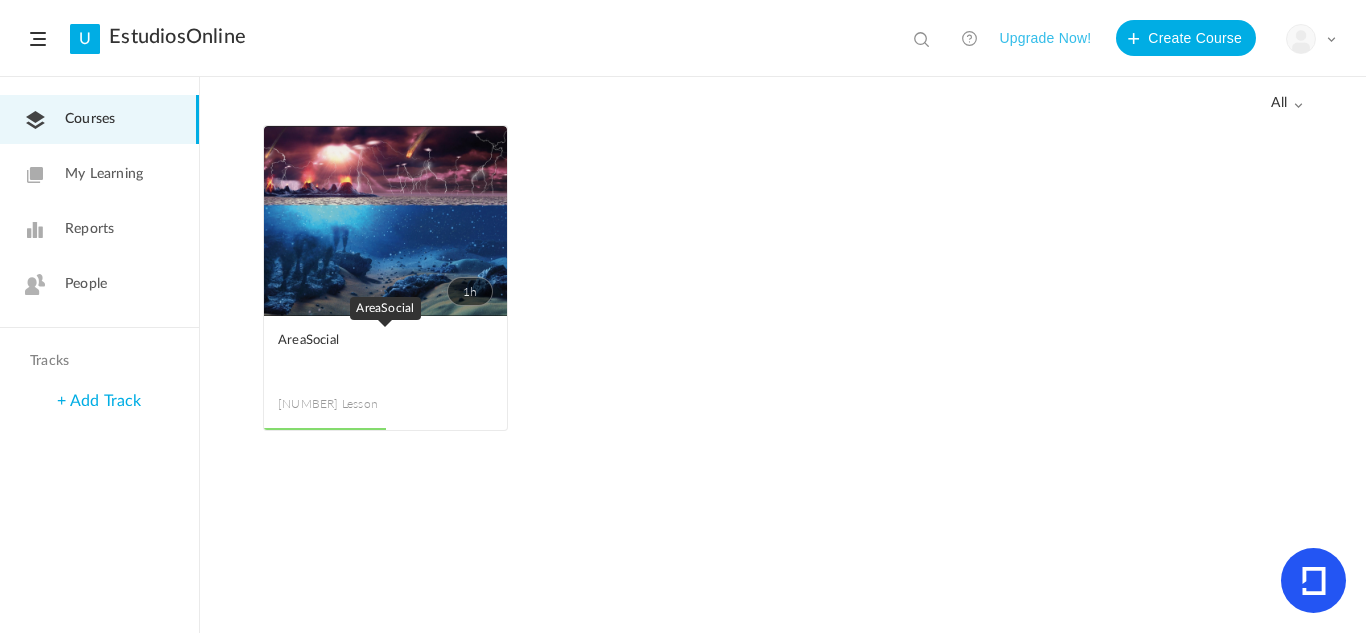 click on "AreaSocial" 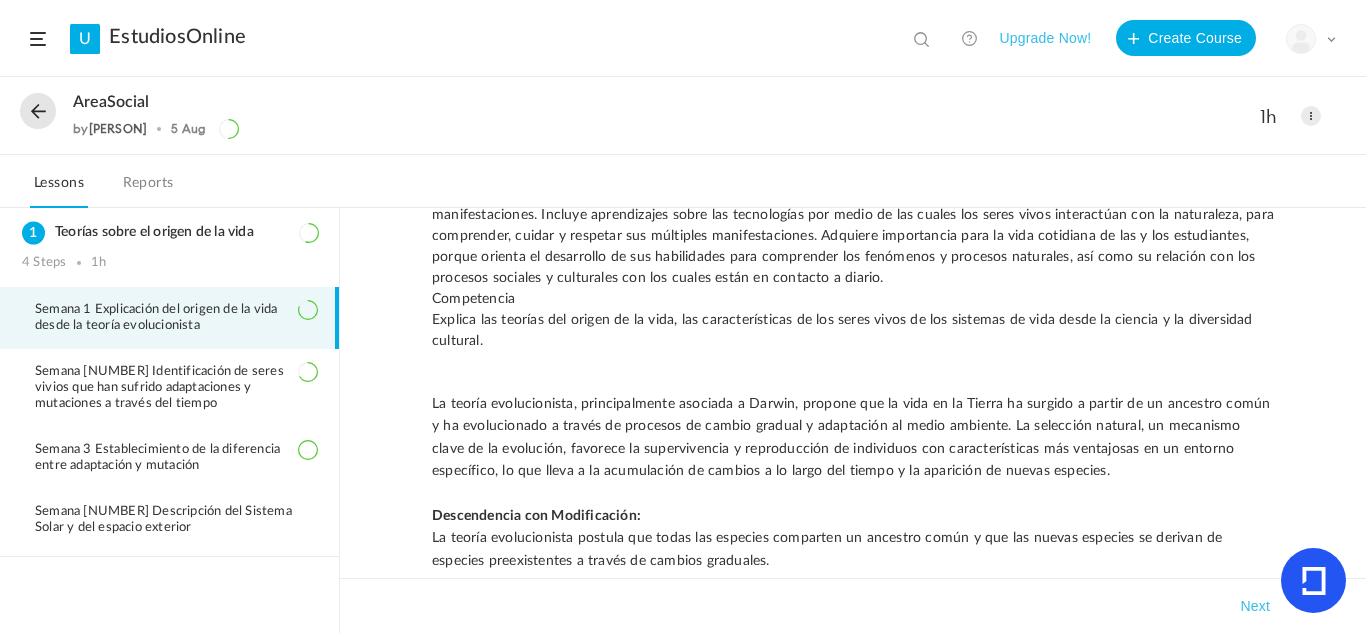scroll, scrollTop: 0, scrollLeft: 0, axis: both 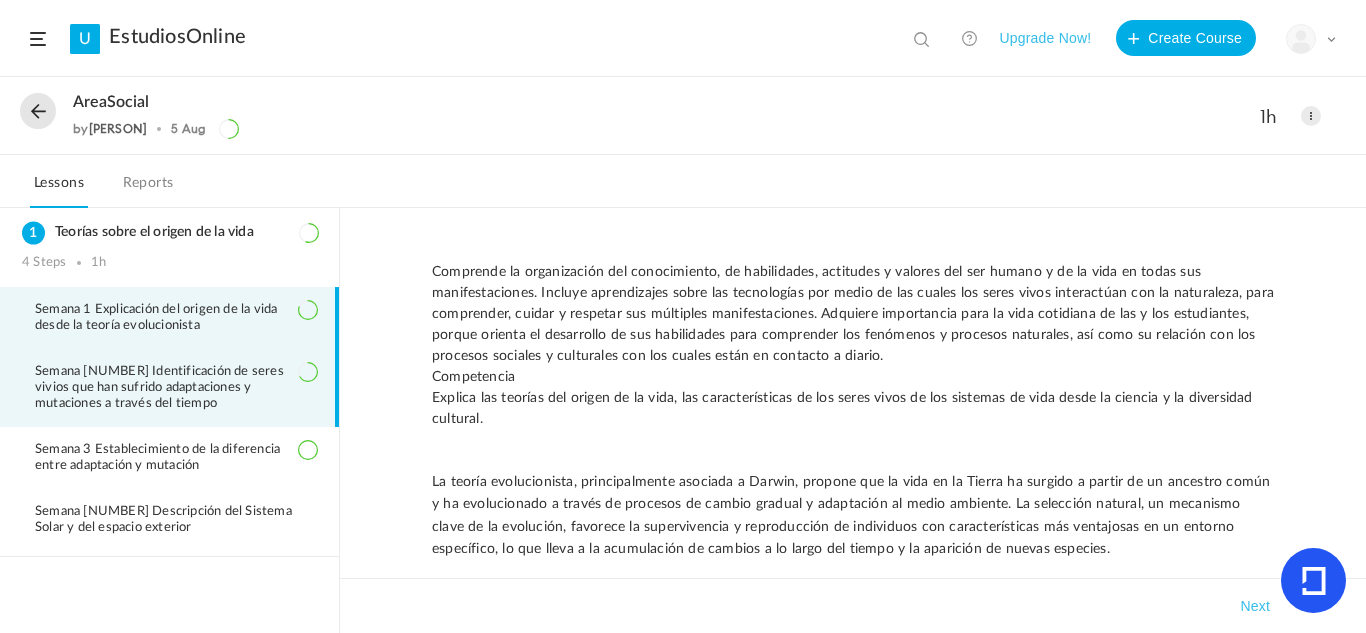 click on "Semana 2 Identificación de seres vivios que han sufrido adaptaciones y mutaciones a través del tiempo" at bounding box center (176, 388) 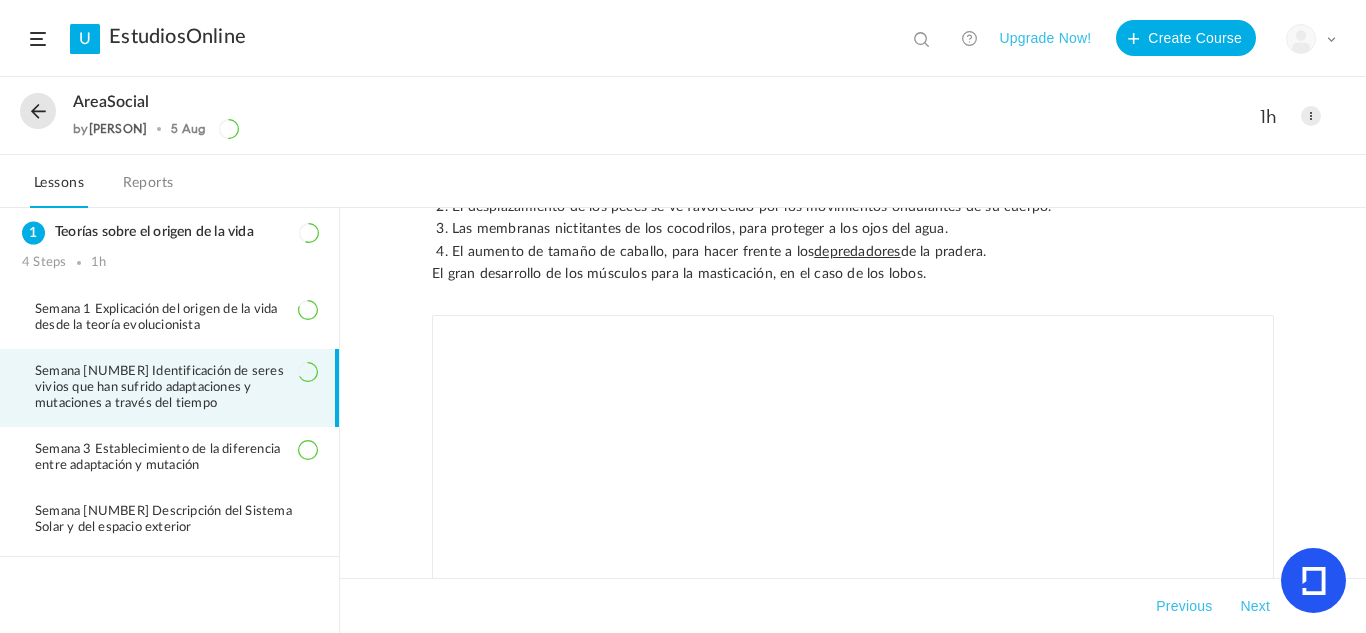 scroll, scrollTop: 1021, scrollLeft: 0, axis: vertical 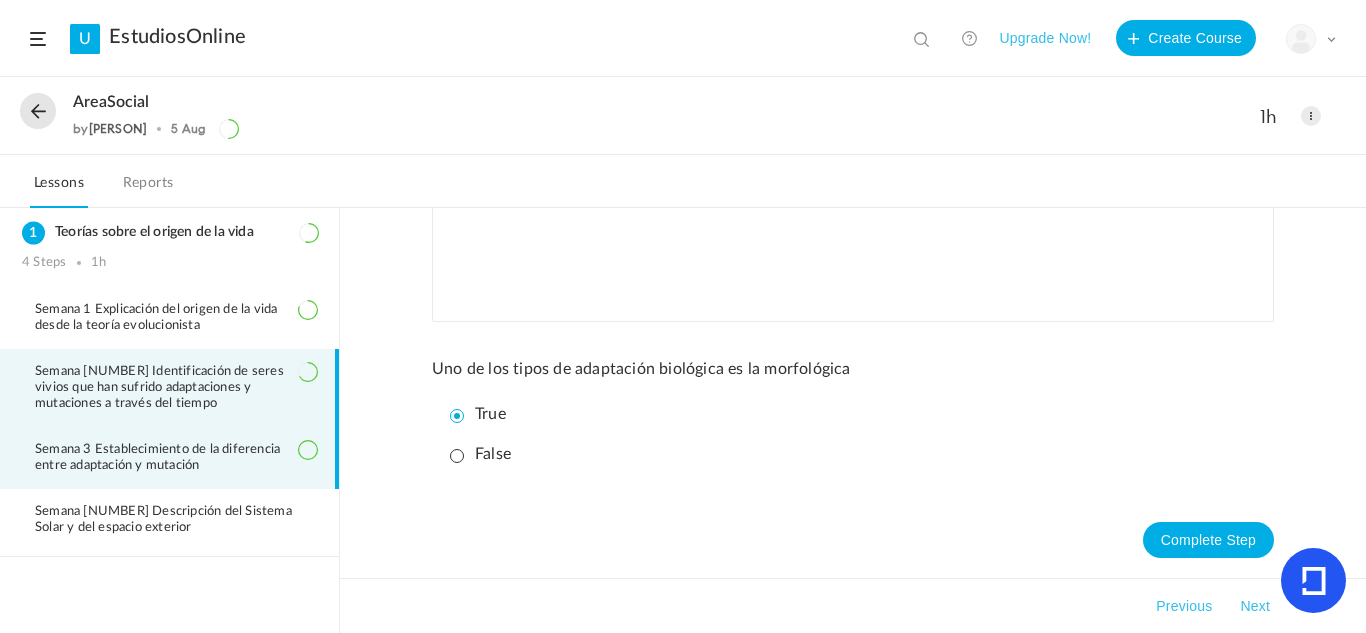 click on "Semana [NUMBER] Establecimiento de la diferencia entre adaptación y mutación" at bounding box center [169, 458] 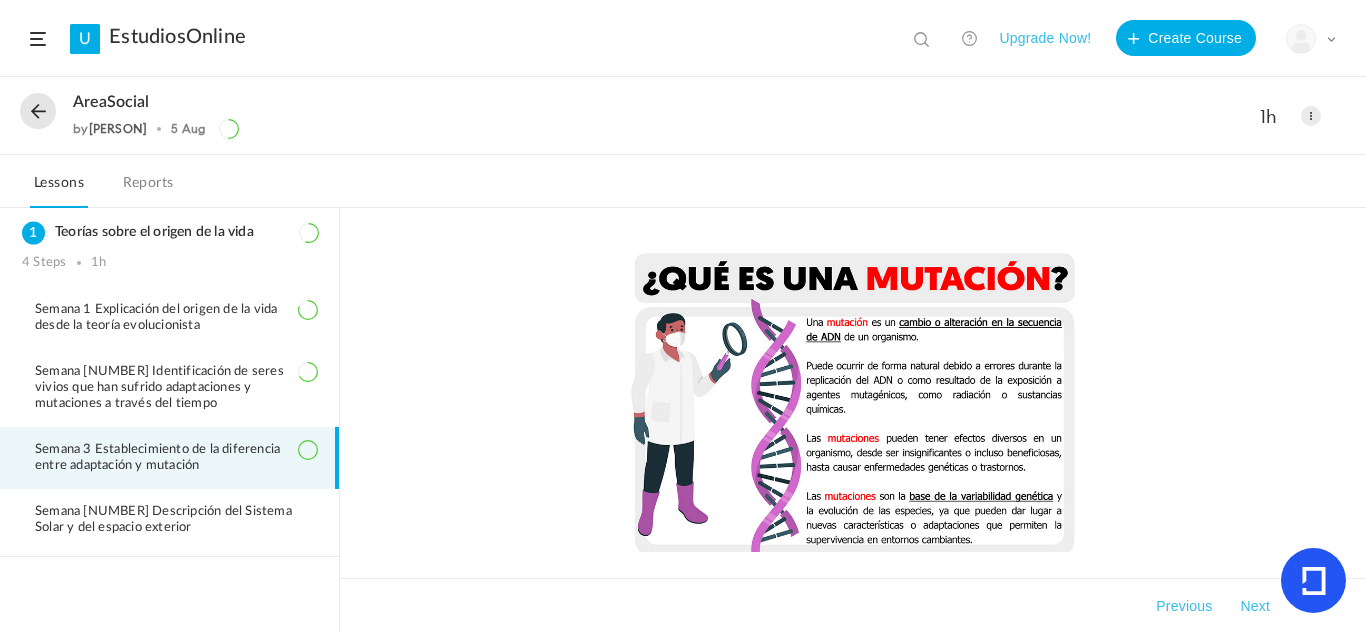 scroll, scrollTop: 412, scrollLeft: 0, axis: vertical 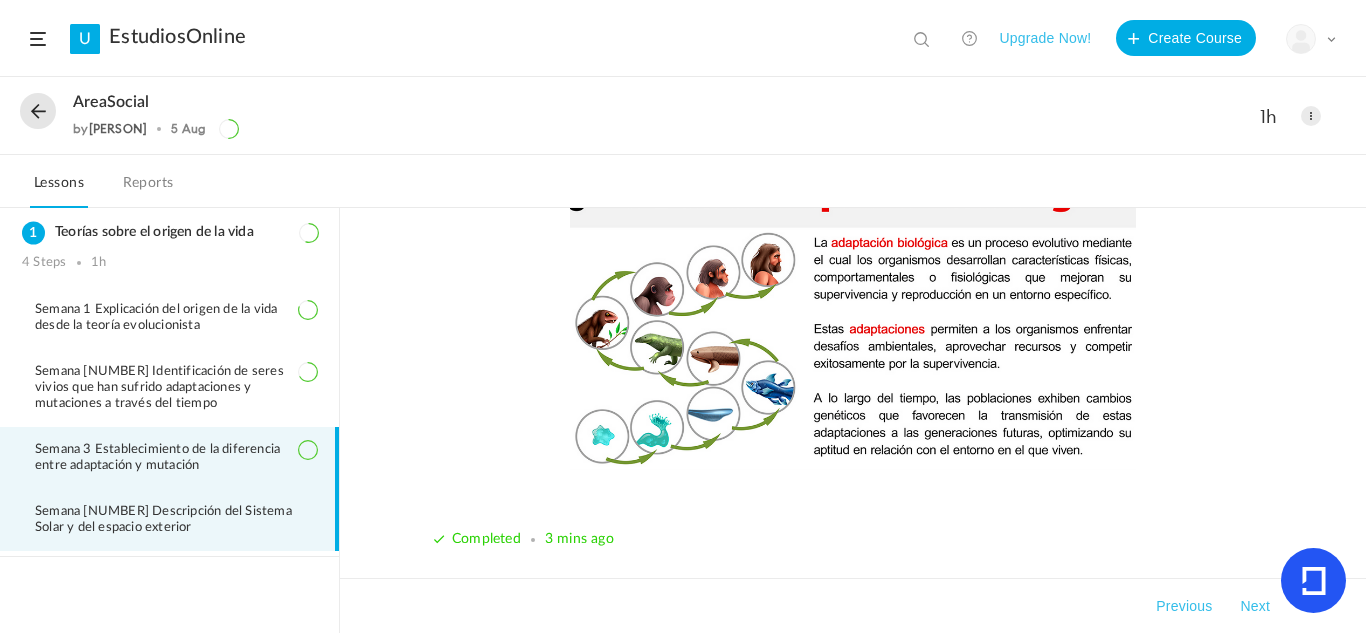 click on "Semana [NUMBER] Descripción del Sistema Solar y del espacio exterior" at bounding box center (176, 520) 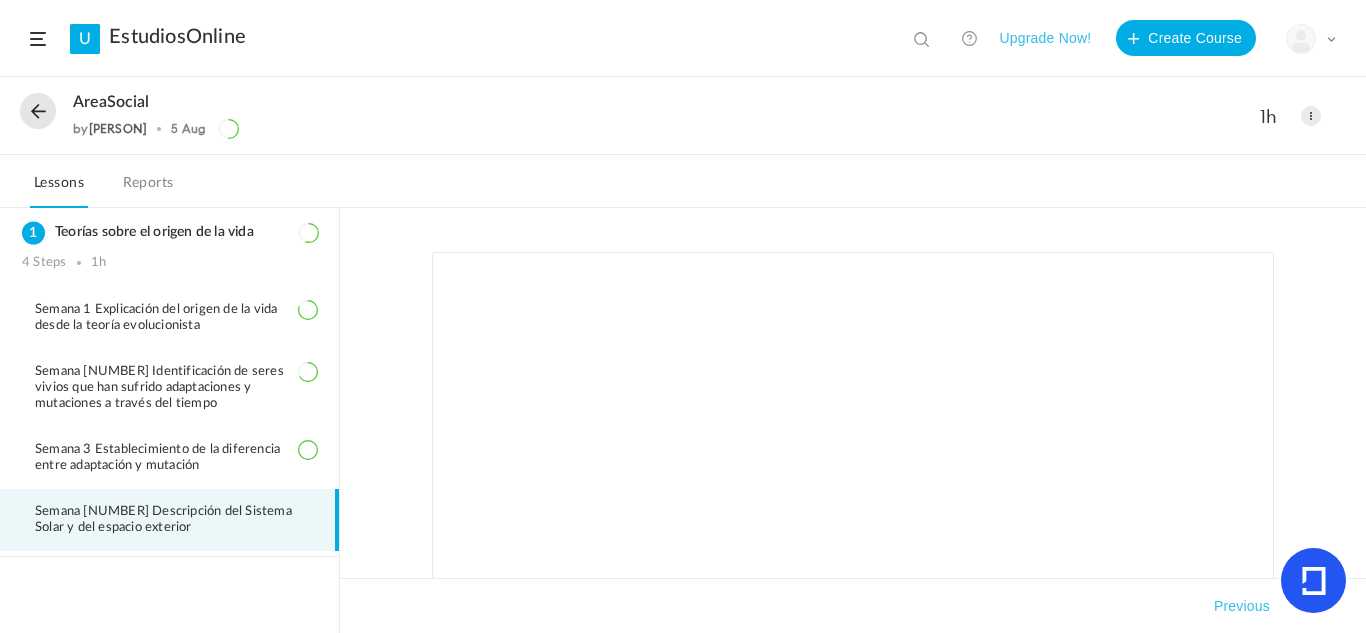 scroll, scrollTop: 302, scrollLeft: 0, axis: vertical 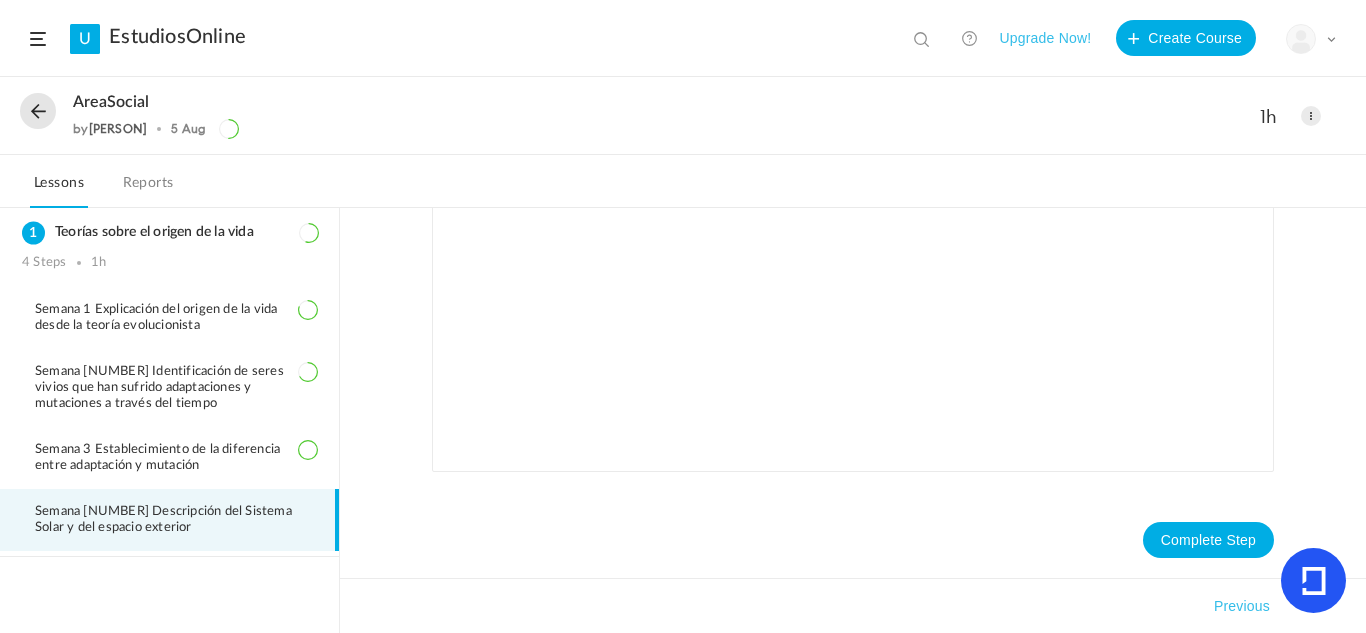 click on "Reports" 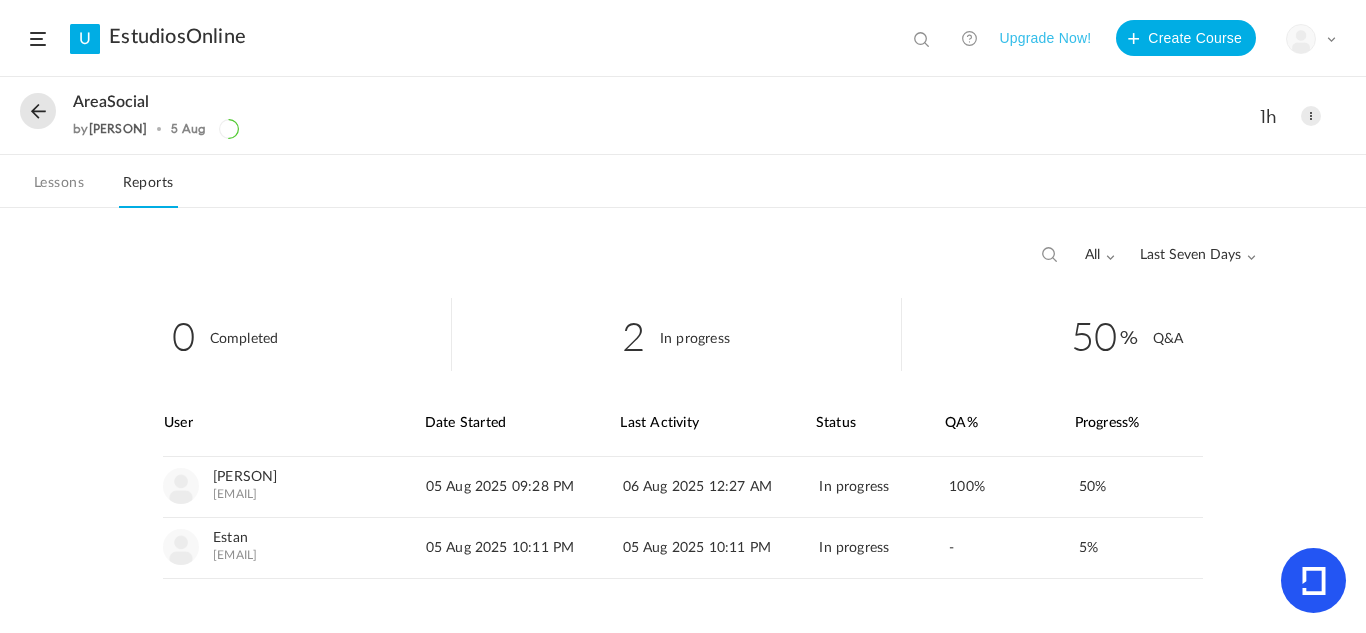 click on "Lessons" 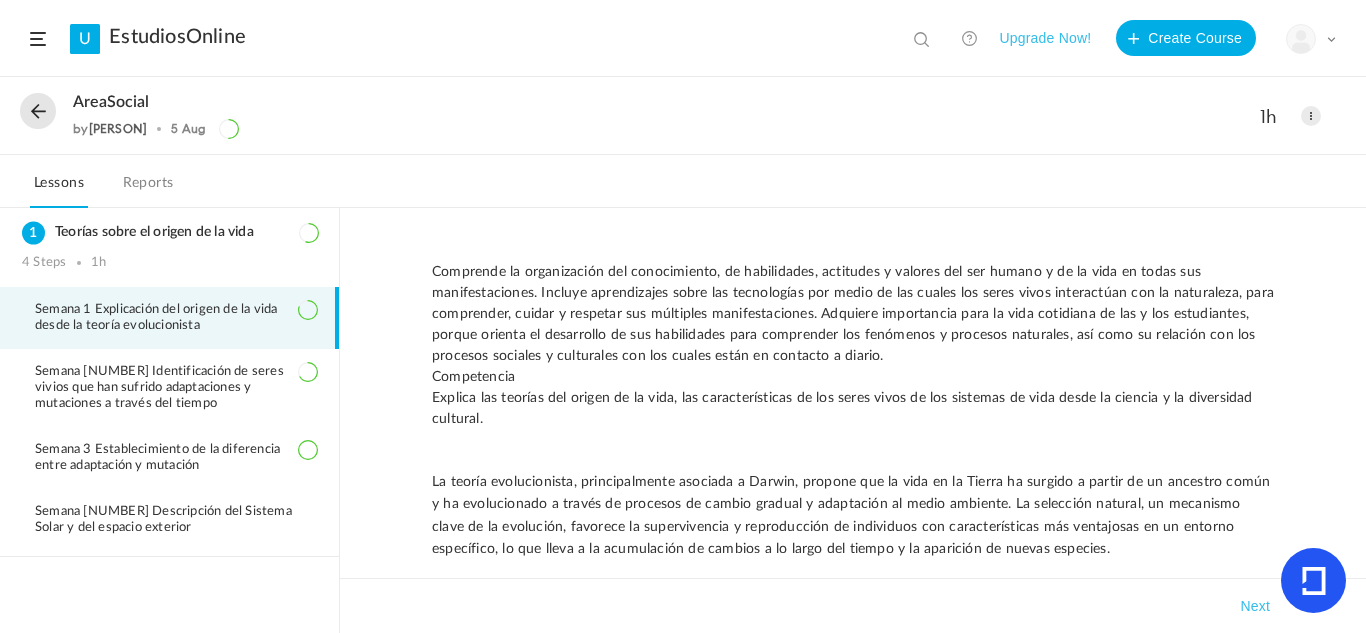 click on "U
EstudiosOnline
View all
No results
Upgrade Now!
Create Course
My Profile
University Settings
Current Plan
Logout" 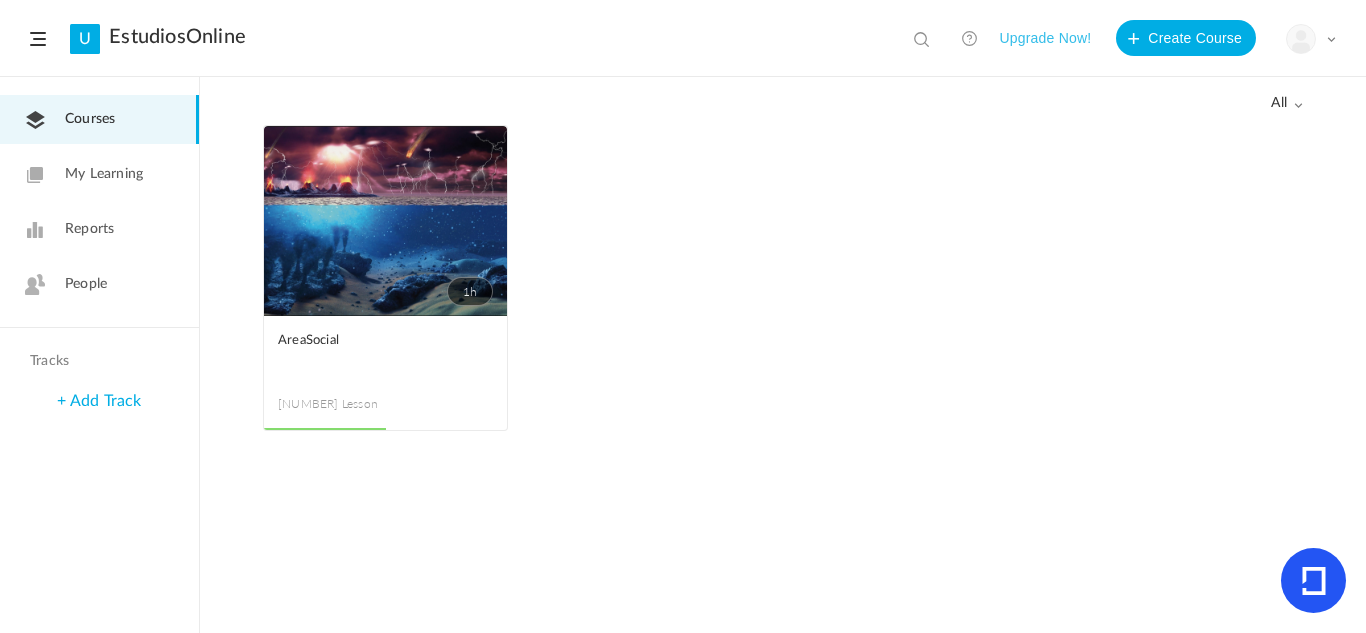 click on "1h" 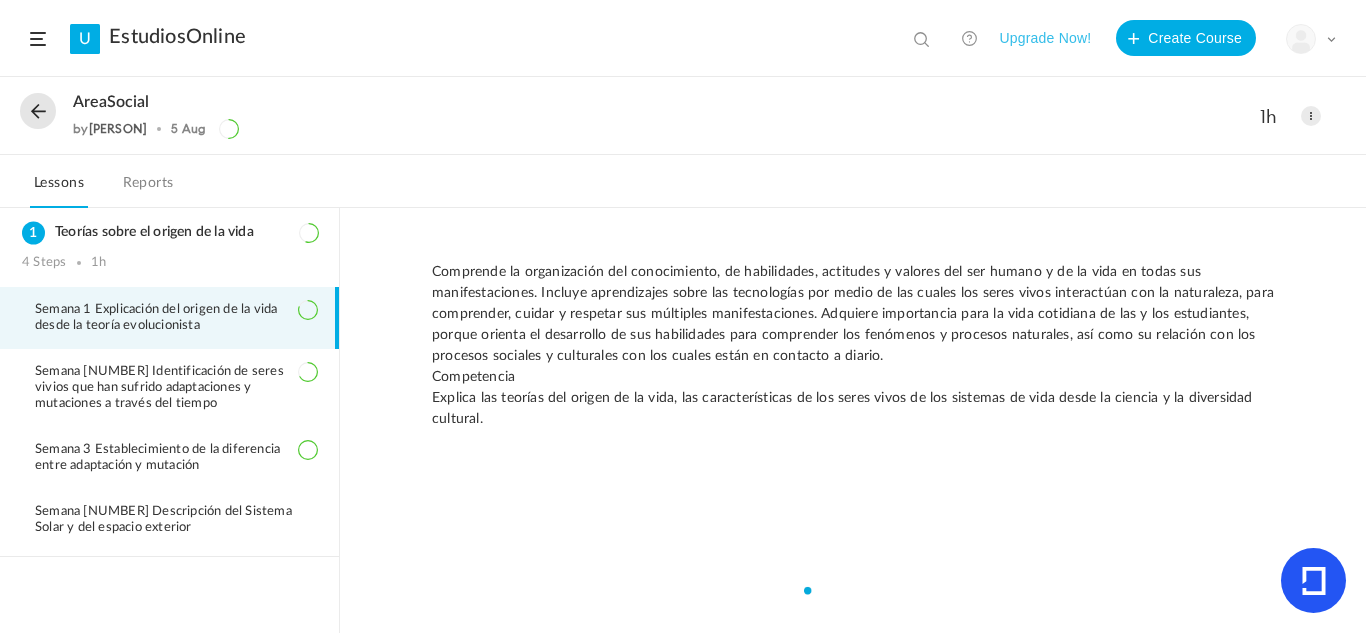 click on "AreaSocial
by  Elida
5 Aug
1h
Edit
Delete Move to draft Remove Progress" 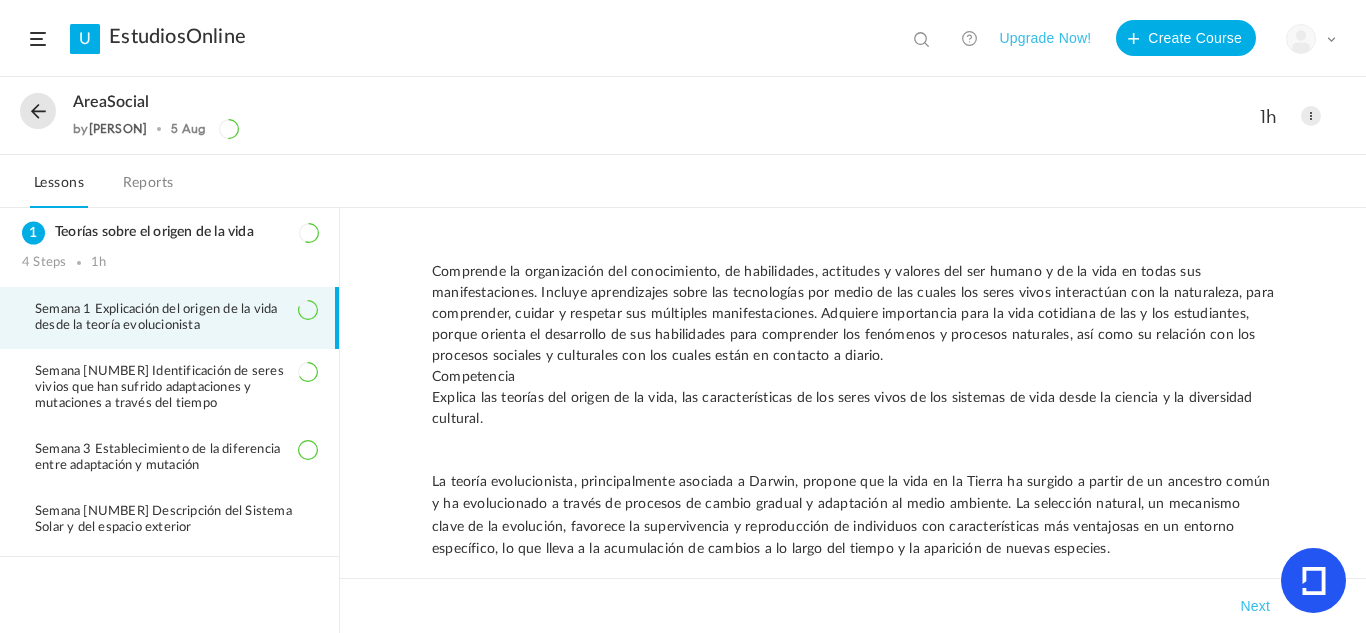 click 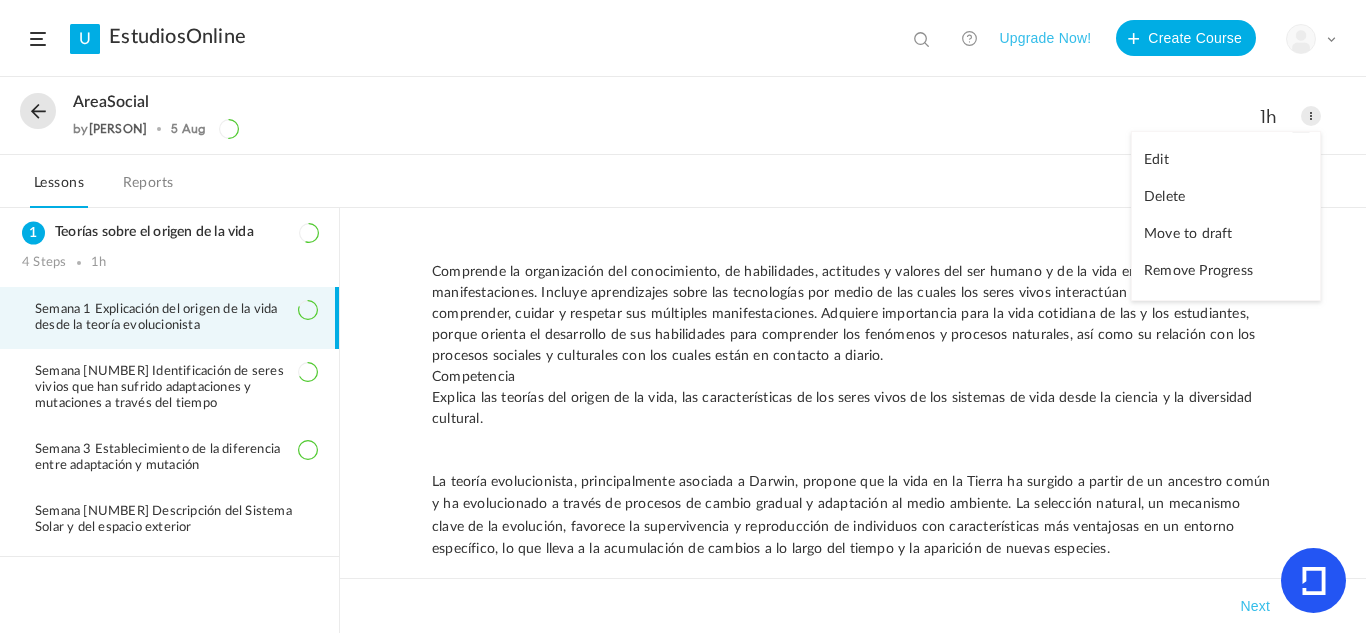 click on "Edit" 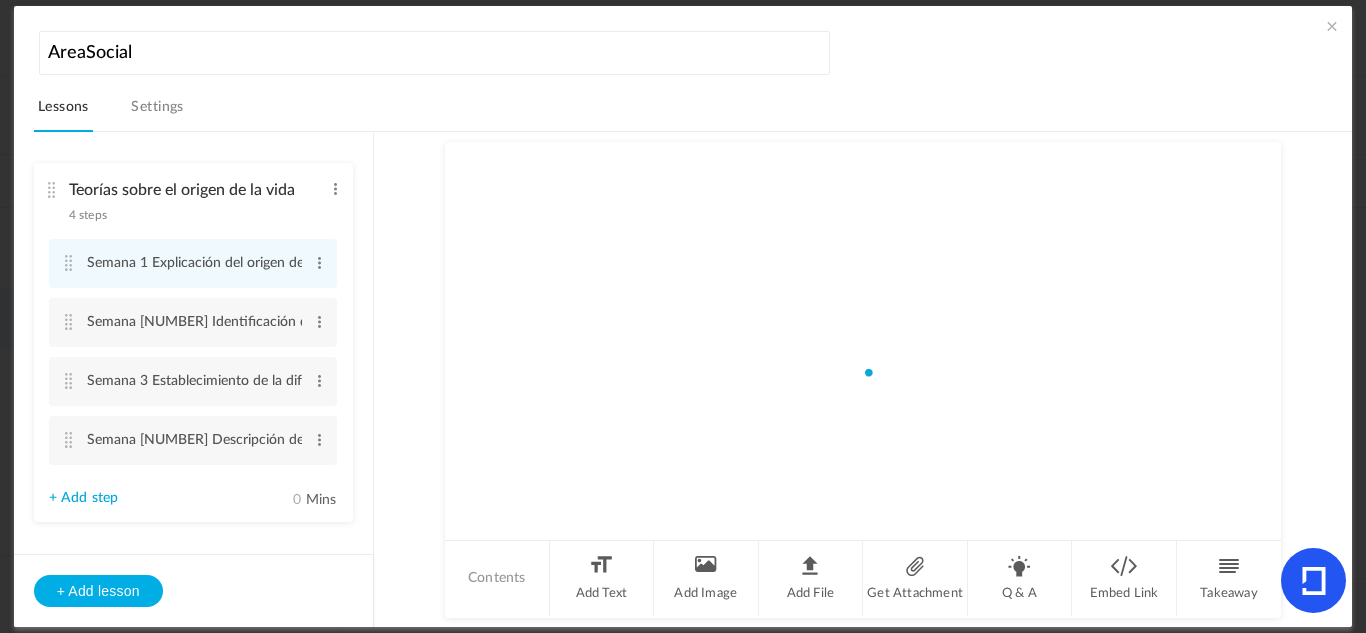 click on "Settings" at bounding box center [157, 113] 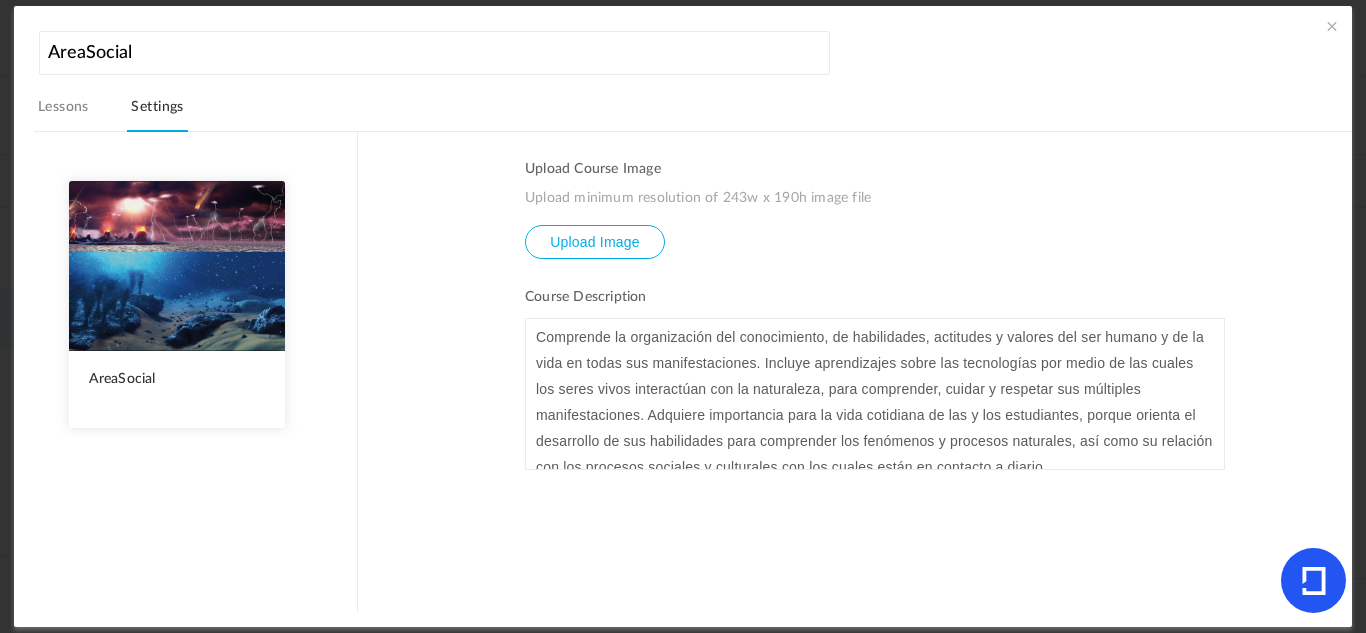 scroll, scrollTop: 193, scrollLeft: 0, axis: vertical 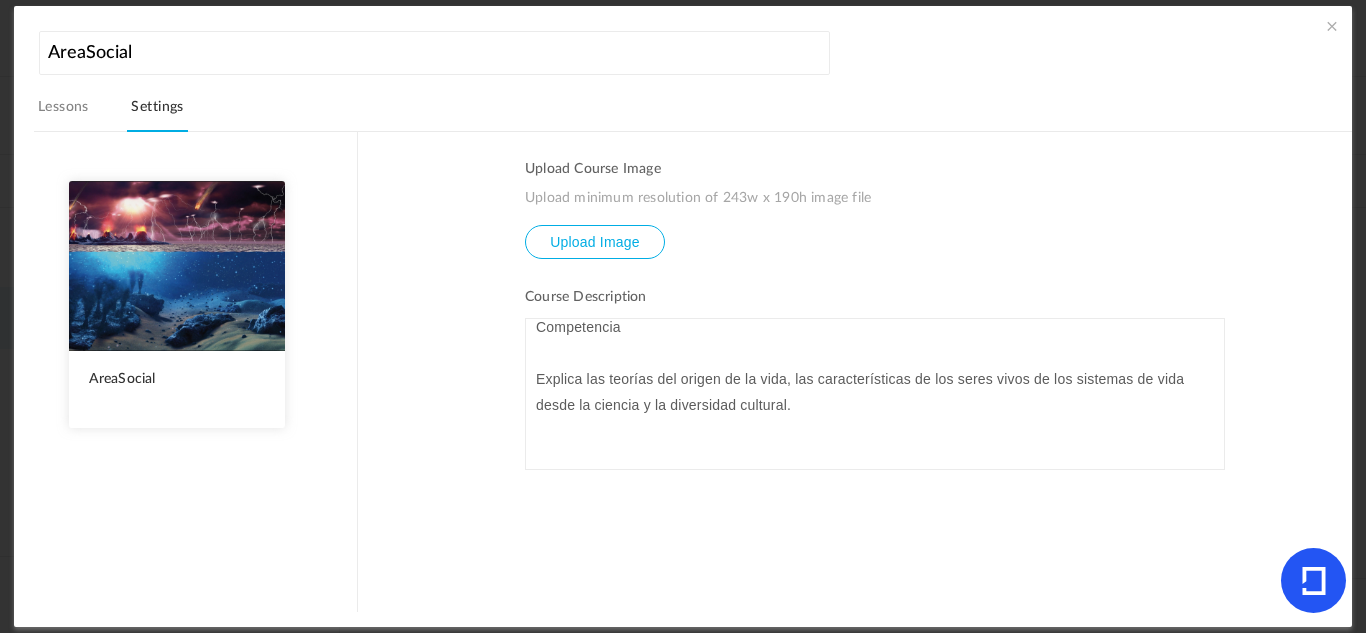 click on "Explica las teorías del origen de la vida, las características de los seres vivos de los sistemas de vida desde la ciencia y la diversidad cultural." at bounding box center [875, 392] 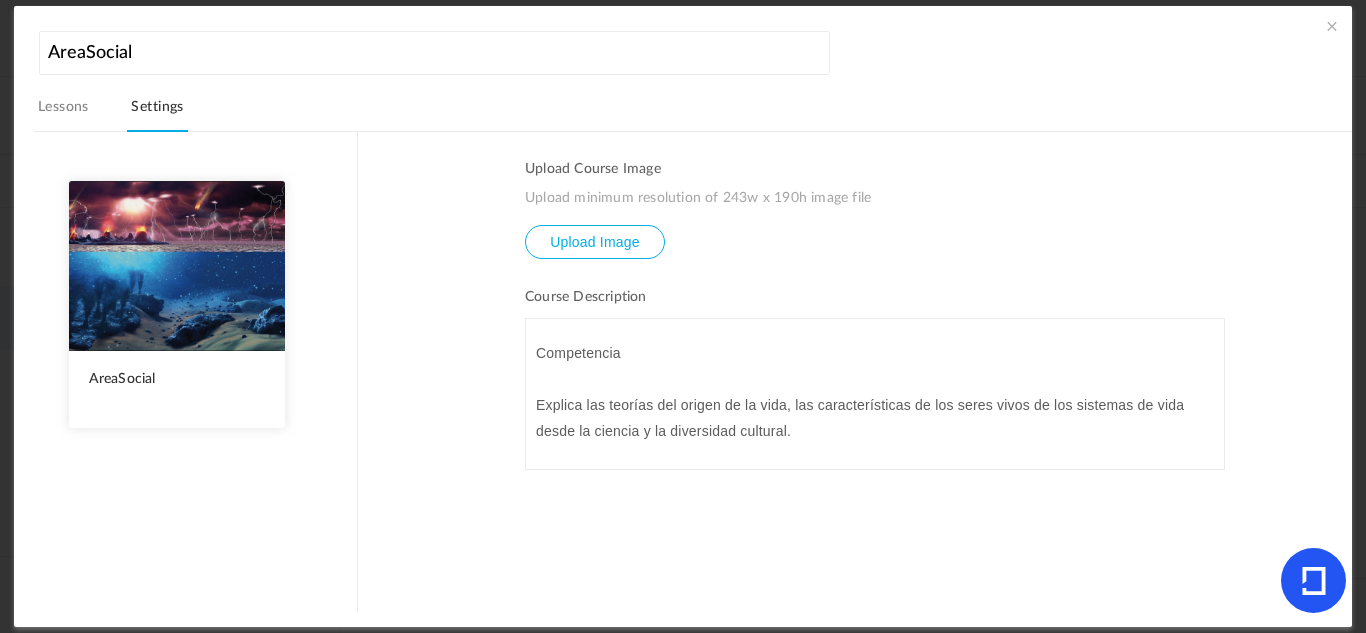 type 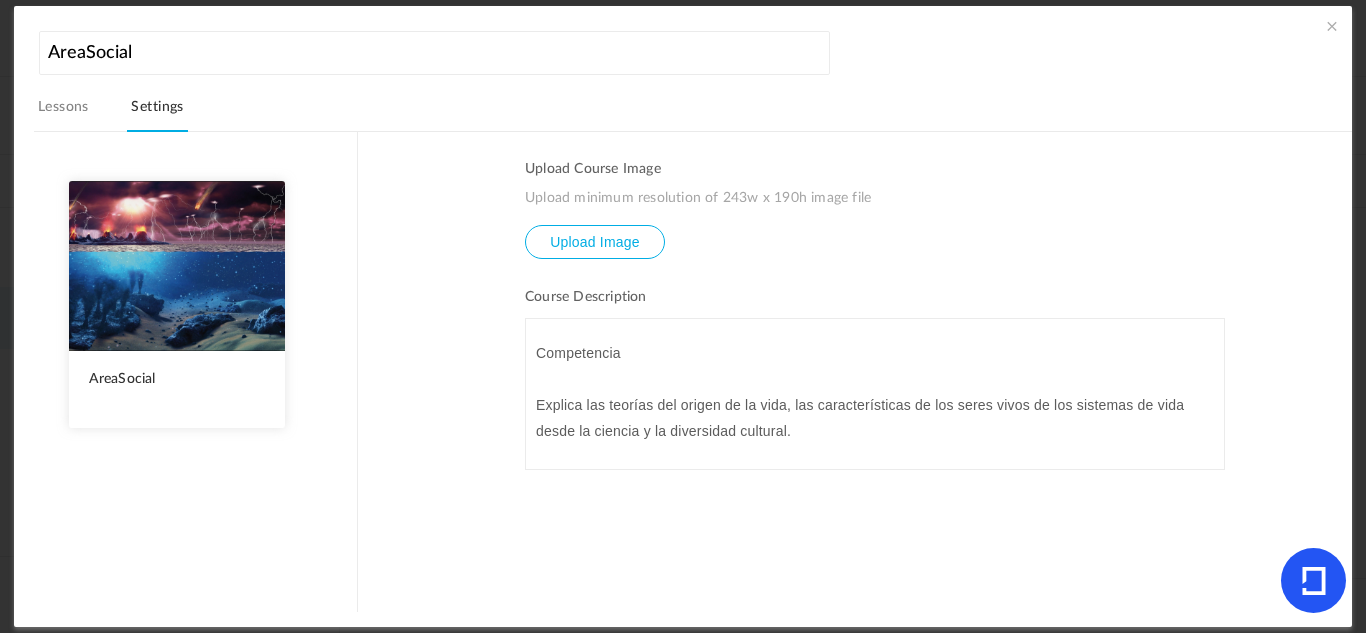 scroll, scrollTop: 141, scrollLeft: 0, axis: vertical 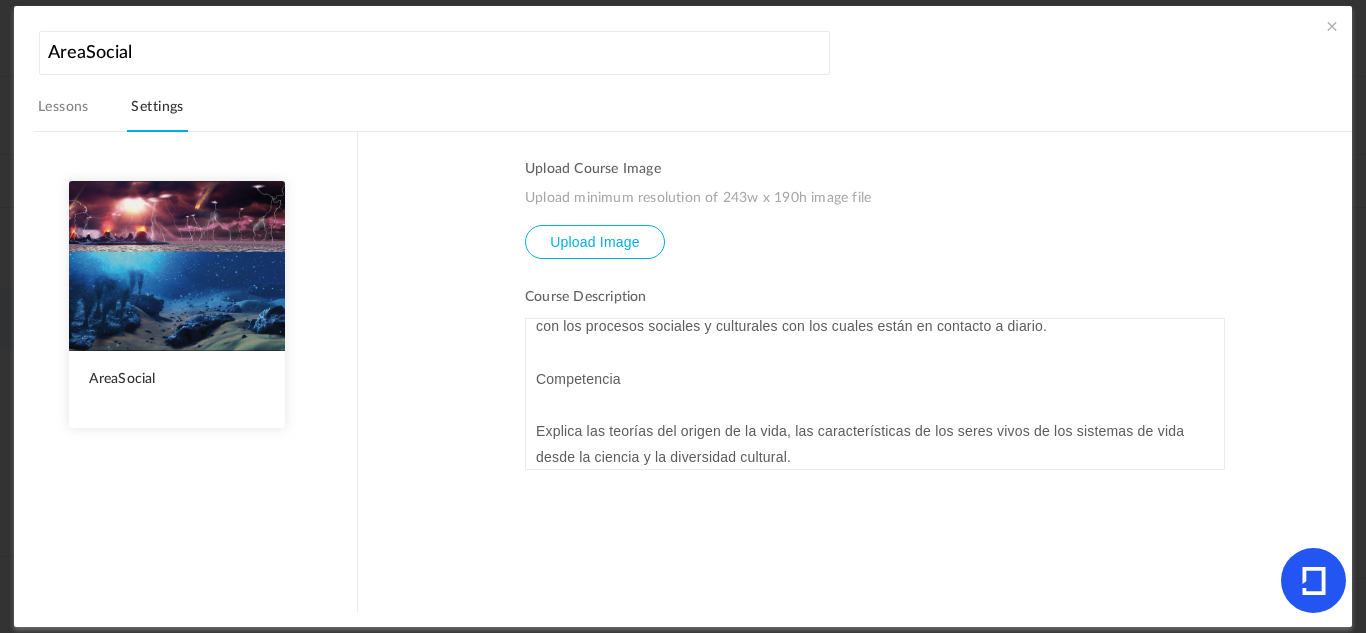 click on "Upload Course Image
Upload minimum resolution of 243w x 190h image file
Upload Image
Course Description
Comprende la organización del conocimiento, de habilidades, actitudes y valores del ser humano y de la vida en todas sus manifestaciones. Incluye aprendizajes sobre las tecnologías por medio de las cuales los seres vivos interactúan con la naturaleza, para comprender, cuidar y respetar sus múltiples manifestaciones. Adquiere importancia para la vida cotidiana de las y los estudiantes, porque orienta el desarrollo de sus habilidades para comprender los fenómenos y procesos naturales, así como su relación con los procesos sociales y culturales con los cuales están en contacto a diario.
Competencia
Explica las teorías del origen de la vida, las características de los seres vivos de los sistemas de vida desde la ciencia y la diversidad cultural." at bounding box center [855, 371] 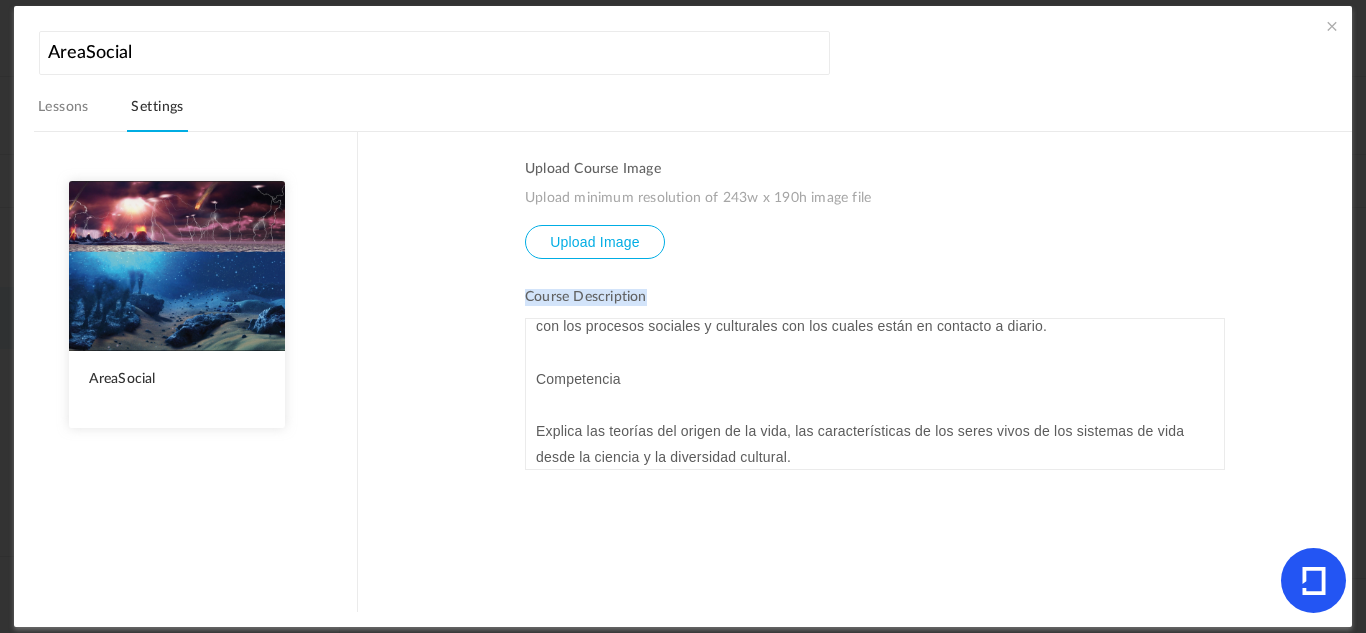 click on "Upload Course Image
Upload minimum resolution of 243w x 190h image file
Upload Image
Course Description
Comprende la organización del conocimiento, de habilidades, actitudes y valores del ser humano y de la vida en todas sus manifestaciones. Incluye aprendizajes sobre las tecnologías por medio de las cuales los seres vivos interactúan con la naturaleza, para comprender, cuidar y respetar sus múltiples manifestaciones. Adquiere importancia para la vida cotidiana de las y los estudiantes, porque orienta el desarrollo de sus habilidades para comprender los fenómenos y procesos naturales, así como su relación con los procesos sociales y culturales con los cuales están en contacto a diario.
Competencia
Explica las teorías del origen de la vida, las características de los seres vivos de los sistemas de vida desde la ciencia y la diversidad cultural." at bounding box center (855, 371) 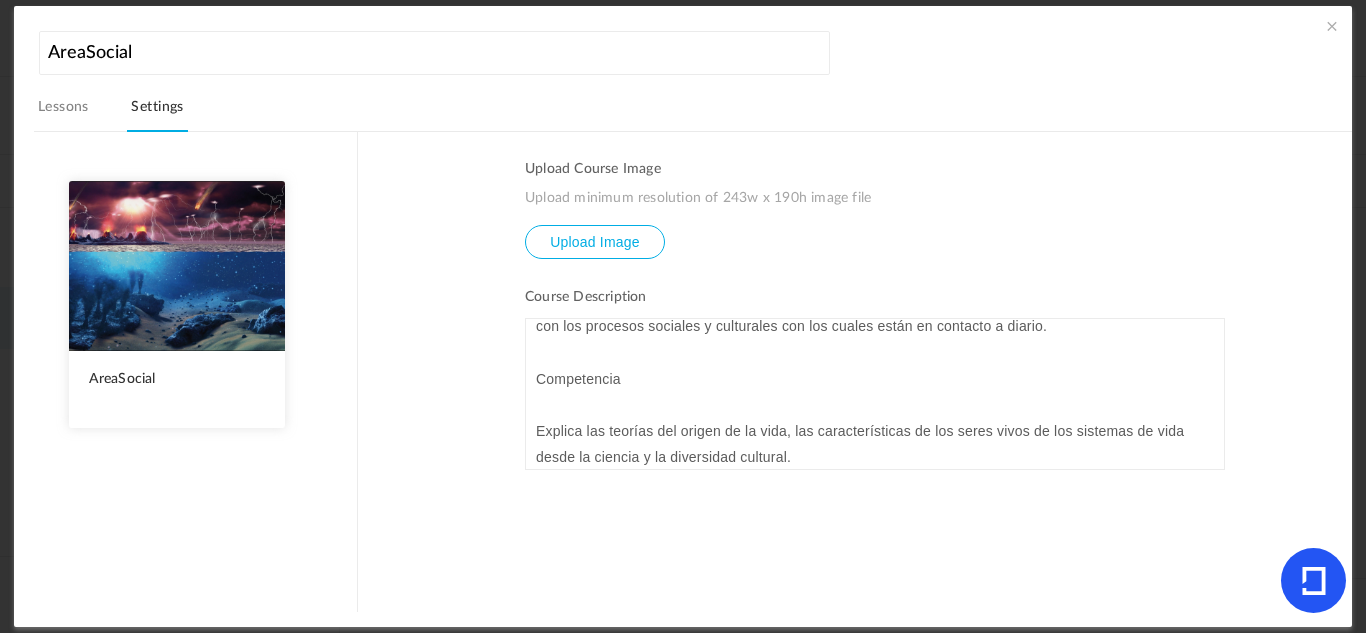 click on "AreaSocial
Preview" at bounding box center [186, 371] 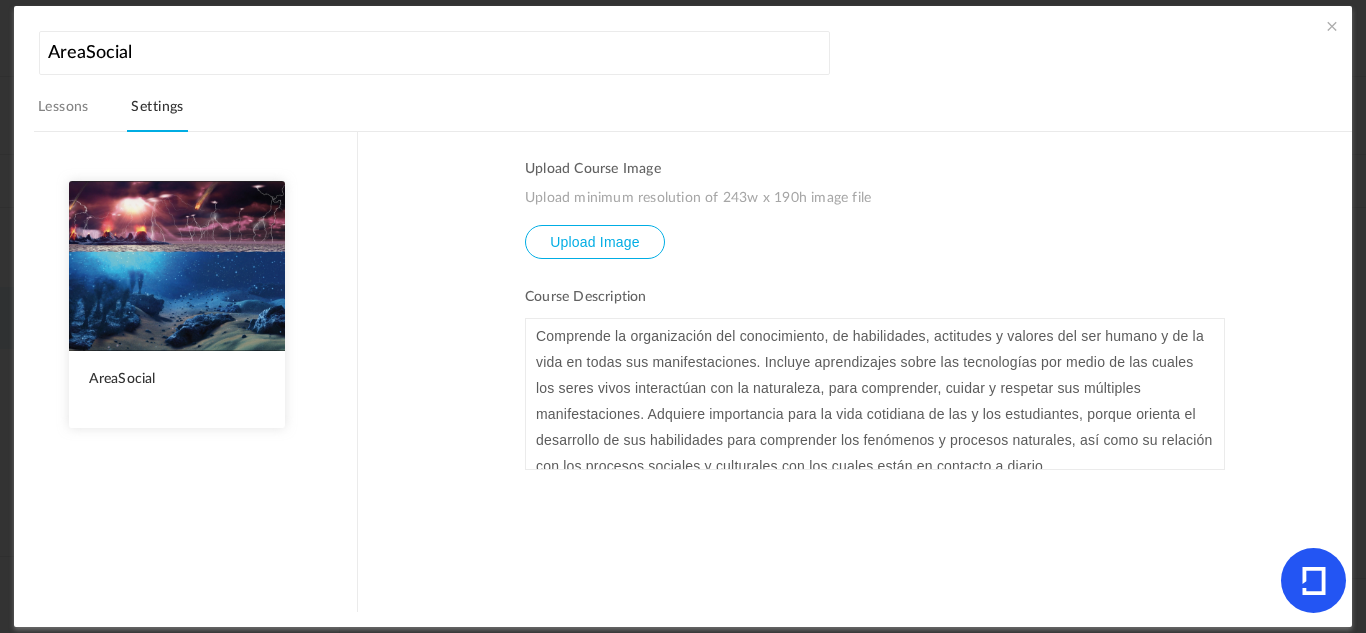 scroll, scrollTop: 0, scrollLeft: 0, axis: both 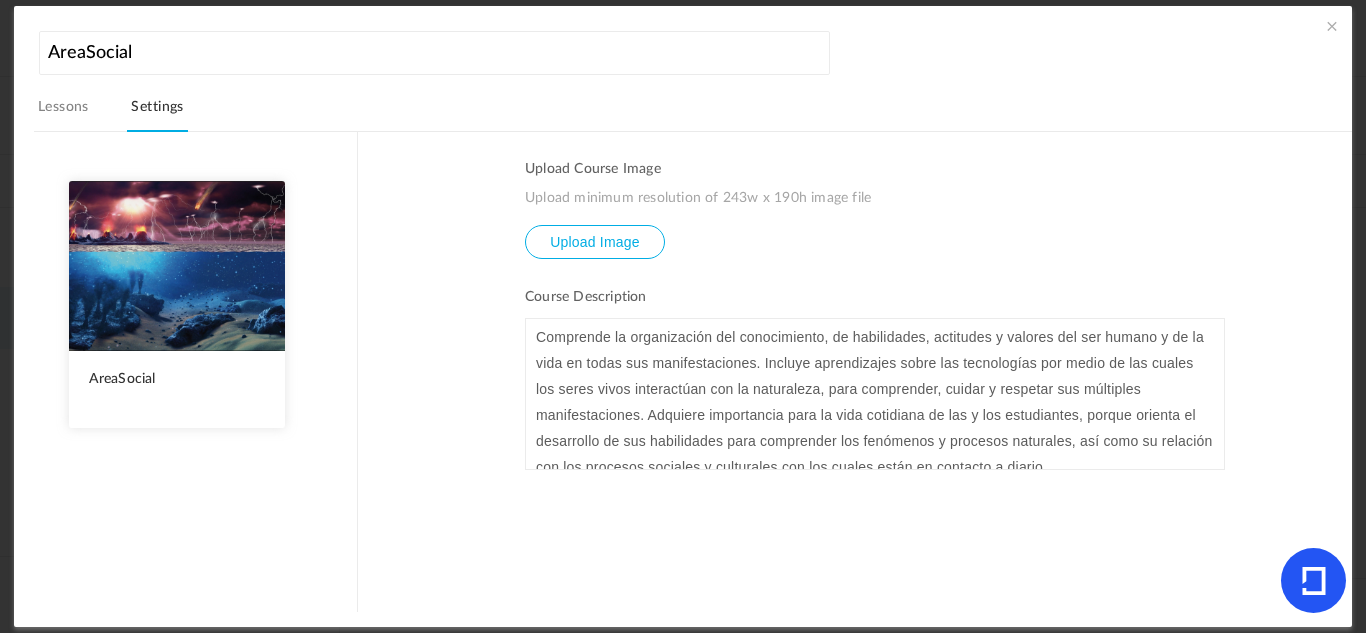 click on "Upload Course Image
Upload minimum resolution of 243w x 190h image file
Upload Image
Course Description
Comprende la organización del conocimiento, de habilidades, actitudes y valores del ser humano y de la vida en todas sus manifestaciones. Incluye aprendizajes sobre las tecnologías por medio de las cuales los seres vivos interactúan con la naturaleza, para comprender, cuidar y respetar sus múltiples manifestaciones. Adquiere importancia para la vida cotidiana de las y los estudiantes, porque orienta el desarrollo de sus habilidades para comprender los fenómenos y procesos naturales, así como su relación con los procesos sociales y culturales con los cuales están en contacto a diario.
Competencia
Explica las teorías del origen de la vida, las características de los seres vivos de los sistemas de vida desde la ciencia y la diversidad cultural." at bounding box center (875, 386) 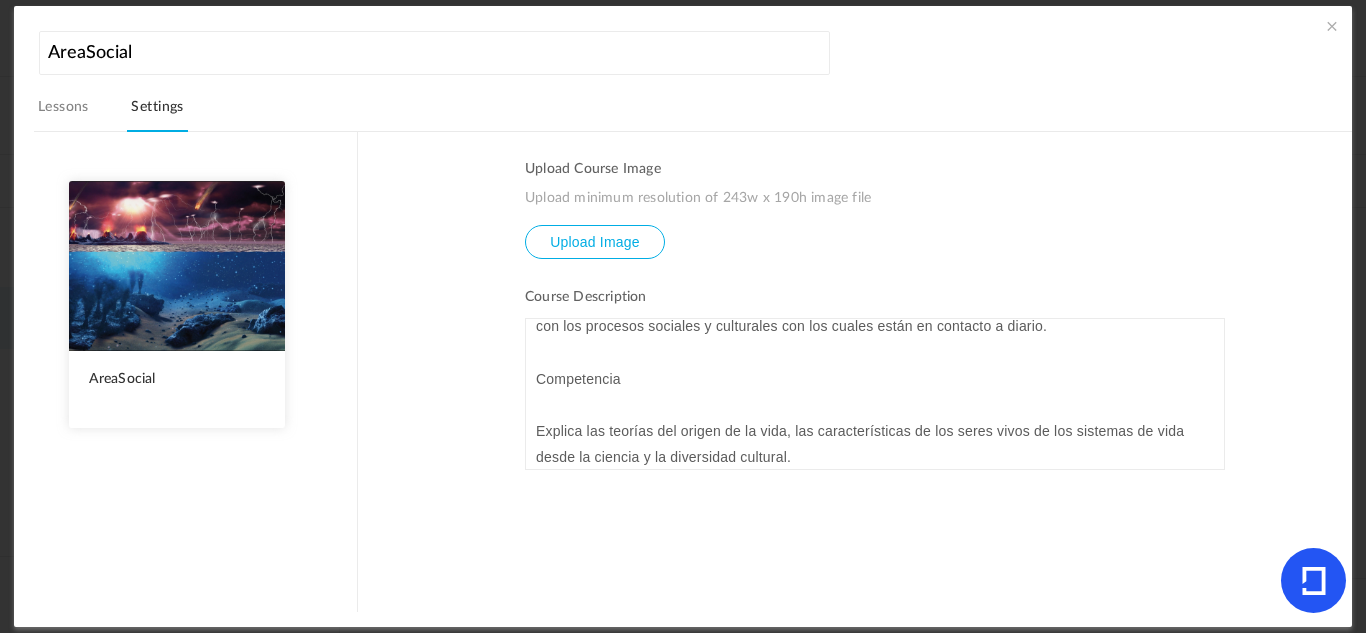 scroll, scrollTop: 0, scrollLeft: 0, axis: both 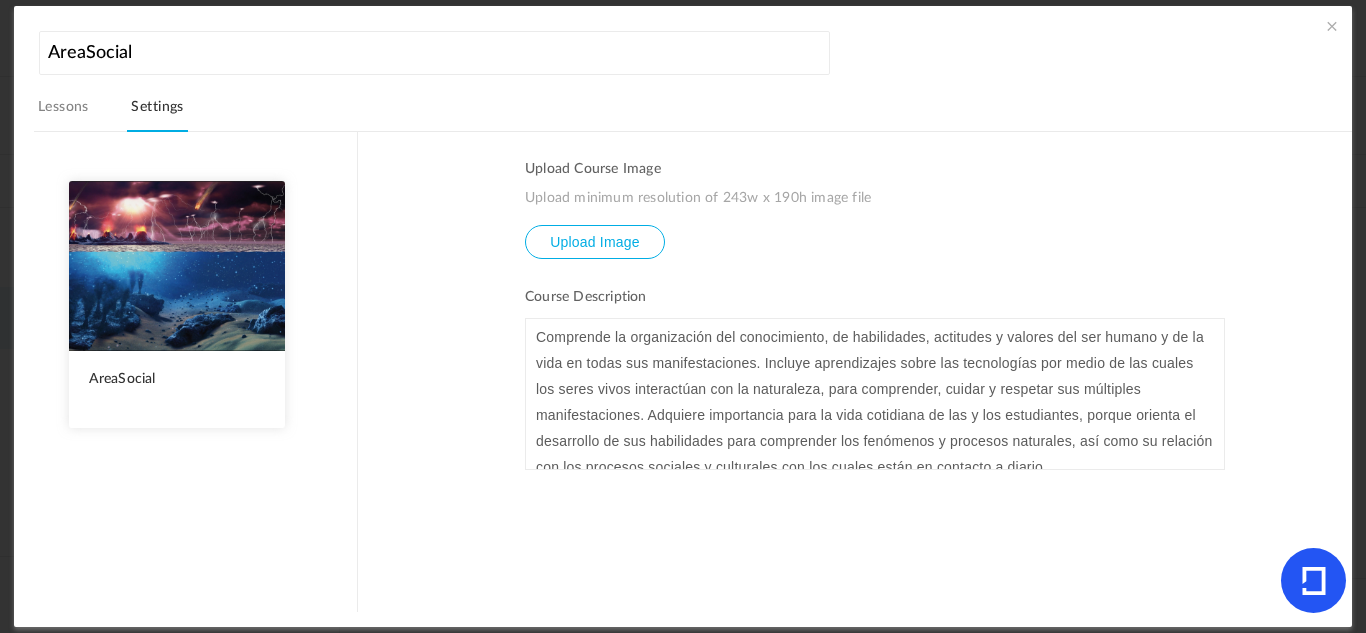 click on "Upload Course Image
Upload minimum resolution of 243w x 190h image file
Upload Image
Course Description
Comprende la organización del conocimiento, de habilidades, actitudes y valores del ser humano y de la vida en todas sus manifestaciones. Incluye aprendizajes sobre las tecnologías por medio de las cuales los seres vivos interactúan con la naturaleza, para comprender, cuidar y respetar sus múltiples manifestaciones. Adquiere importancia para la vida cotidiana de las y los estudiantes, porque orienta el desarrollo de sus habilidades para comprender los fenómenos y procesos naturales, así como su relación con los procesos sociales y culturales con los cuales están en contacto a diario.
Competencia
Explica las teorías del origen de la vida, las características de los seres vivos de los sistemas de vida desde la ciencia y la diversidad cultural." at bounding box center [855, 371] 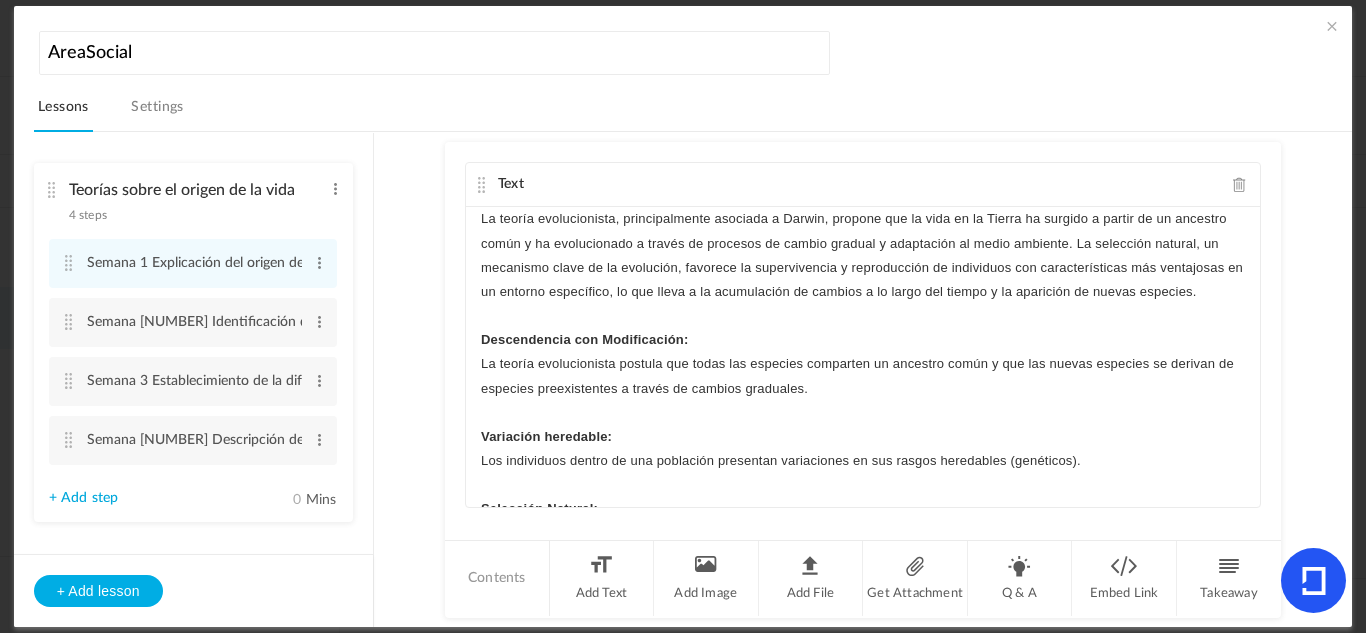 scroll, scrollTop: 28, scrollLeft: 0, axis: vertical 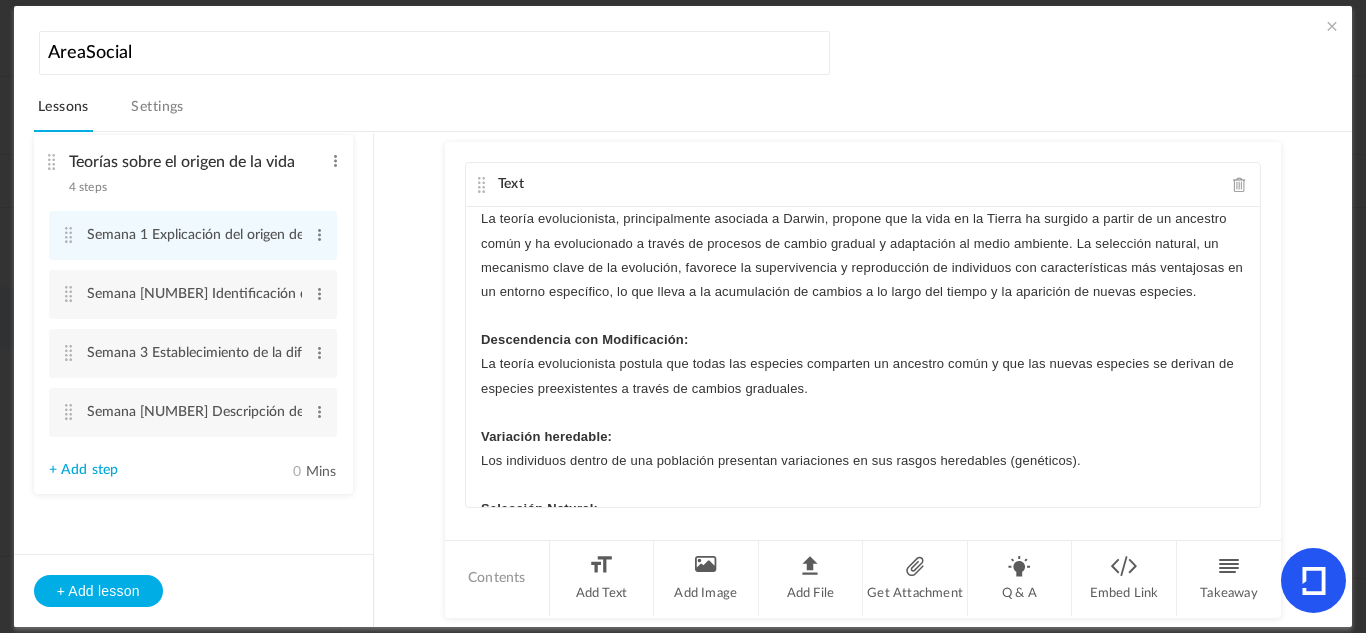 click on "AreaSocial
Lessons
Settings
Publish" at bounding box center [693, 79] 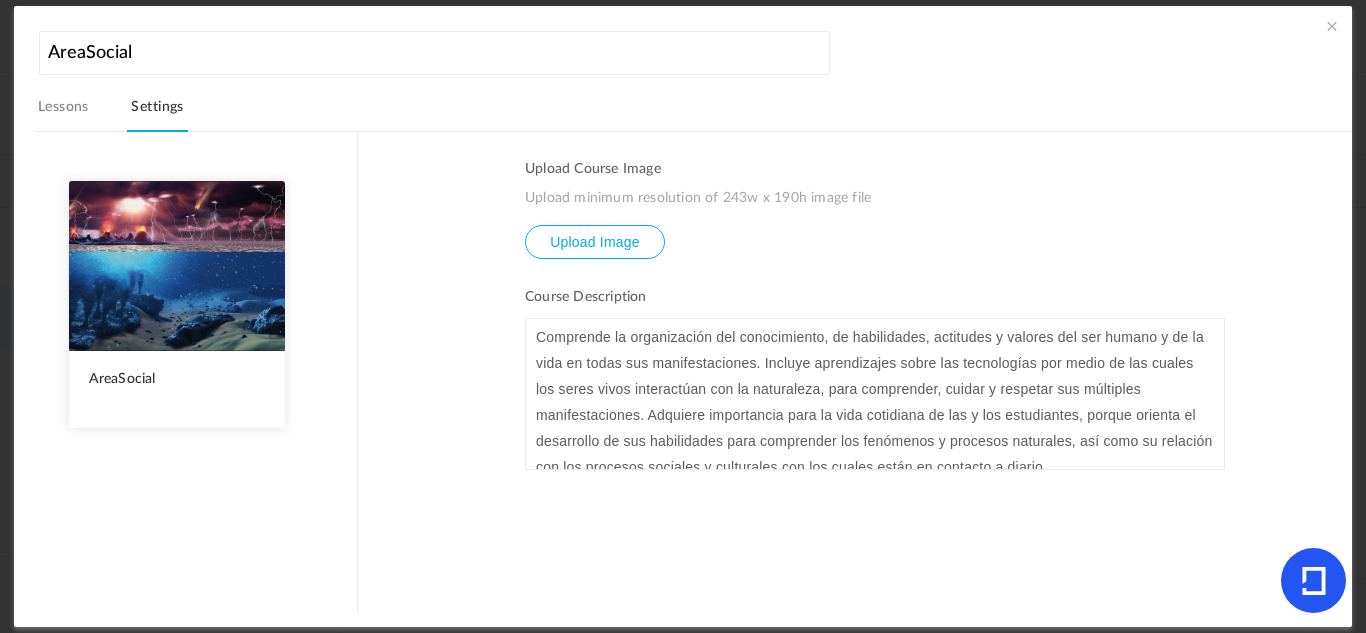 click on "Upload Course Image
Upload minimum resolution of 243w x 190h image file
Upload Image
Course Description
Comprende la organización del conocimiento, de habilidades, actitudes y valores del ser humano y de la vida en todas sus manifestaciones. Incluye aprendizajes sobre las tecnologías por medio de las cuales los seres vivos interactúan con la naturaleza, para comprender, cuidar y respetar sus múltiples manifestaciones. Adquiere importancia para la vida cotidiana de las y los estudiantes, porque orienta el desarrollo de sus habilidades para comprender los fenómenos y procesos naturales, así como su relación con los procesos sociales y culturales con los cuales están en contacto a diario.
Competencia
Explica las teorías del origen de la vida, las características de los seres vivos de los sistemas de vida desde la ciencia y la diversidad cultural." at bounding box center [855, 371] 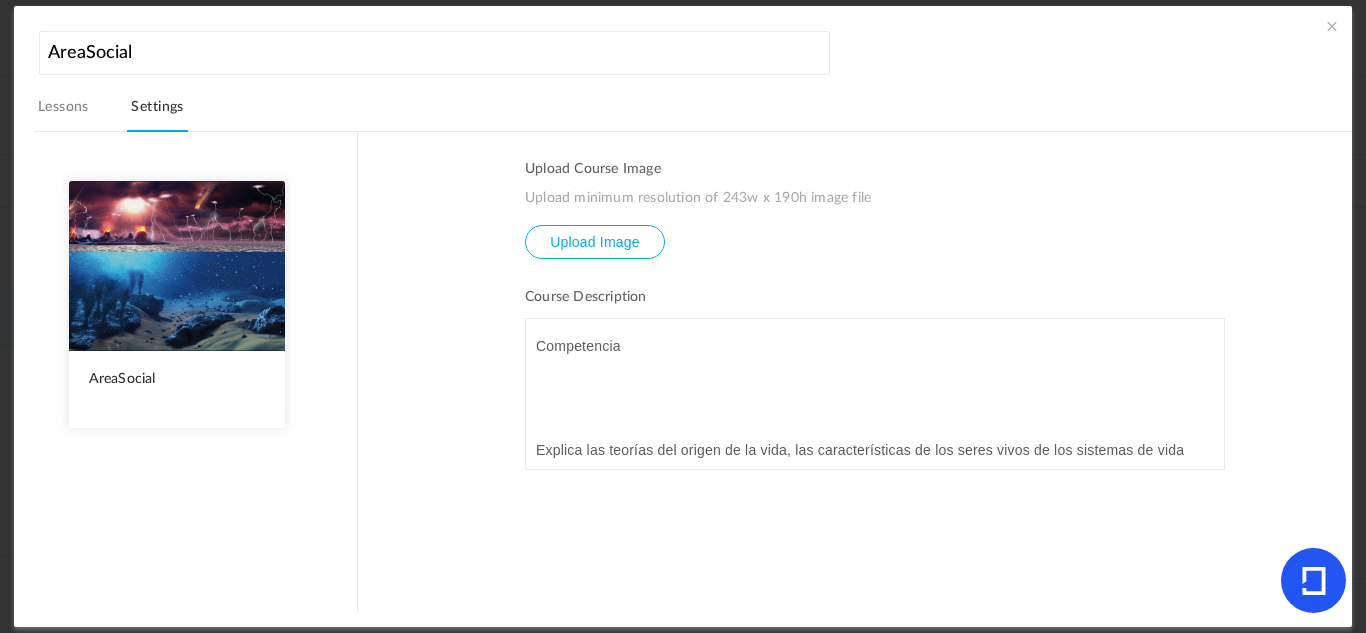 scroll, scrollTop: 245, scrollLeft: 0, axis: vertical 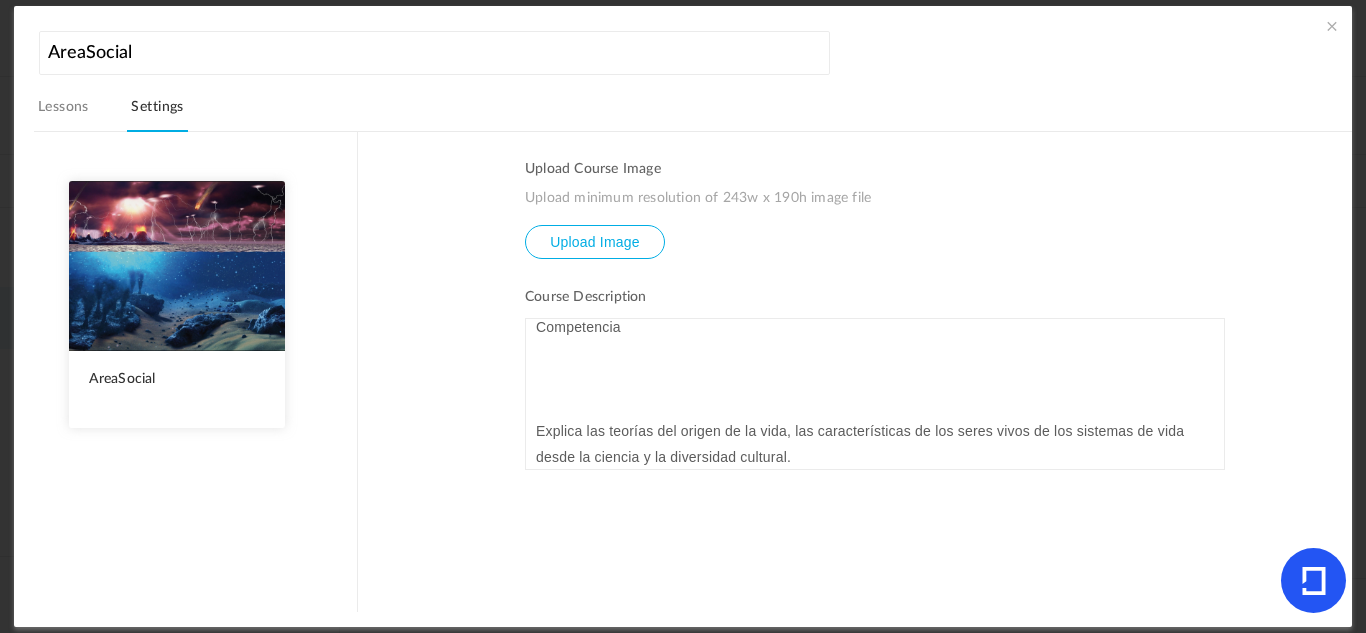 click at bounding box center [875, 405] 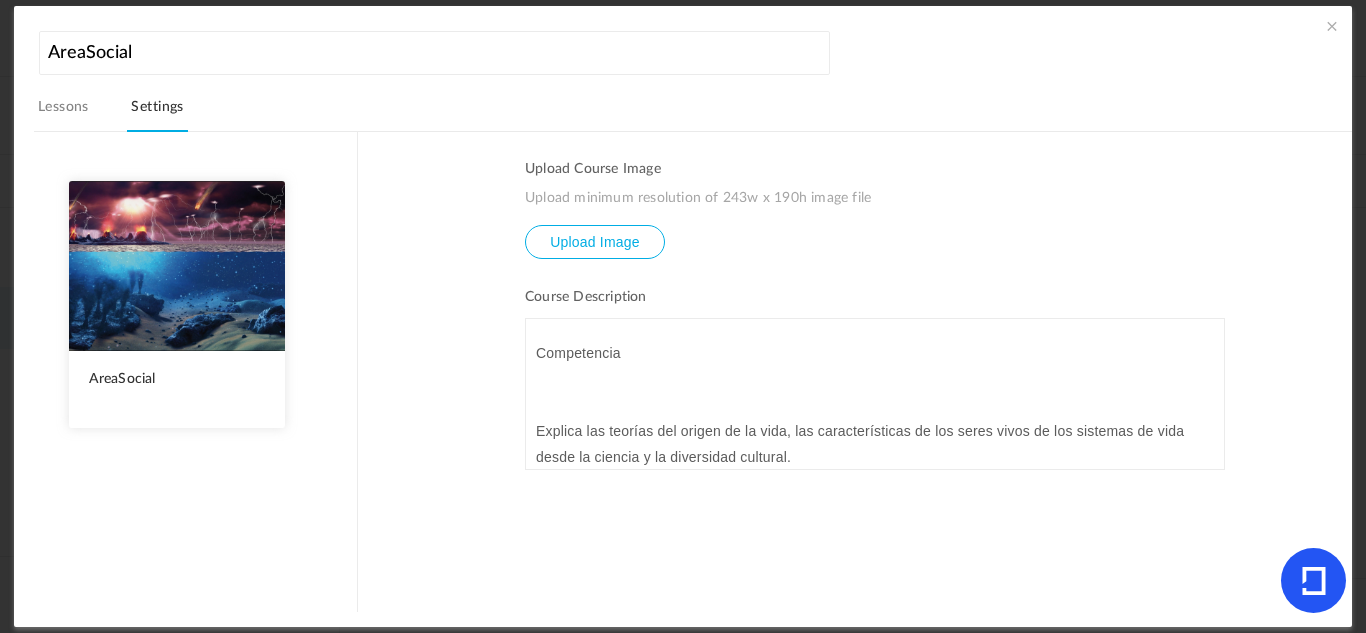 type 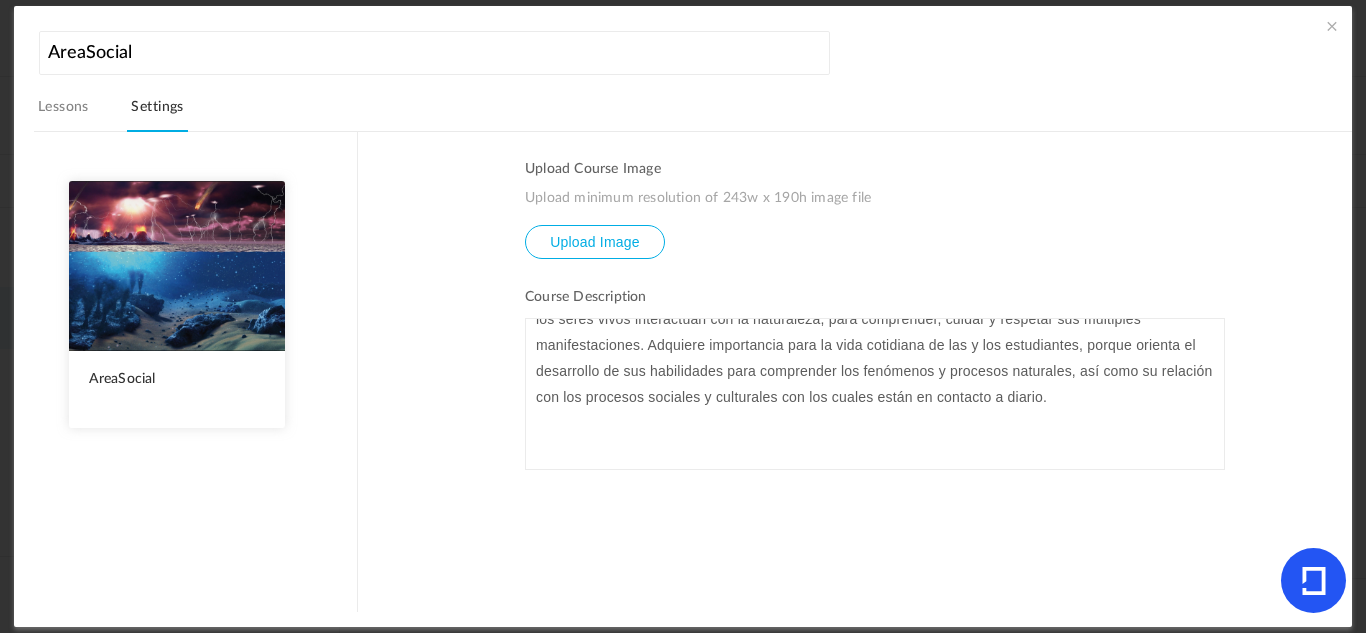 scroll, scrollTop: 124, scrollLeft: 0, axis: vertical 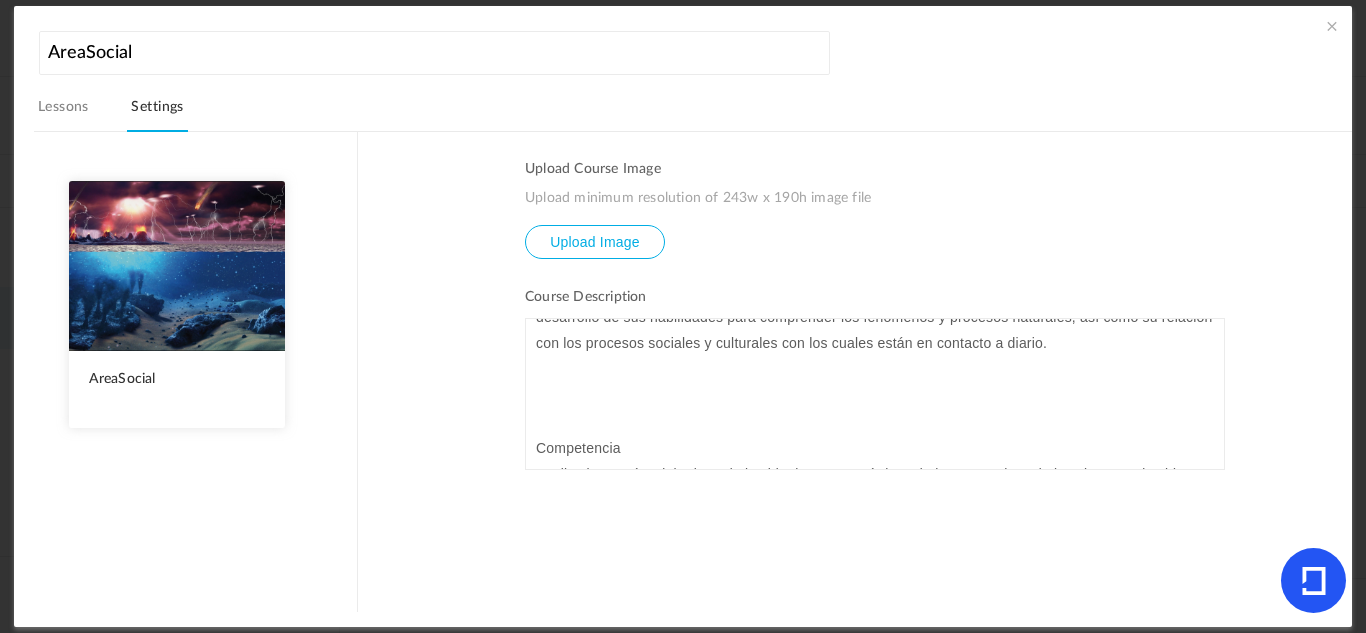 click at bounding box center [875, 422] 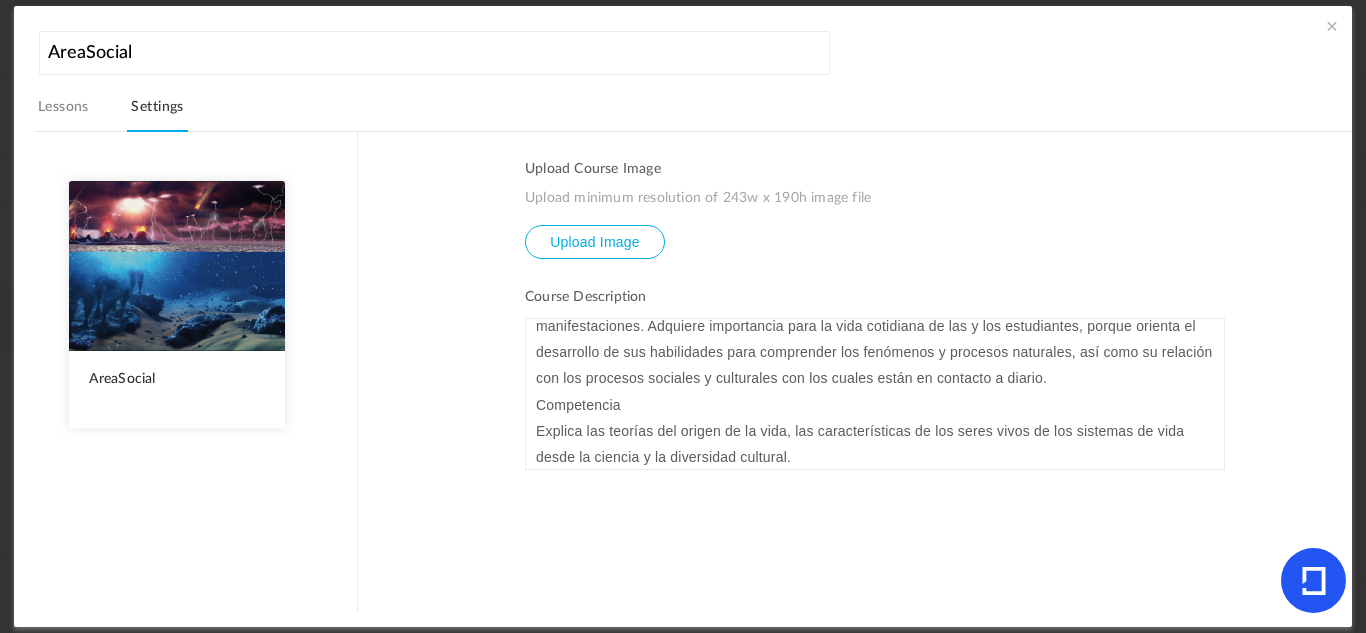scroll, scrollTop: 115, scrollLeft: 0, axis: vertical 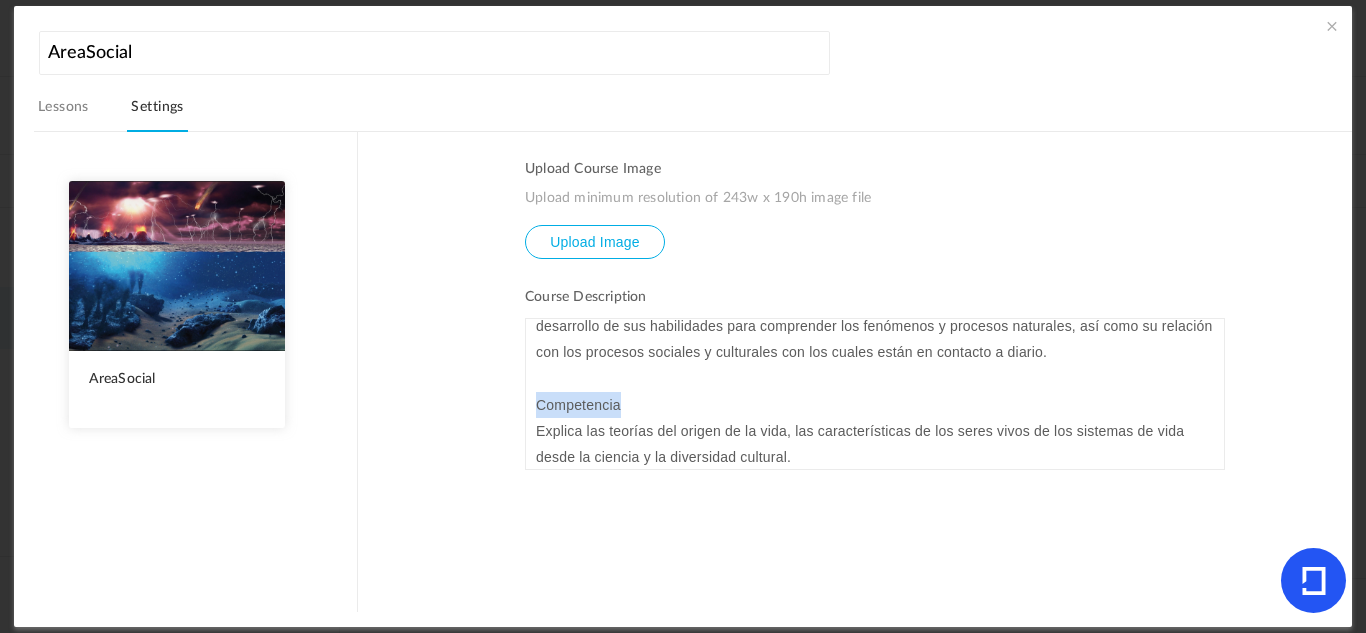 drag, startPoint x: 616, startPoint y: 410, endPoint x: 532, endPoint y: 405, distance: 84.14868 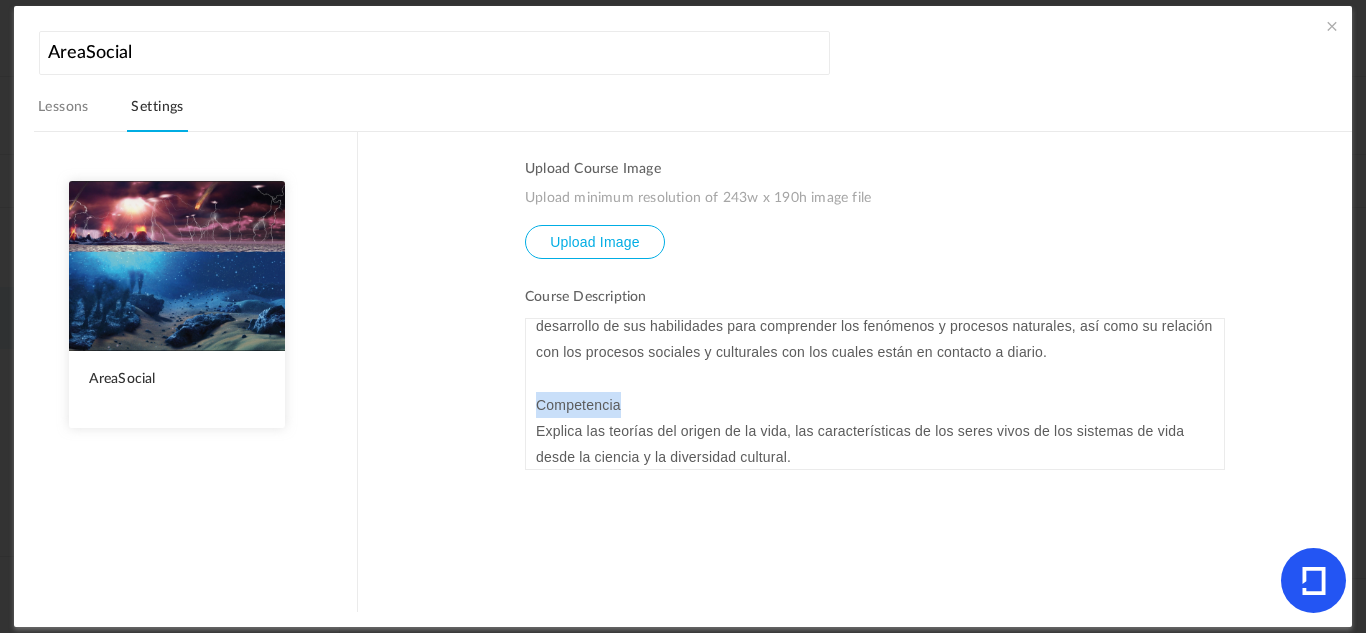 click on "Competencia" at bounding box center (875, 405) 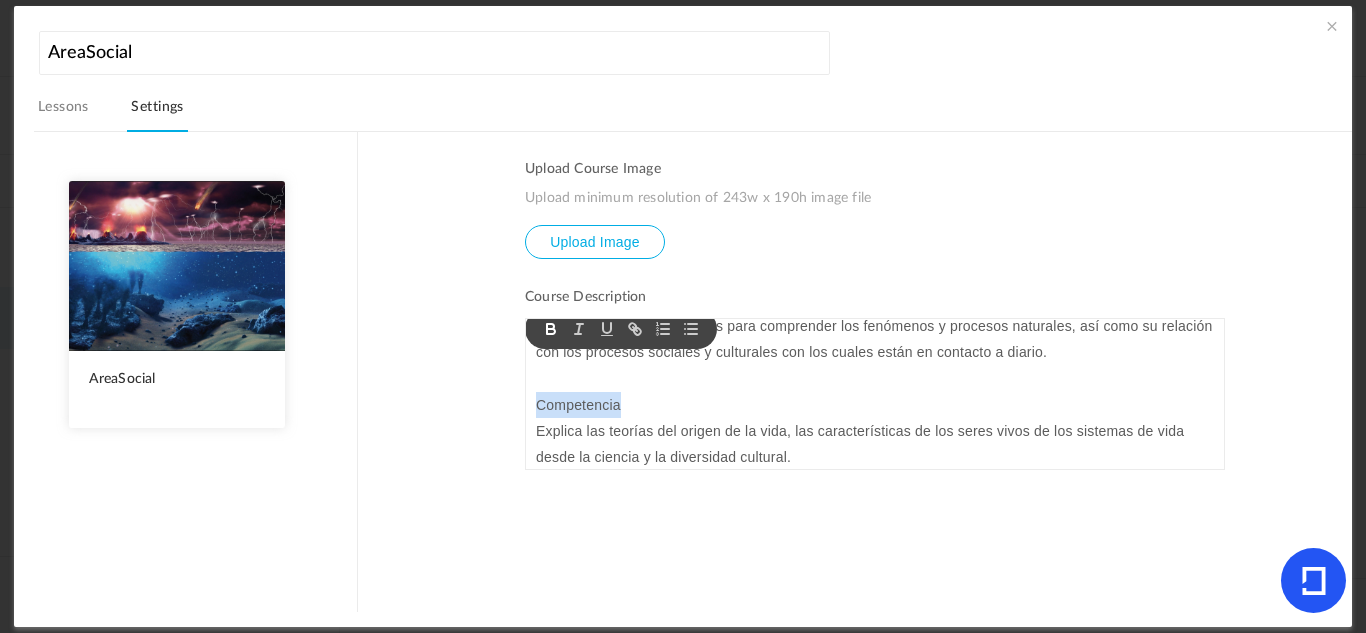 click at bounding box center [551, 329] 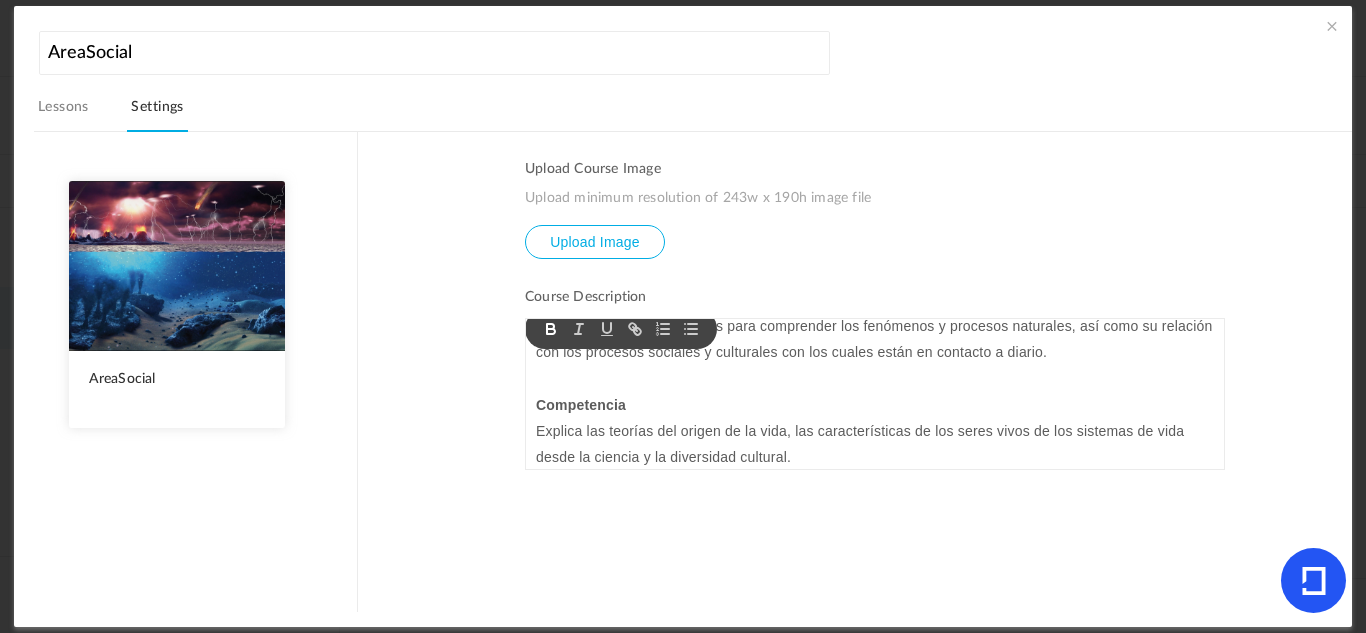 click on "Competencia" at bounding box center (875, 405) 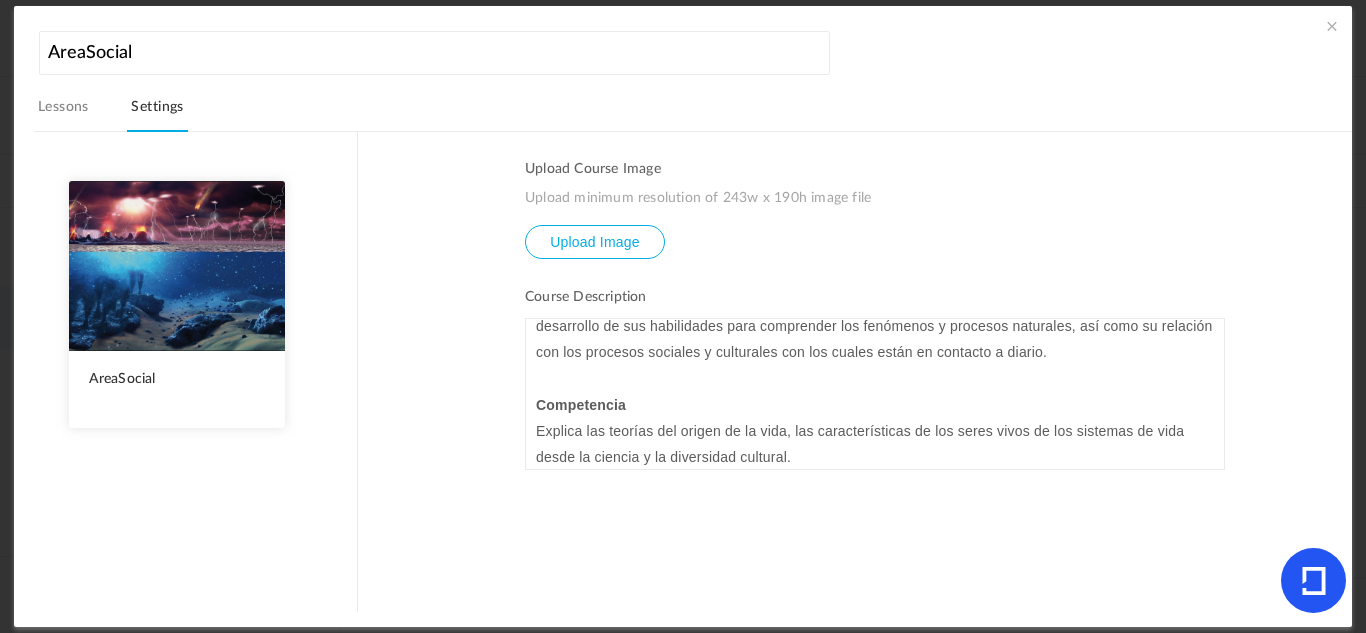 click on "Upload Course Image
Upload minimum resolution of 243w x 190h image file
Upload Image
Course Description
Comprende la organización del conocimiento, de habilidades, actitudes y valores del ser humano y de la vida en todas sus manifestaciones. Incluye aprendizajes sobre las tecnologías por medio de las cuales los seres vivos interactúan con la naturaleza, para comprender, cuidar y respetar sus múltiples manifestaciones. Adquiere importancia para la vida cotidiana de las y los estudiantes, porque orienta el desarrollo de sus habilidades para comprender los fenómenos y procesos naturales, así como su relación con los procesos sociales y culturales con los cuales están en contacto a diario.
Competencia Explica las teorías del origen de la vida, las características de los seres vivos de los sistemas de vida desde la ciencia y la diversidad cultural." at bounding box center (875, 386) 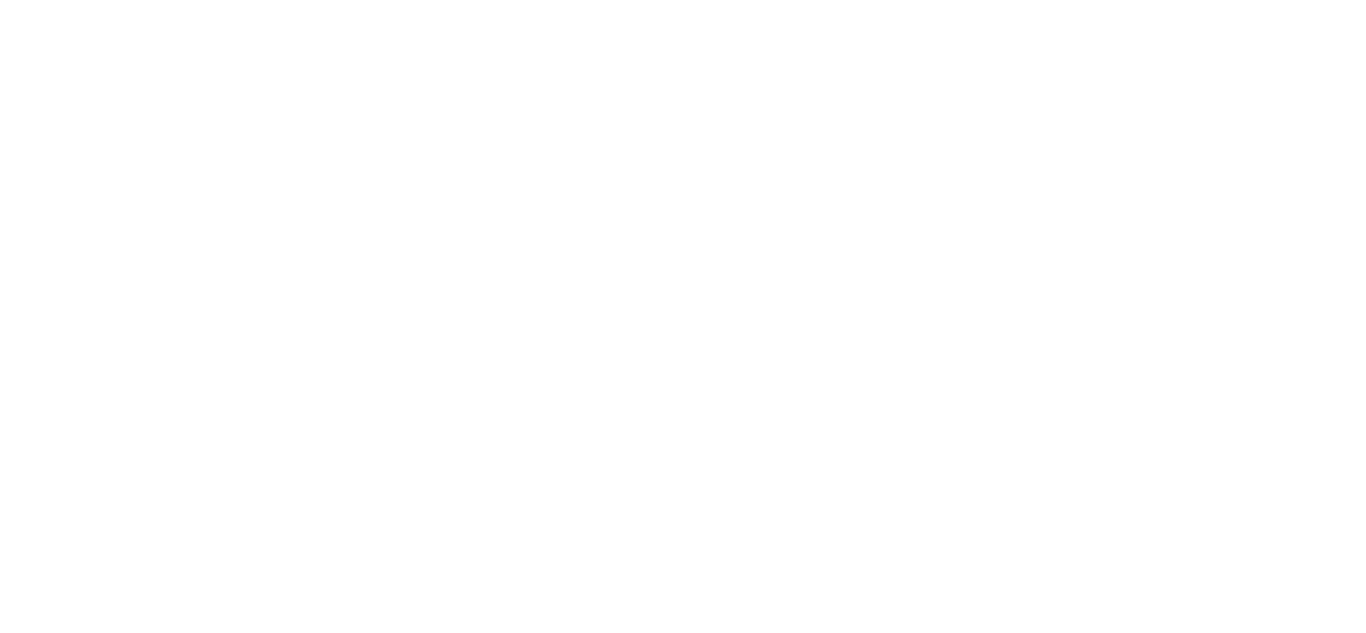 scroll, scrollTop: 0, scrollLeft: 0, axis: both 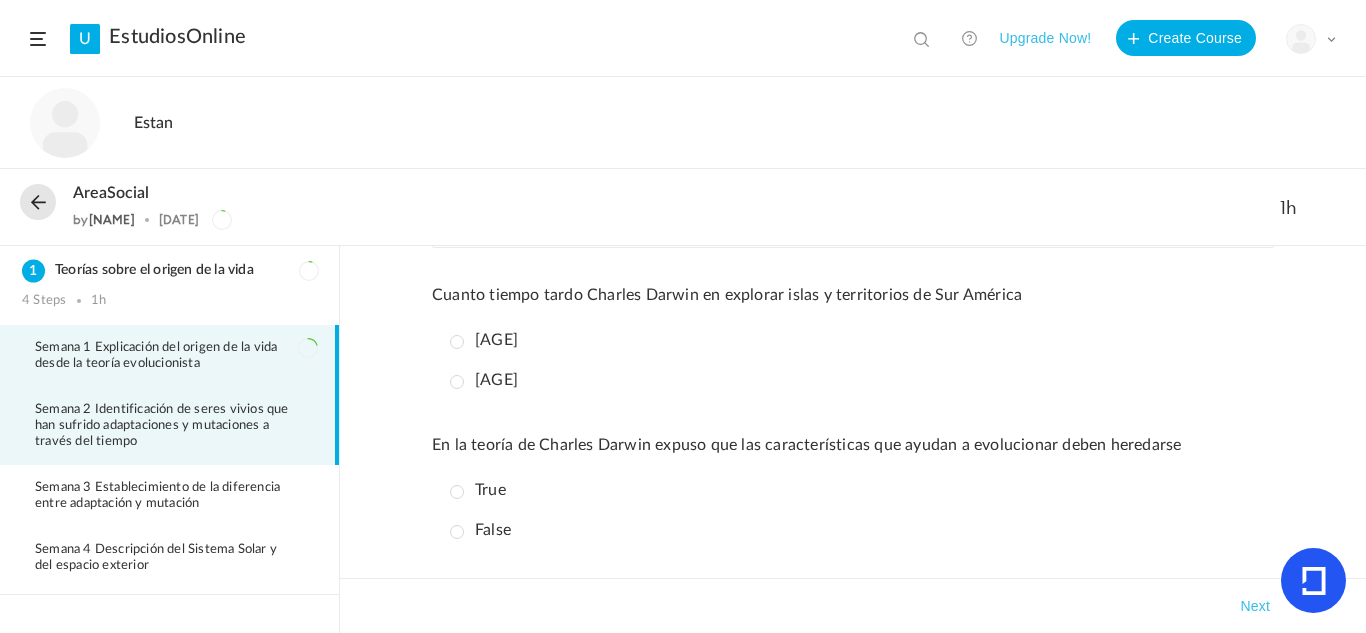 click on "Semana 2 Identificación de seres vivios que han sufrido adaptaciones y mutaciones a través del tiempo" at bounding box center [169, 426] 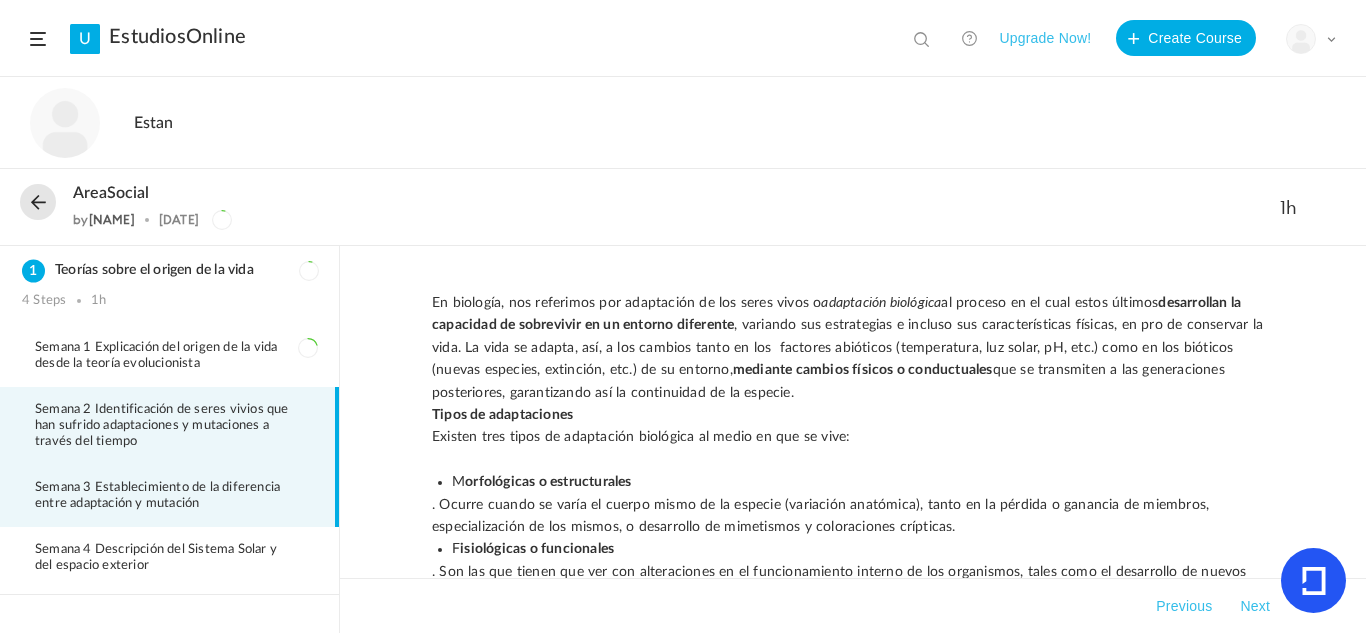 click on "Semana 3 Establecimiento de la diferencia entre adaptación y mutación" at bounding box center (176, 496) 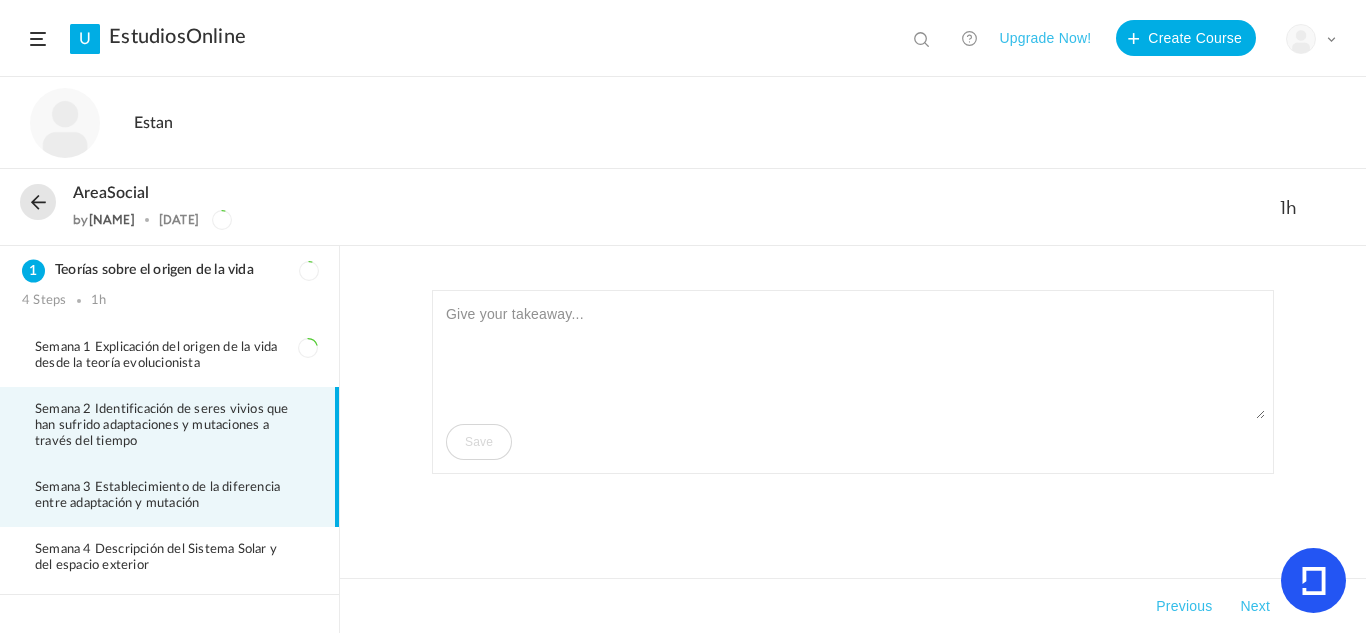 click on "Semana 2 Identificación de seres vivios que han sufrido adaptaciones y mutaciones a través del tiempo" at bounding box center (169, 426) 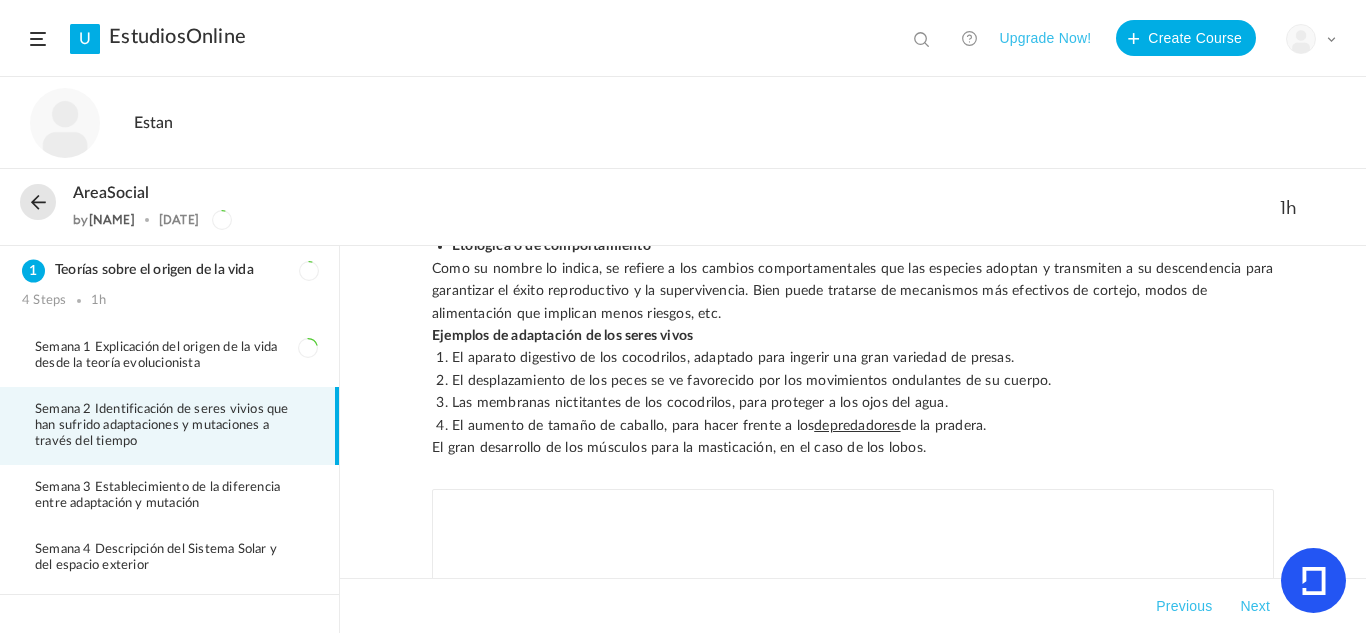 scroll, scrollTop: 248, scrollLeft: 0, axis: vertical 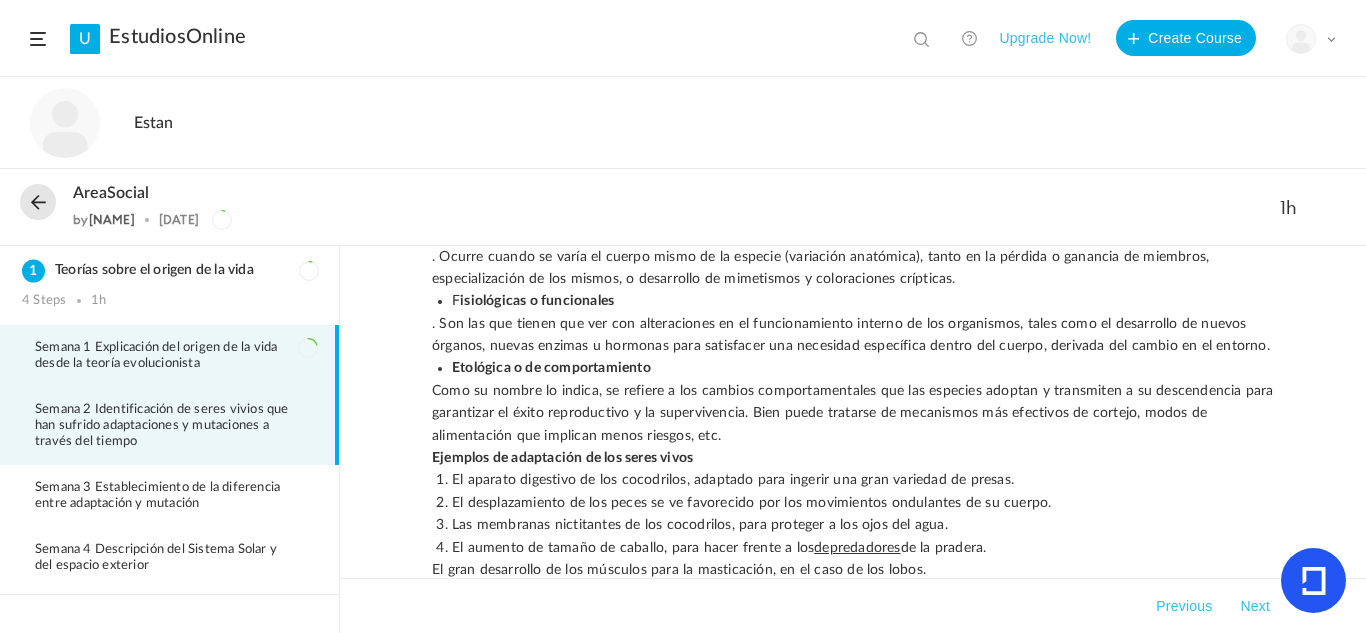 click on "Semana 1 Explicación del origen de la vida desde la teoría evolucionista" at bounding box center [169, 356] 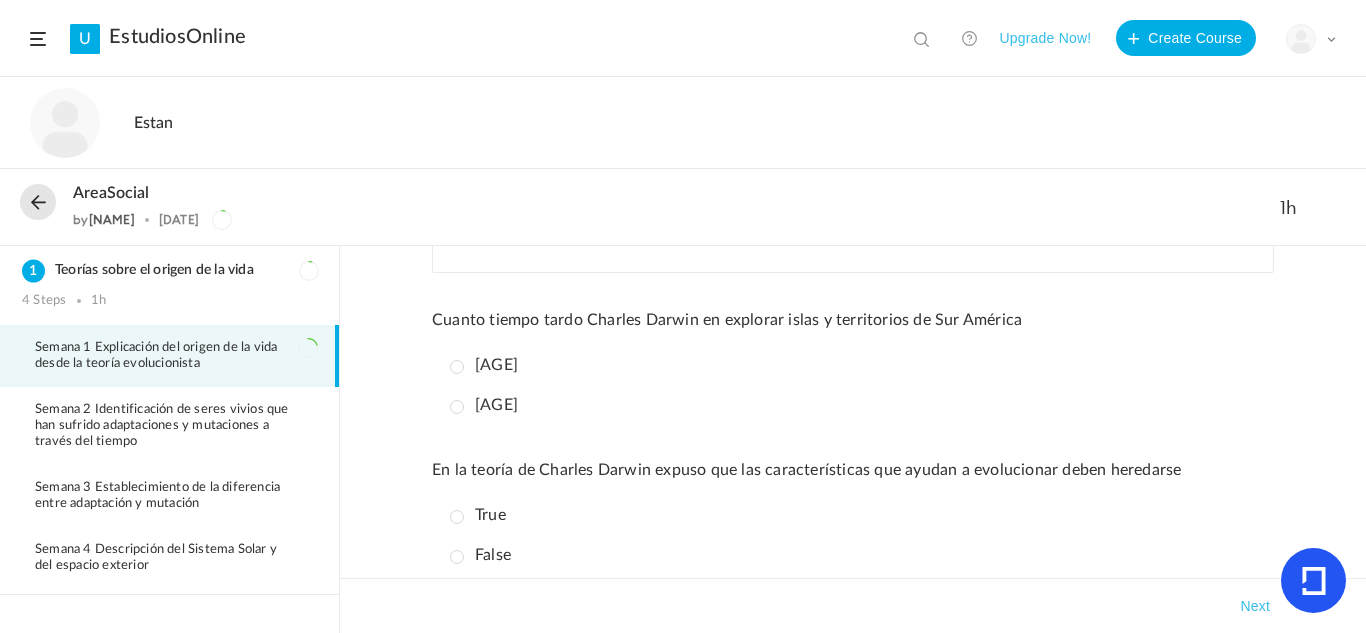 scroll, scrollTop: 1490, scrollLeft: 0, axis: vertical 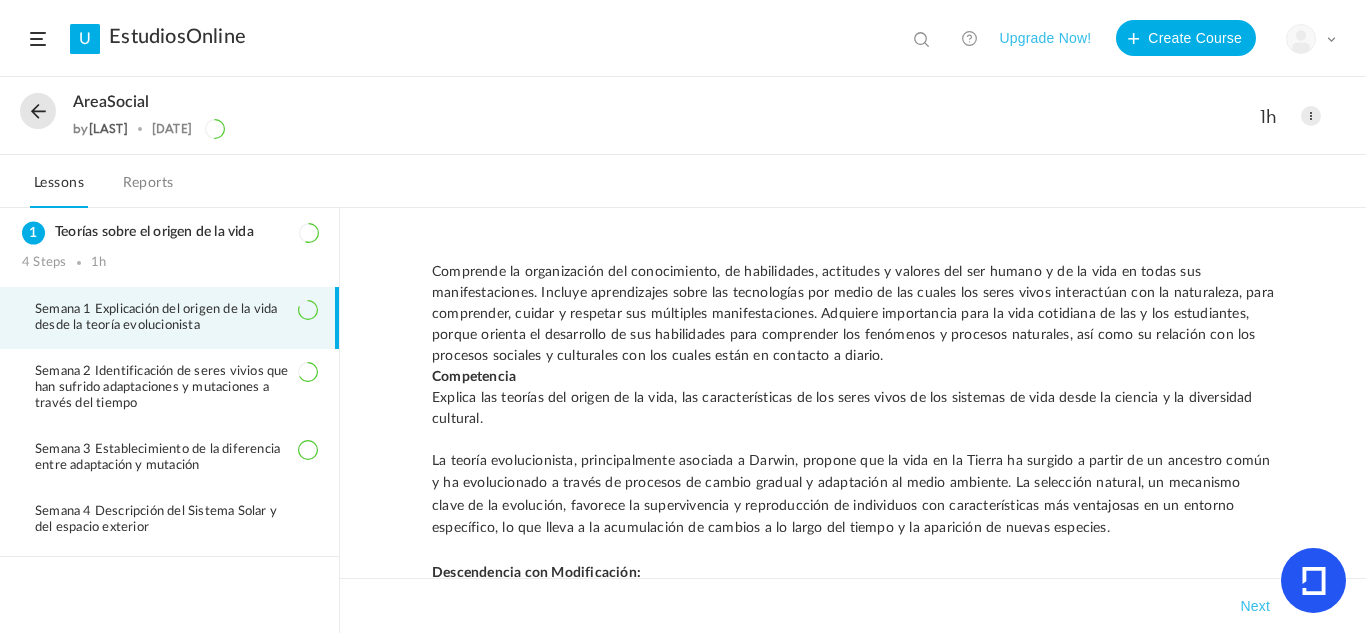 click on "EstudiosOnline" 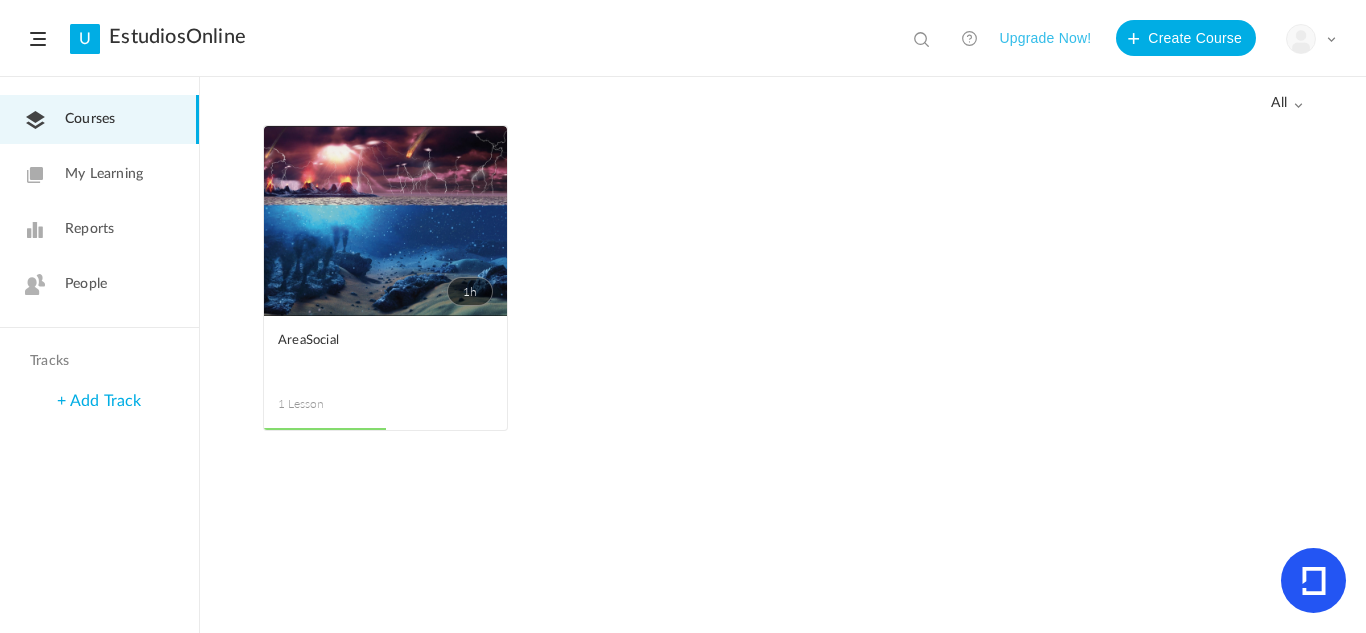 click on "1h" 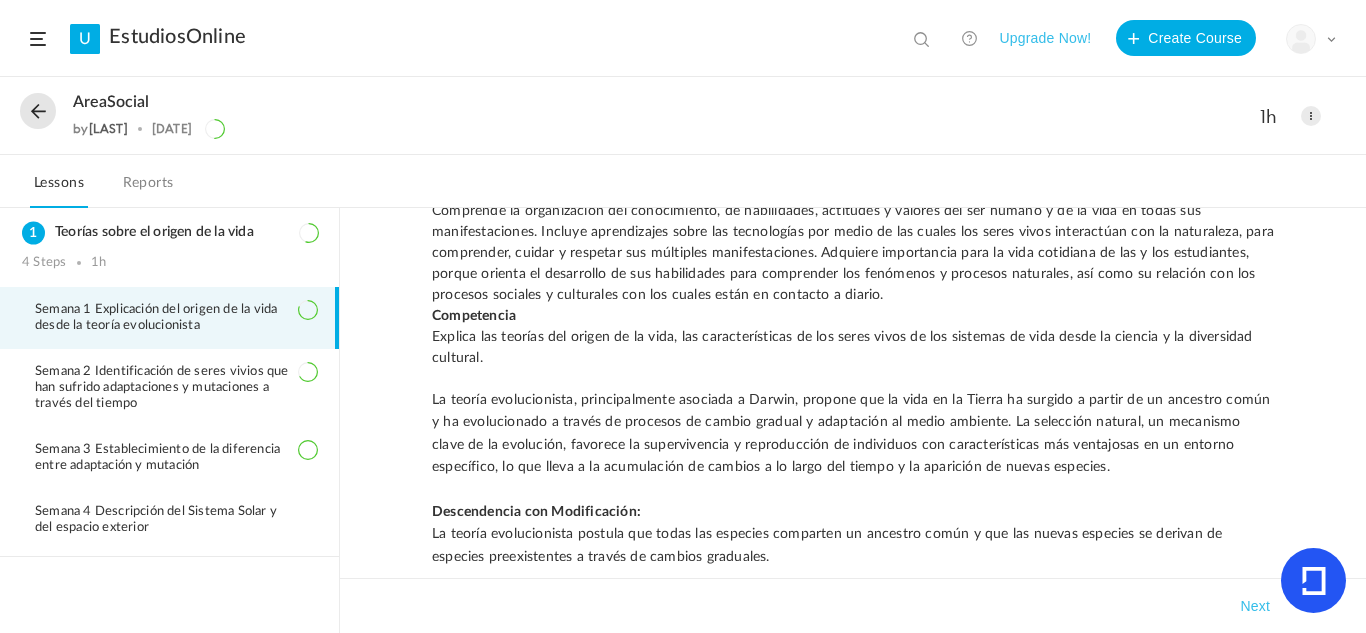 scroll, scrollTop: 0, scrollLeft: 0, axis: both 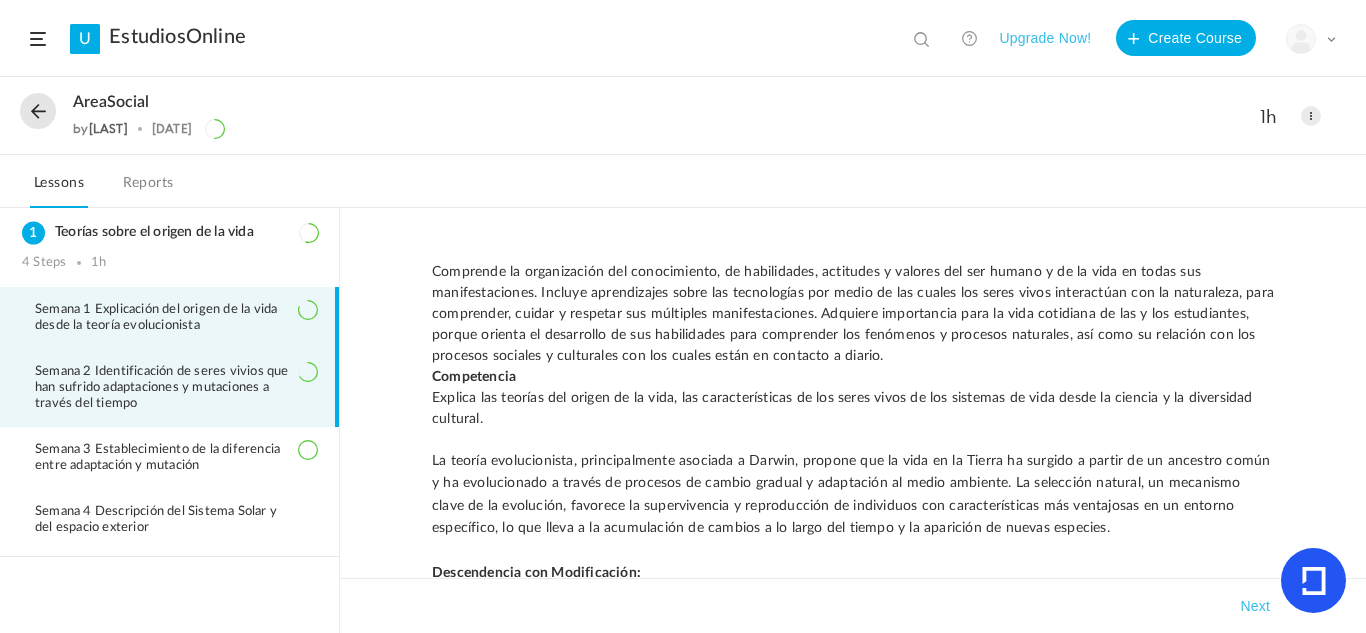 click on "Semana 2 Identificación de seres vivios que han sufrido adaptaciones y mutaciones a través del tiempo" at bounding box center (176, 388) 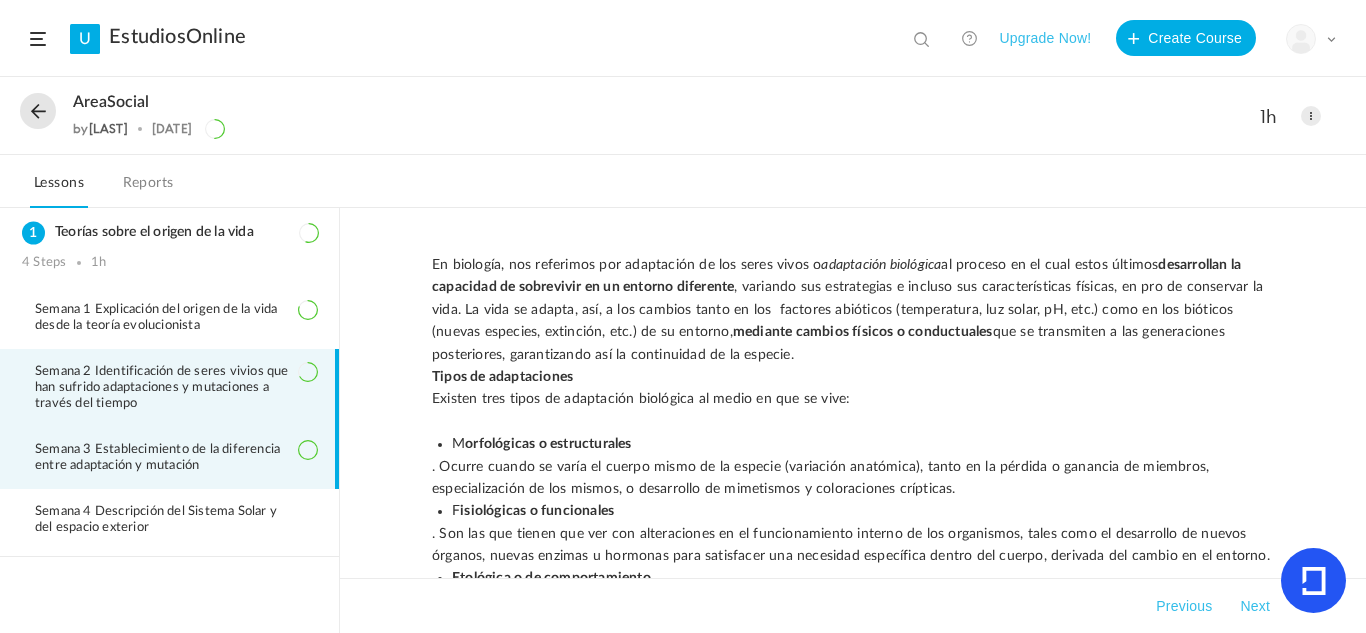 click on "Semana 3 Establecimiento de la diferencia entre adaptación y mutación" at bounding box center (176, 458) 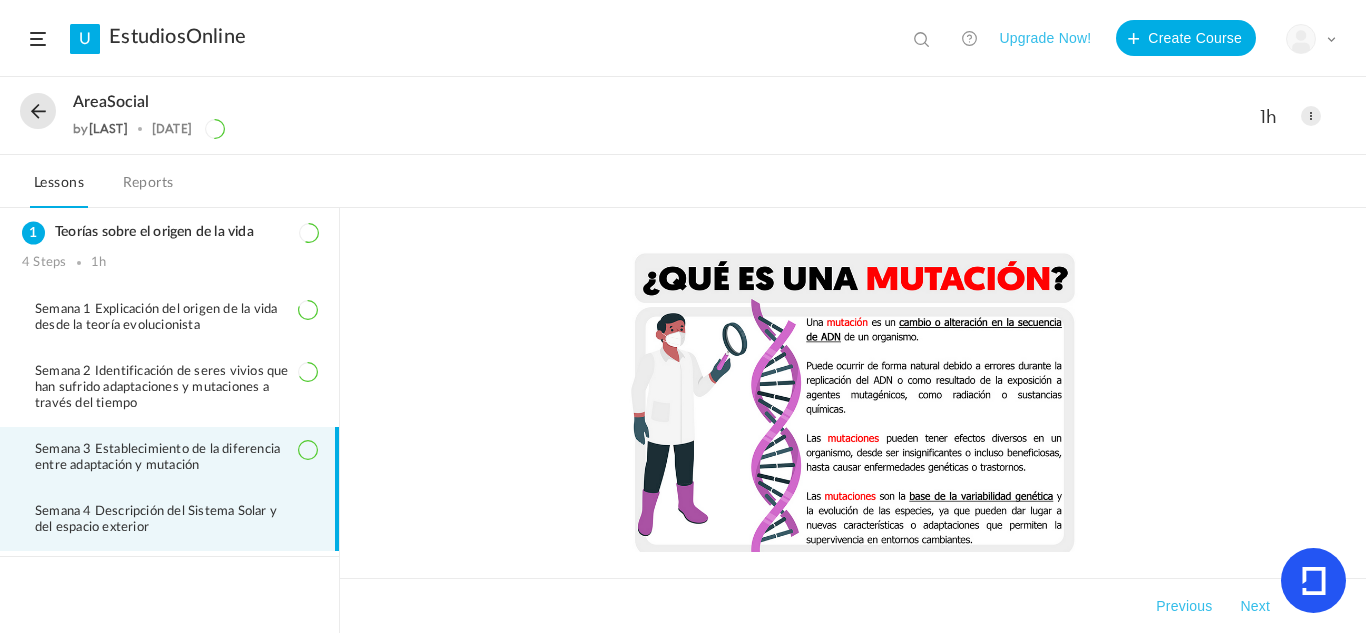 click on "Semana 4 Descripción del Sistema Solar y del espacio exterior" at bounding box center (169, 520) 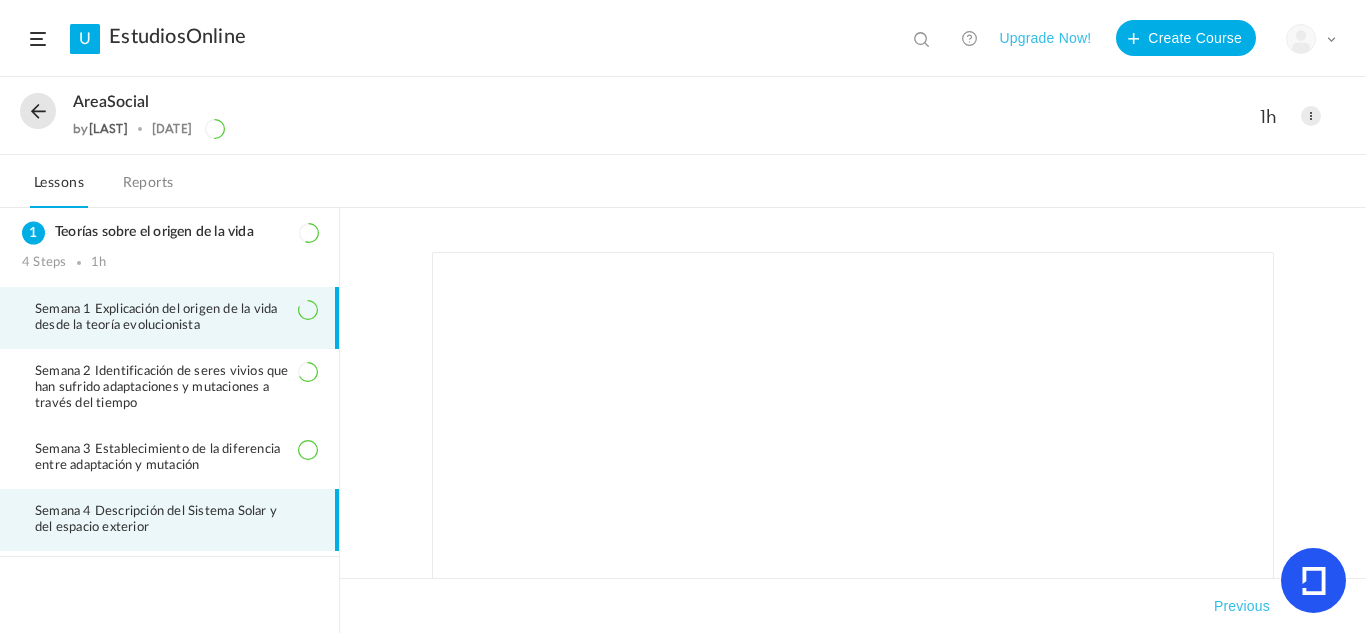 click on "Semana 1 Explicación del origen de la vida desde la teoría evolucionista" at bounding box center [176, 318] 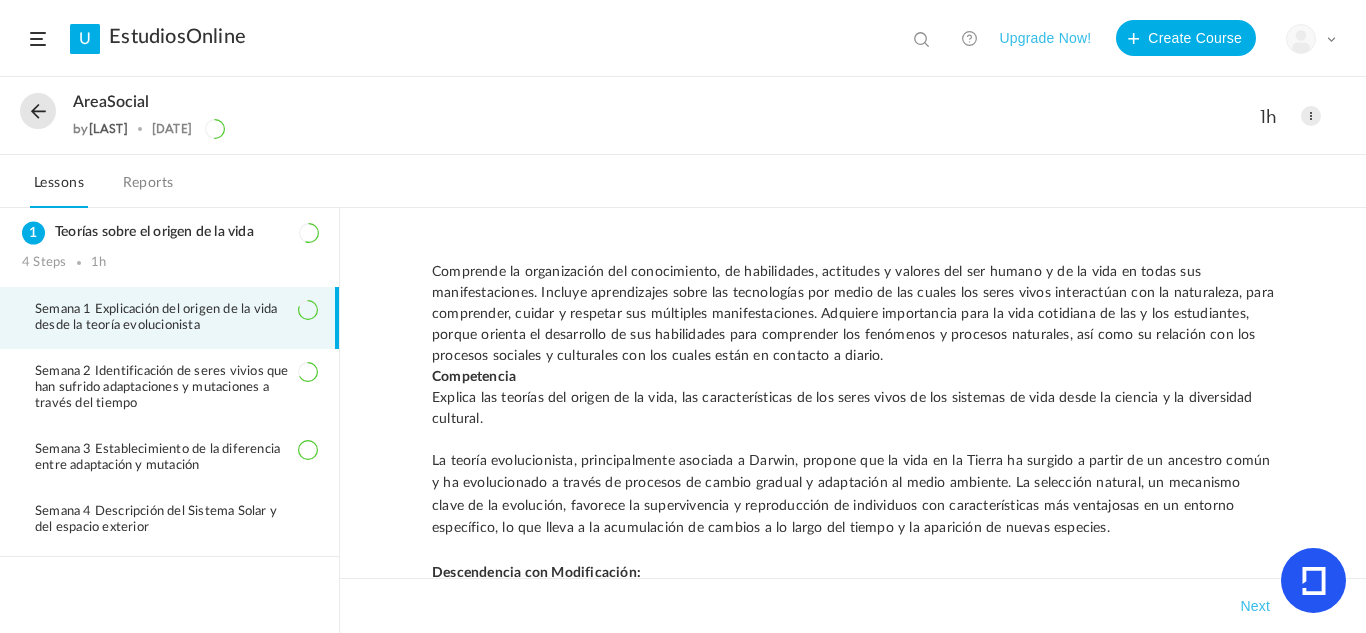 click 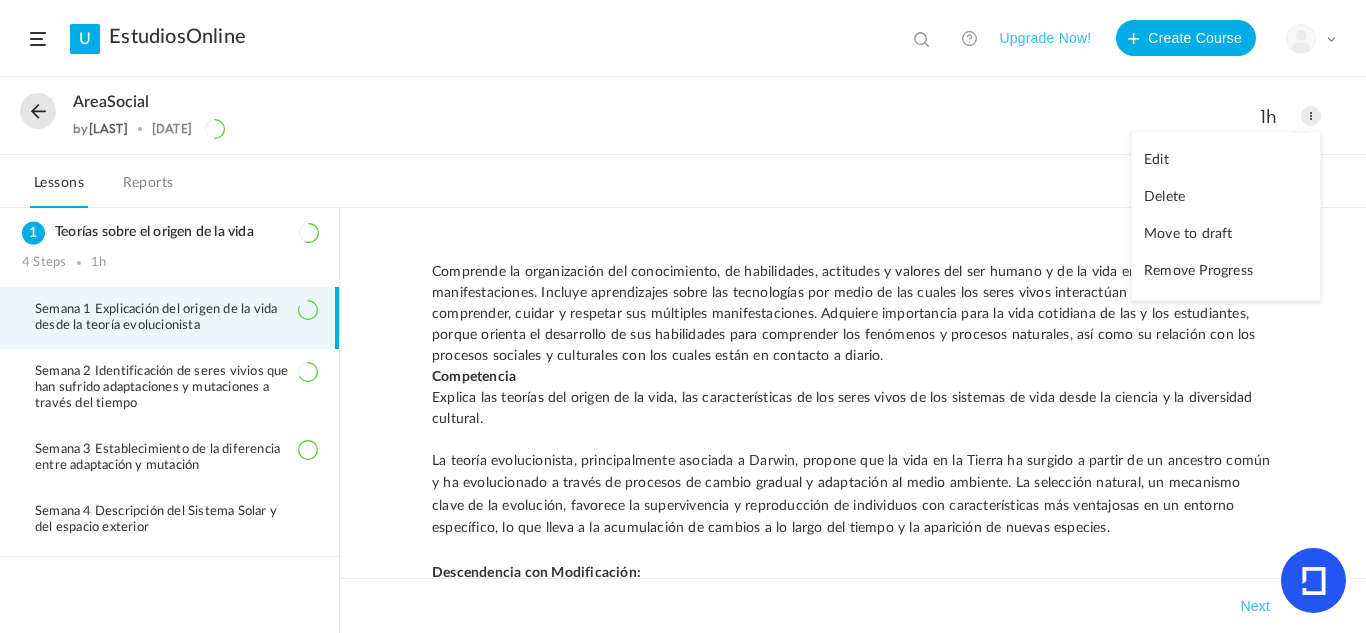 click on "Edit" 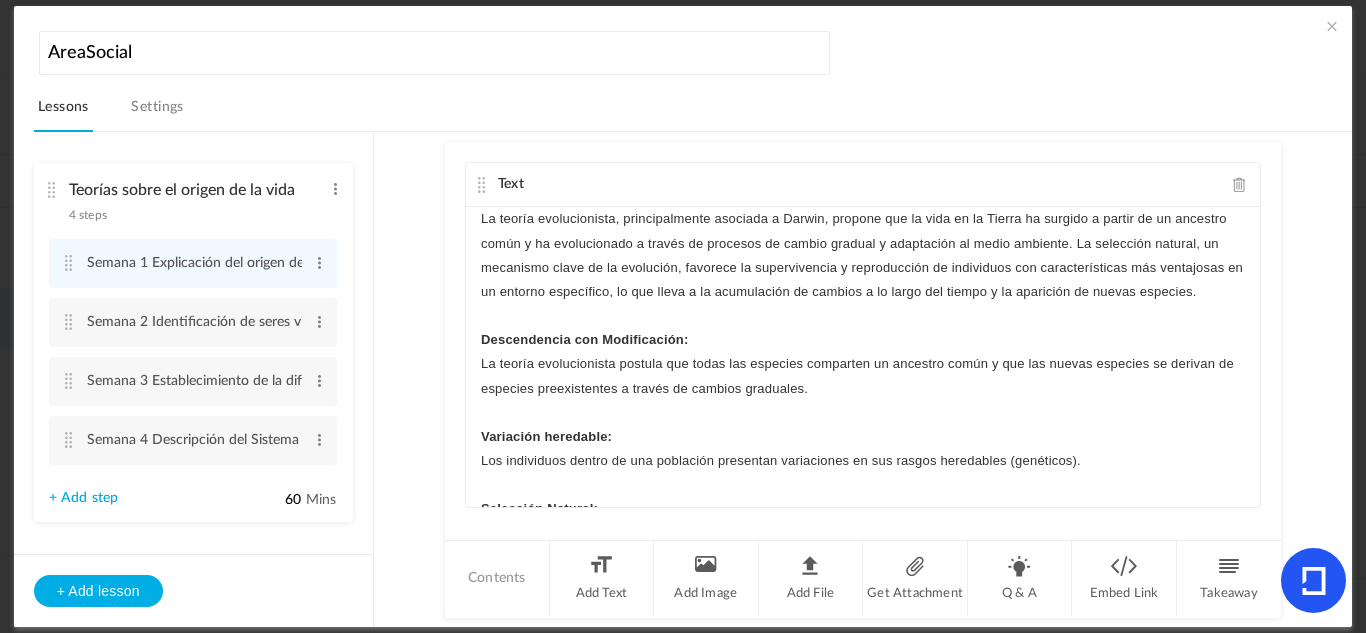 click at bounding box center (1332, 26) 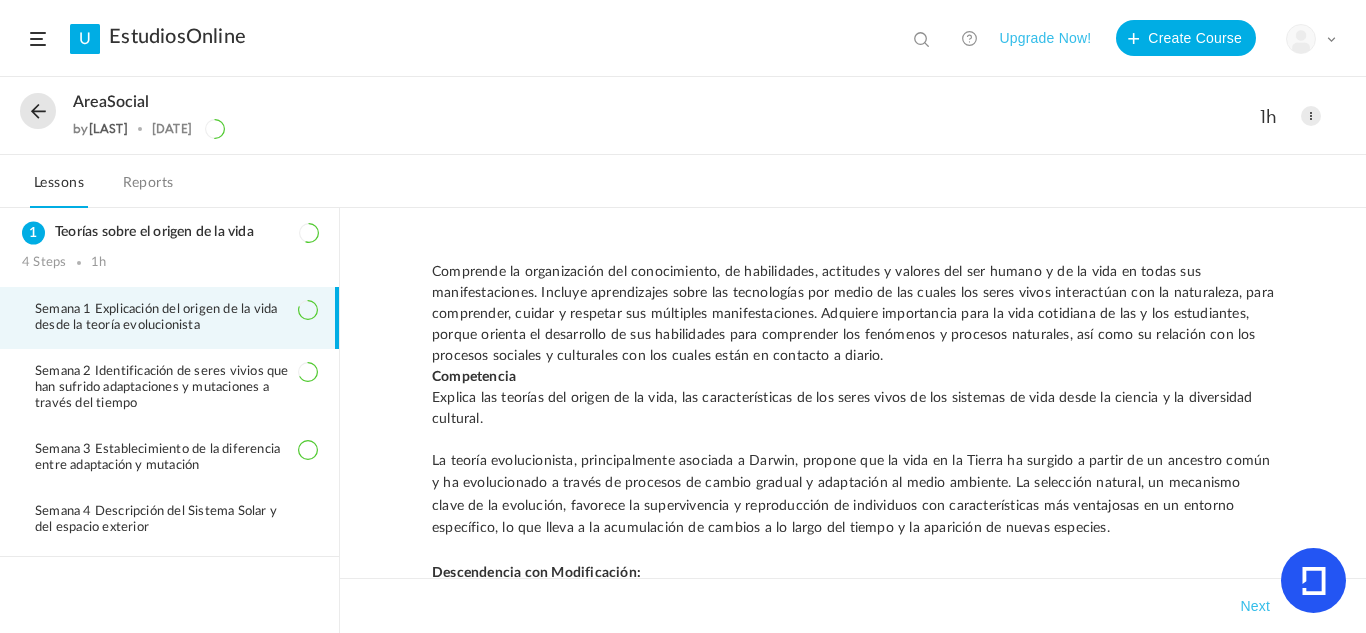 click on "EstudiosOnline" 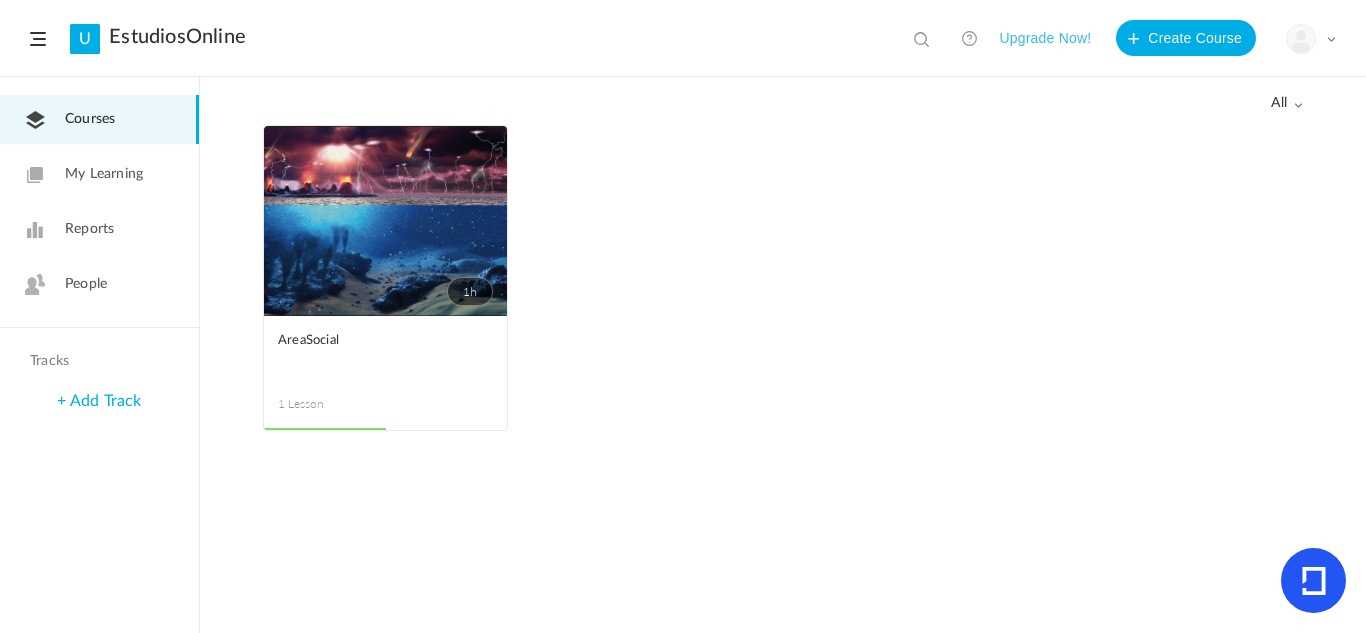 click on "1h" 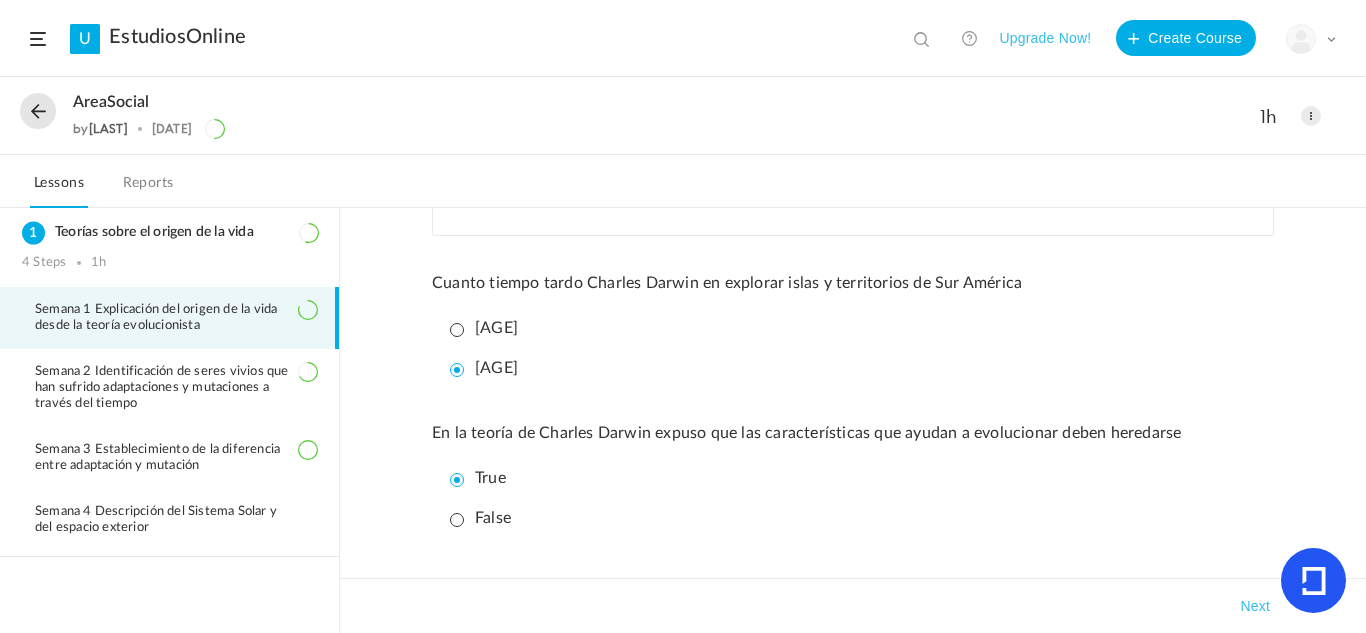 scroll, scrollTop: 1635, scrollLeft: 0, axis: vertical 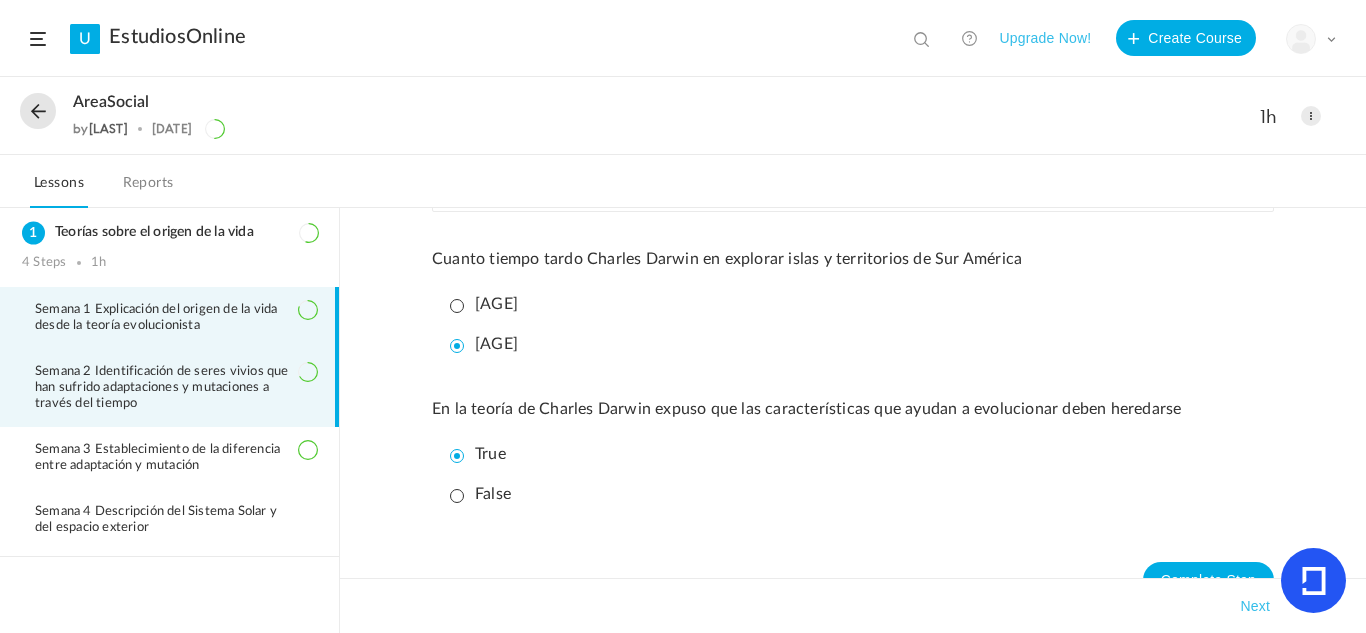 click on "Semana 2 Identificación de seres vivios que han sufrido adaptaciones y mutaciones a través del tiempo" at bounding box center (176, 388) 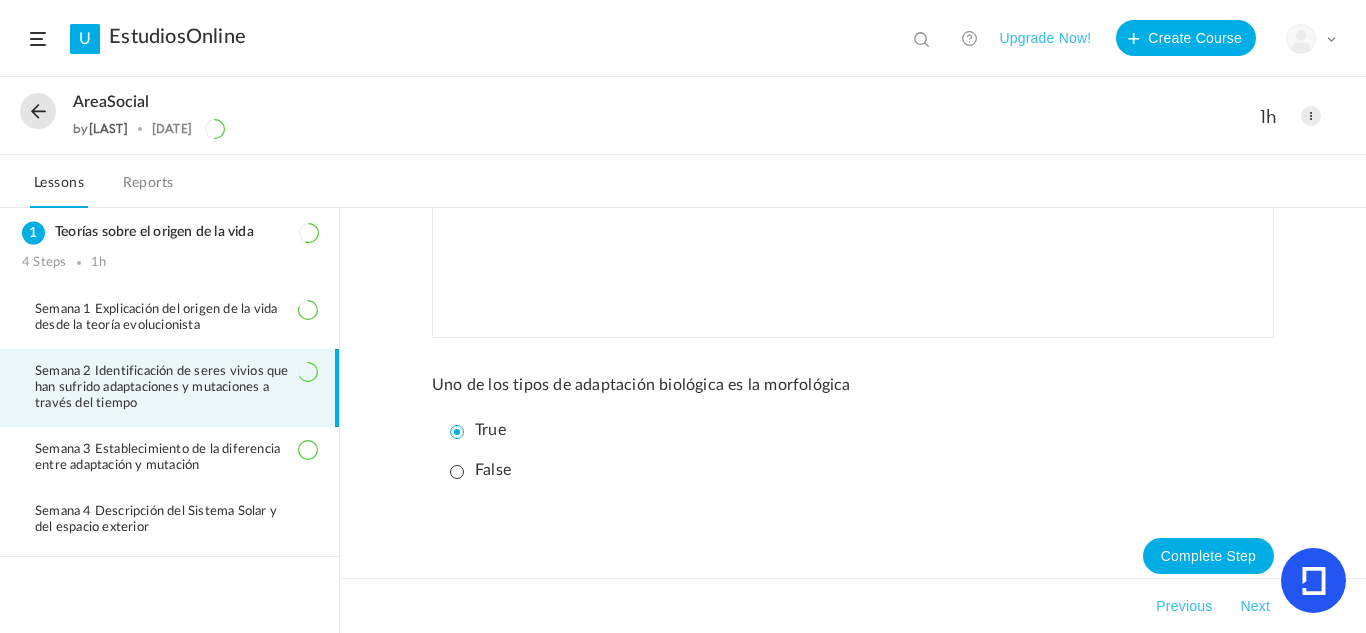 scroll, scrollTop: 1021, scrollLeft: 0, axis: vertical 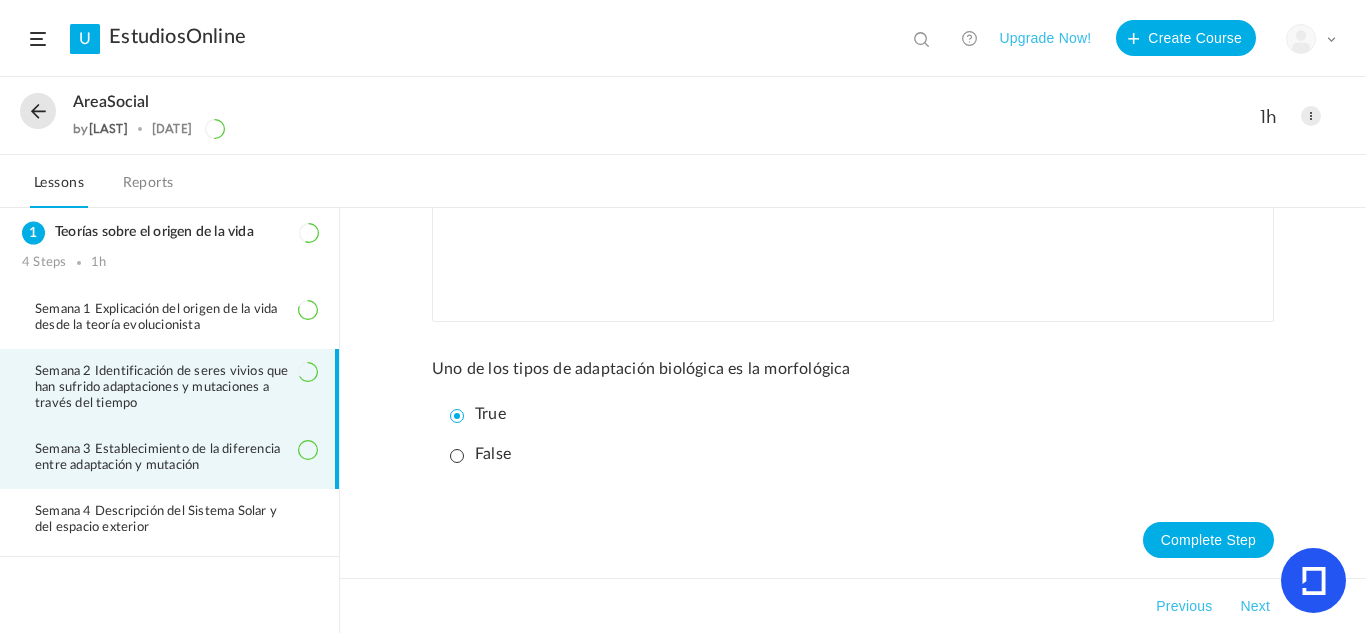 click on "Semana [NUMBER] Establecimiento de la diferencia entre adaptación y mutación" at bounding box center [169, 458] 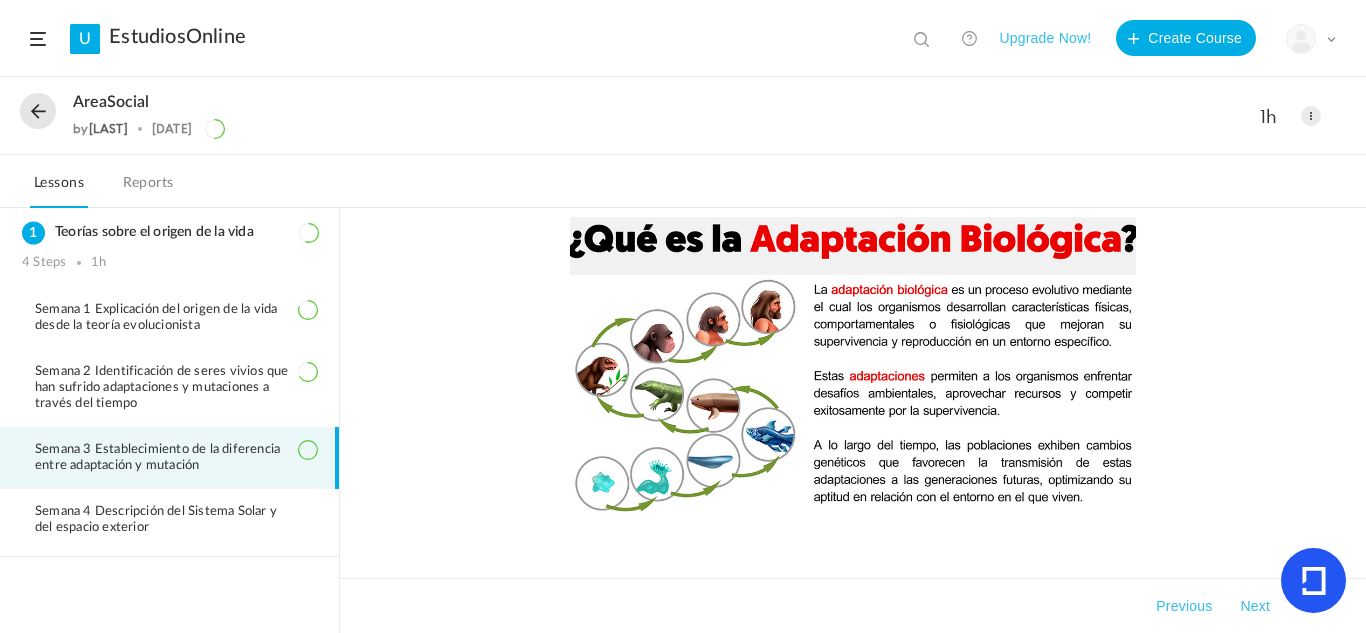 scroll, scrollTop: 412, scrollLeft: 0, axis: vertical 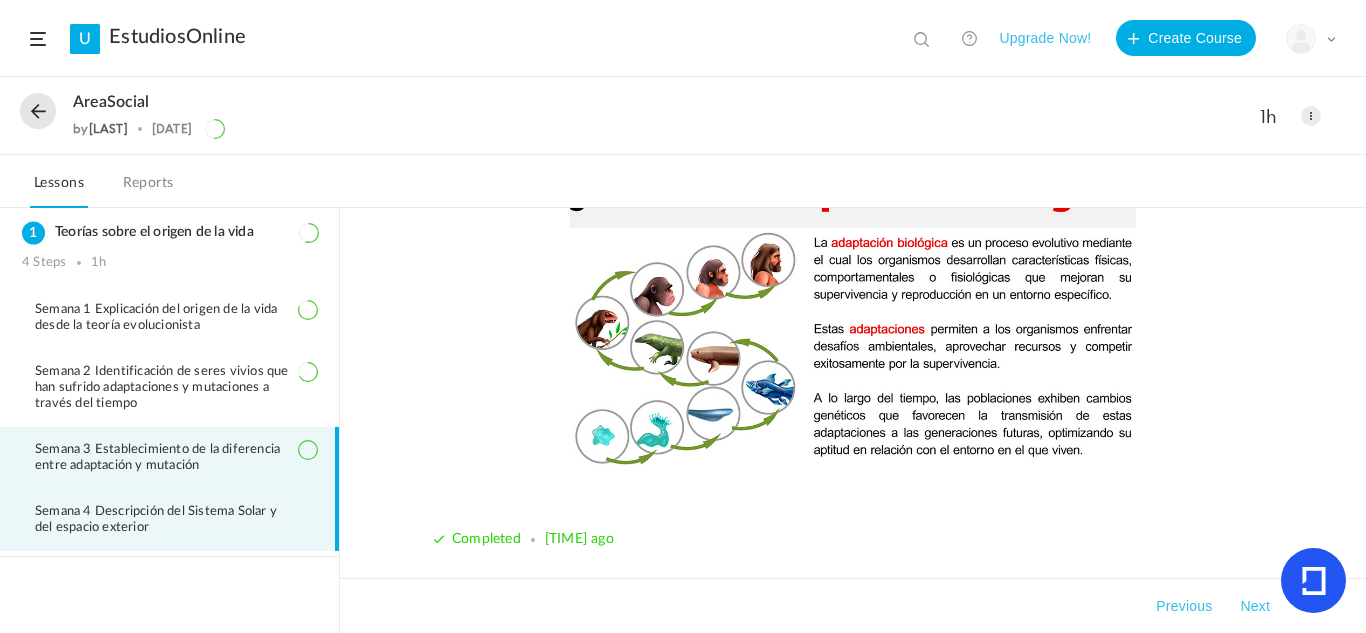 click on "Semana [NUMBER] Descripción del Sistema Solar y del espacio exterior" at bounding box center [169, 520] 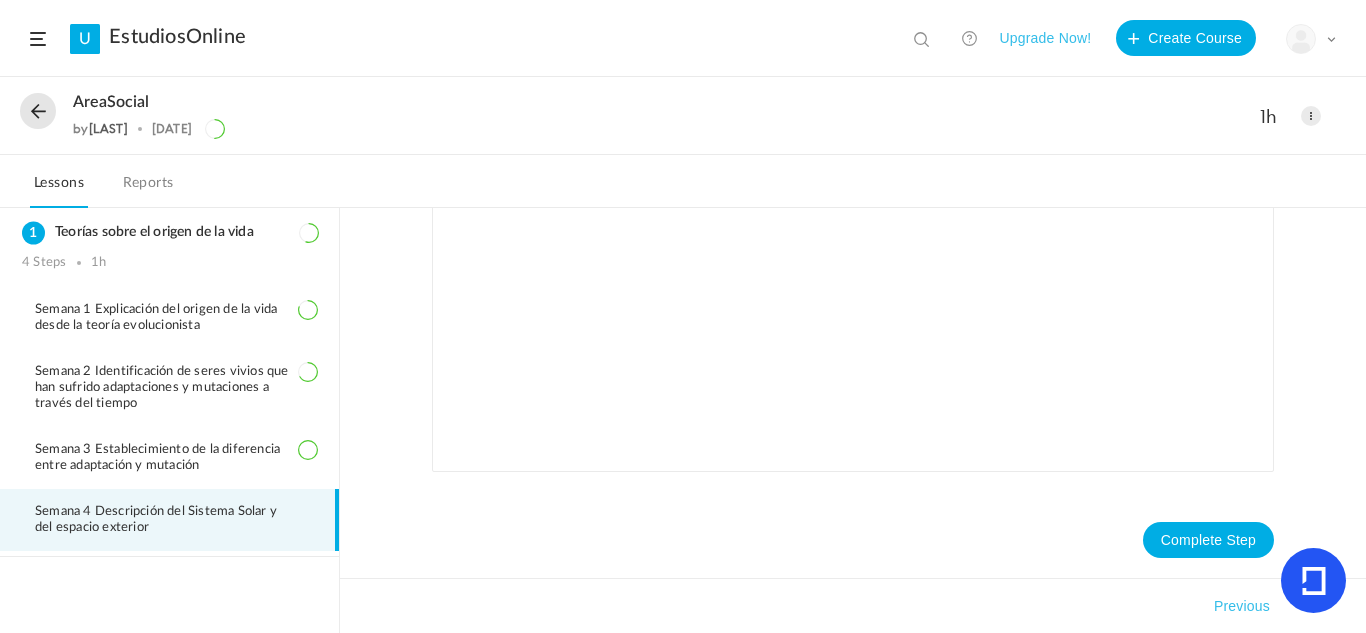 scroll, scrollTop: 0, scrollLeft: 0, axis: both 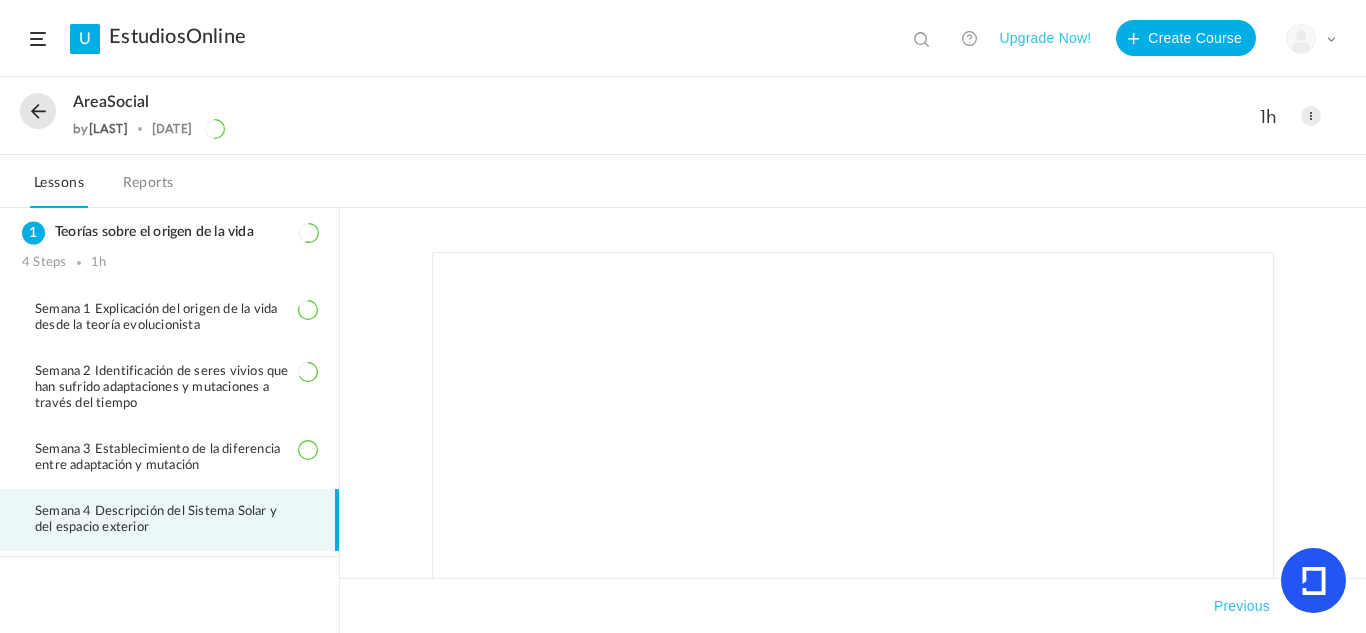 click on "EstudiosOnline" 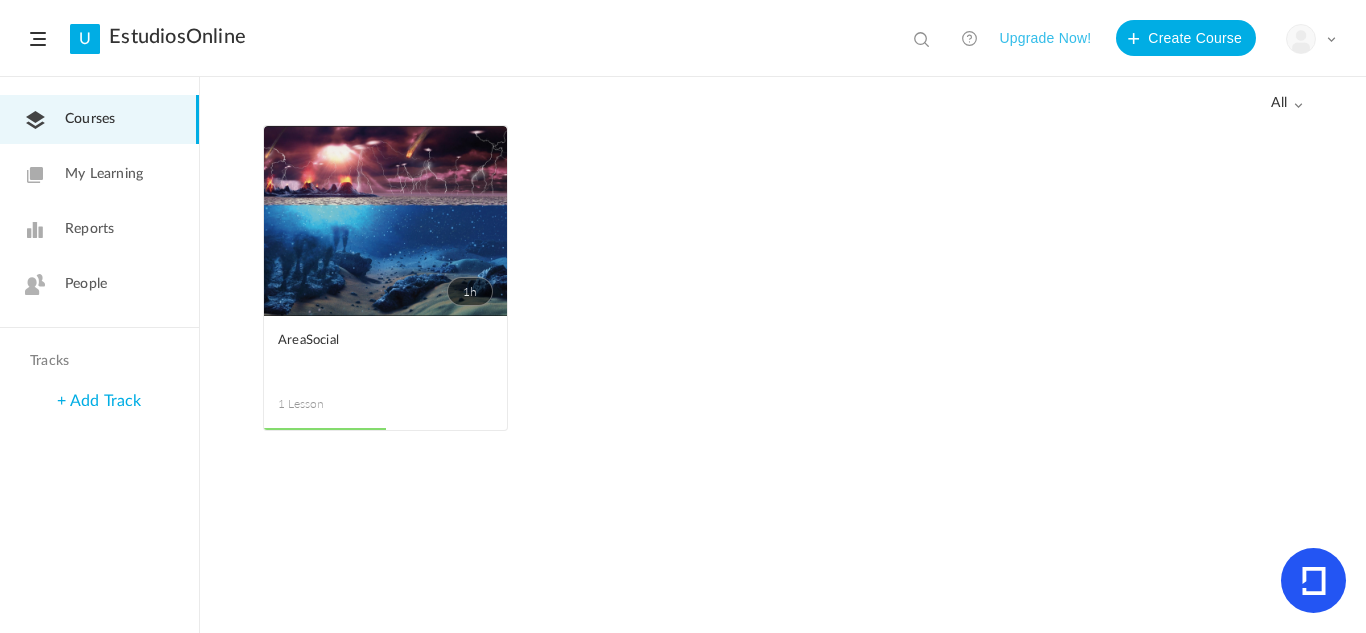 click on "My Profile
University Settings
Current Plan
Logout" 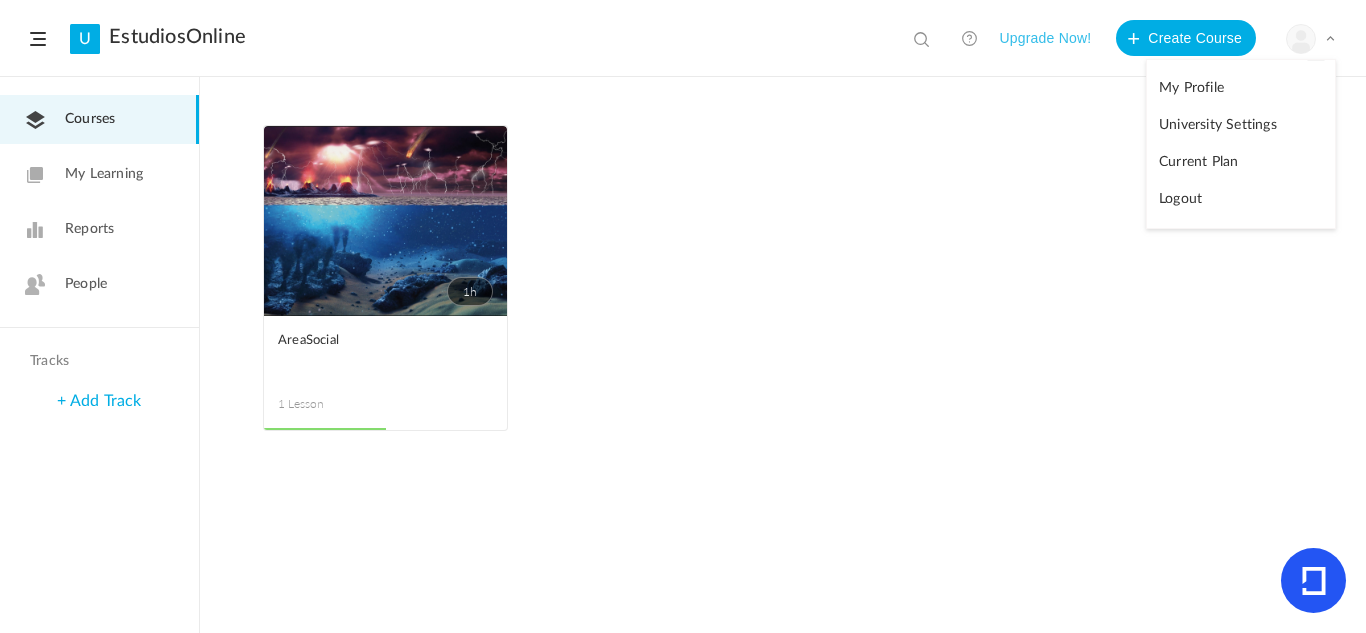click on "Logout" 